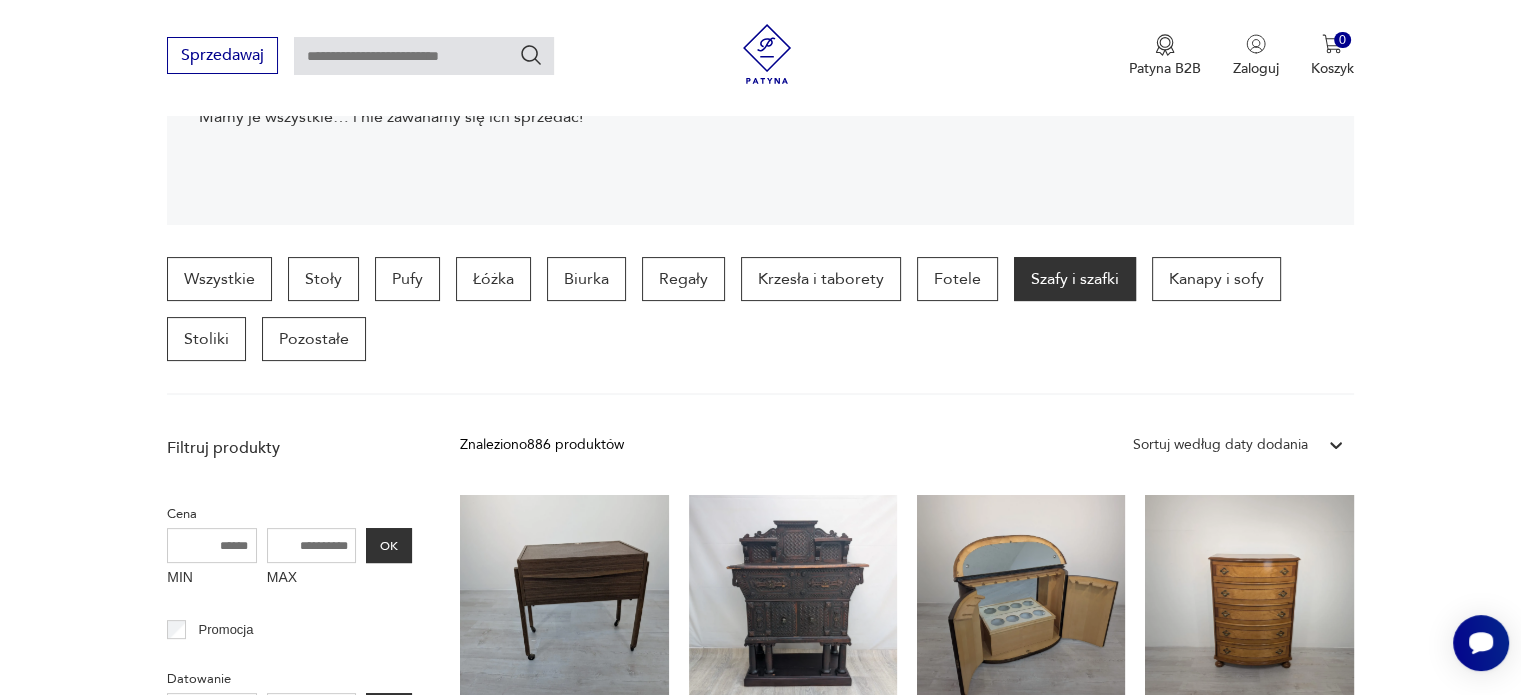 scroll, scrollTop: 0, scrollLeft: 0, axis: both 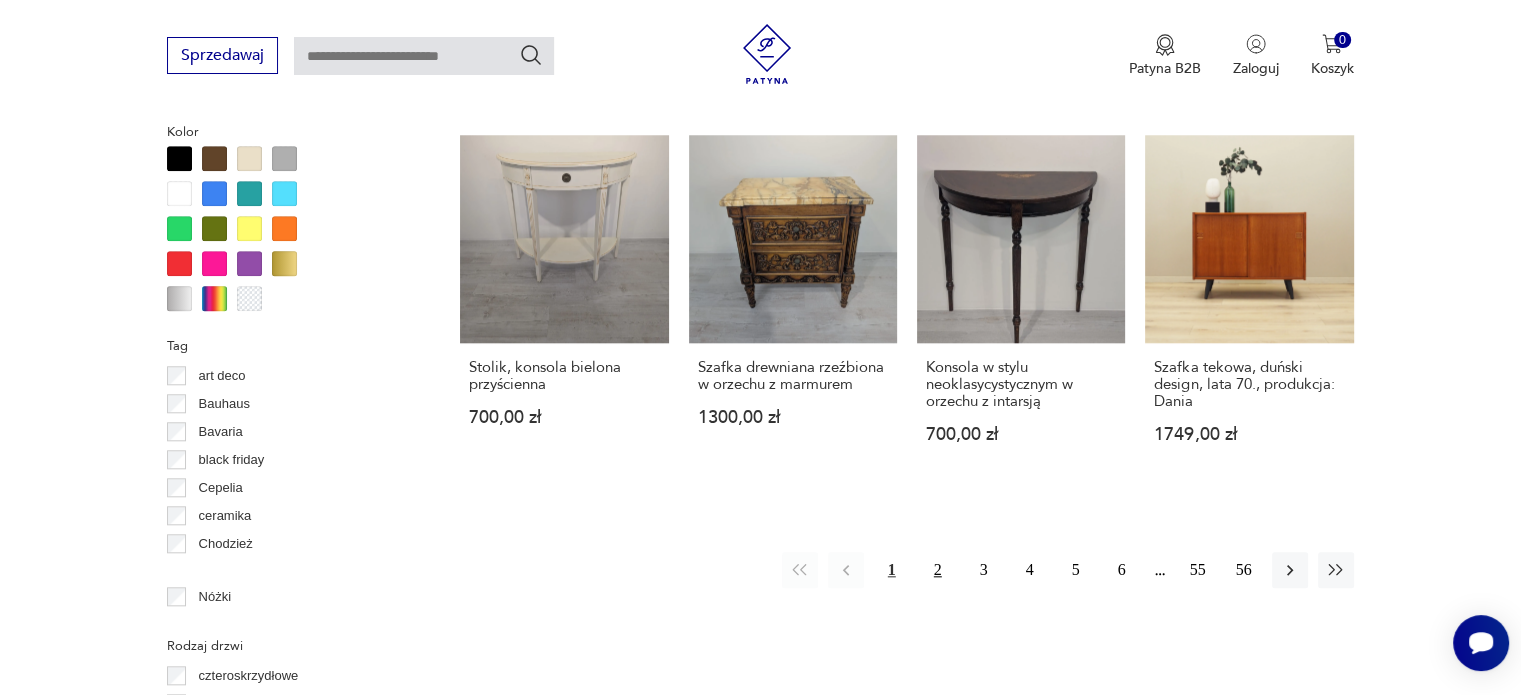 click on "2" at bounding box center (938, 570) 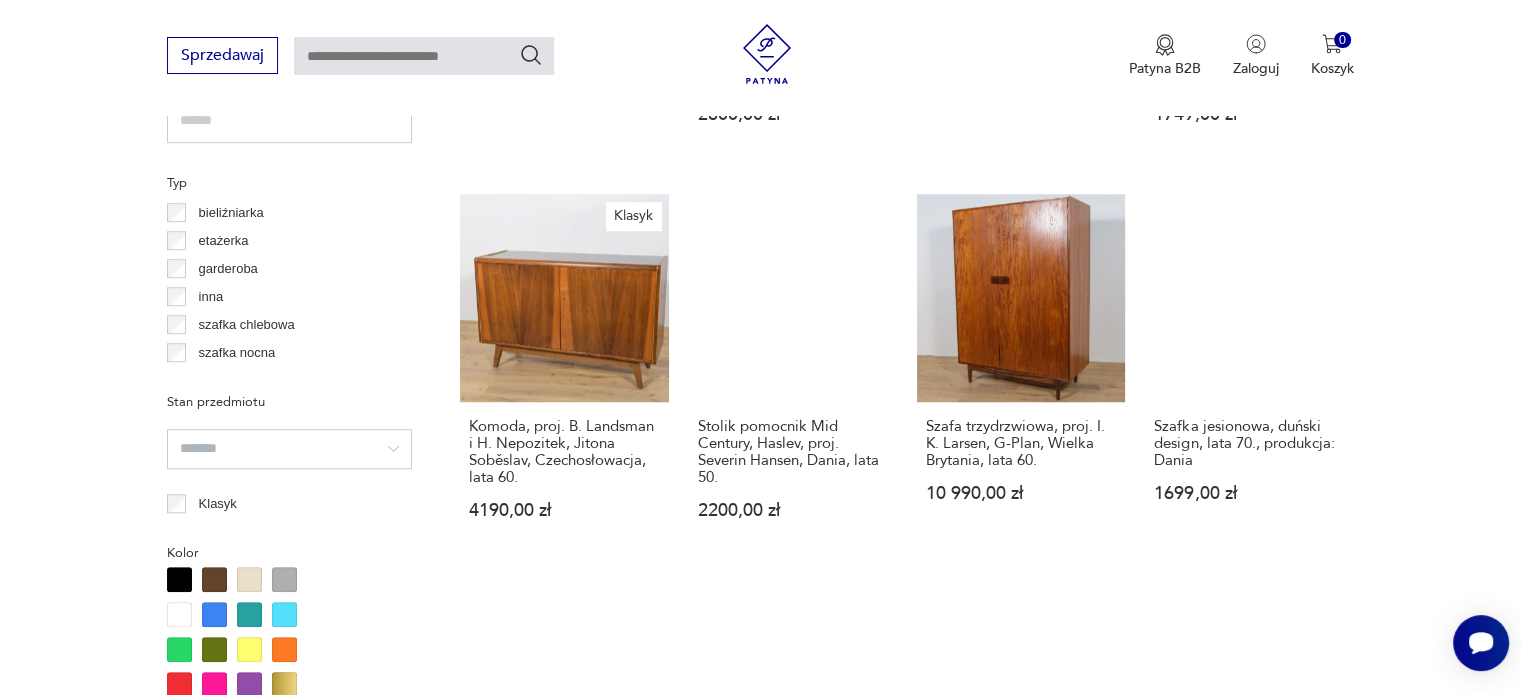 scroll, scrollTop: 1400, scrollLeft: 0, axis: vertical 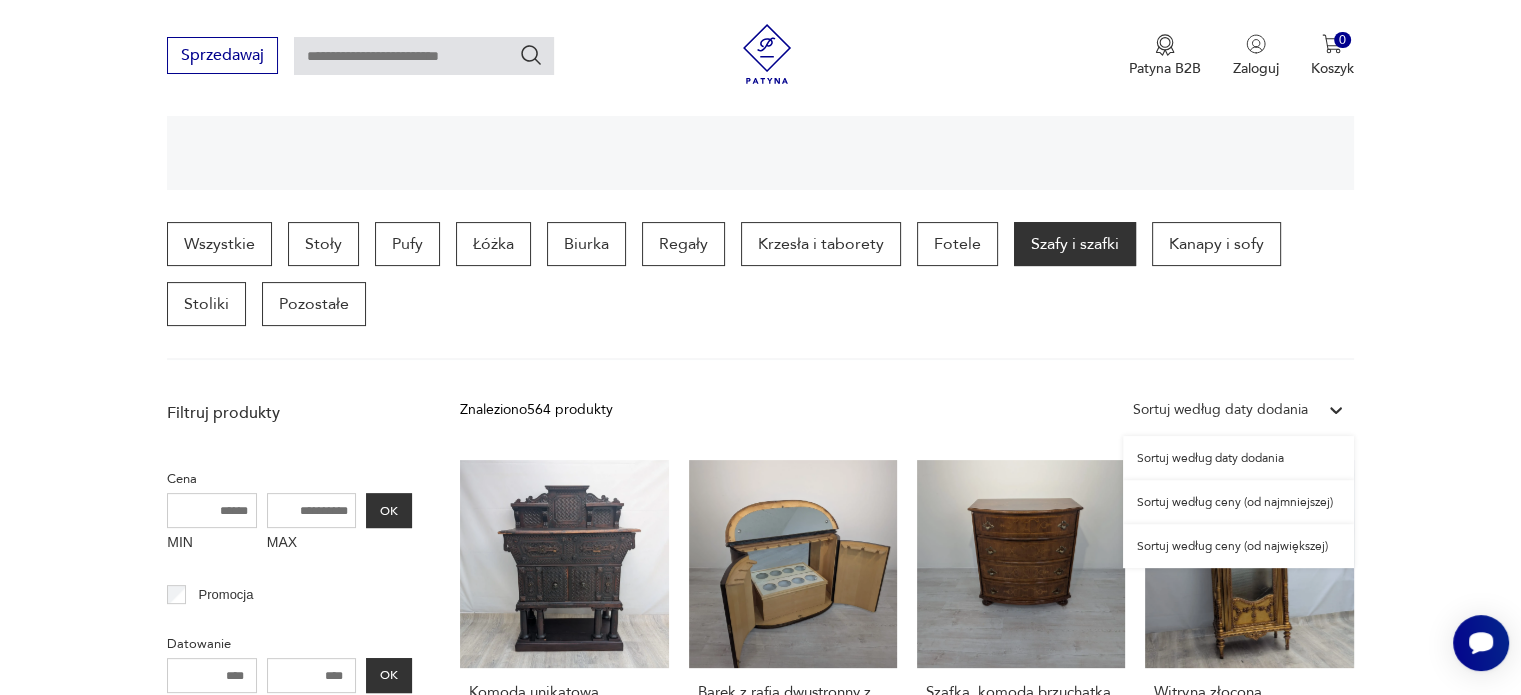 click 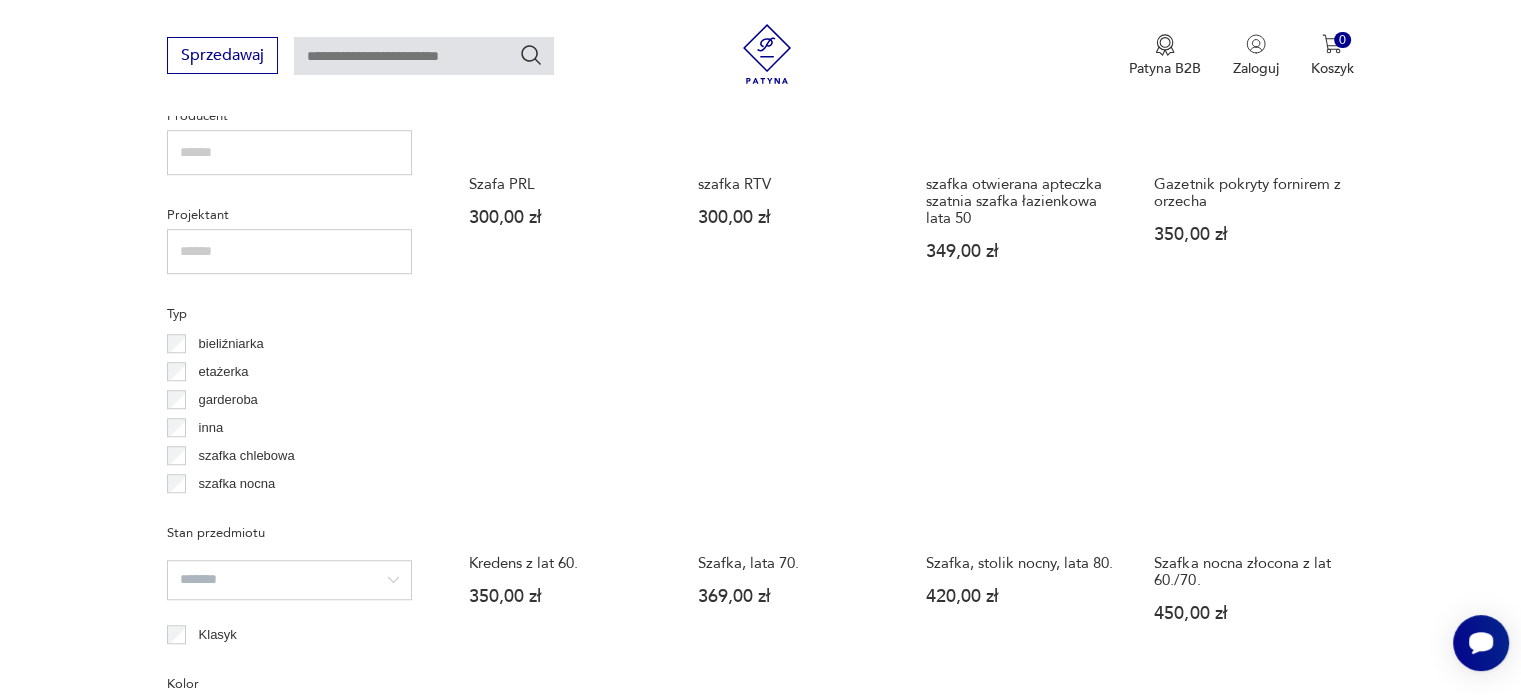 scroll, scrollTop: 1356, scrollLeft: 0, axis: vertical 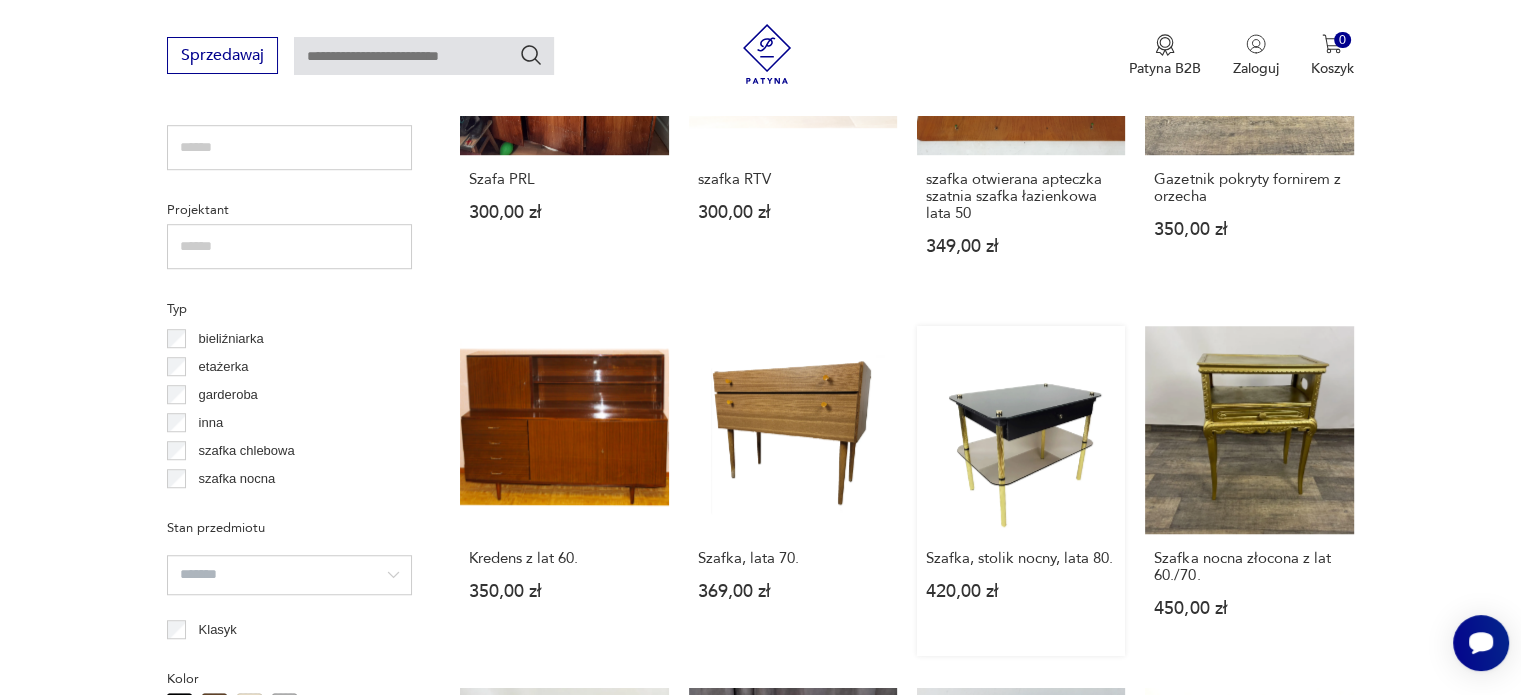 click on "Szafka, stolik nocny, lata 80. 420,00 zł" at bounding box center (1021, 491) 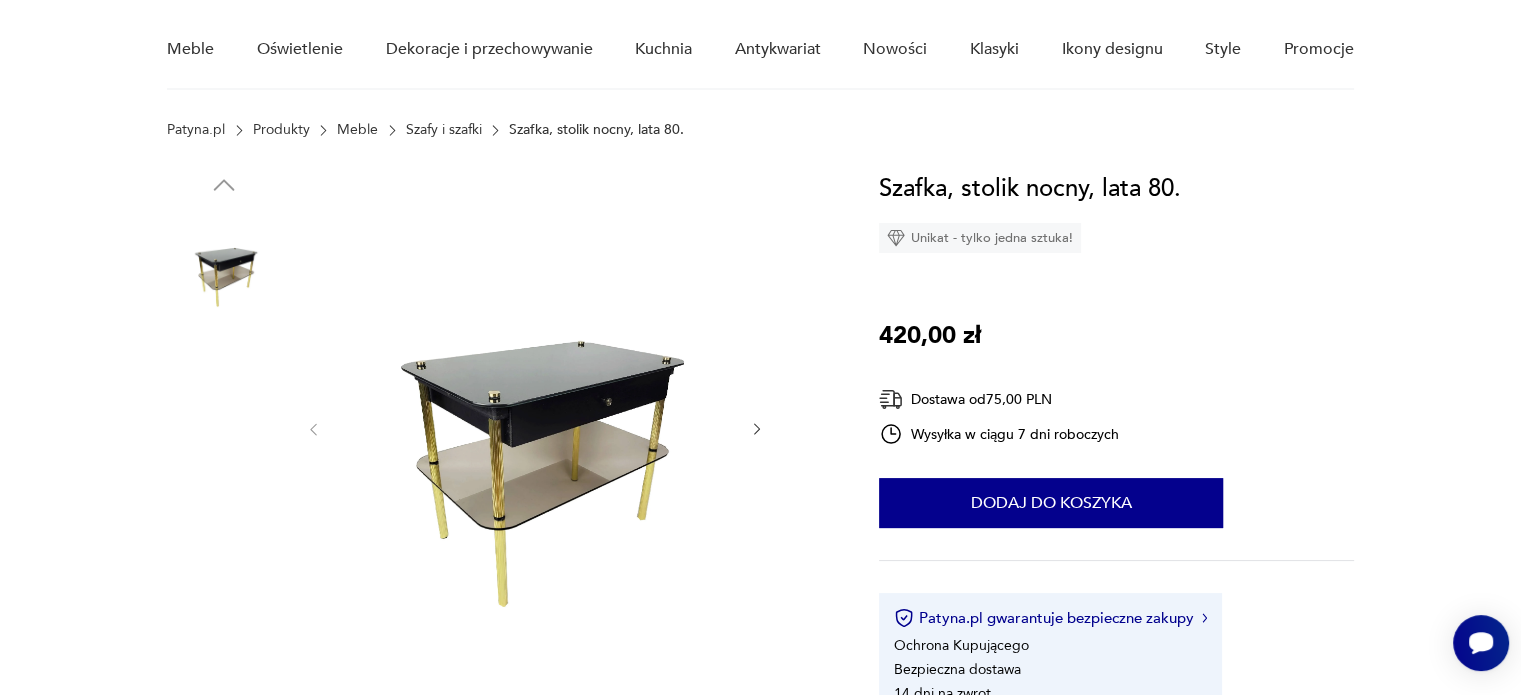 scroll, scrollTop: 162, scrollLeft: 0, axis: vertical 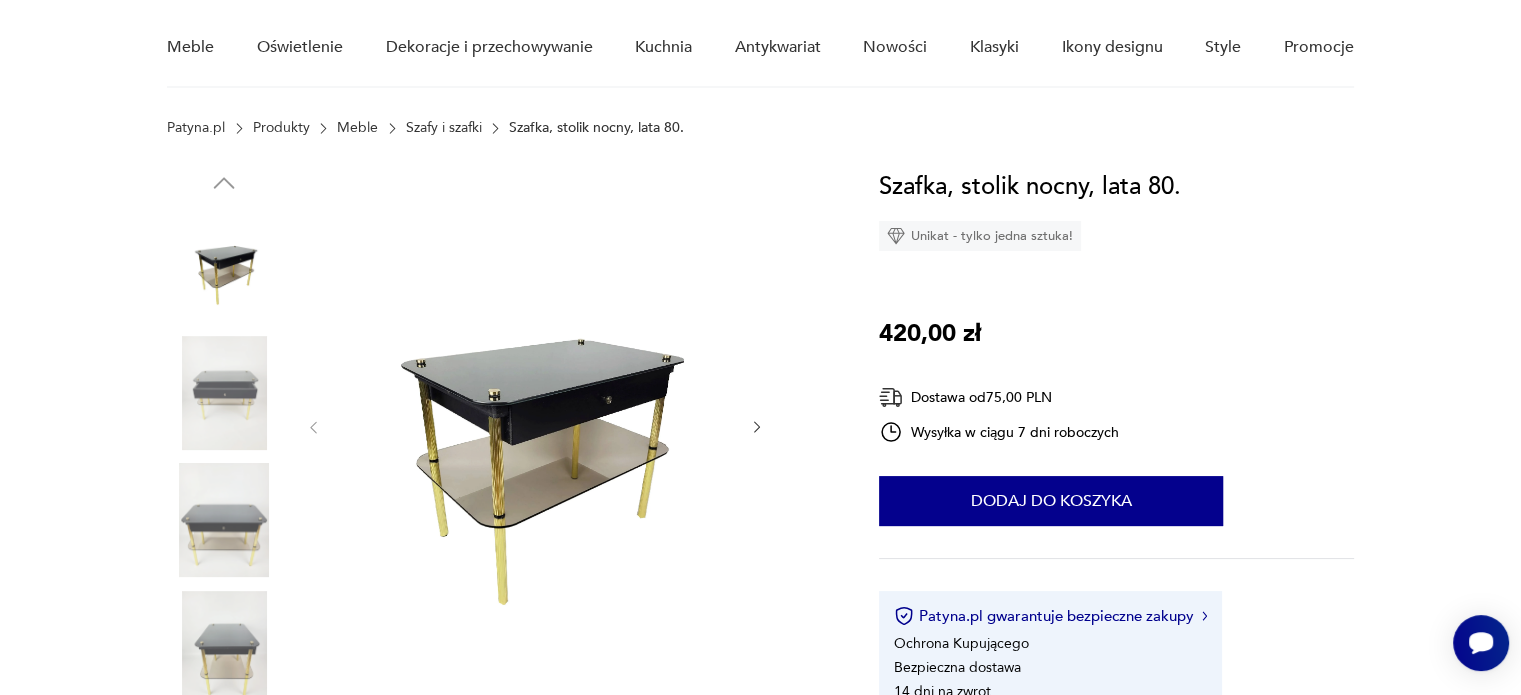click at bounding box center [535, 425] 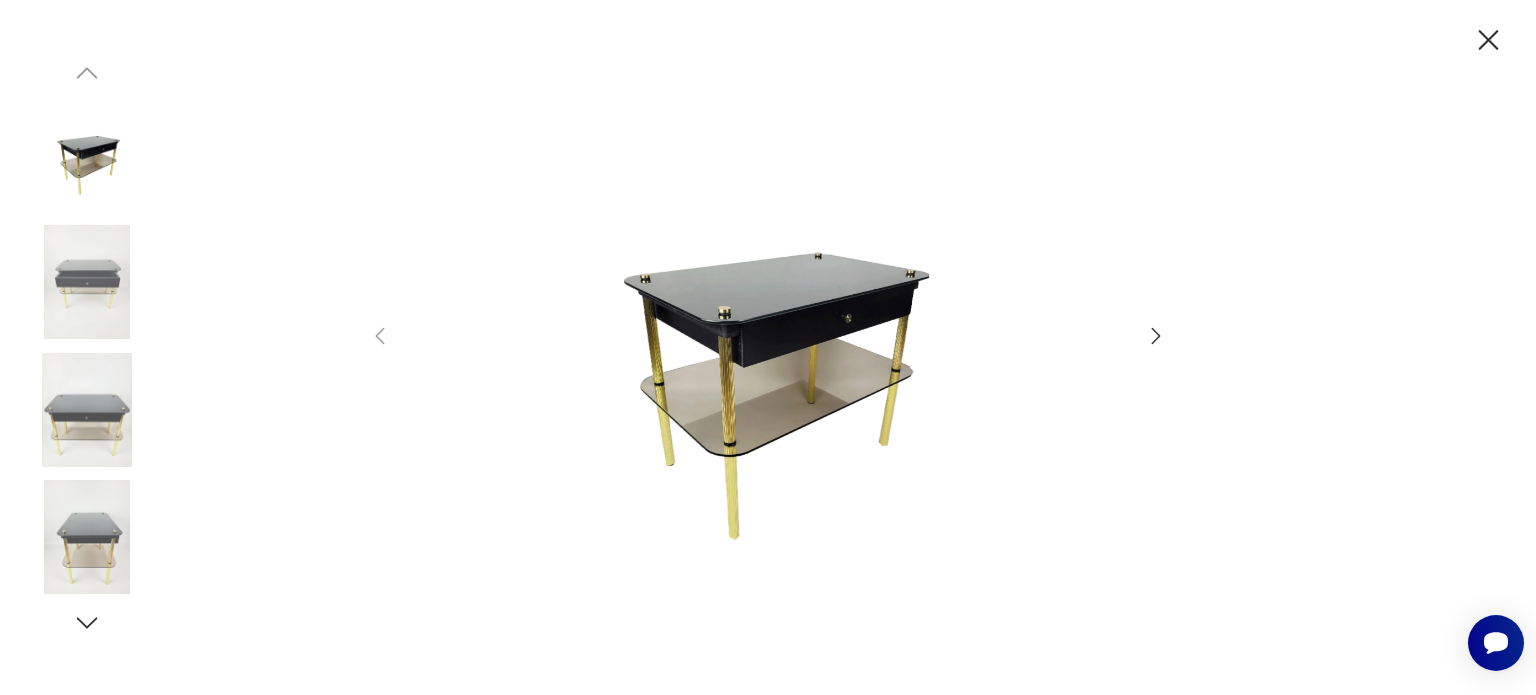 click 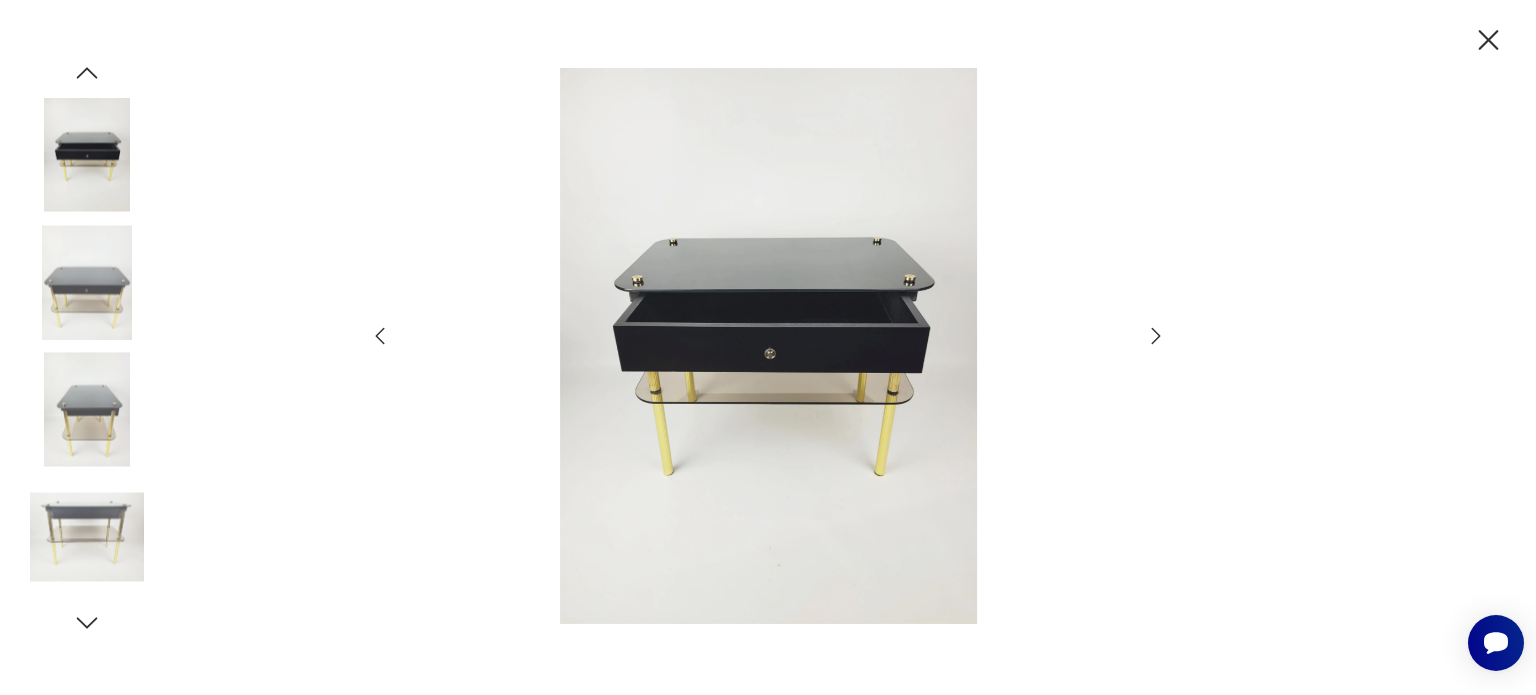 click 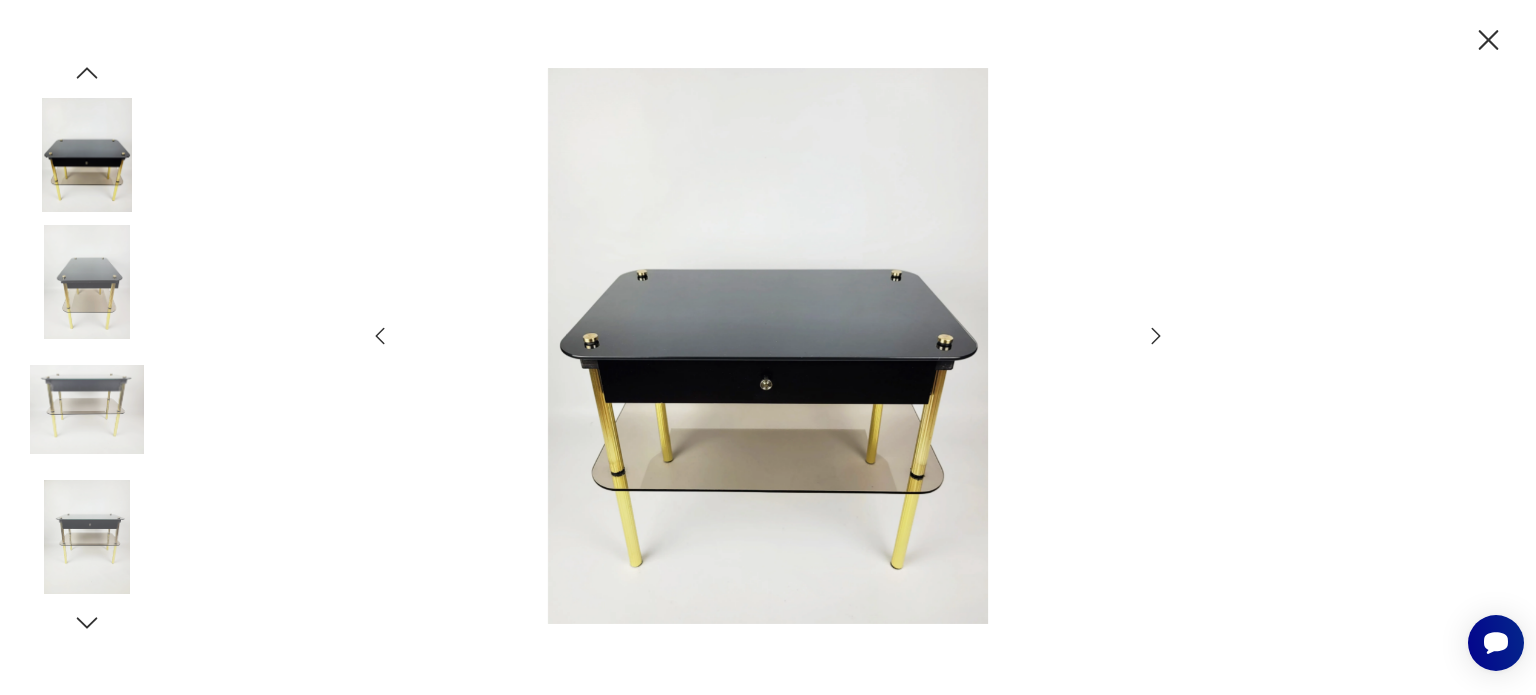 click 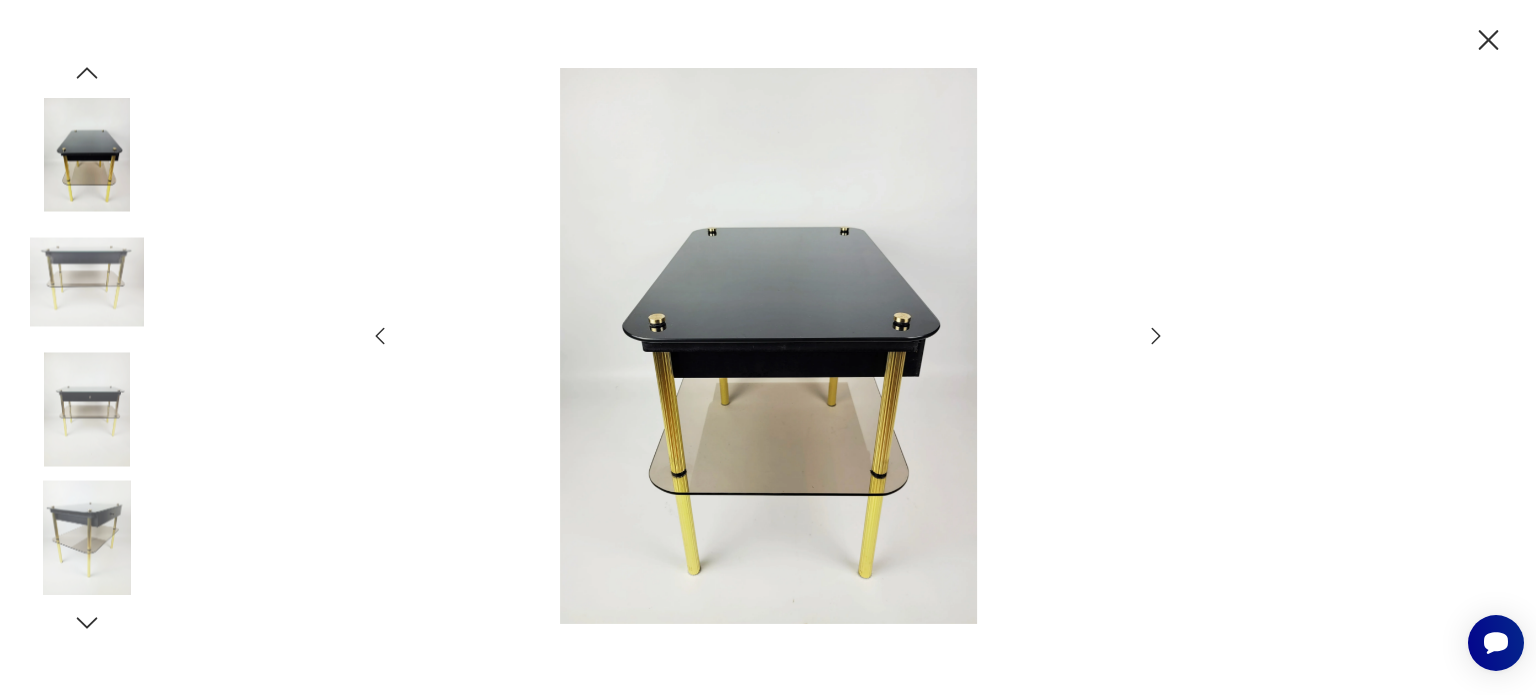 click 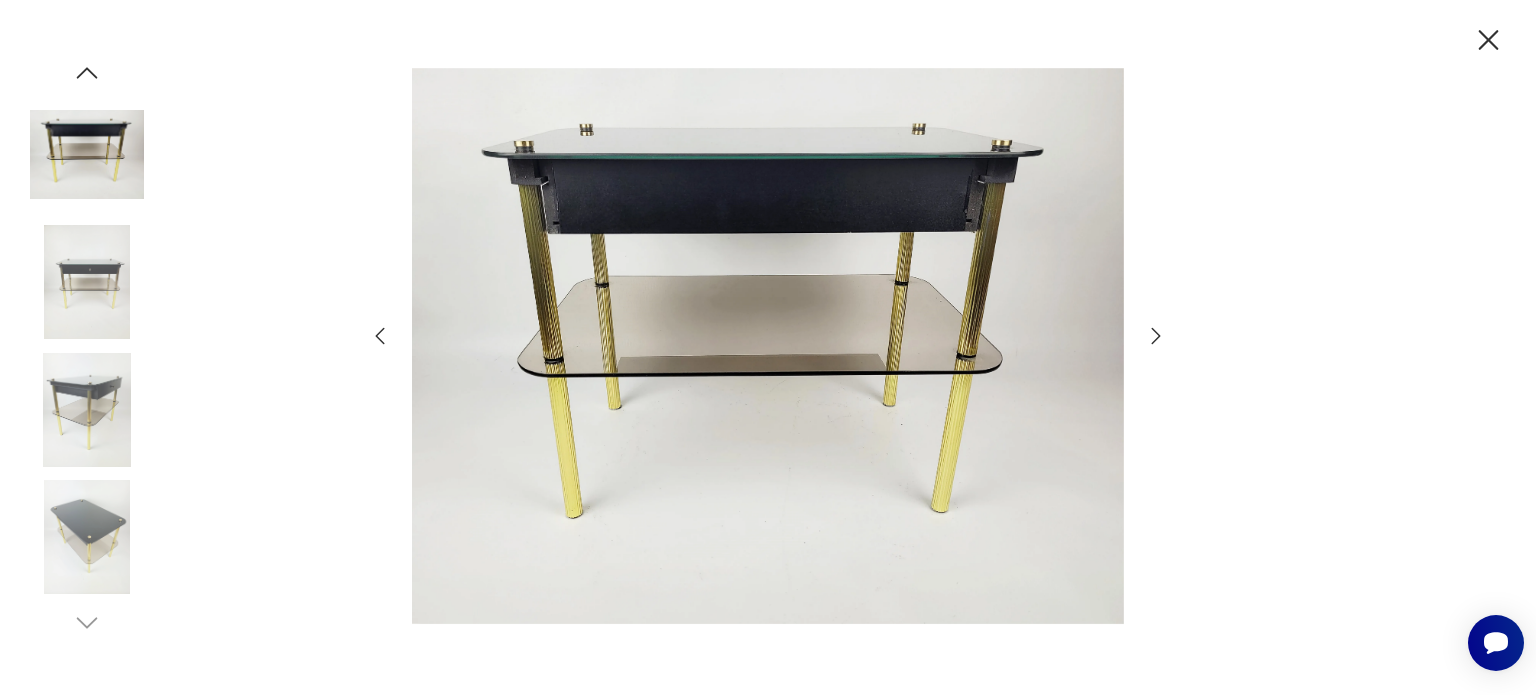 click 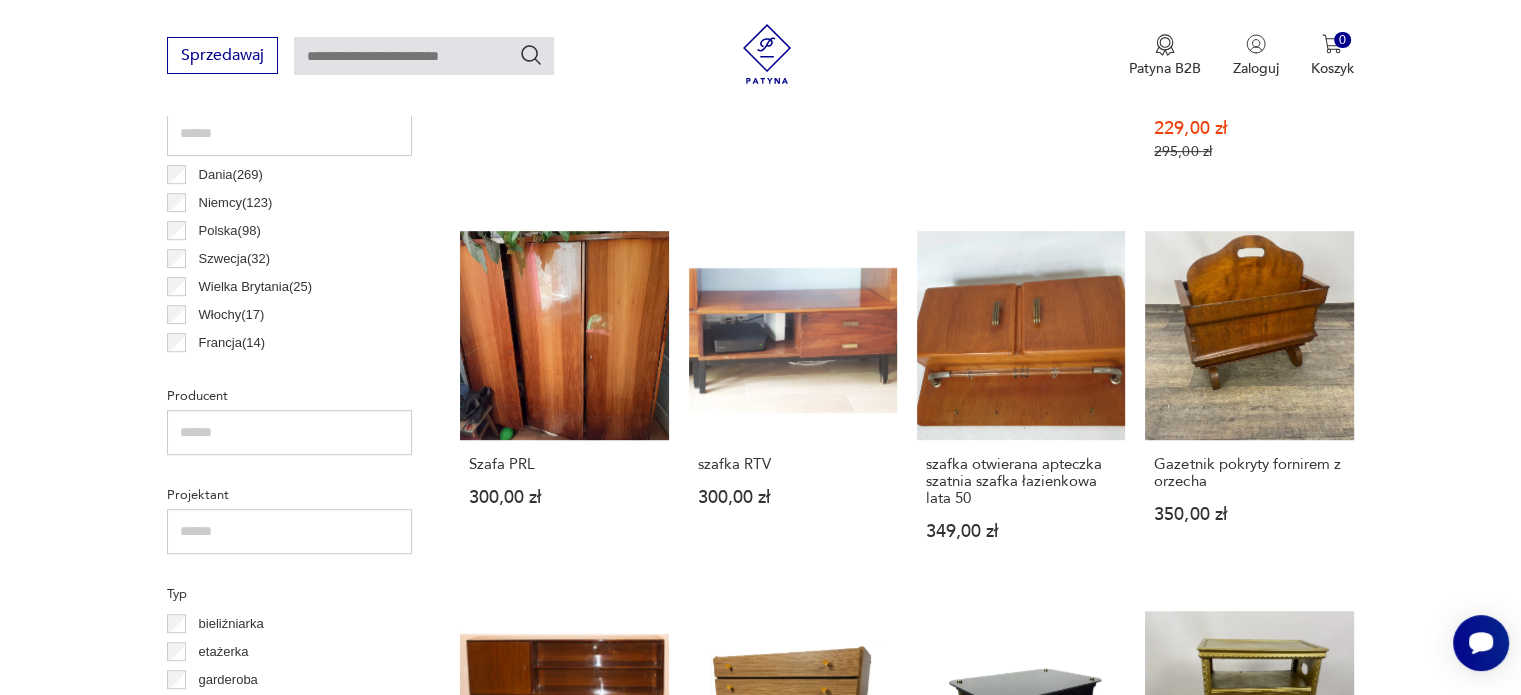 scroll, scrollTop: 1056, scrollLeft: 0, axis: vertical 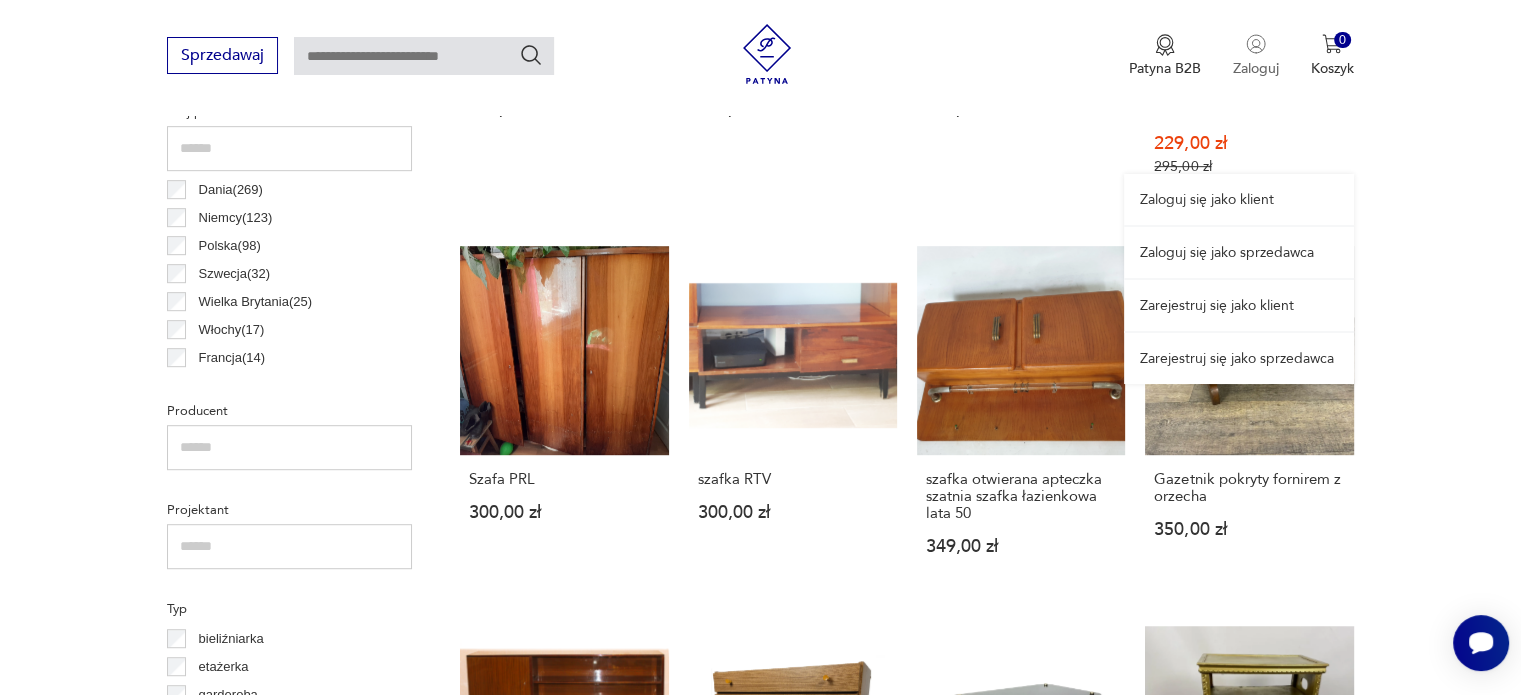 click on "Zaloguj" at bounding box center (1256, 56) 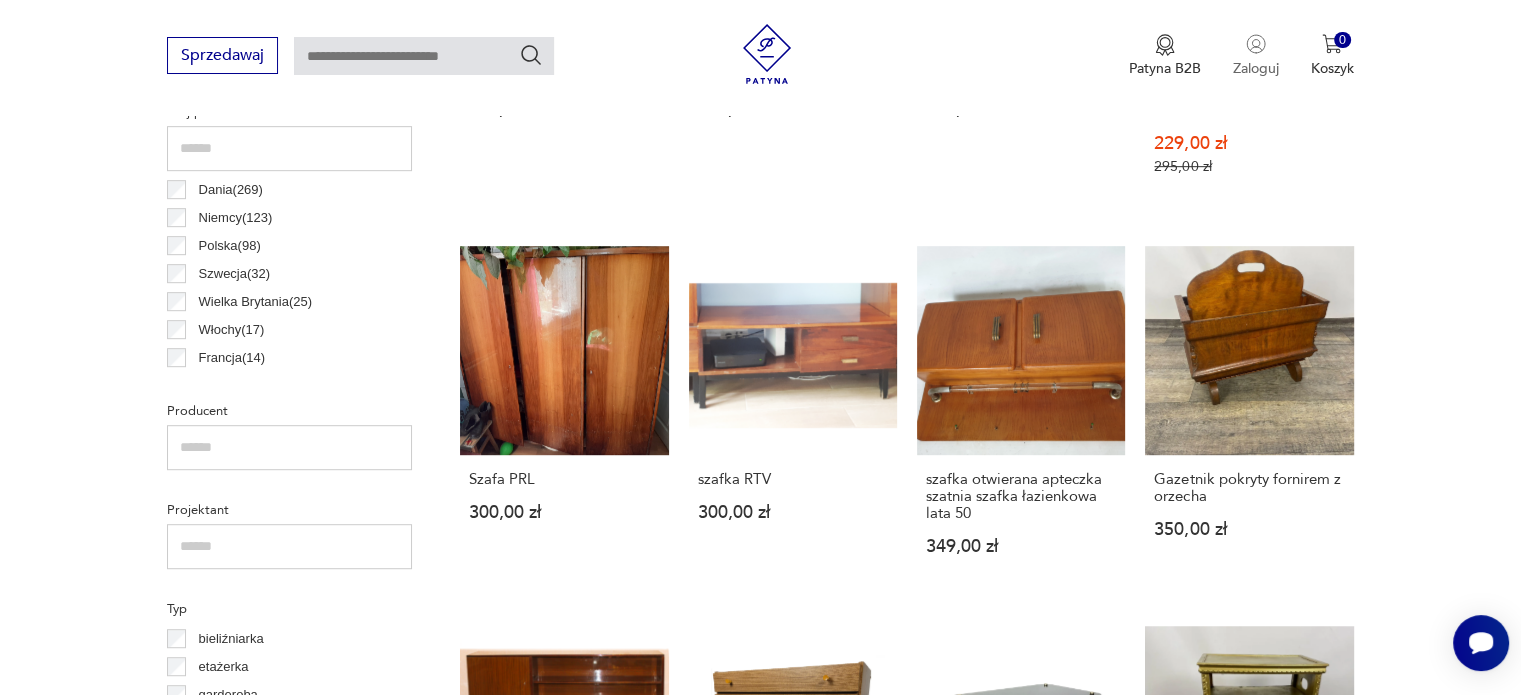 click on "Zaloguj" at bounding box center (1256, 56) 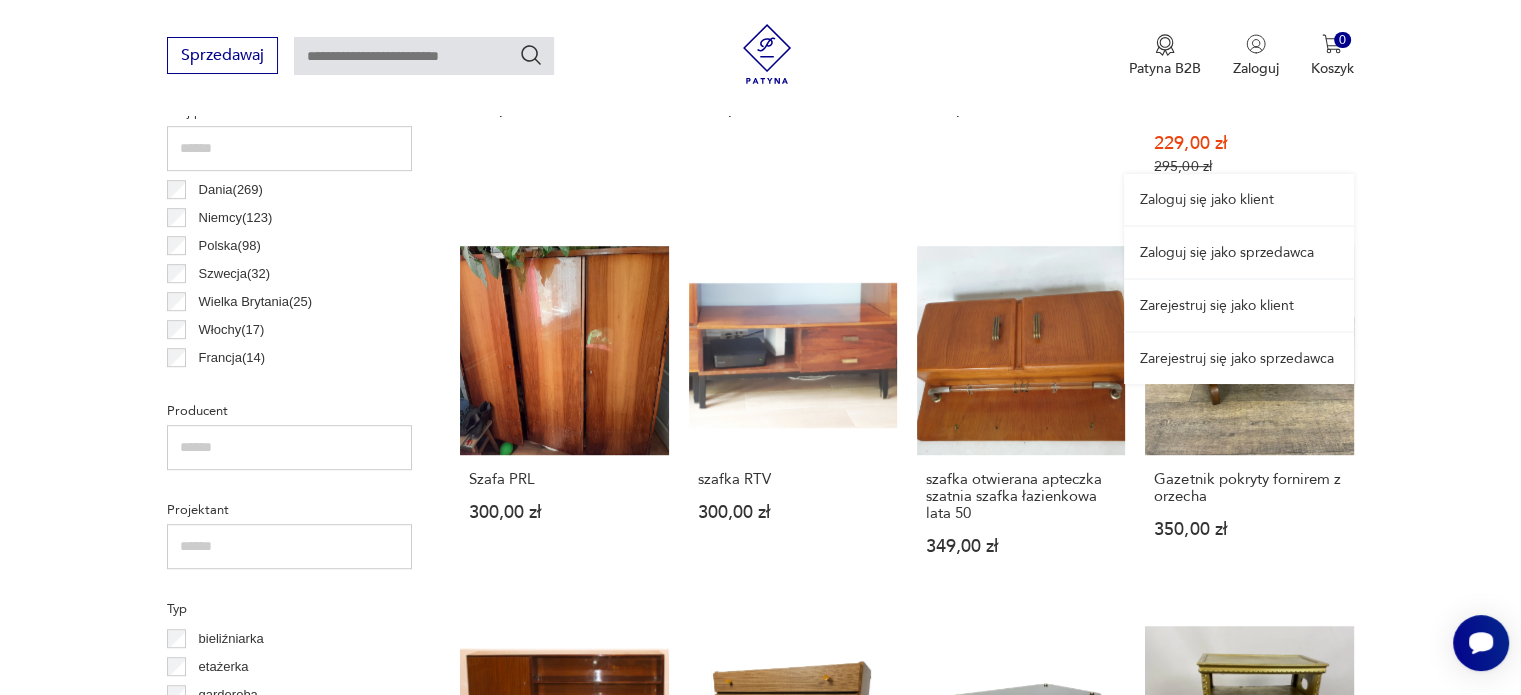 click on "Zarejestruj się jako klient" at bounding box center (1239, 305) 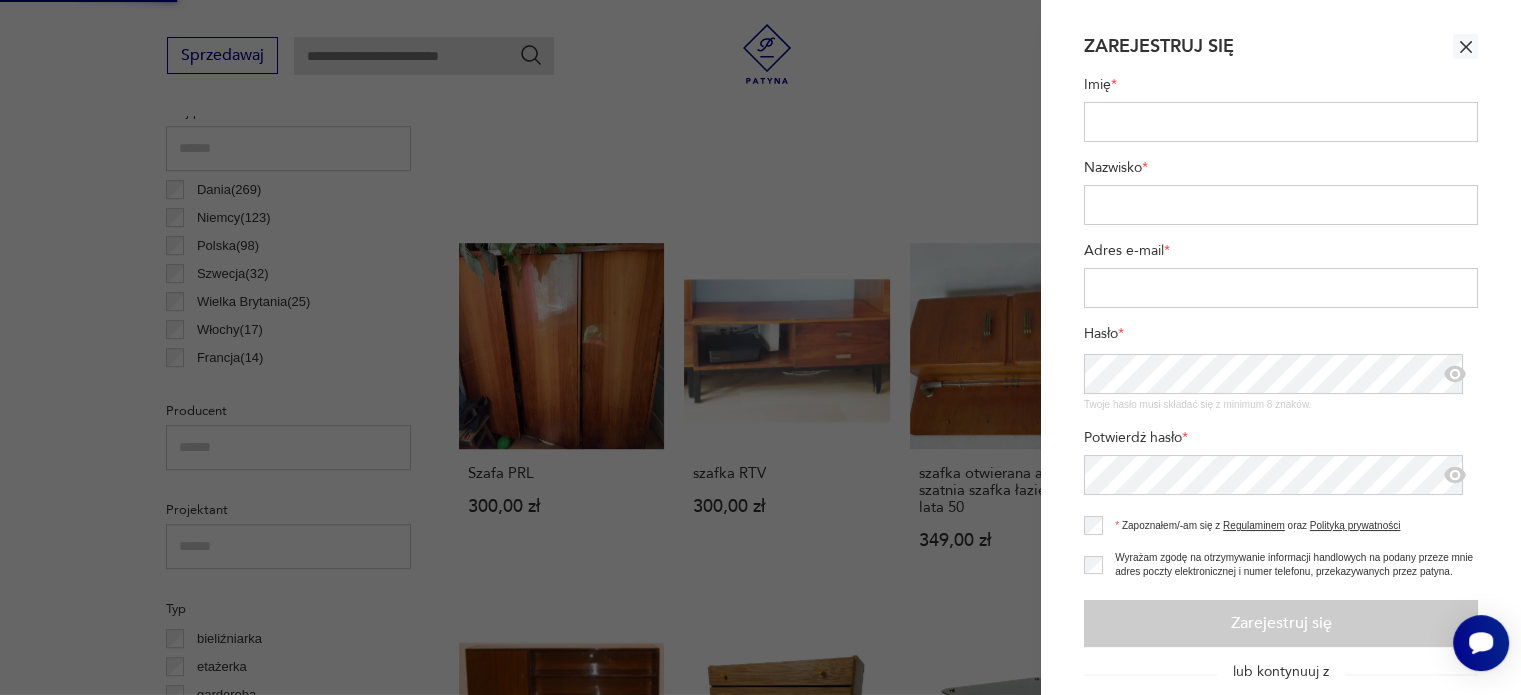 click on "Imię  *" at bounding box center (1281, 122) 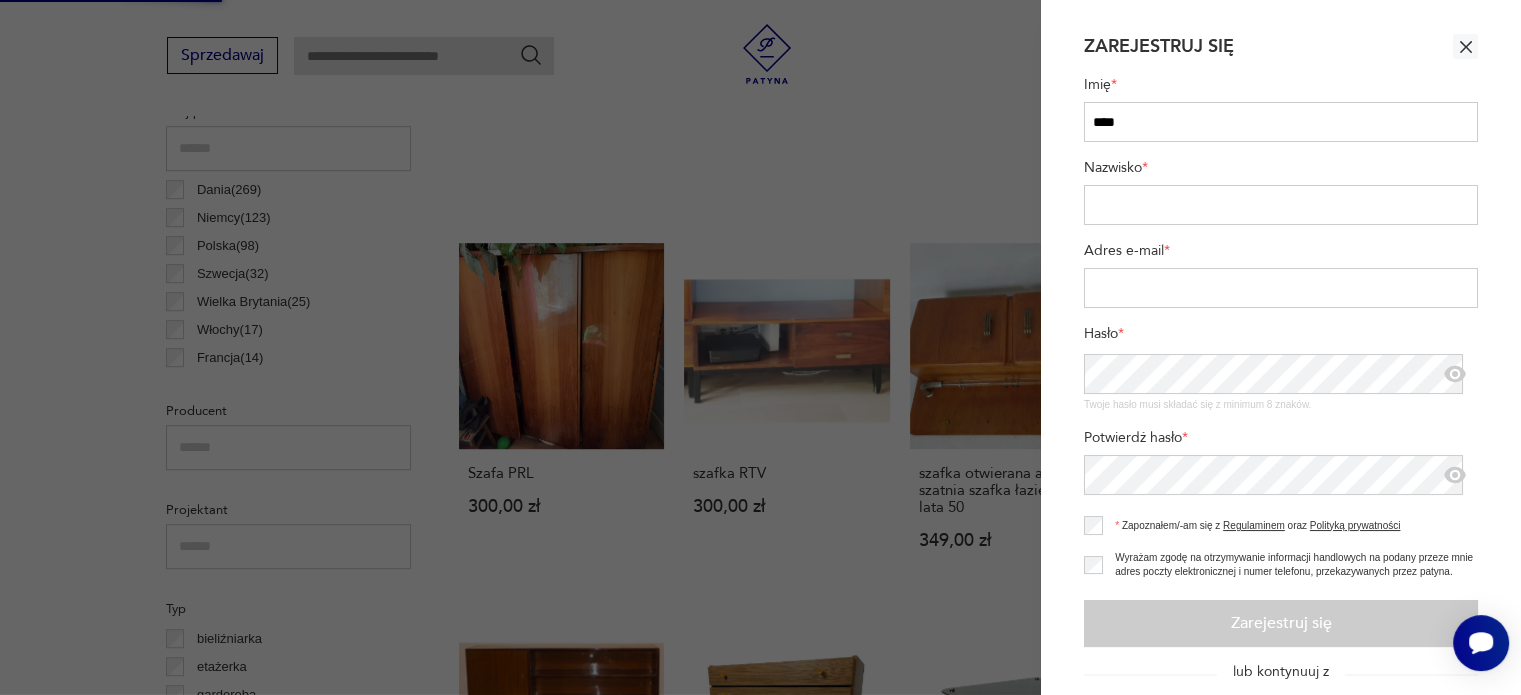 type on "****" 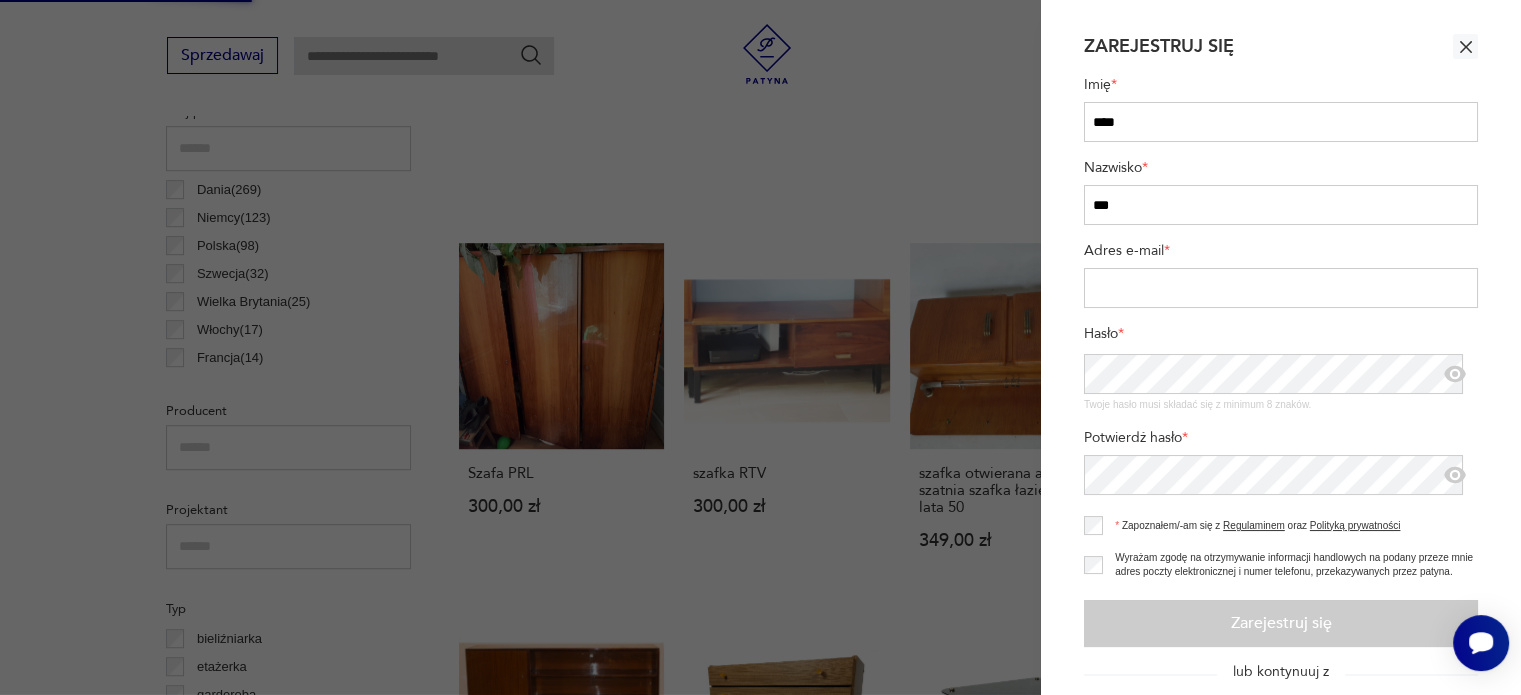 type on "***" 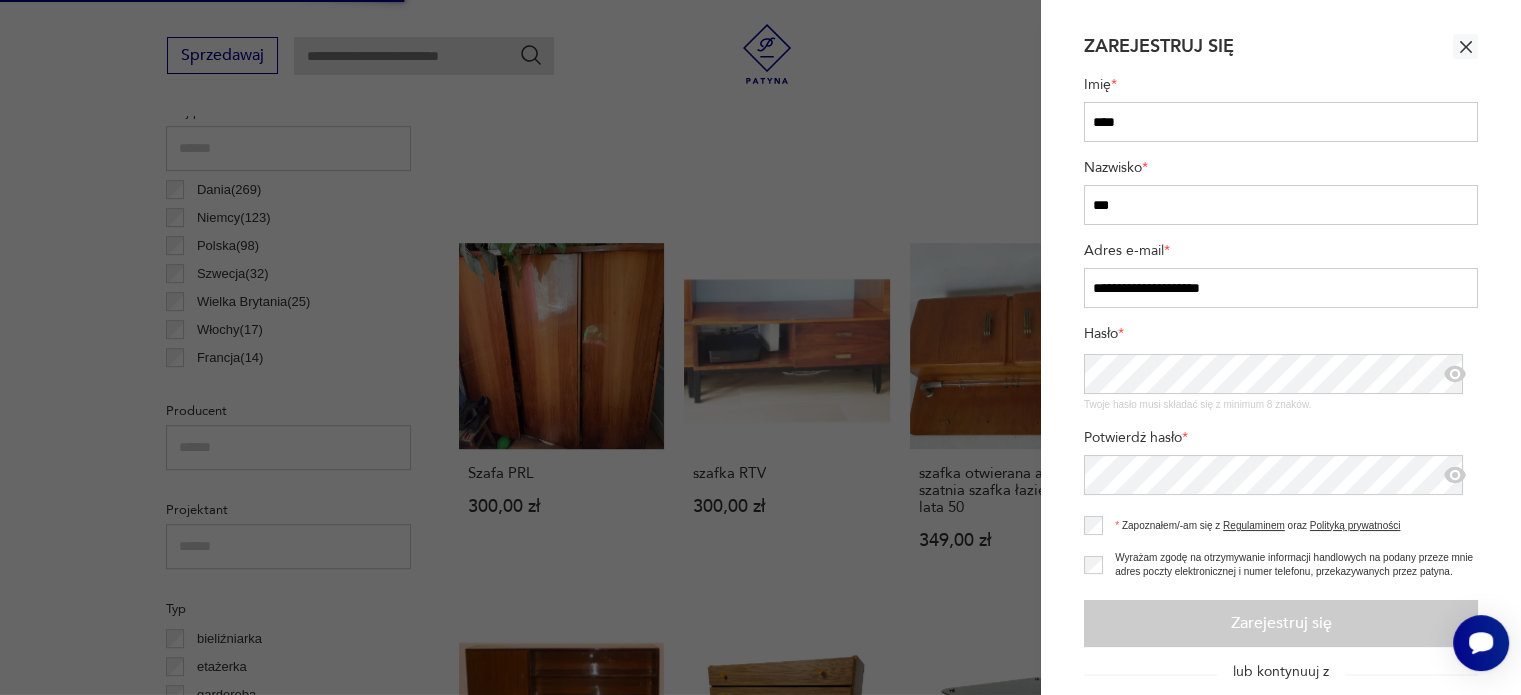type on "**********" 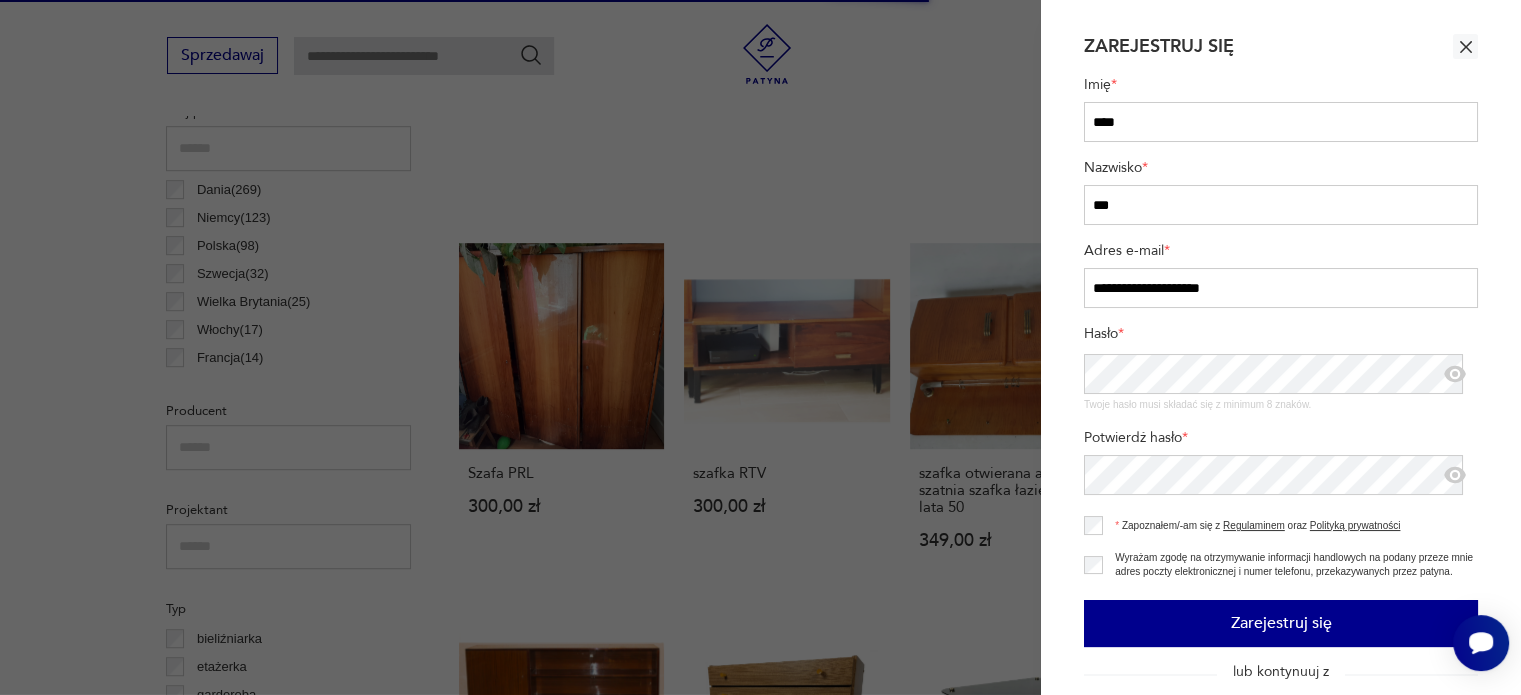 click on "Zarejestruj się" at bounding box center [1281, 623] 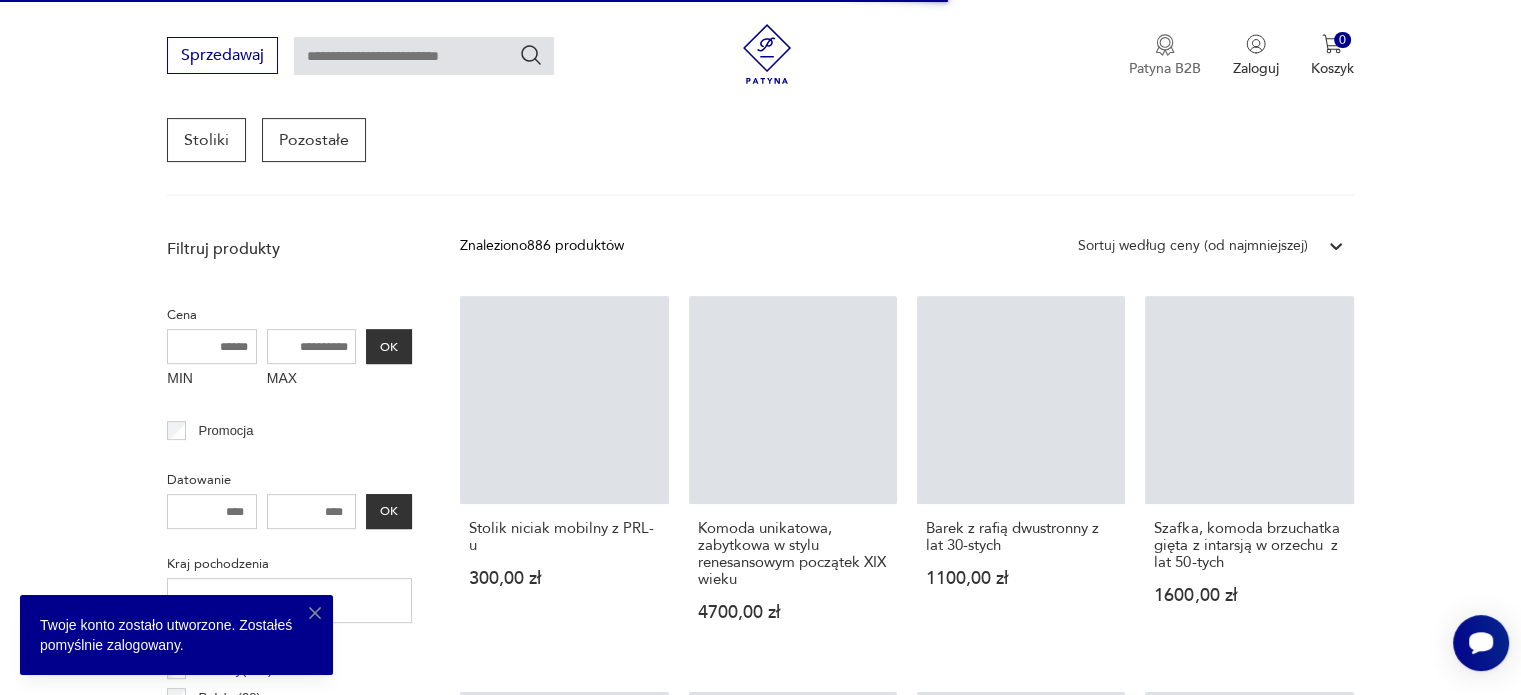scroll, scrollTop: 530, scrollLeft: 0, axis: vertical 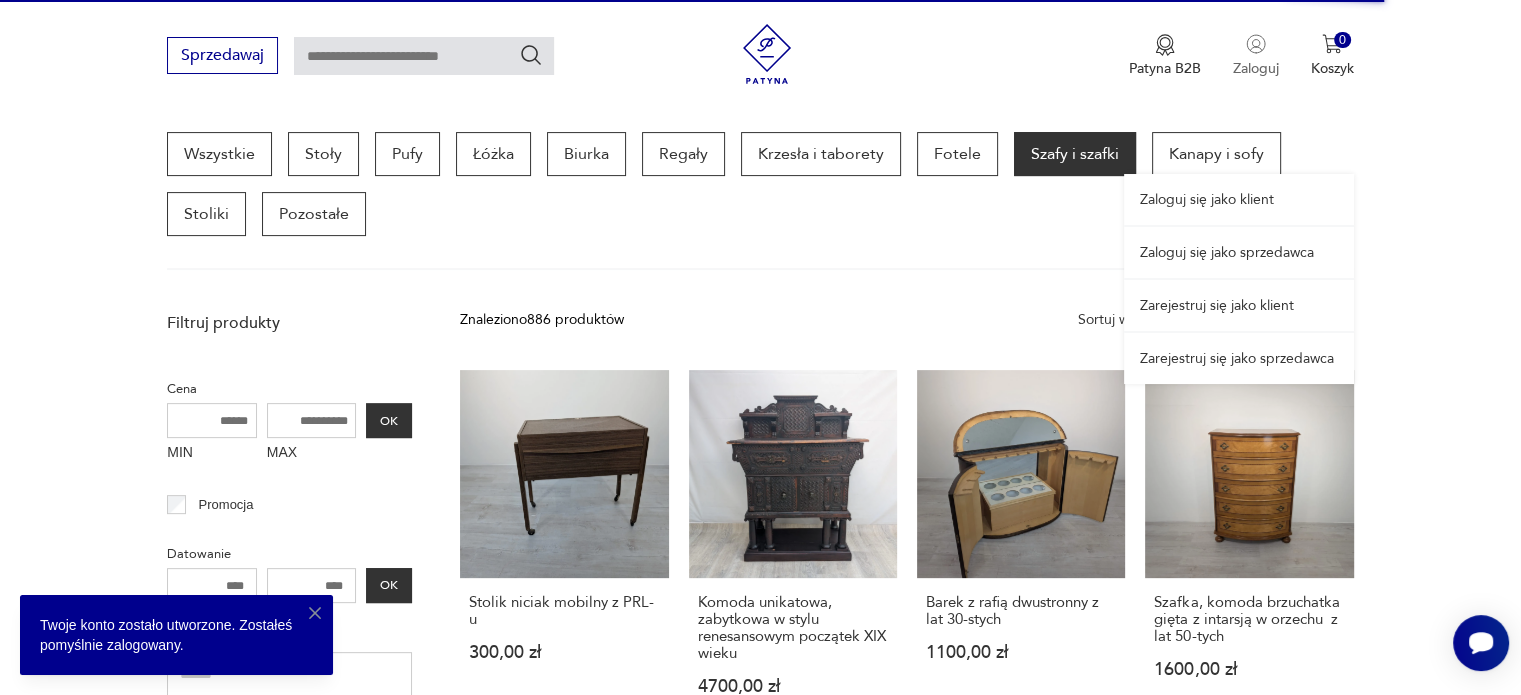 click at bounding box center (1256, 44) 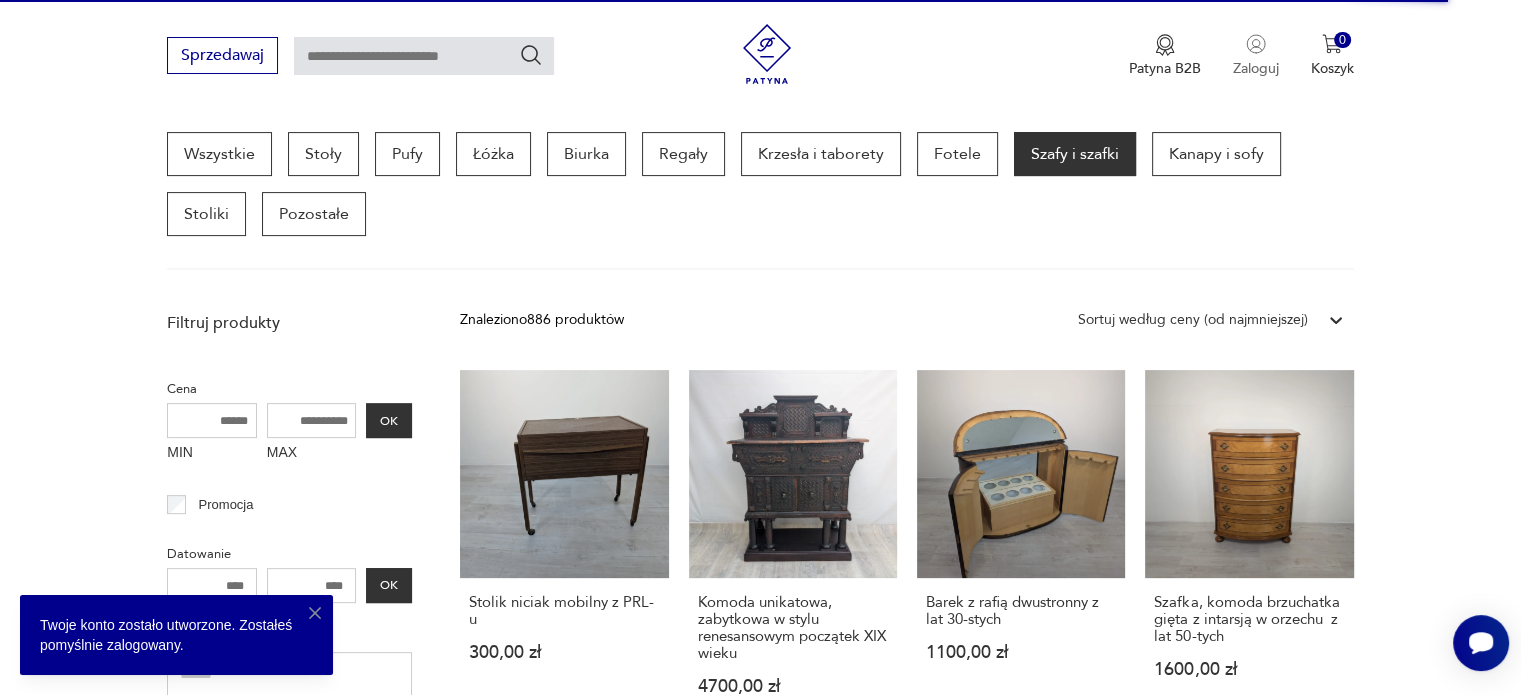 click at bounding box center (1256, 44) 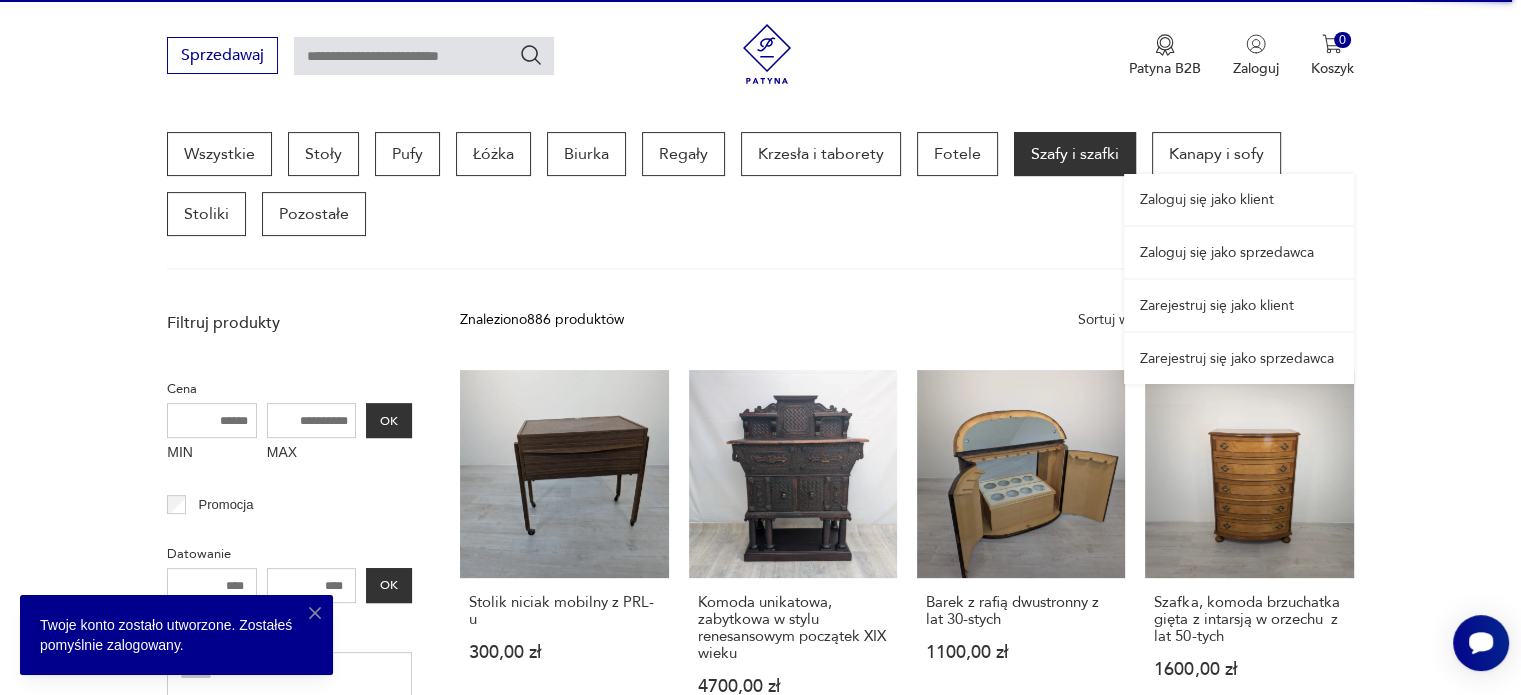 click on "Zaloguj się jako klient" at bounding box center (1239, 199) 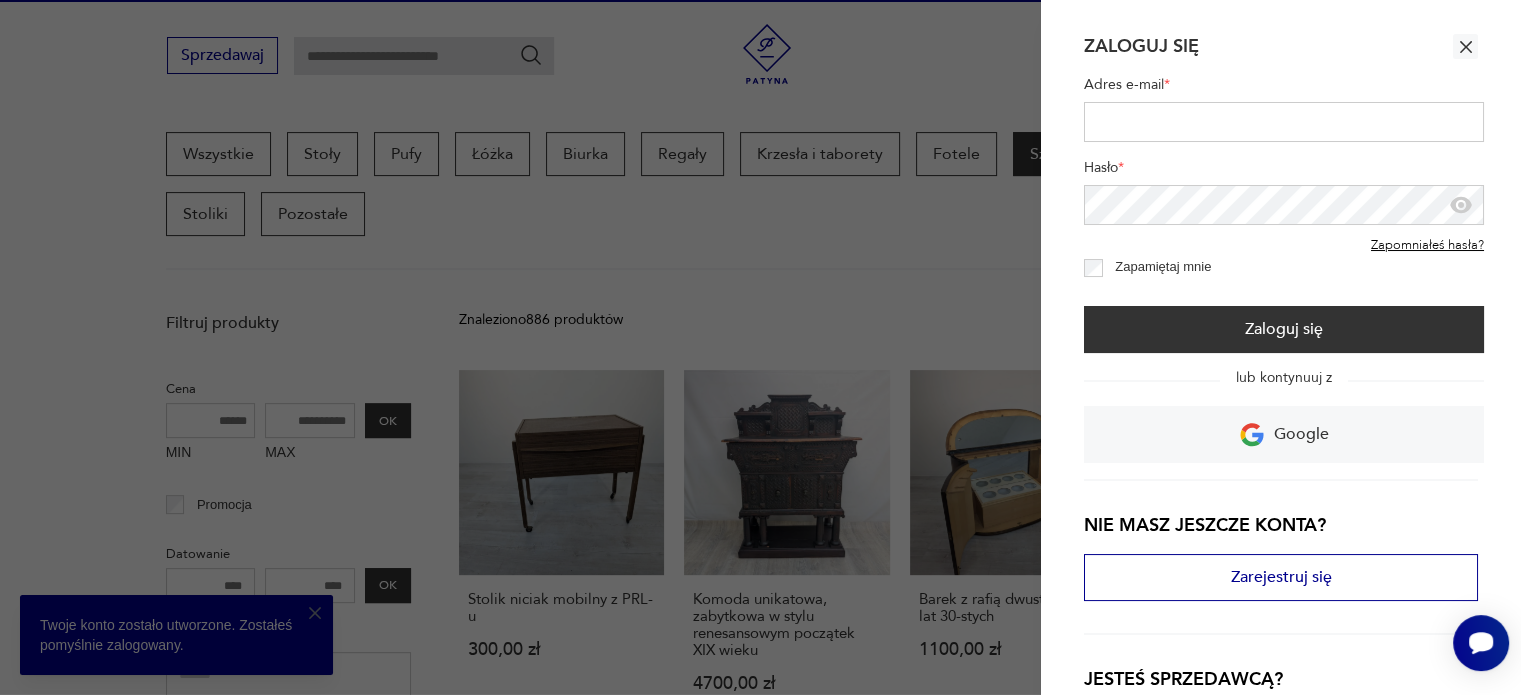 type 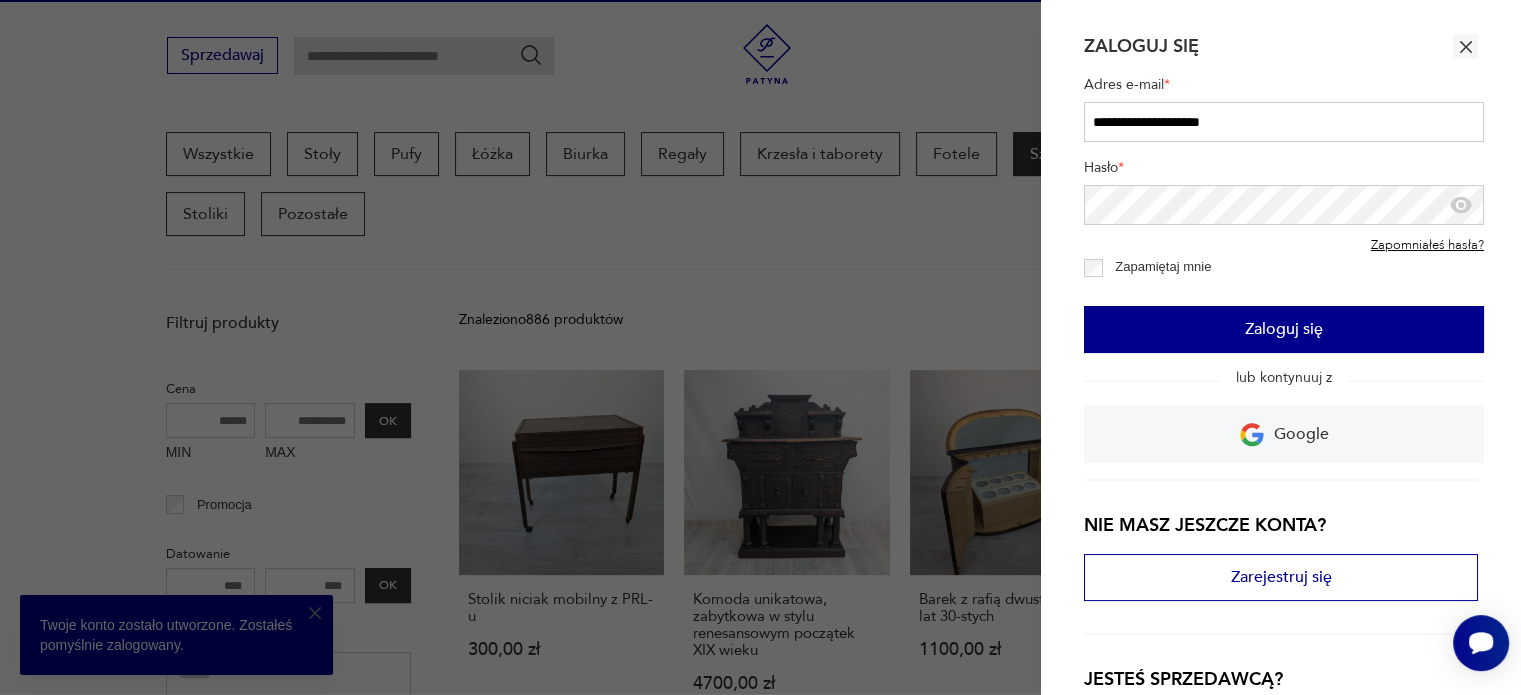 click on "Zaloguj się" at bounding box center (1284, 329) 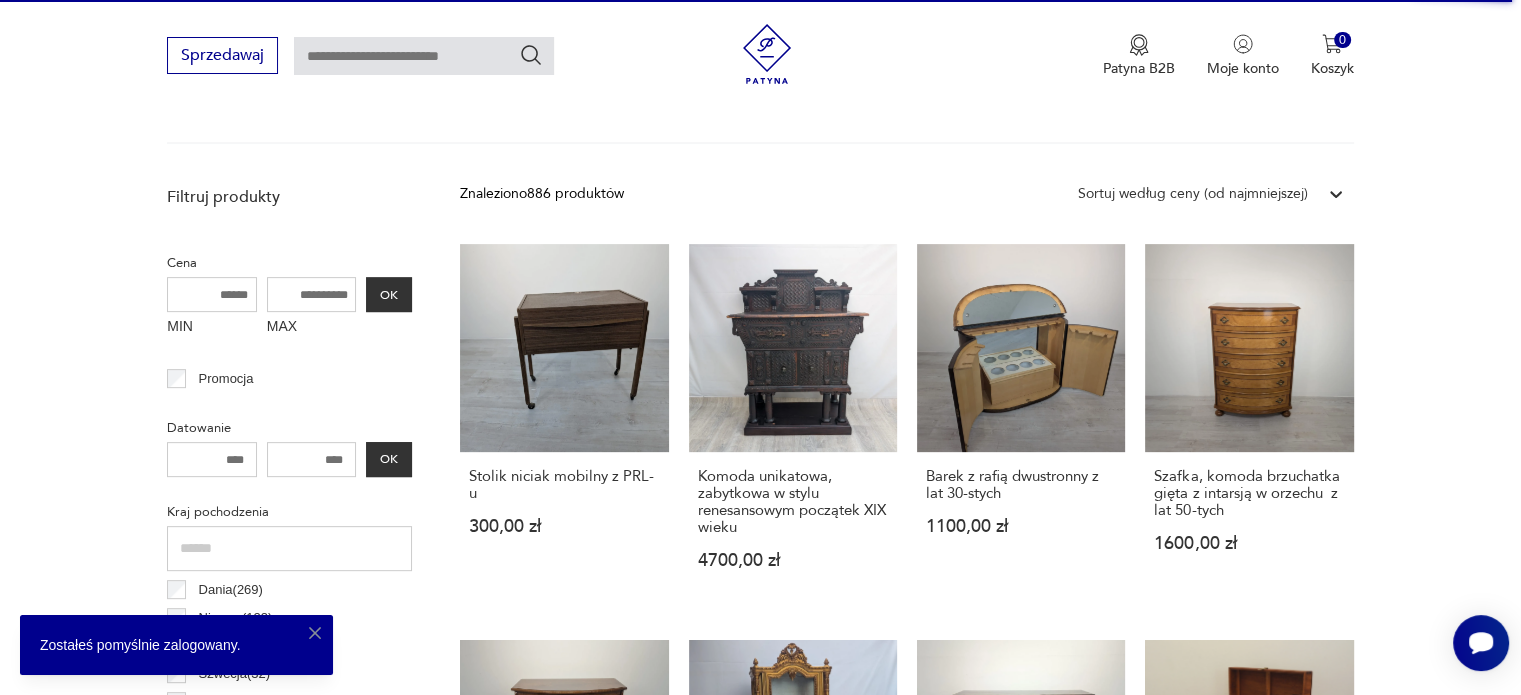 scroll, scrollTop: 659, scrollLeft: 0, axis: vertical 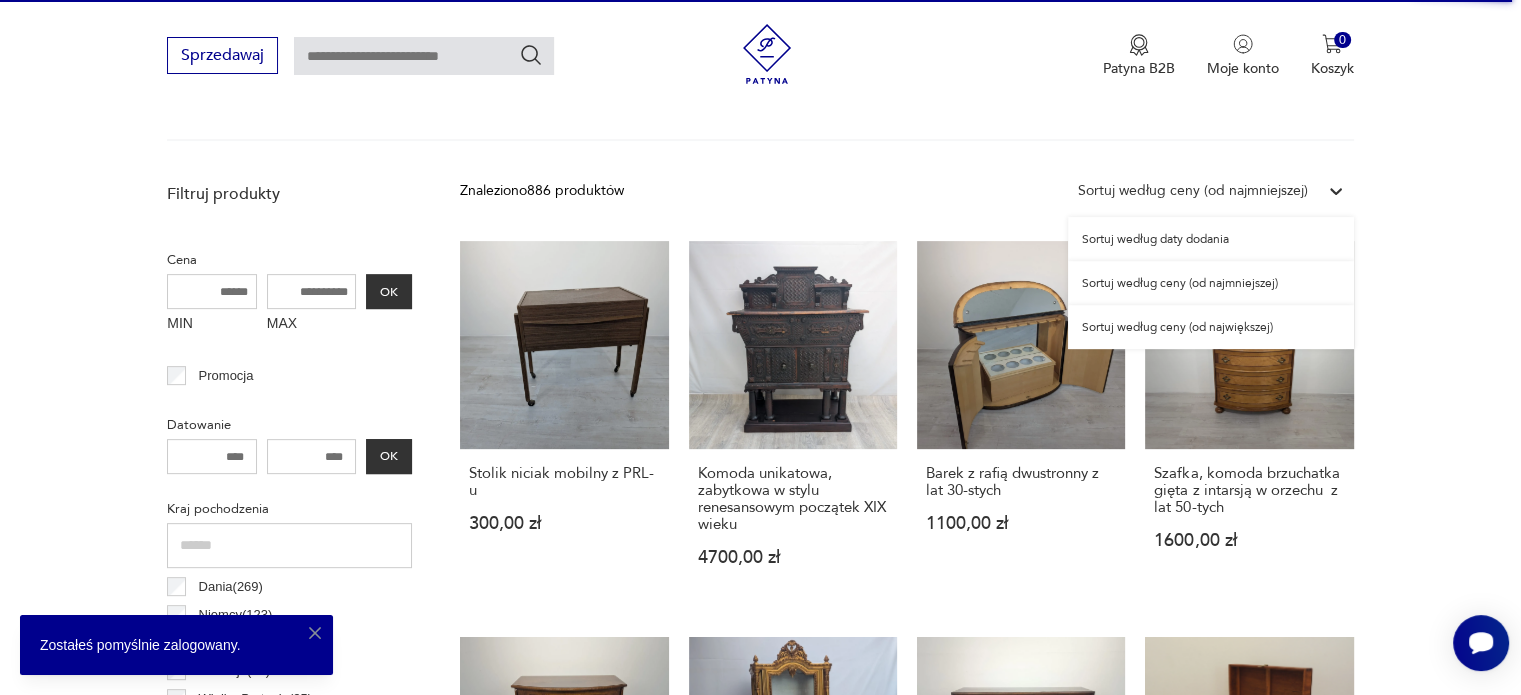 click 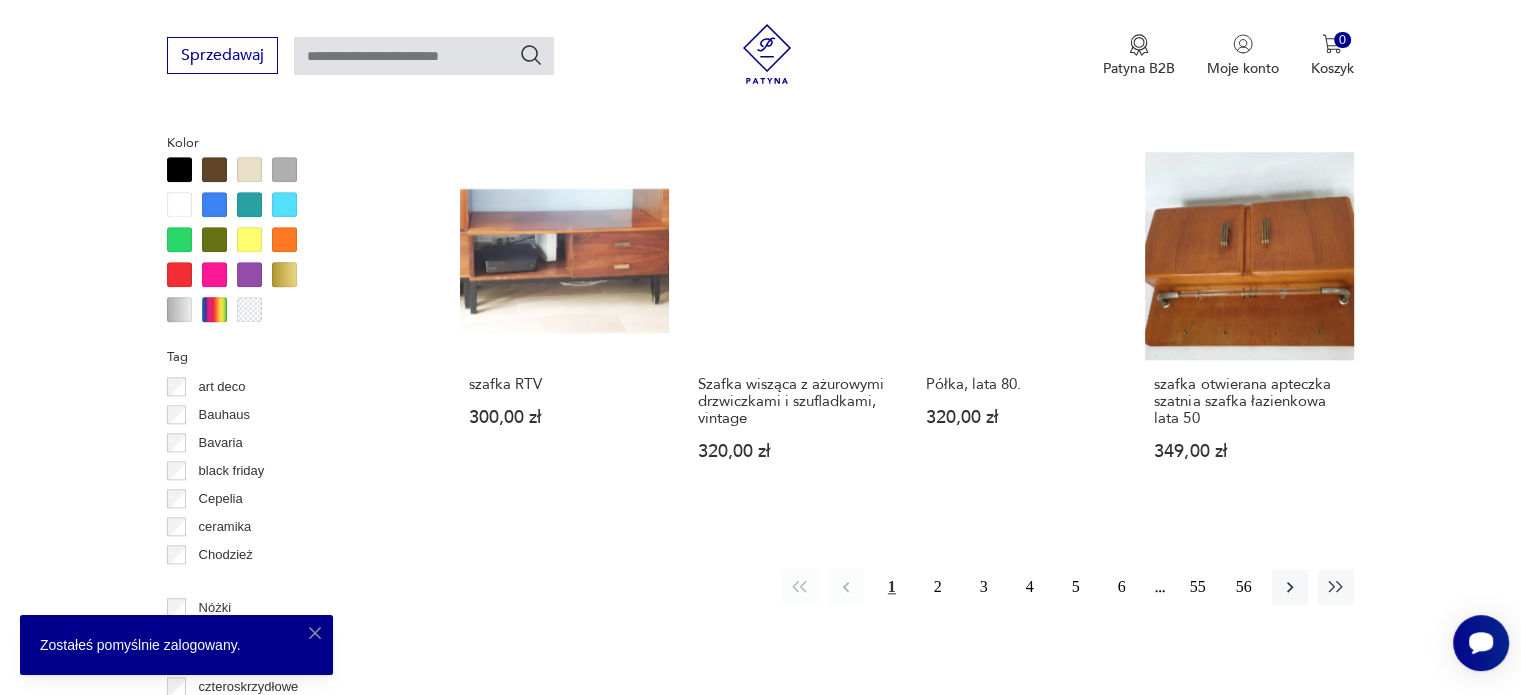 scroll, scrollTop: 1894, scrollLeft: 0, axis: vertical 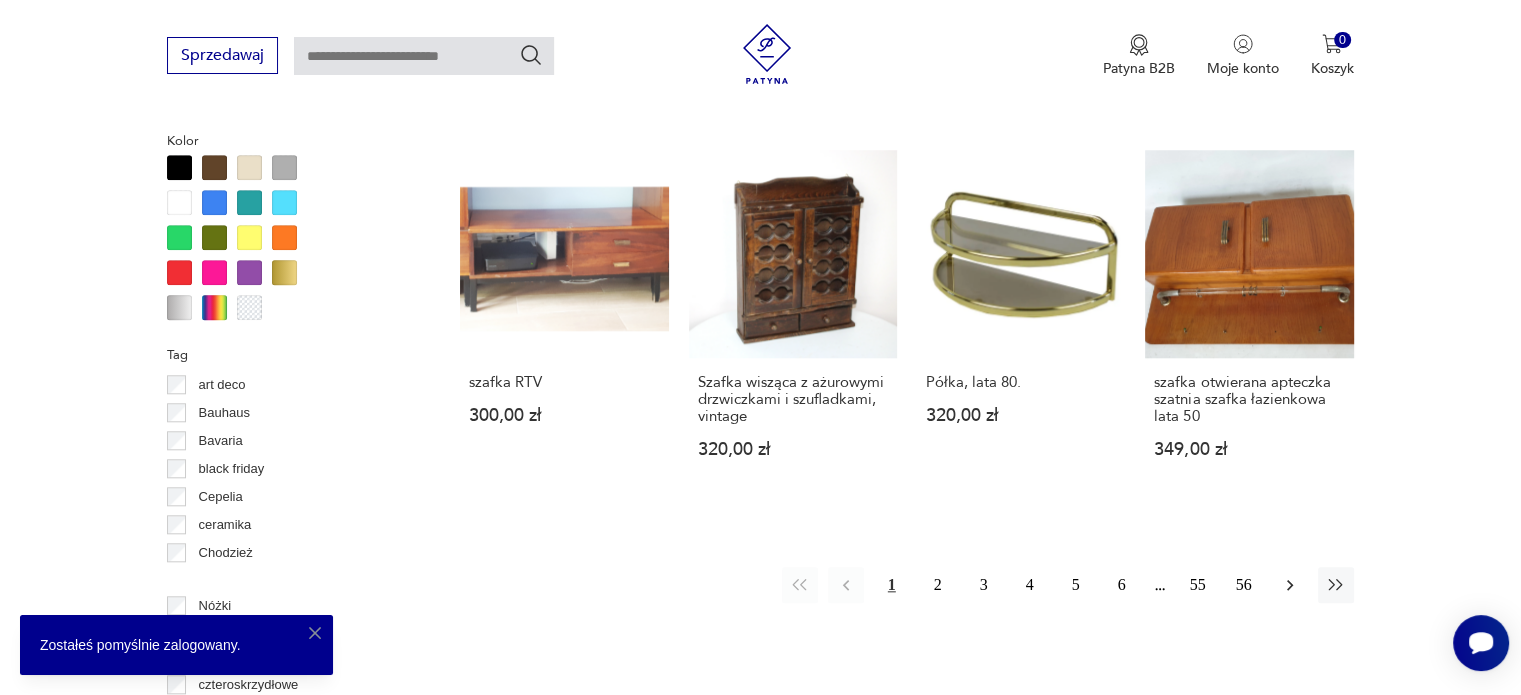 click 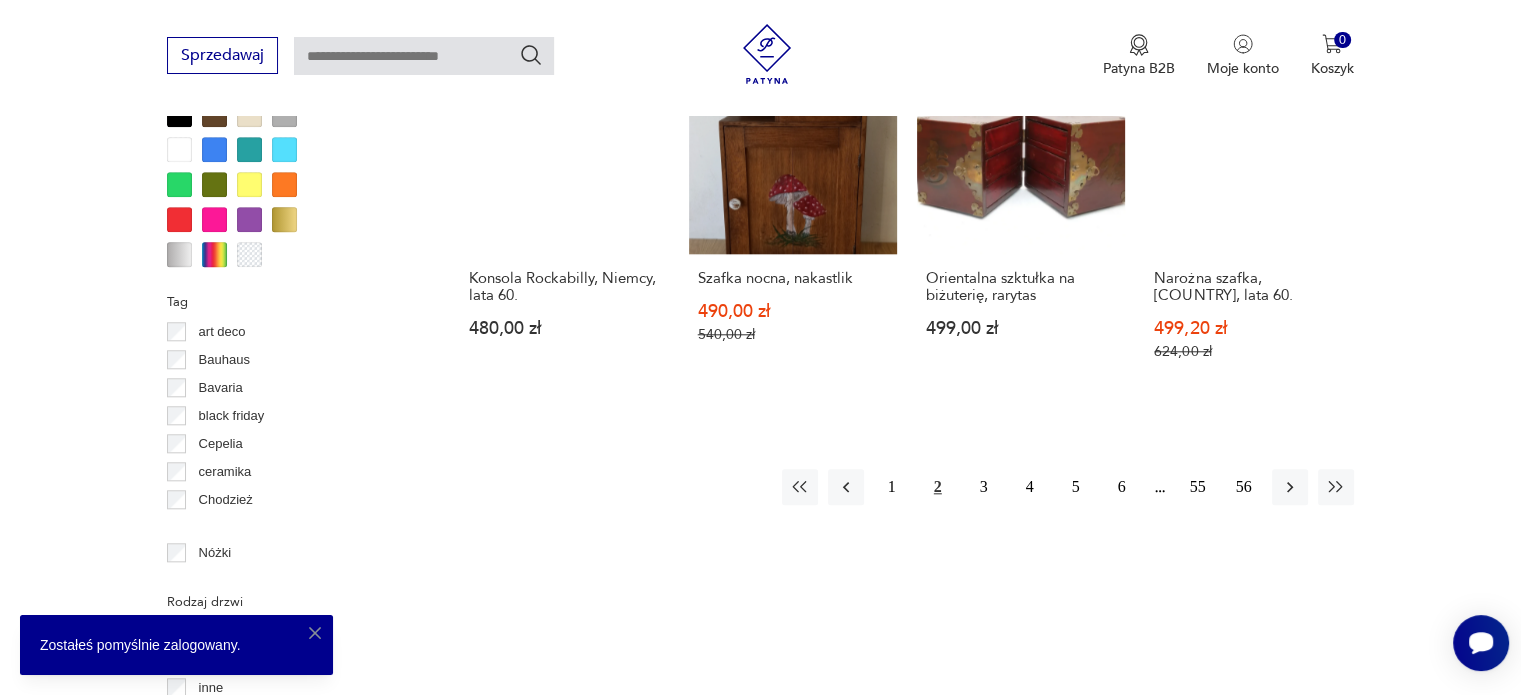 scroll, scrollTop: 1953, scrollLeft: 0, axis: vertical 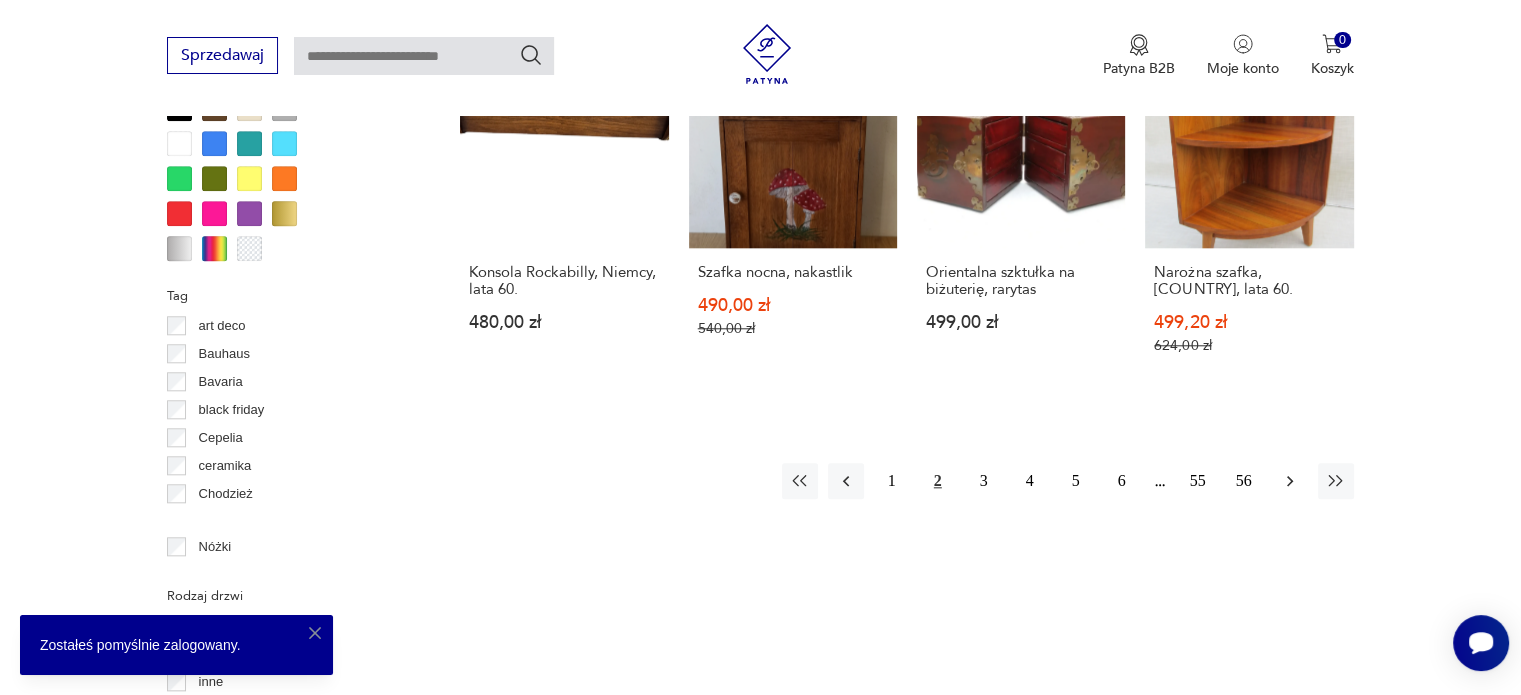 click 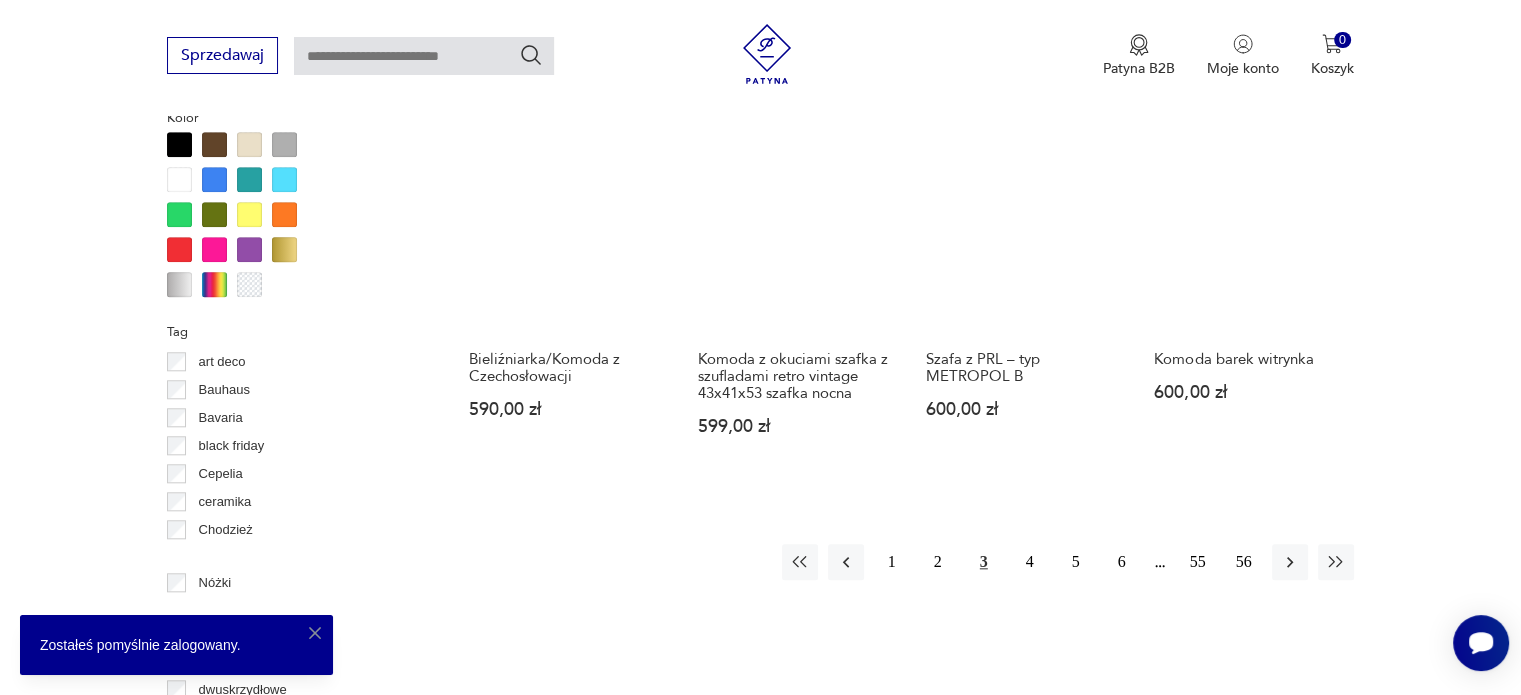 scroll, scrollTop: 1919, scrollLeft: 0, axis: vertical 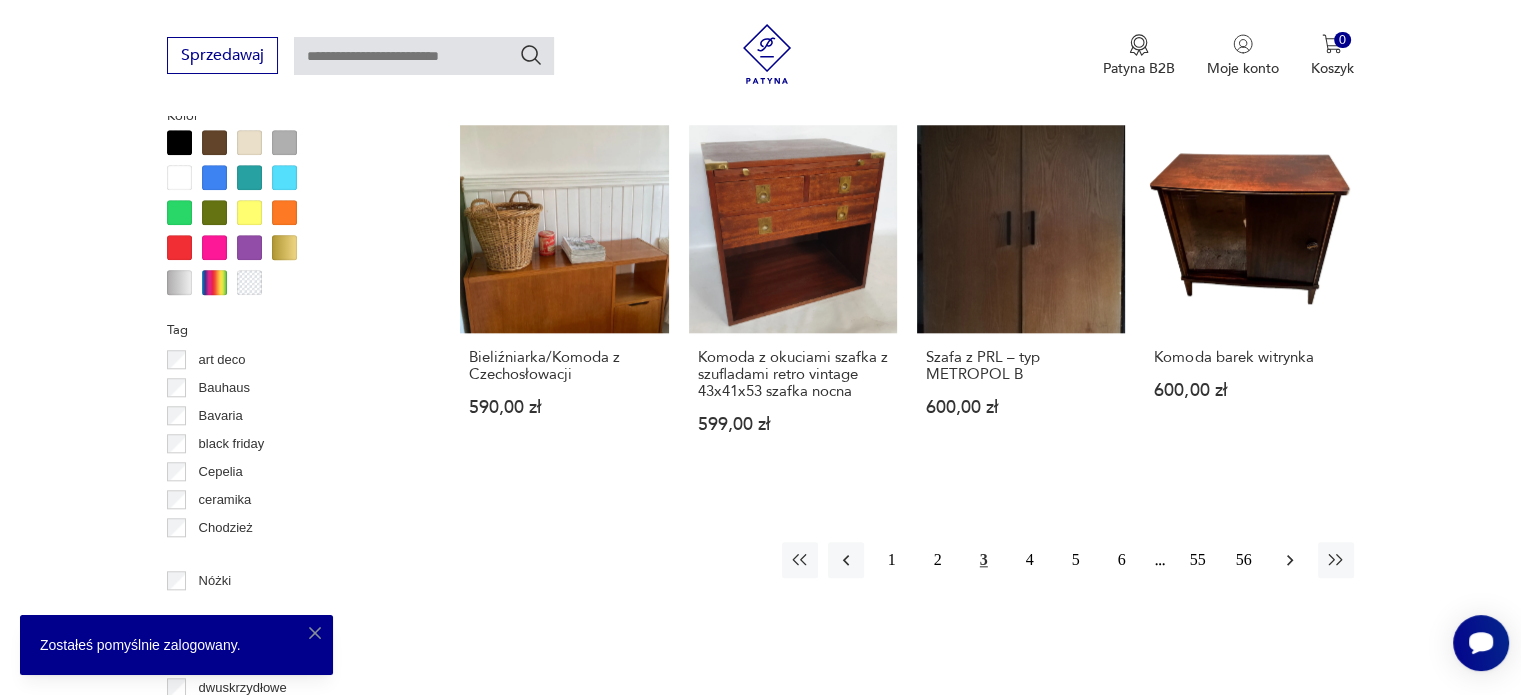 click 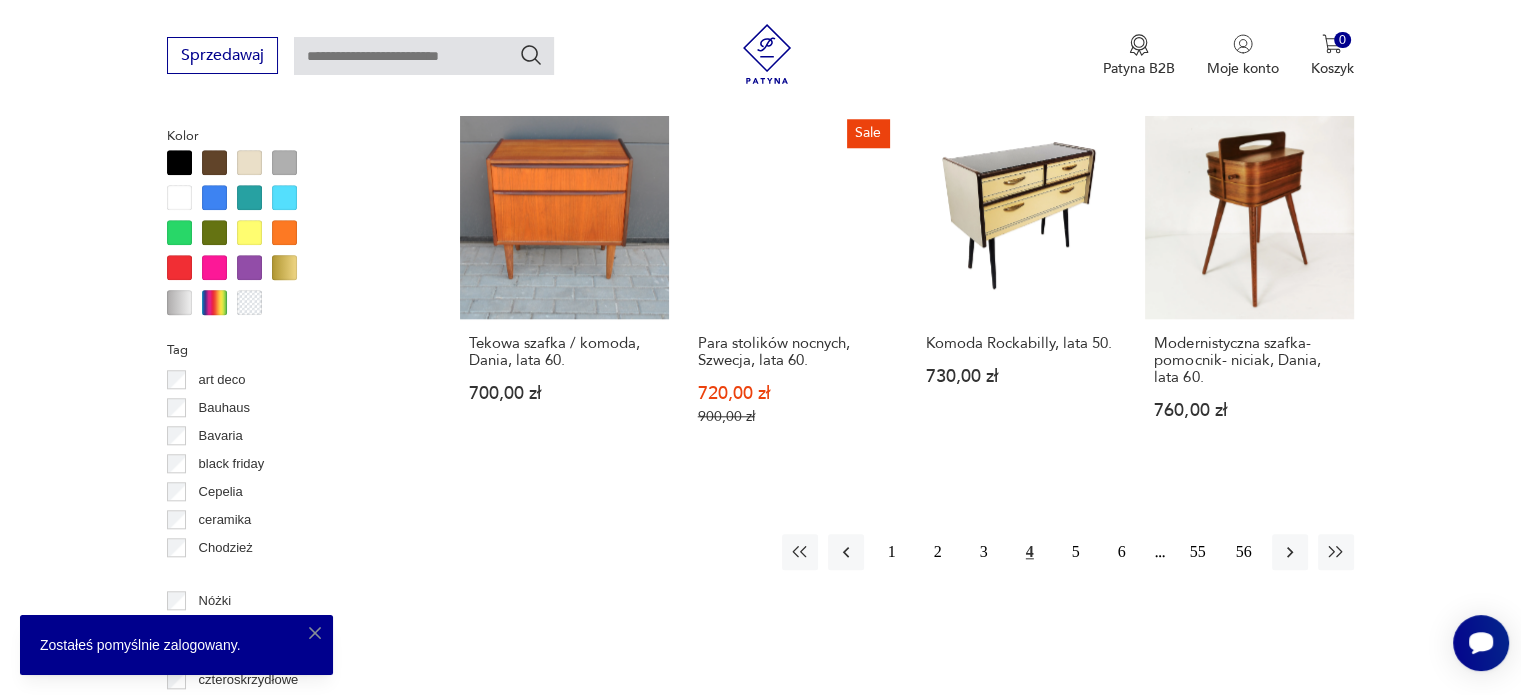 scroll, scrollTop: 1902, scrollLeft: 0, axis: vertical 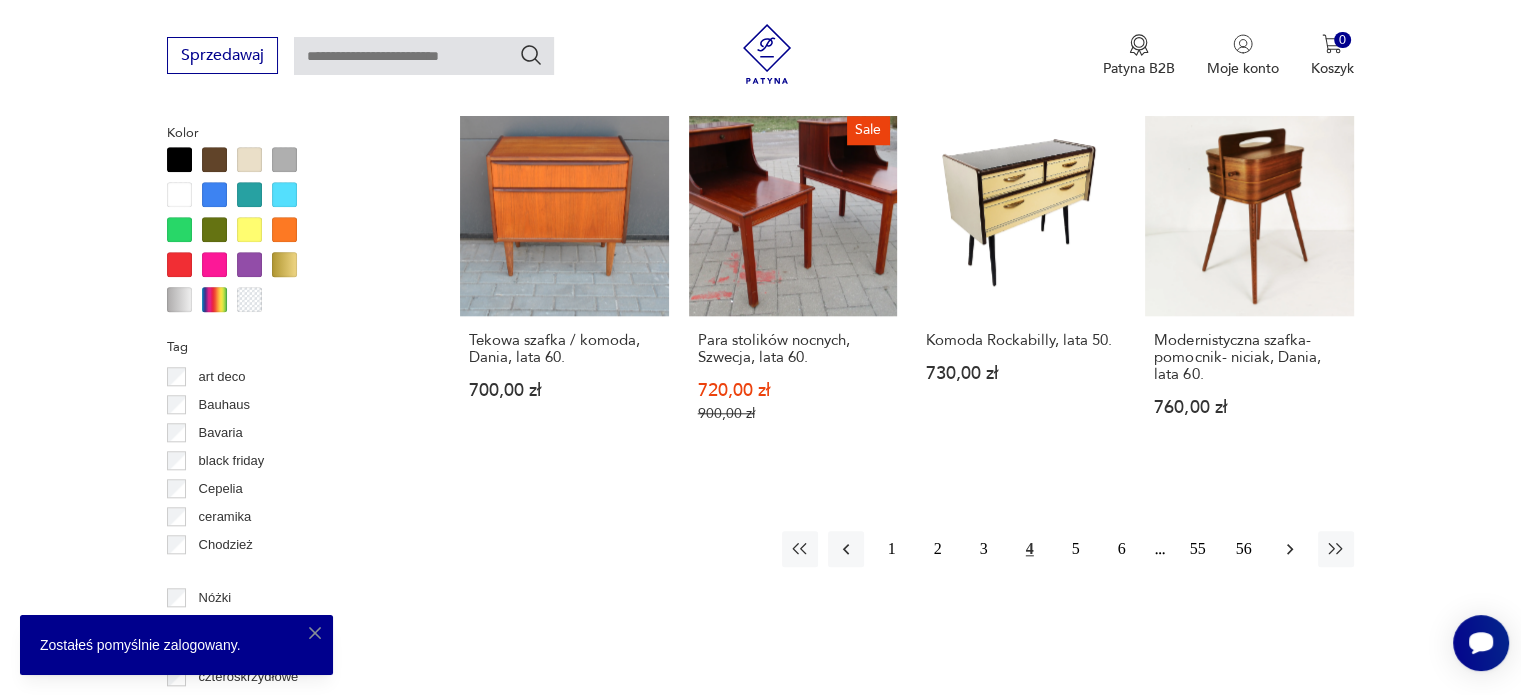 click 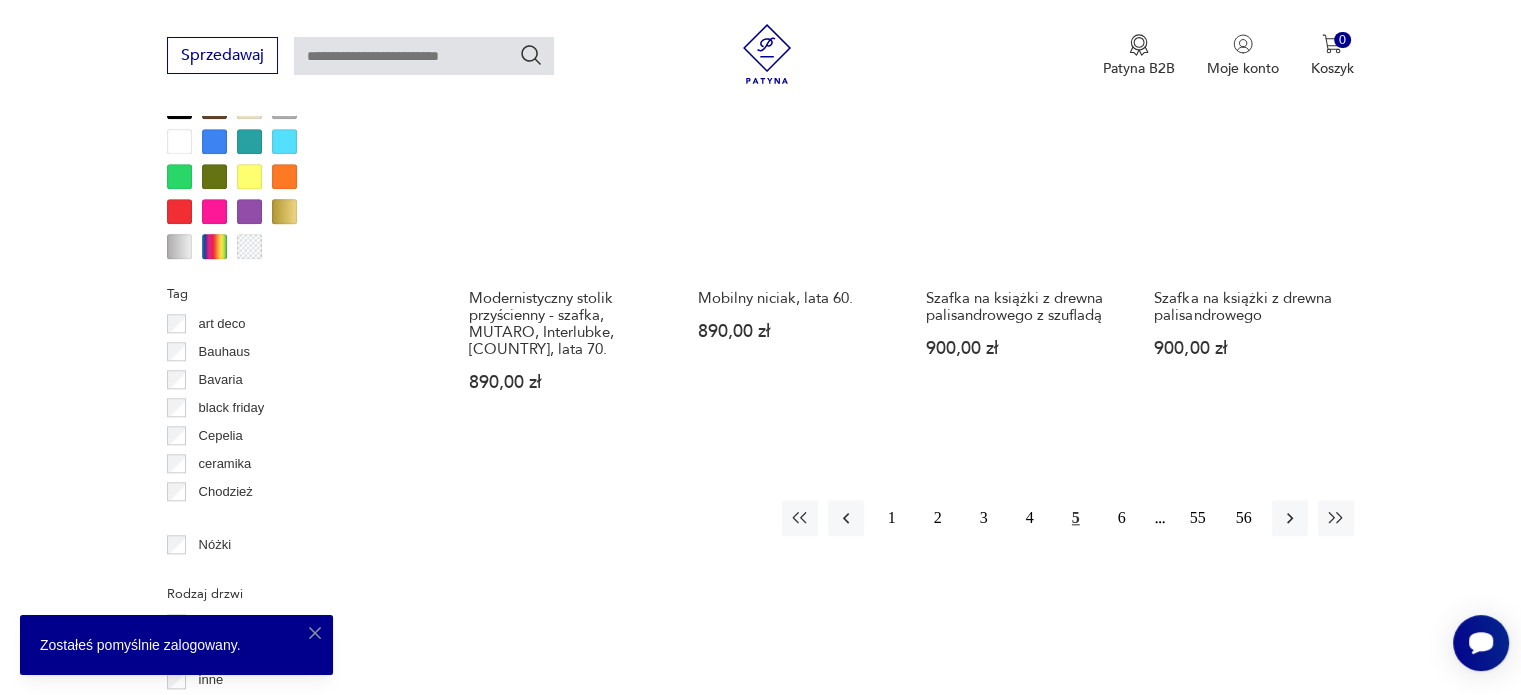 scroll, scrollTop: 1957, scrollLeft: 0, axis: vertical 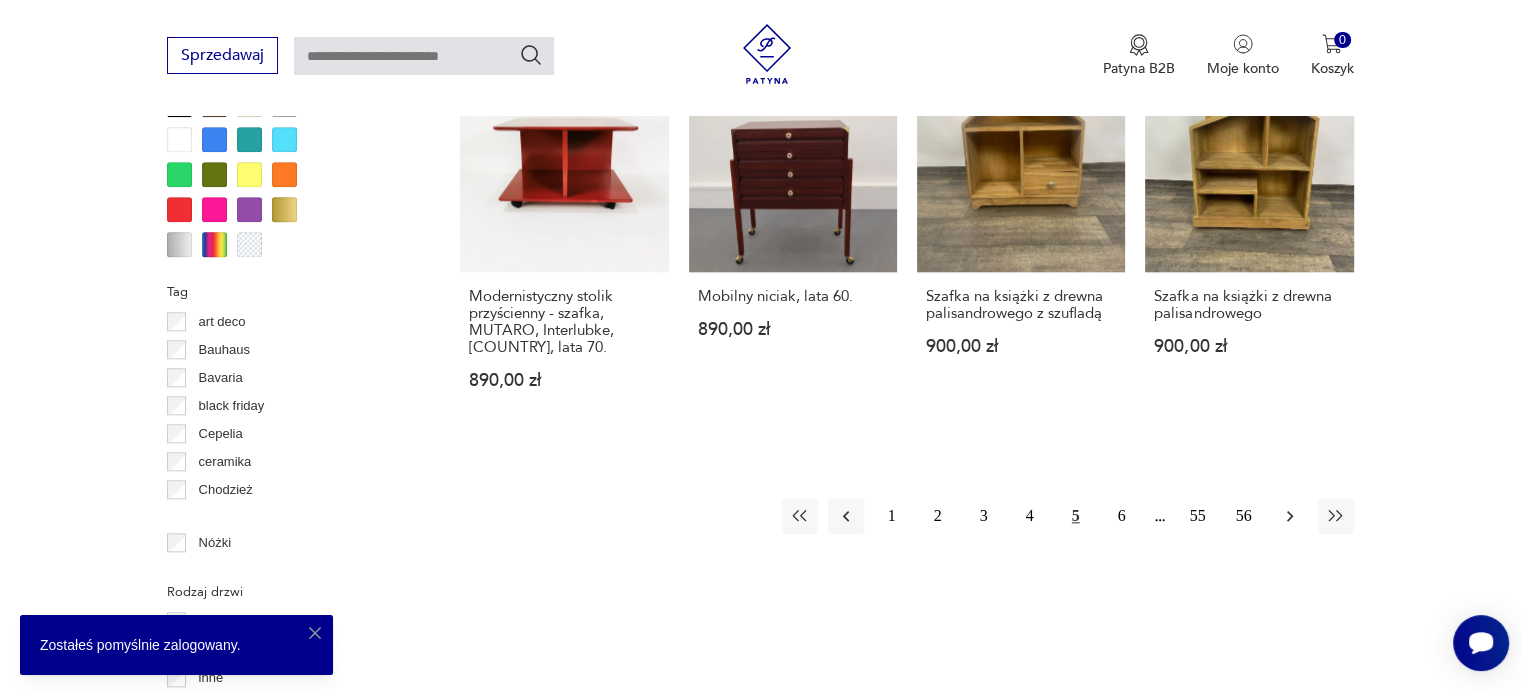 click 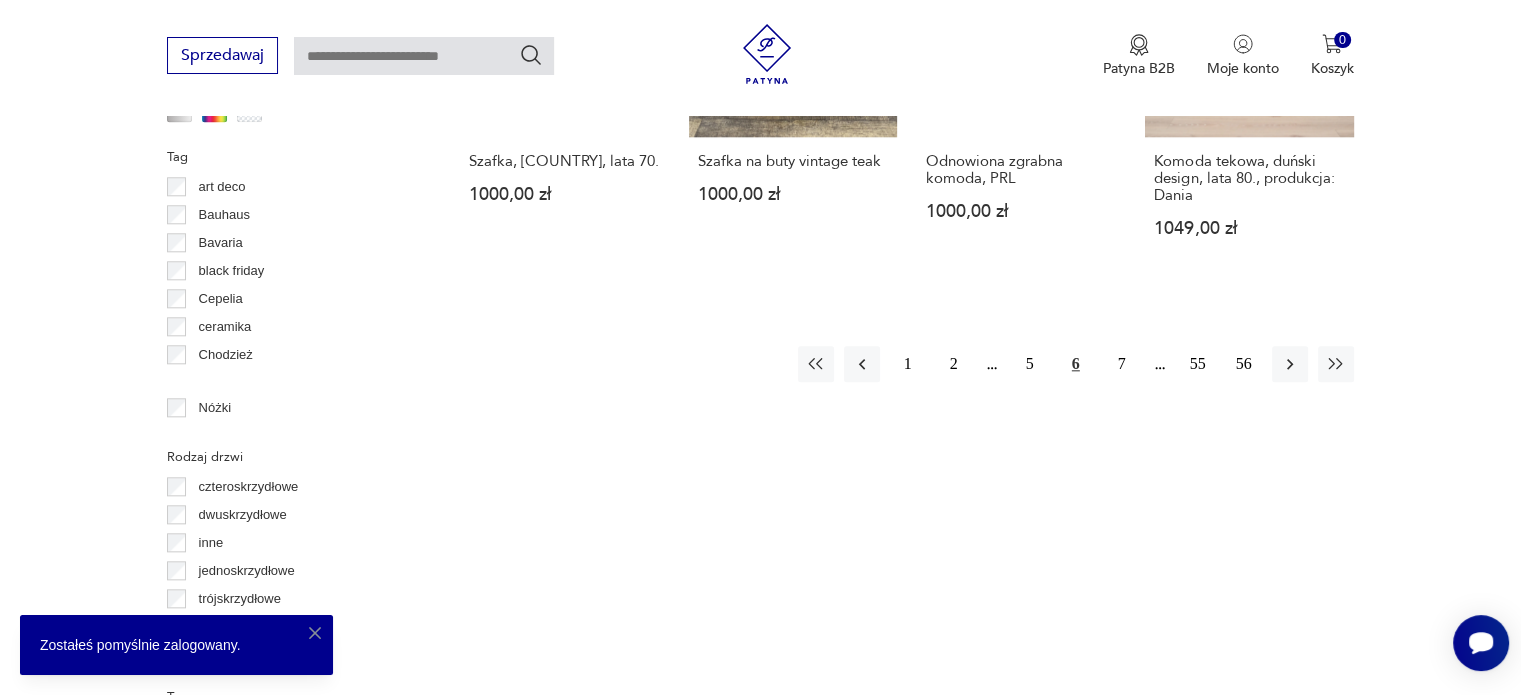 scroll, scrollTop: 2093, scrollLeft: 0, axis: vertical 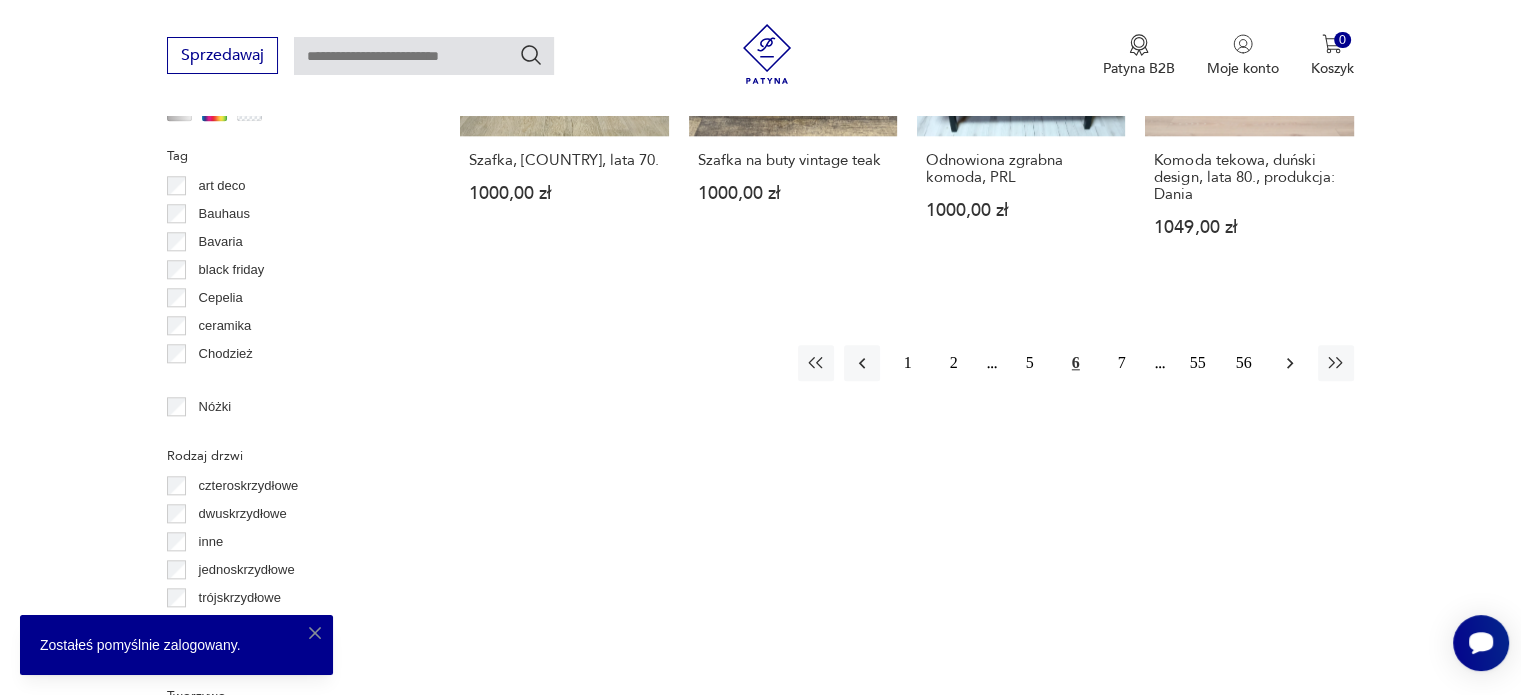 click 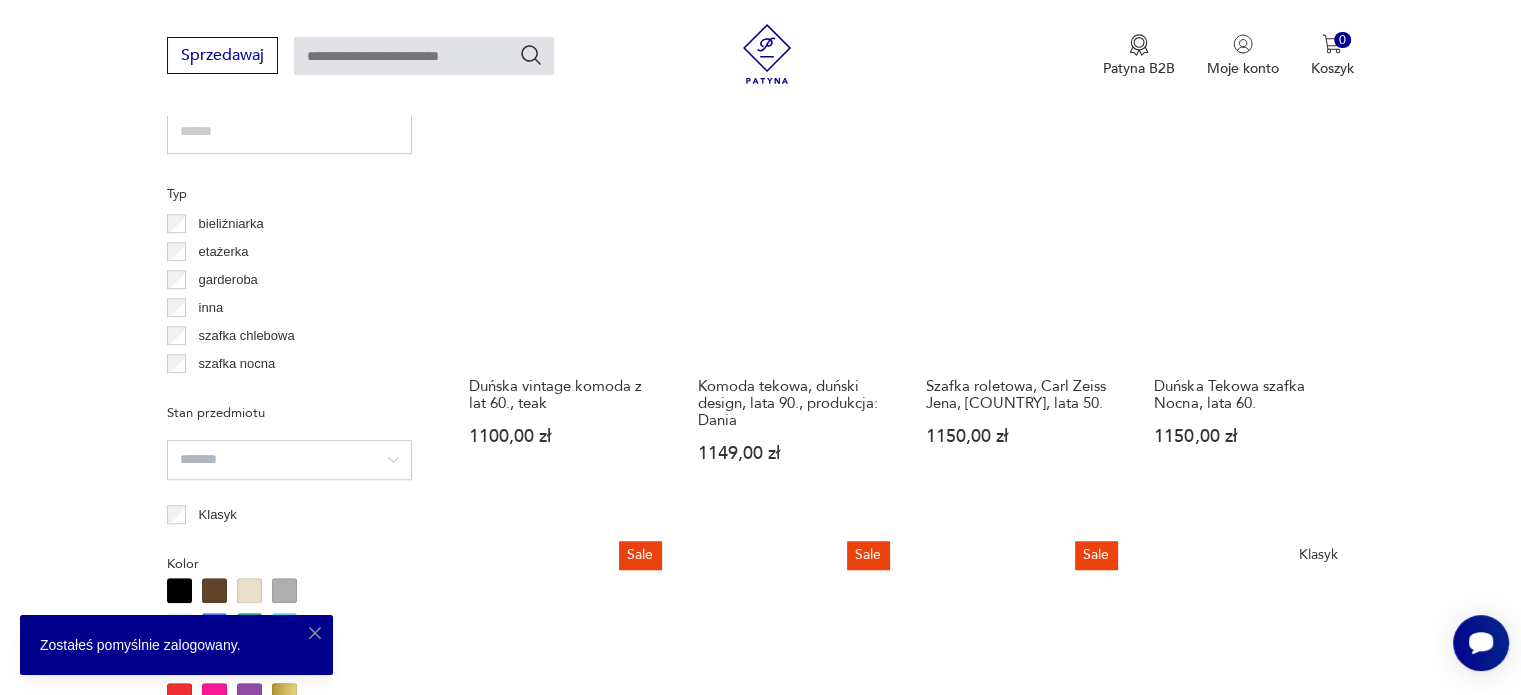 scroll, scrollTop: 1469, scrollLeft: 0, axis: vertical 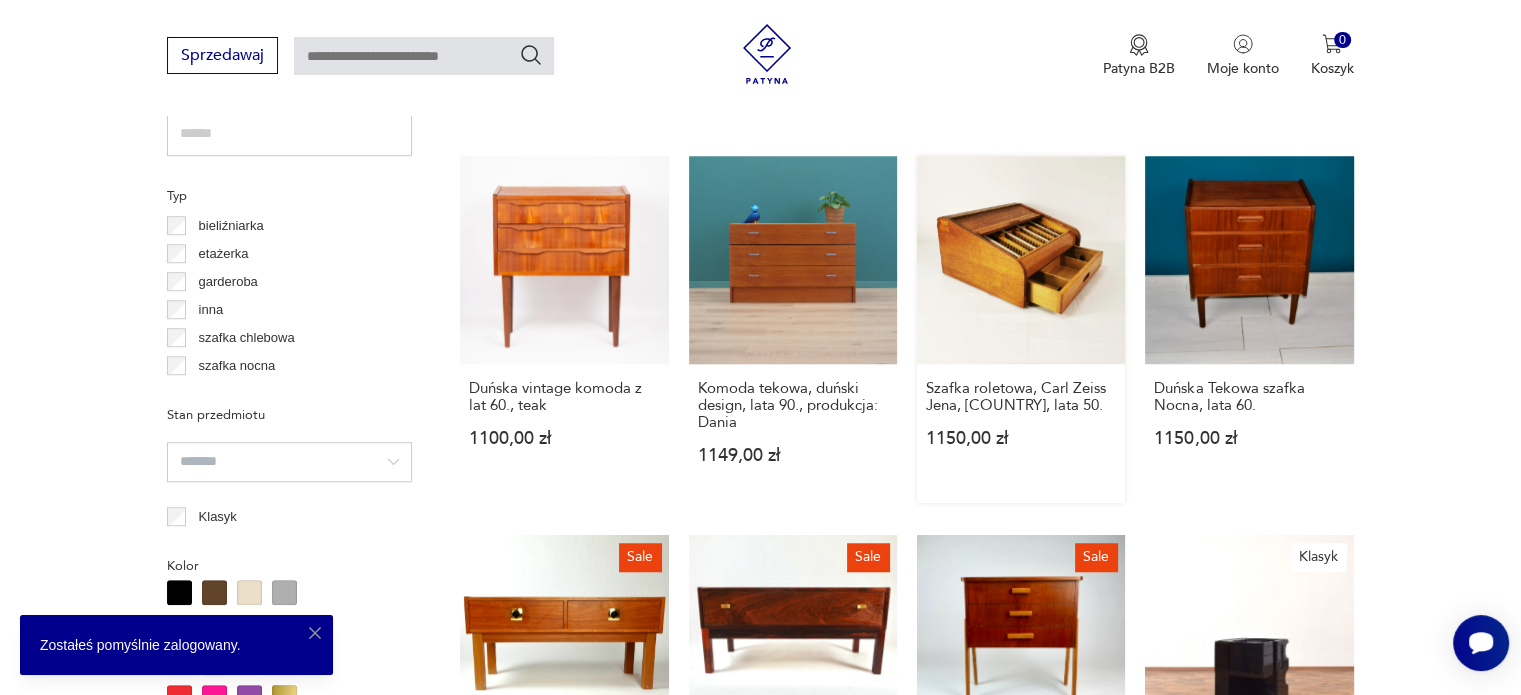 click on "Szafka roletowa, Carl Zeiss Jena, Niemcy, lata 50. 1150,00 zł" at bounding box center (1021, 329) 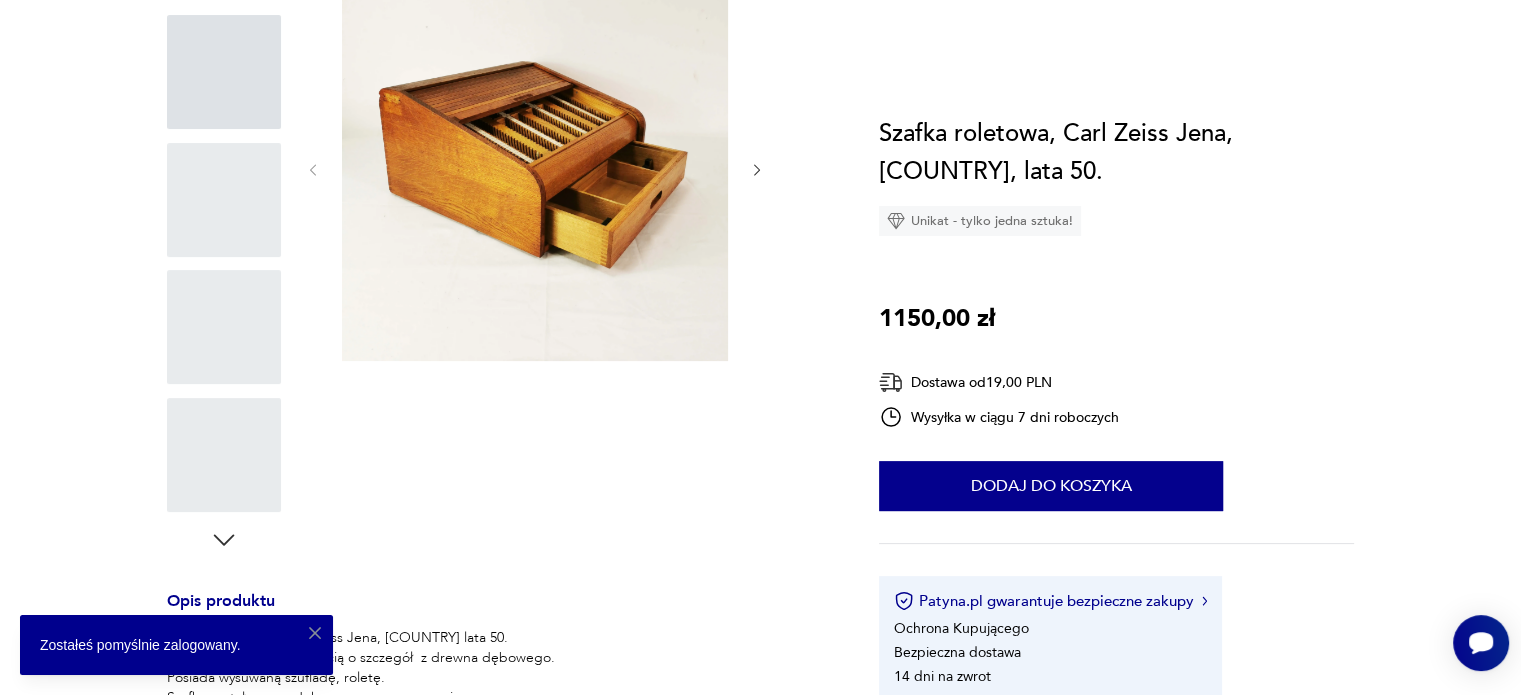 scroll, scrollTop: 0, scrollLeft: 0, axis: both 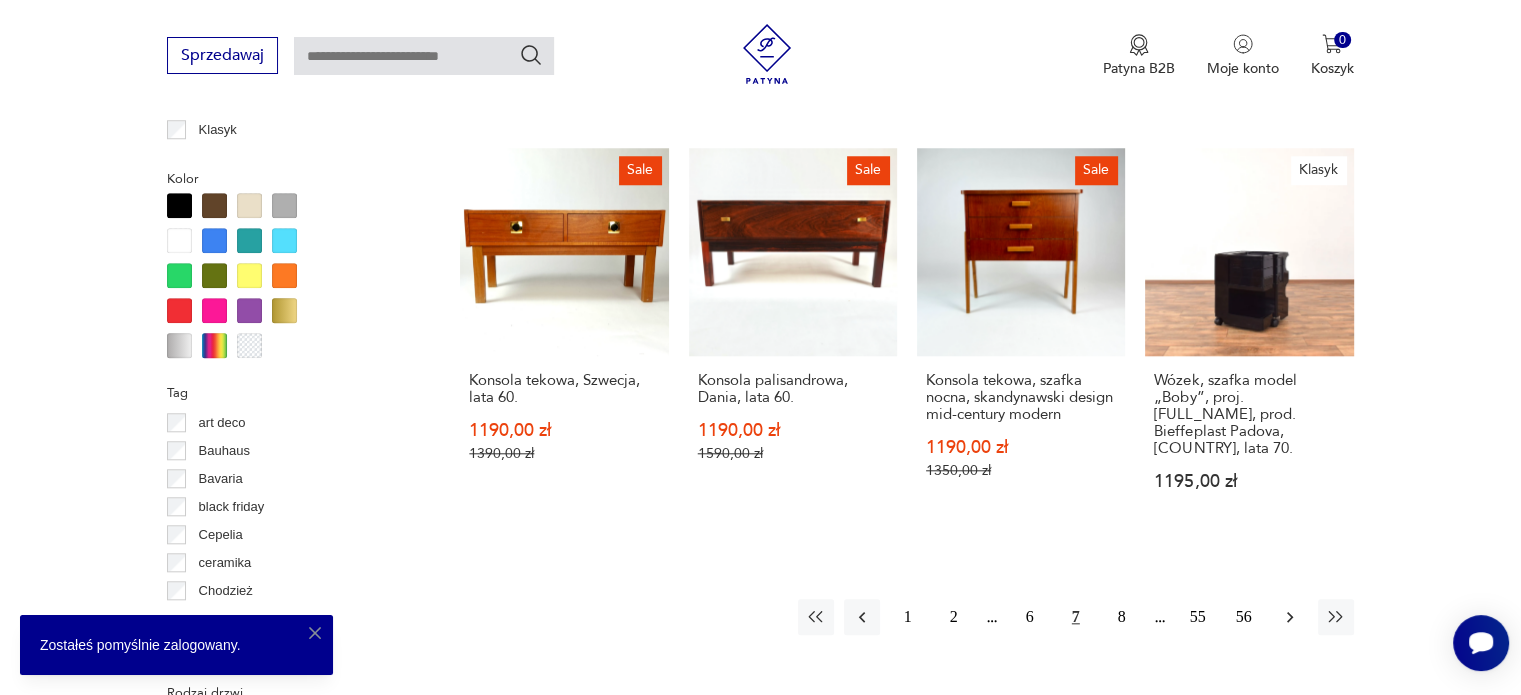 click 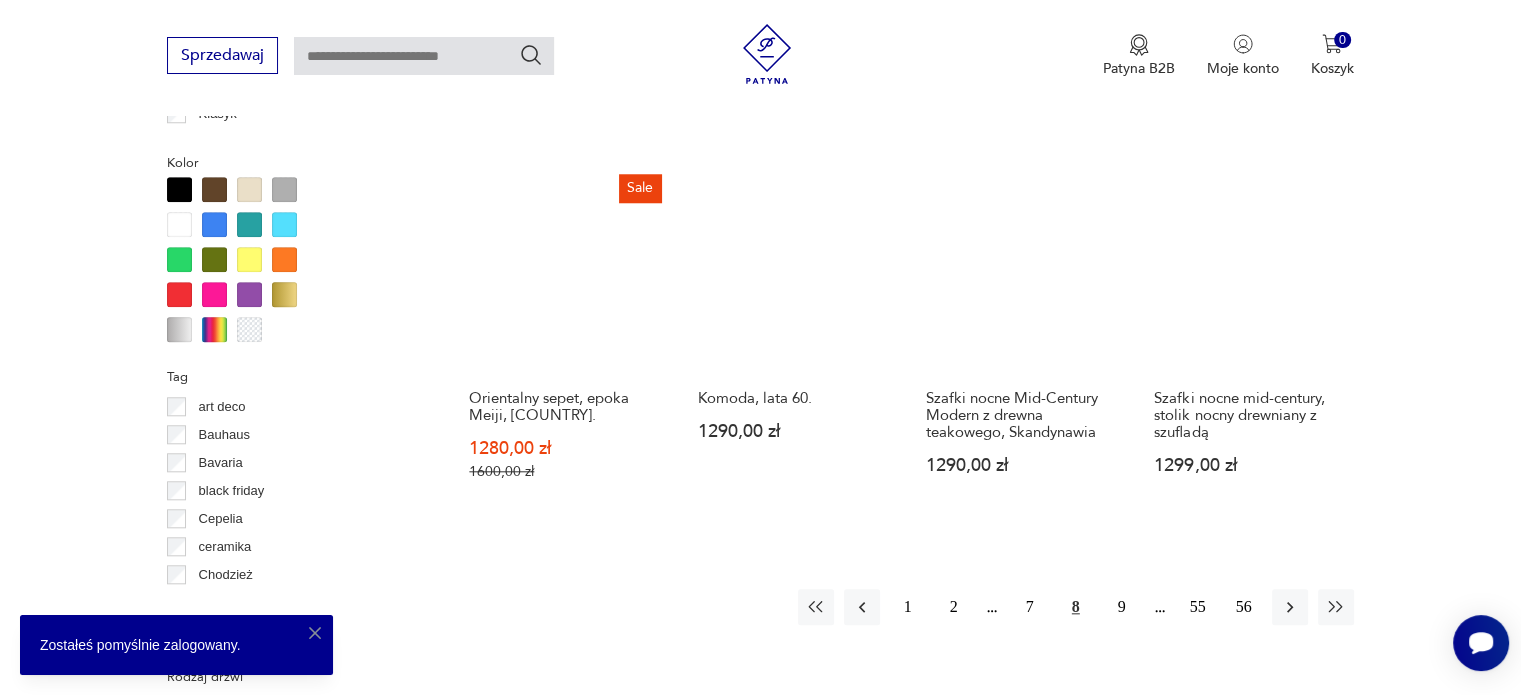 scroll, scrollTop: 1876, scrollLeft: 0, axis: vertical 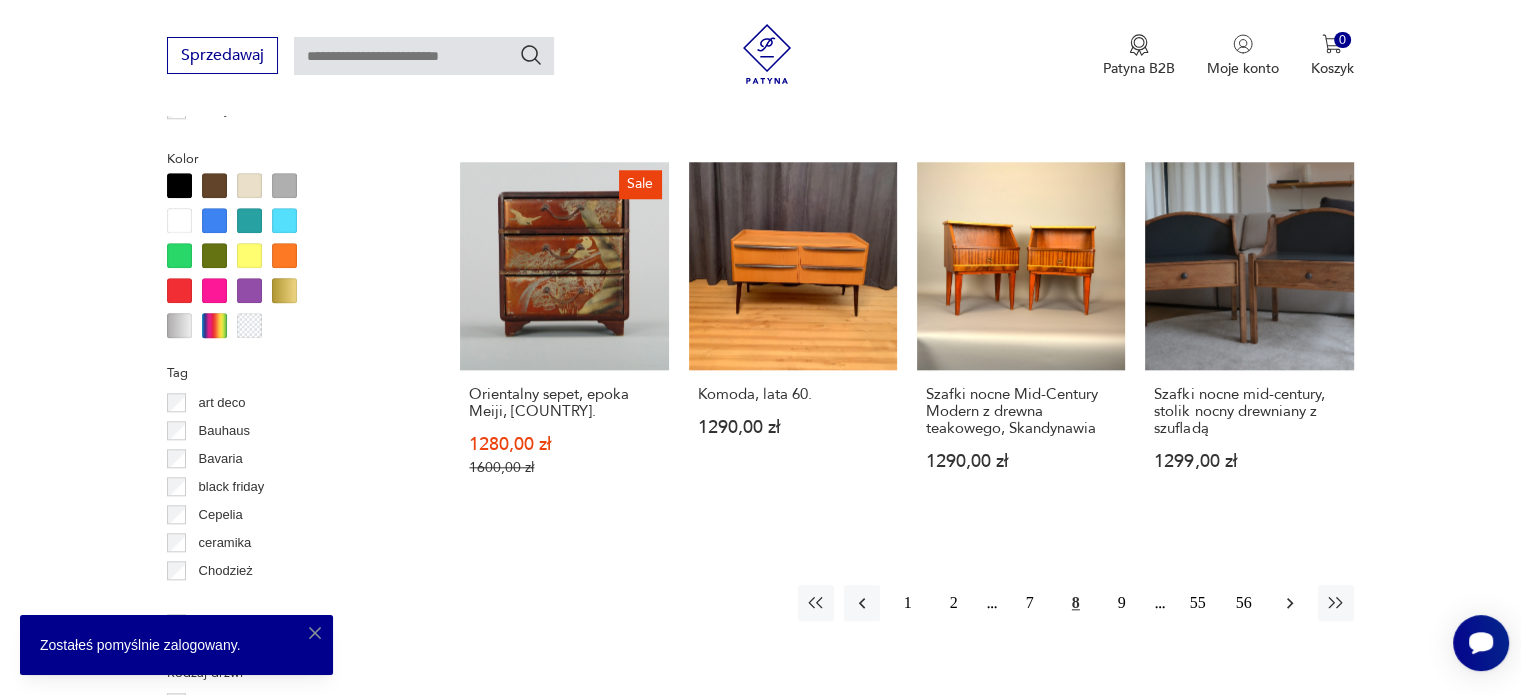 click 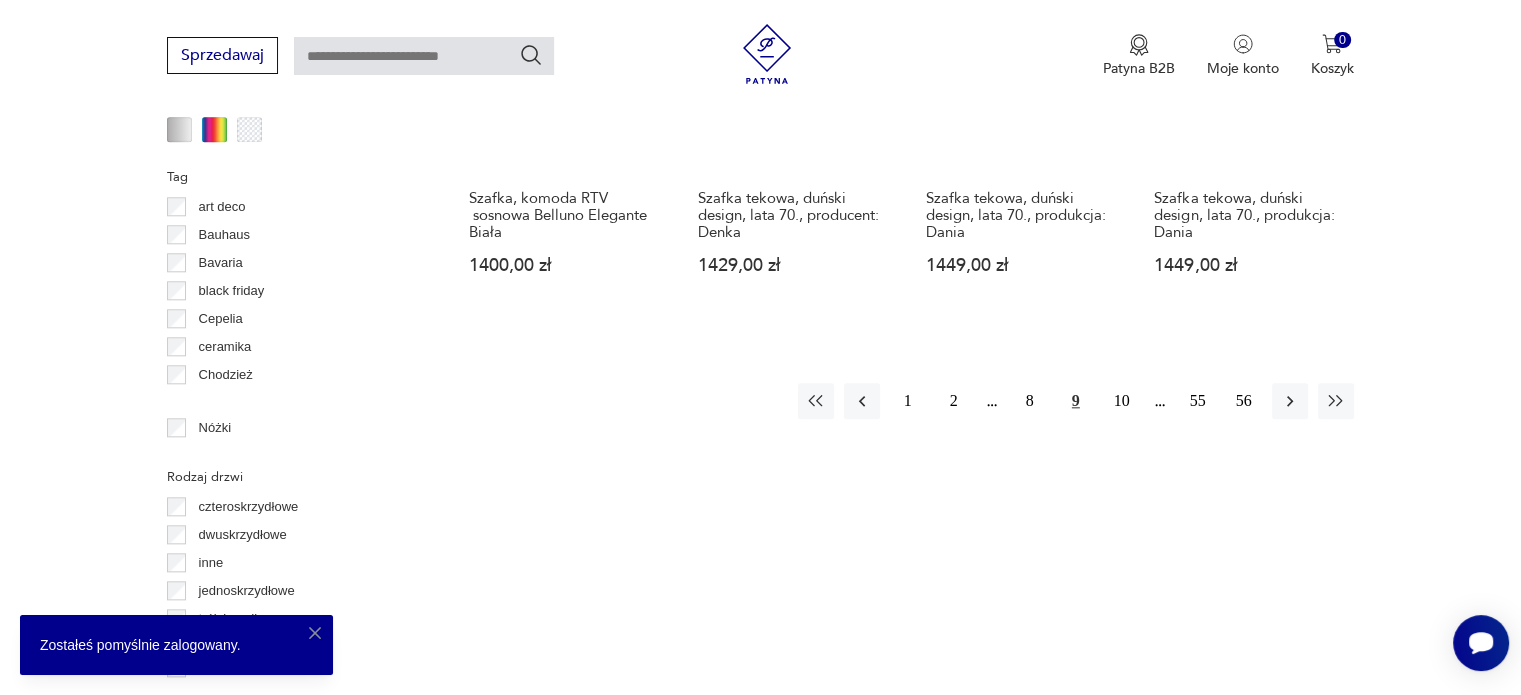 scroll, scrollTop: 2073, scrollLeft: 0, axis: vertical 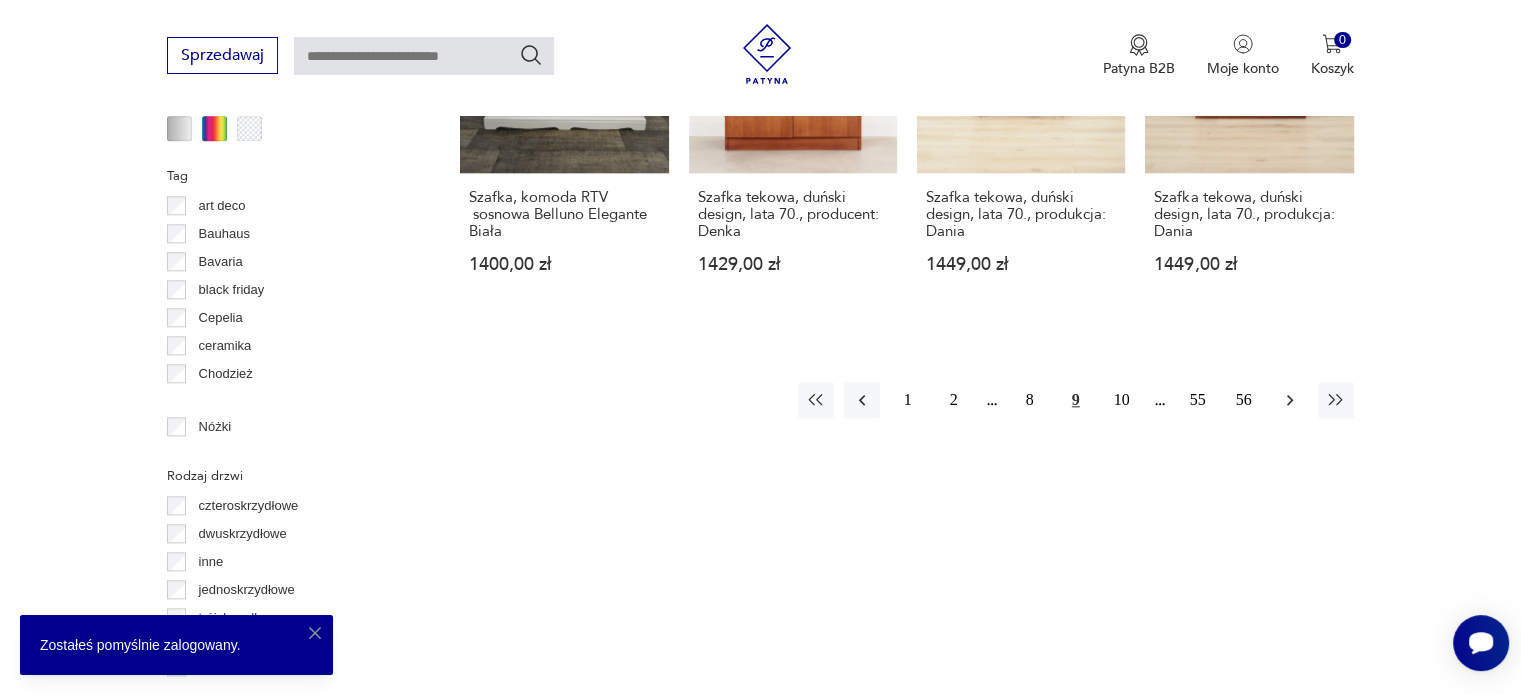click 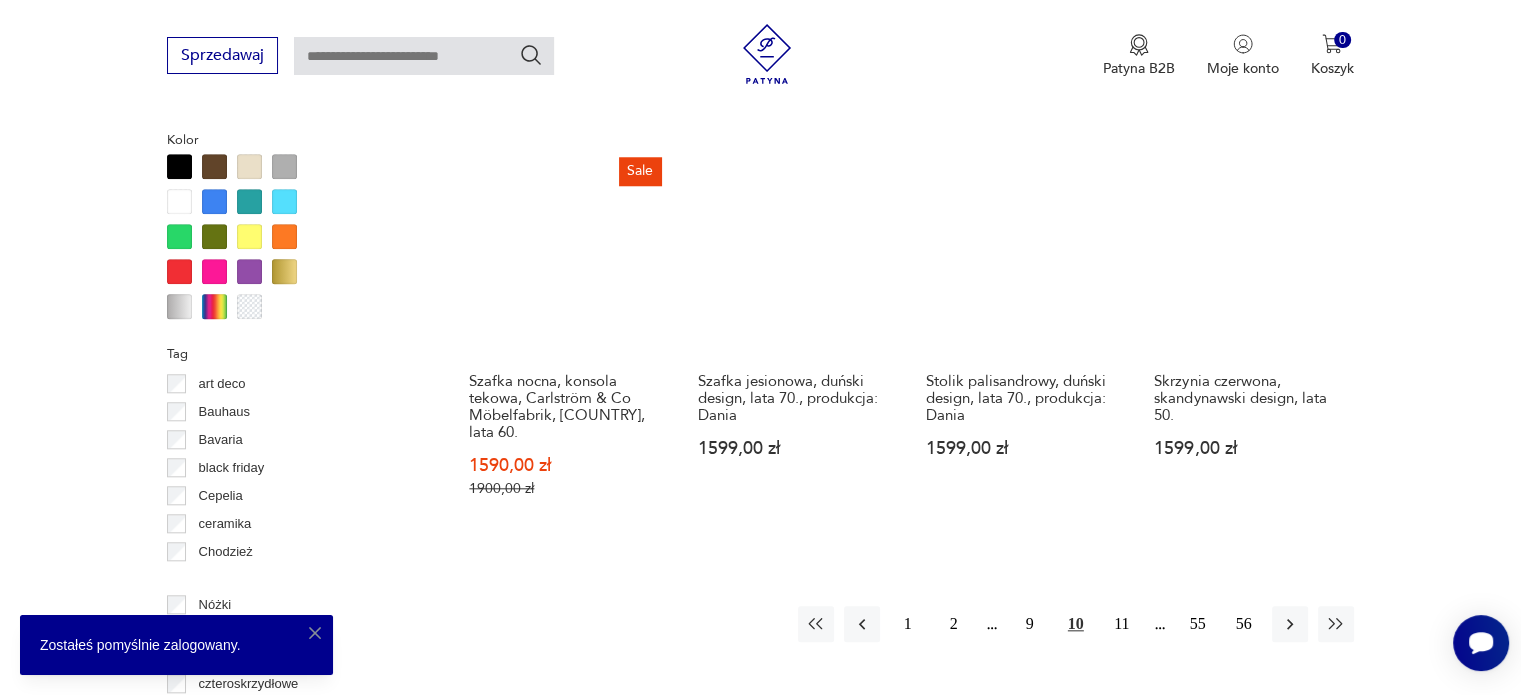 scroll, scrollTop: 1897, scrollLeft: 0, axis: vertical 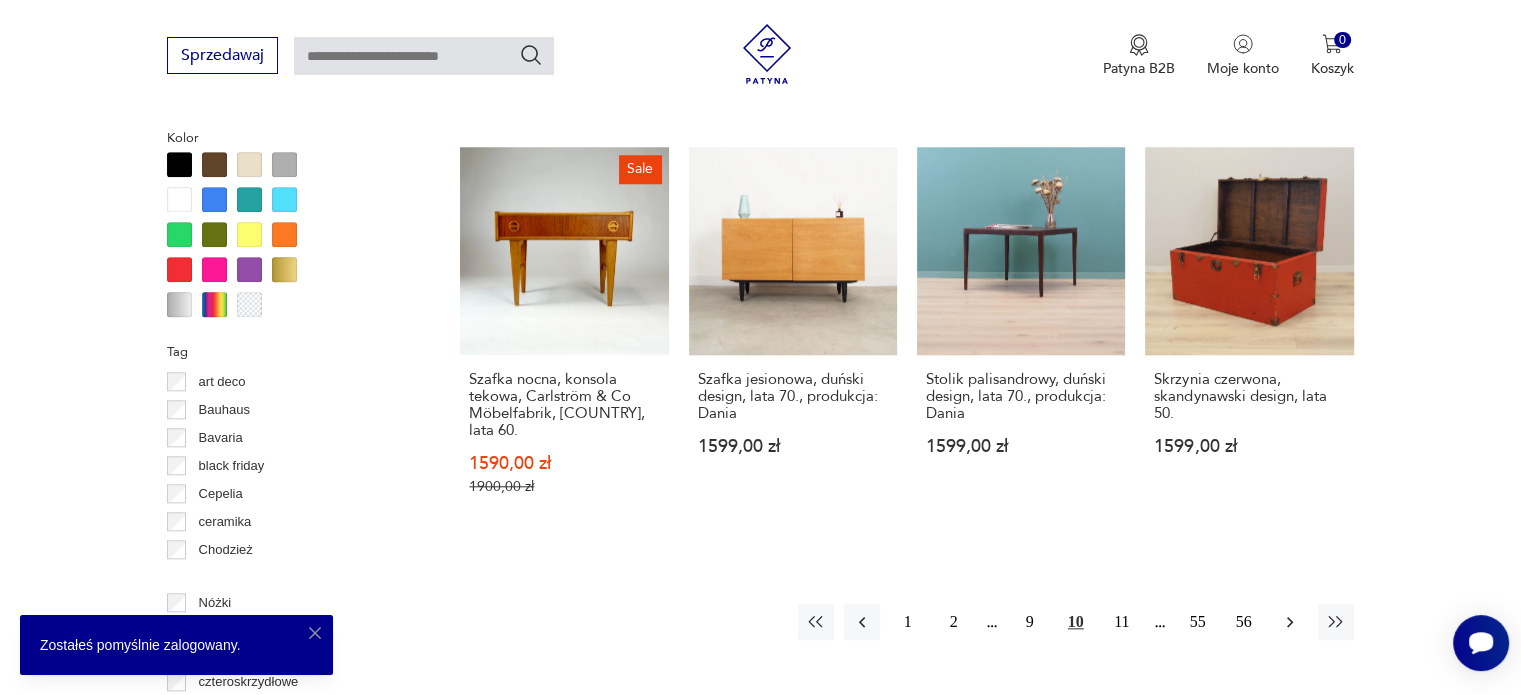 click 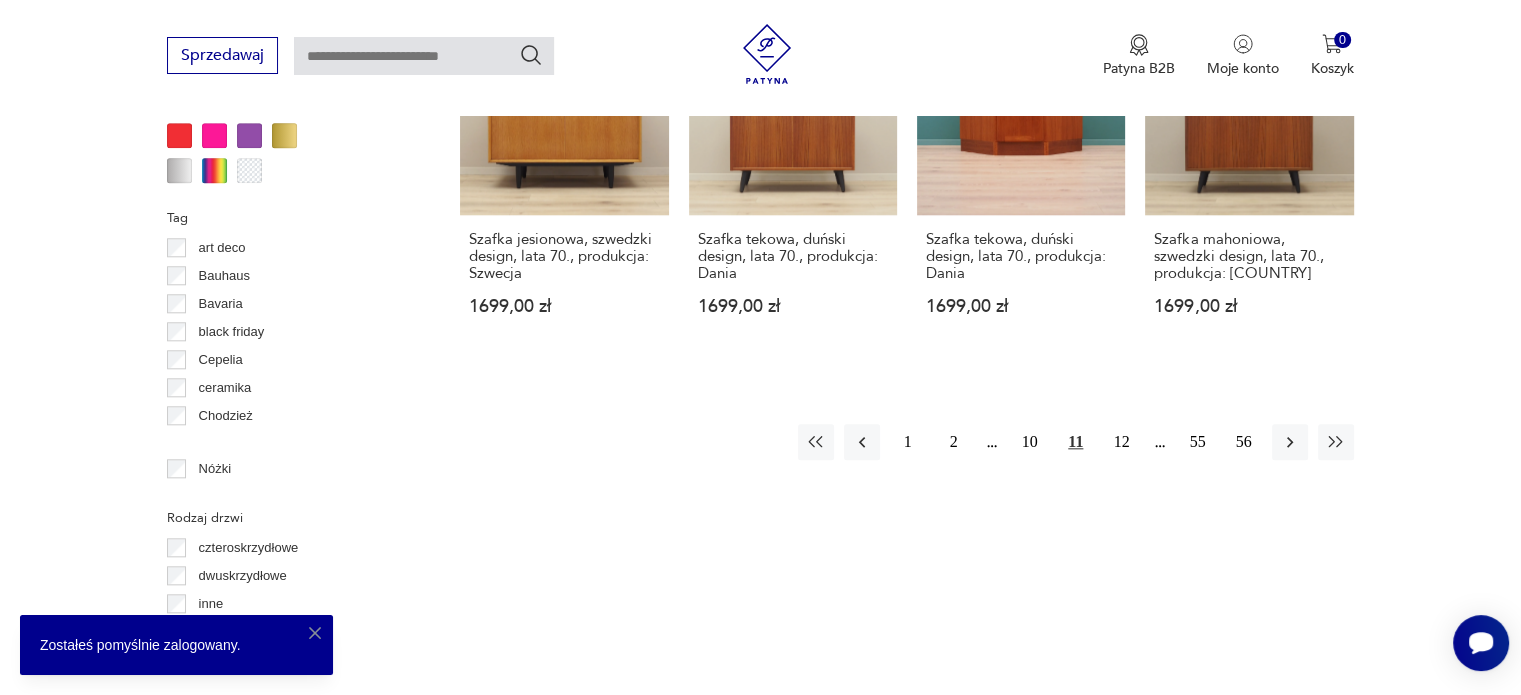 scroll, scrollTop: 2037, scrollLeft: 0, axis: vertical 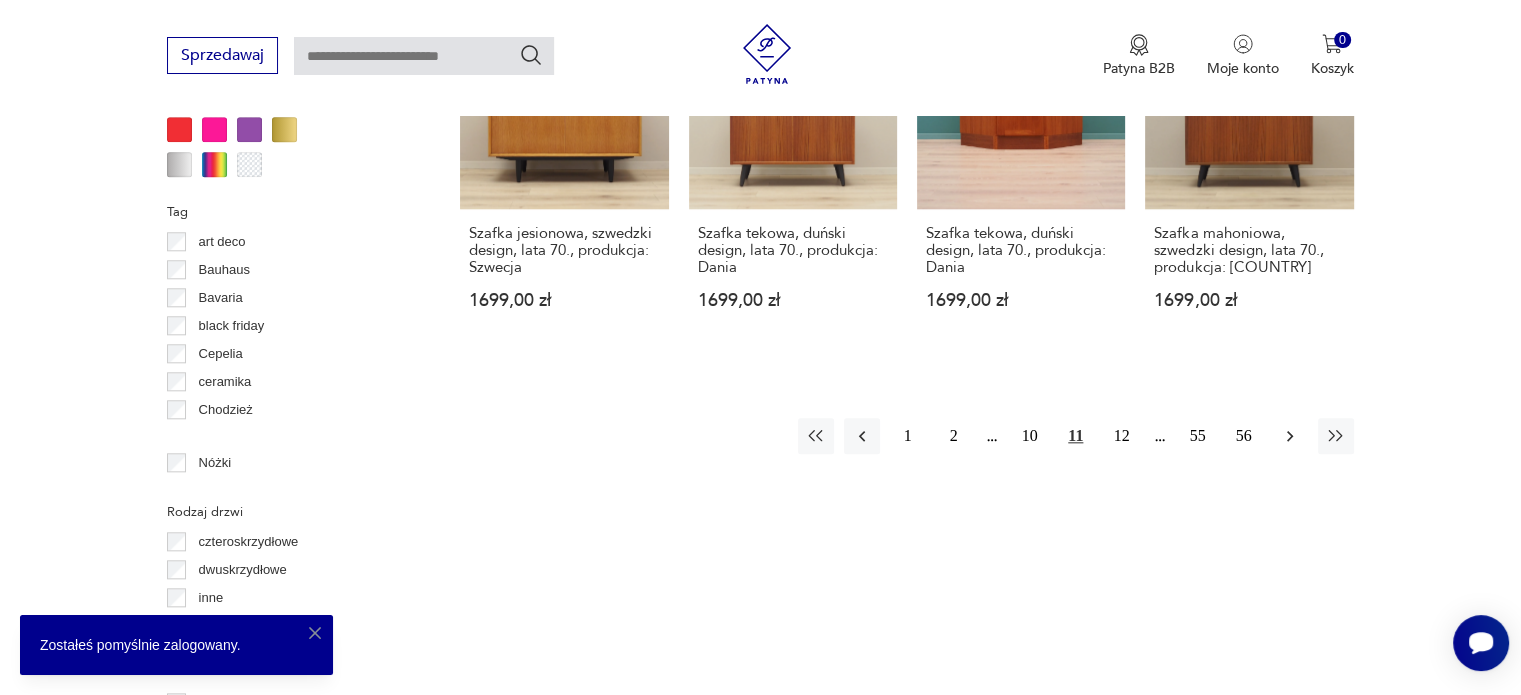 click 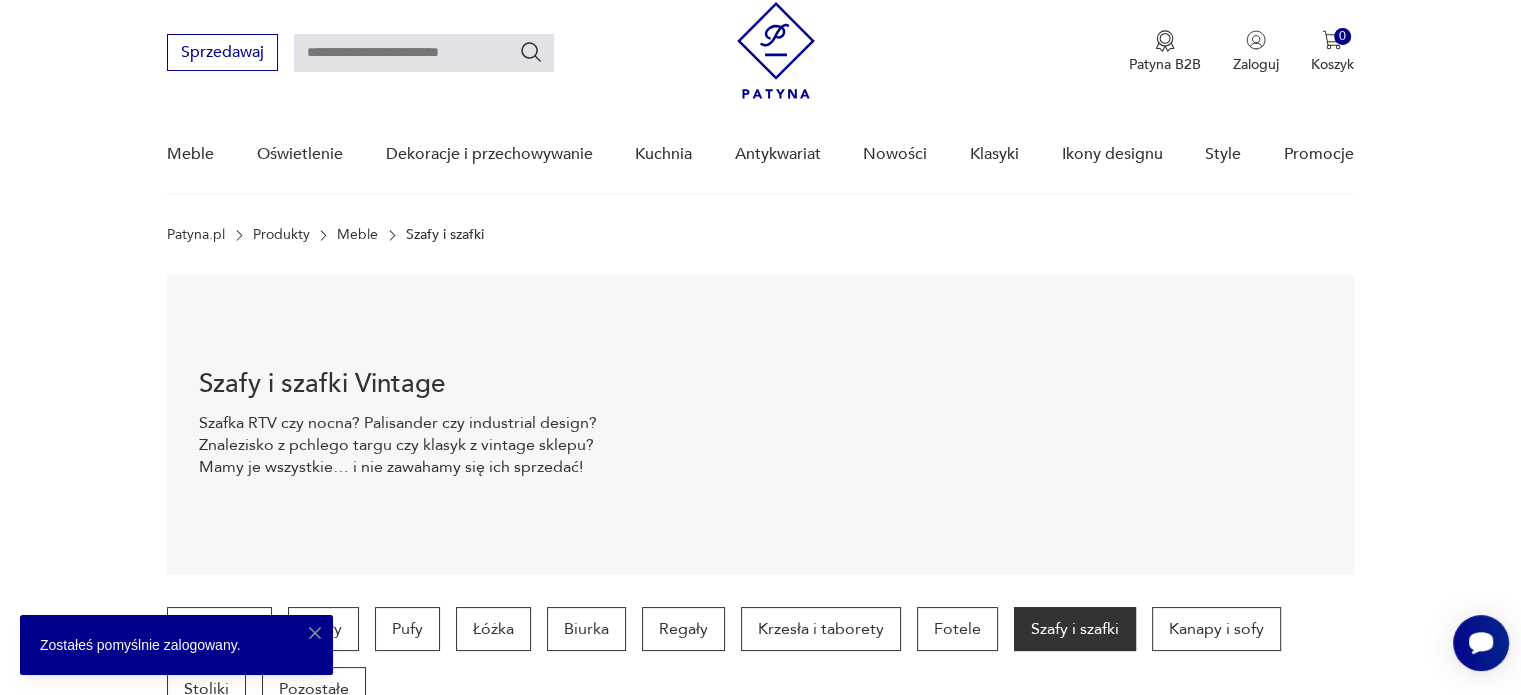 scroll, scrollTop: 0, scrollLeft: 0, axis: both 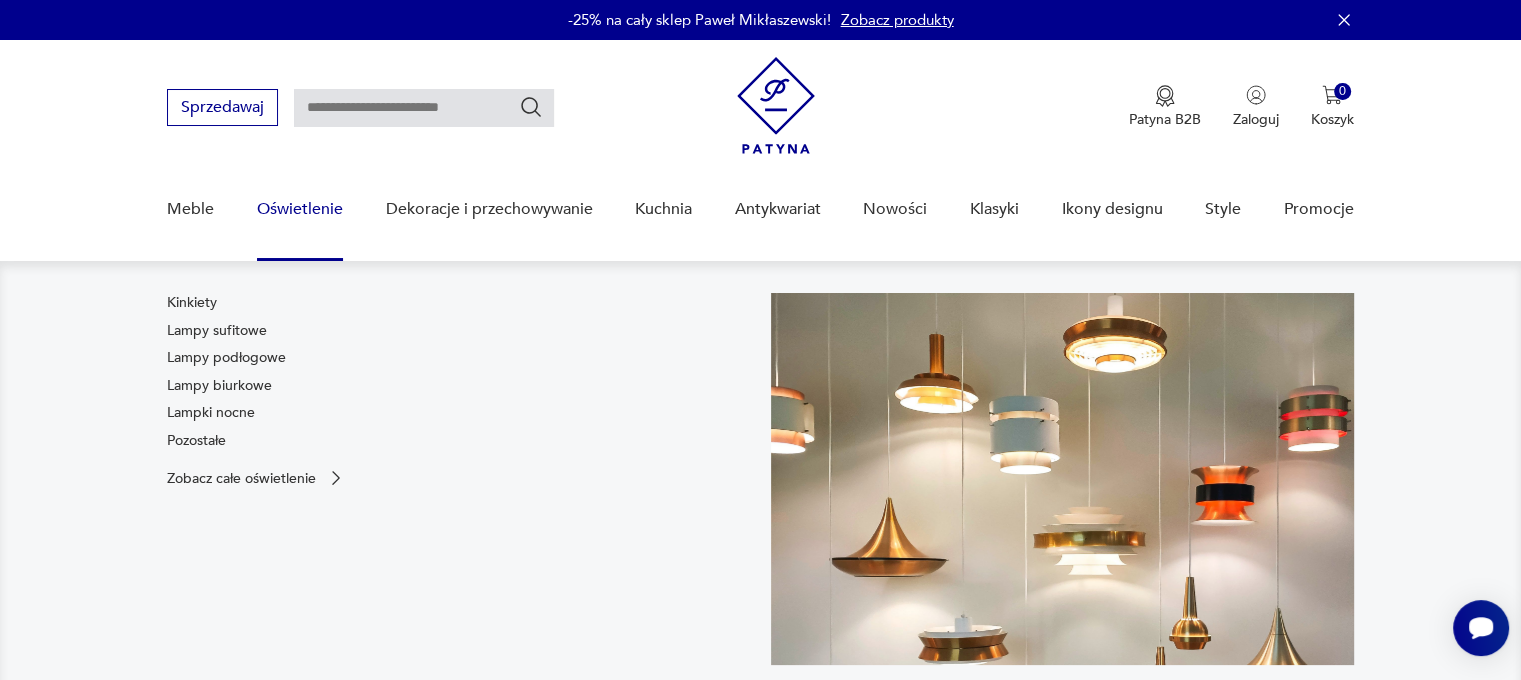 click on "Oświetlenie" at bounding box center [300, 209] 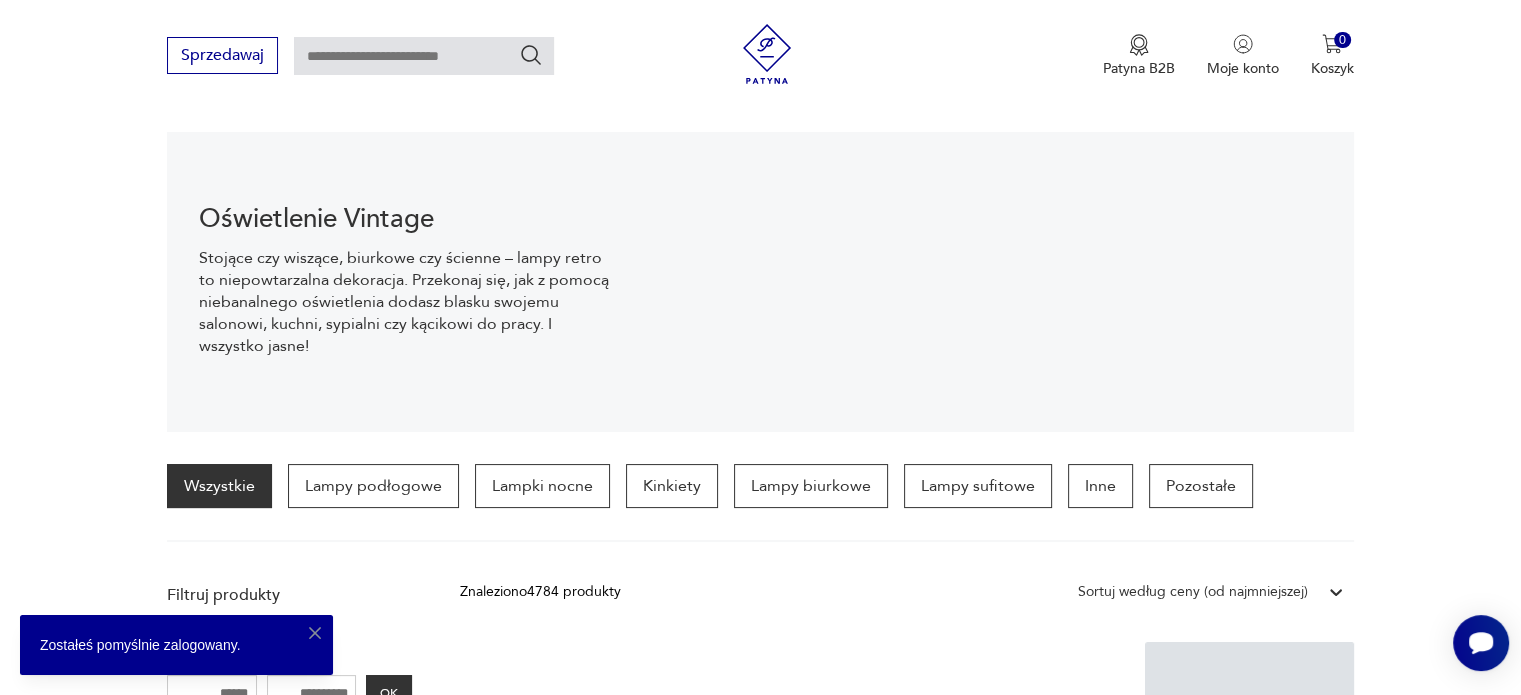 scroll, scrollTop: 207, scrollLeft: 0, axis: vertical 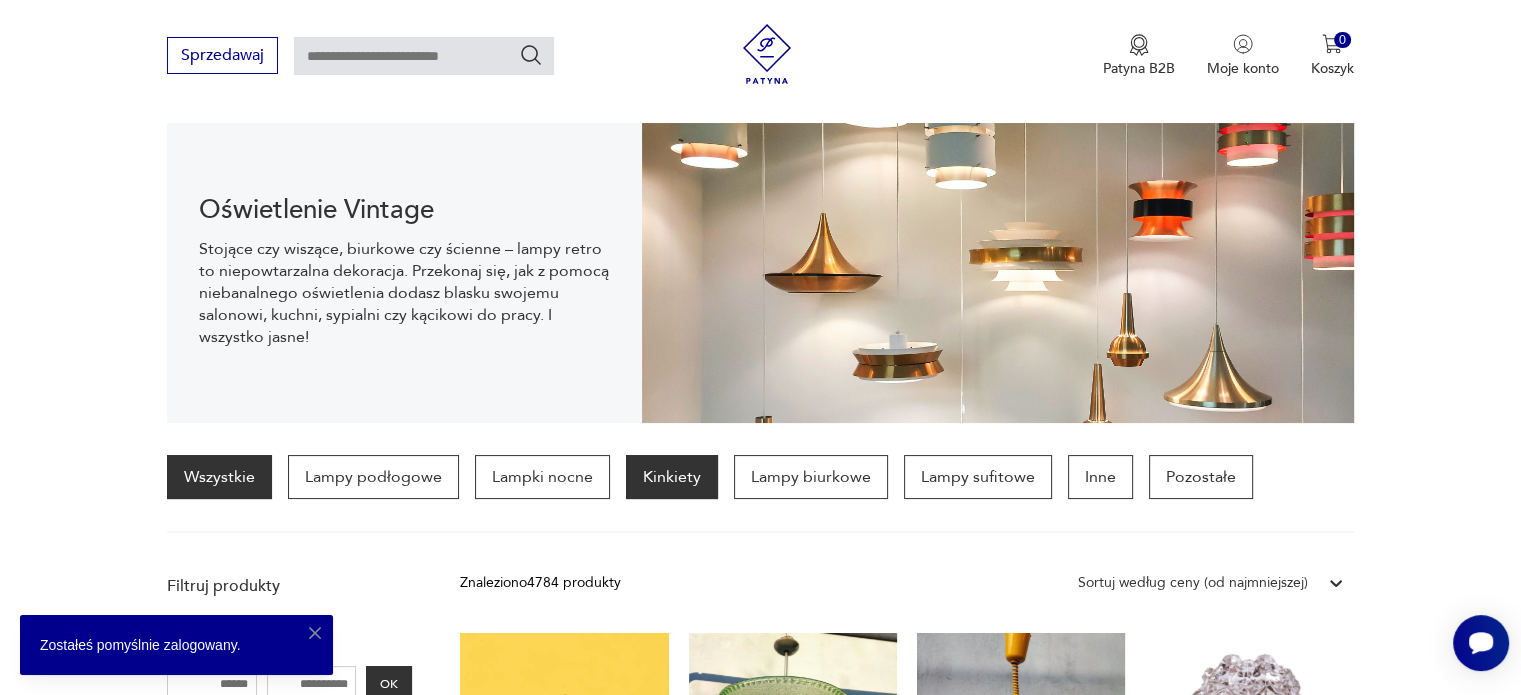 click on "Kinkiety" at bounding box center [672, 477] 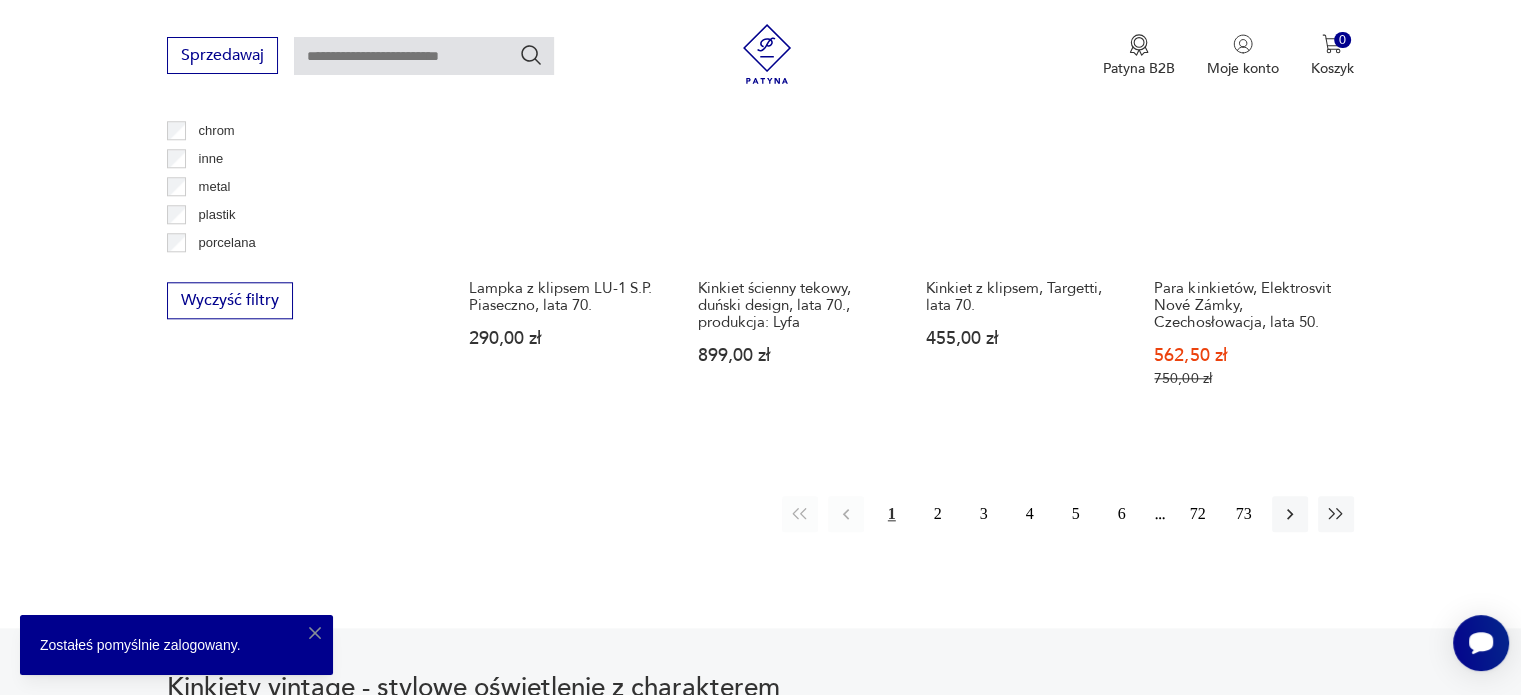 scroll, scrollTop: 1964, scrollLeft: 0, axis: vertical 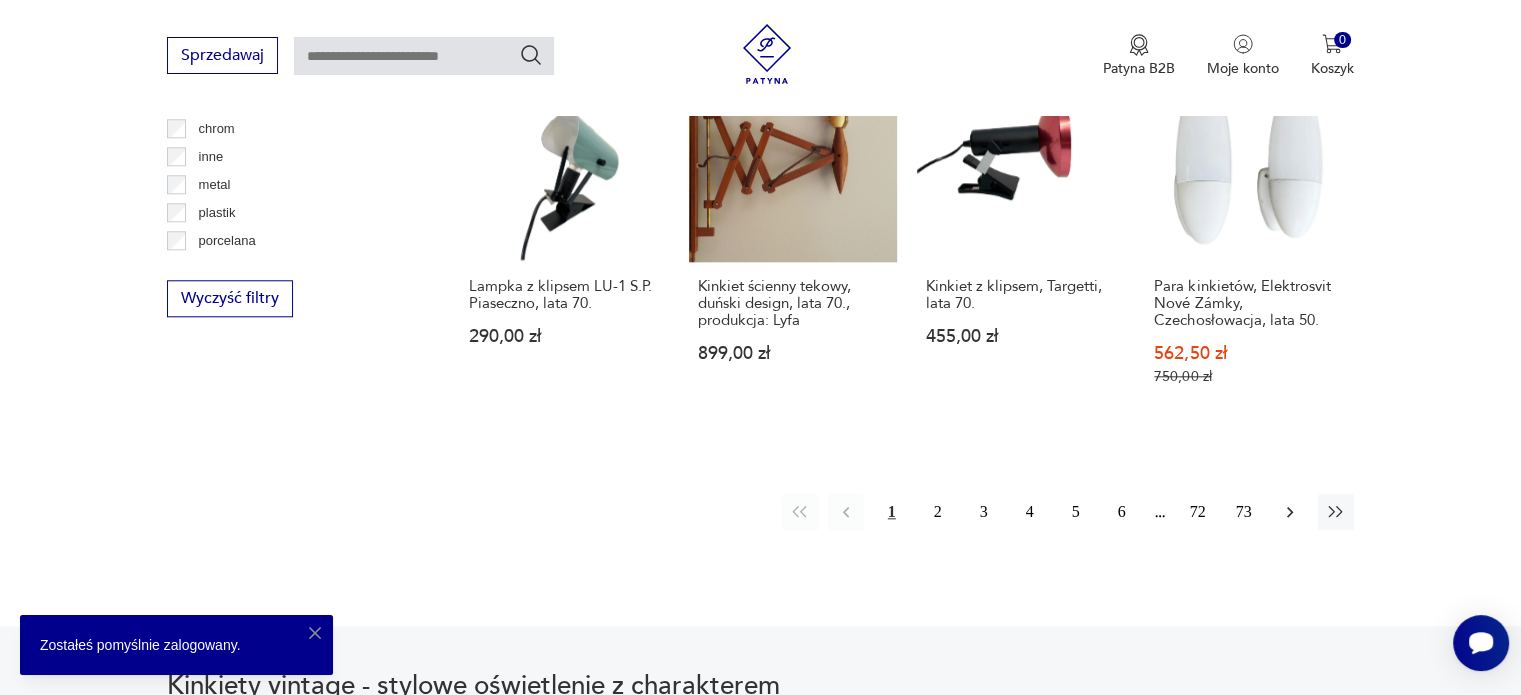 click 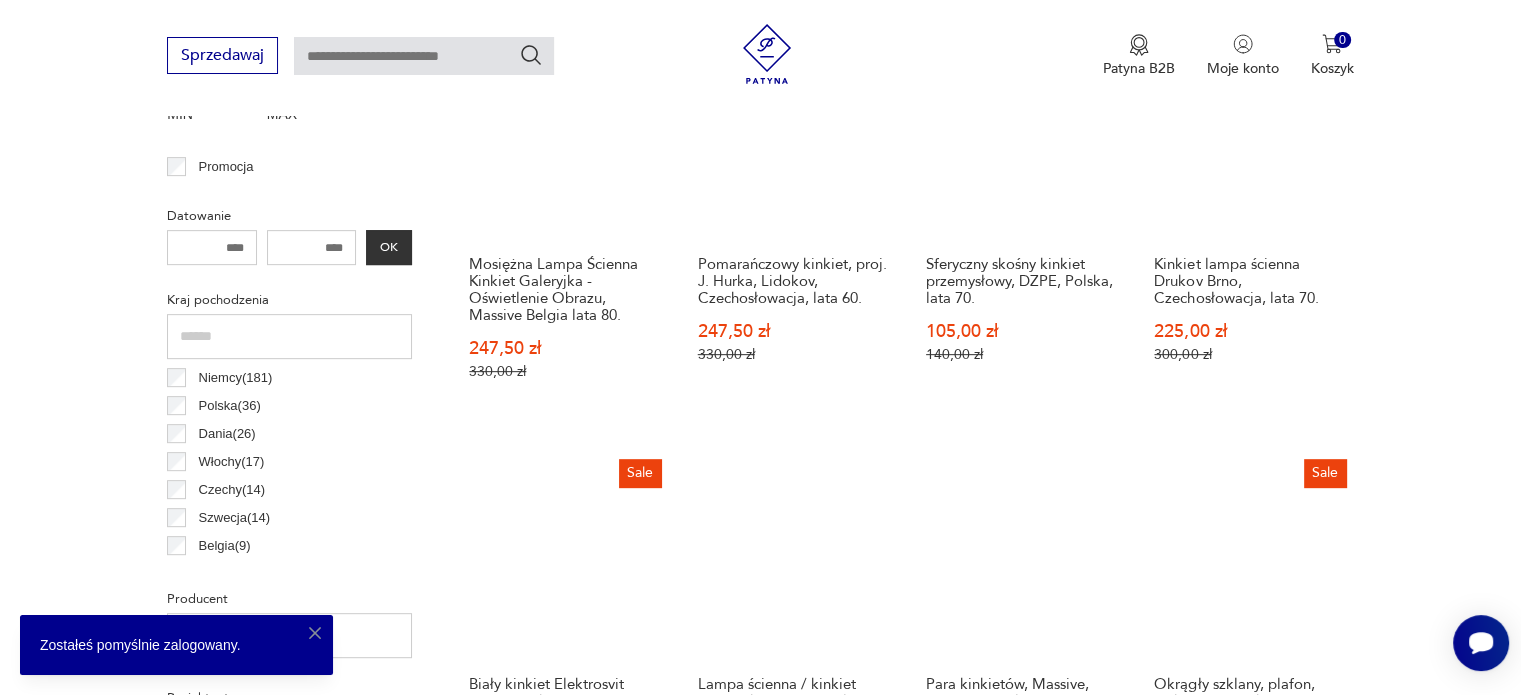 scroll, scrollTop: 0, scrollLeft: 0, axis: both 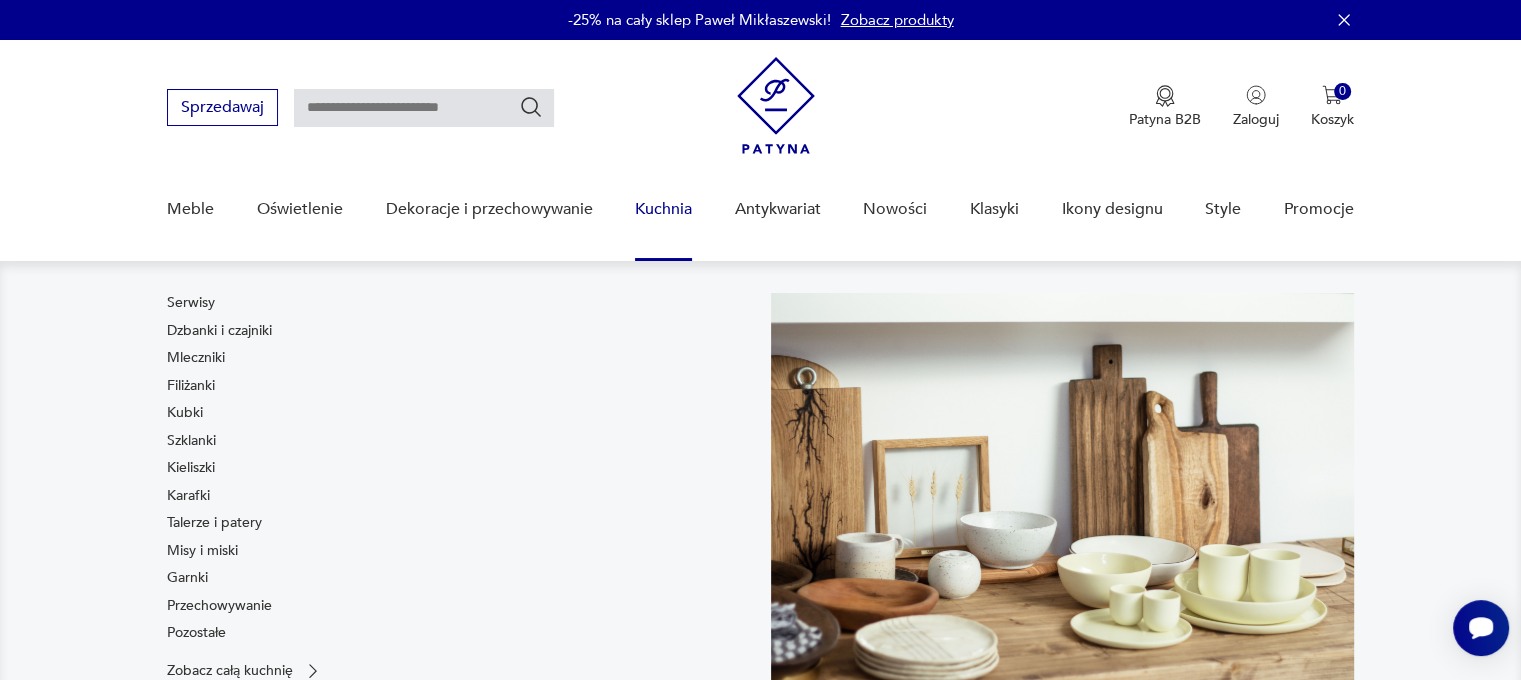 click on "Kuchnia" at bounding box center (663, 209) 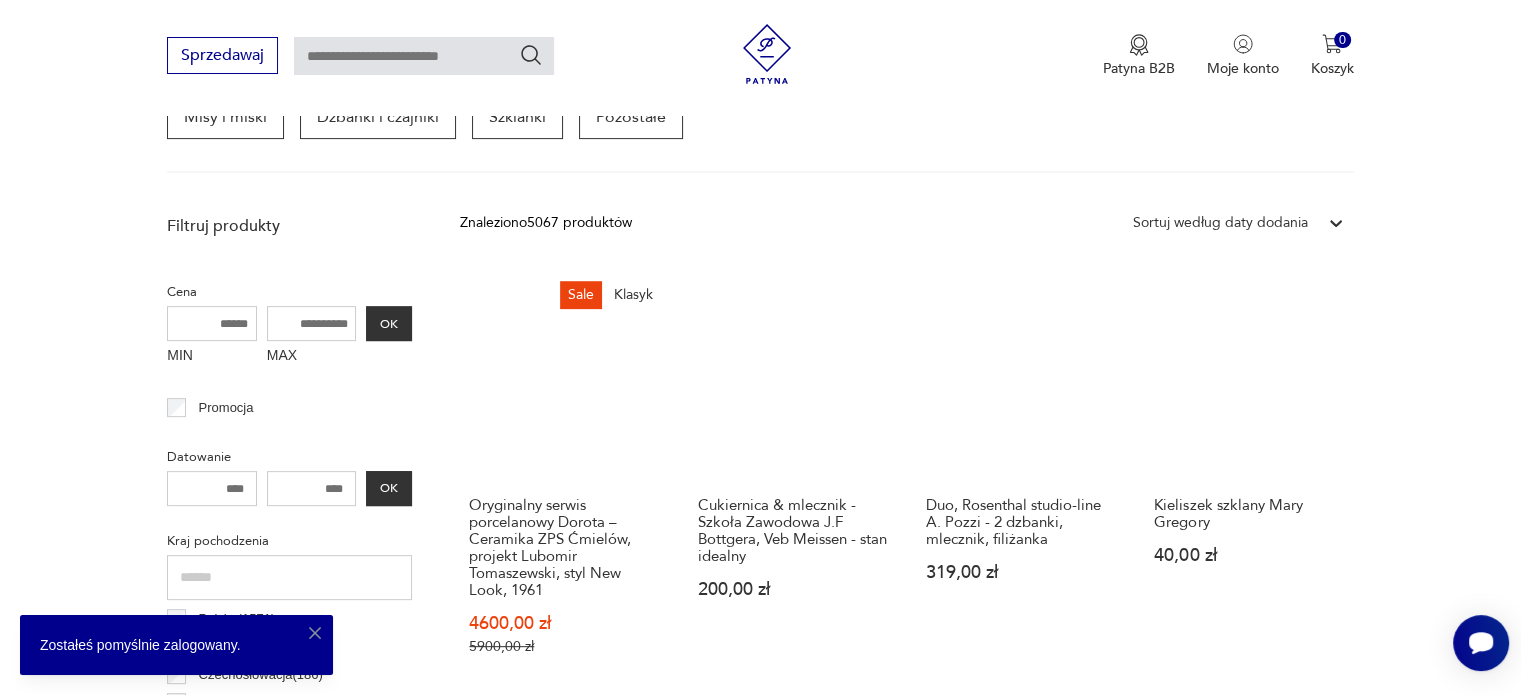 scroll, scrollTop: 628, scrollLeft: 0, axis: vertical 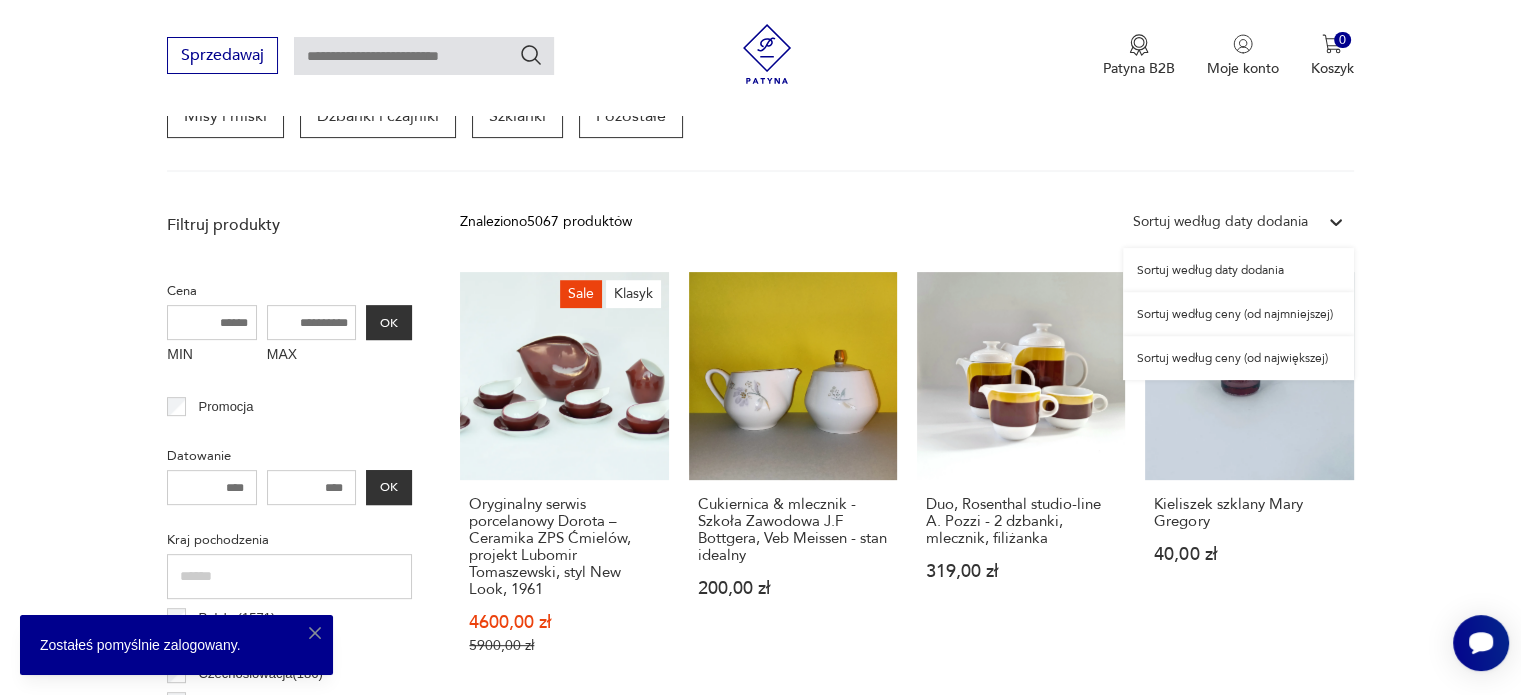 click 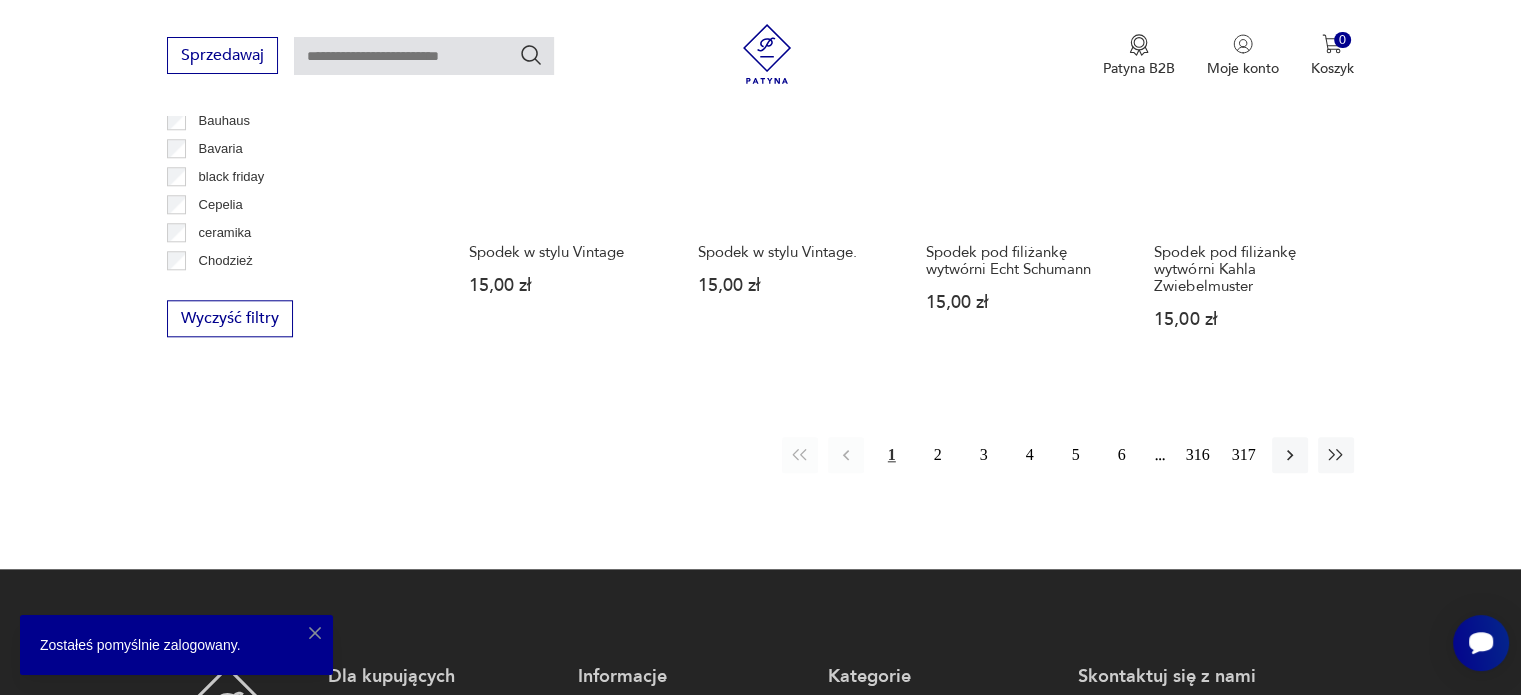 scroll, scrollTop: 1973, scrollLeft: 0, axis: vertical 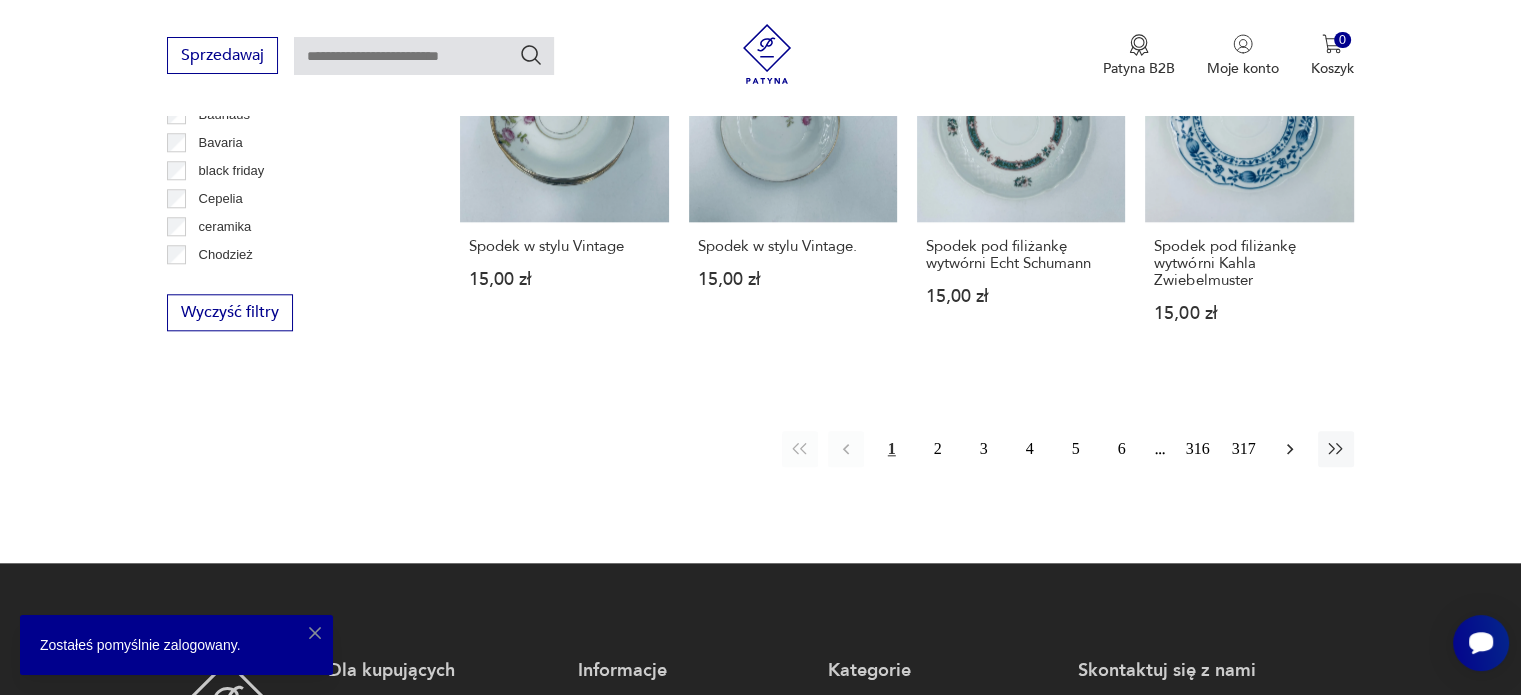 click 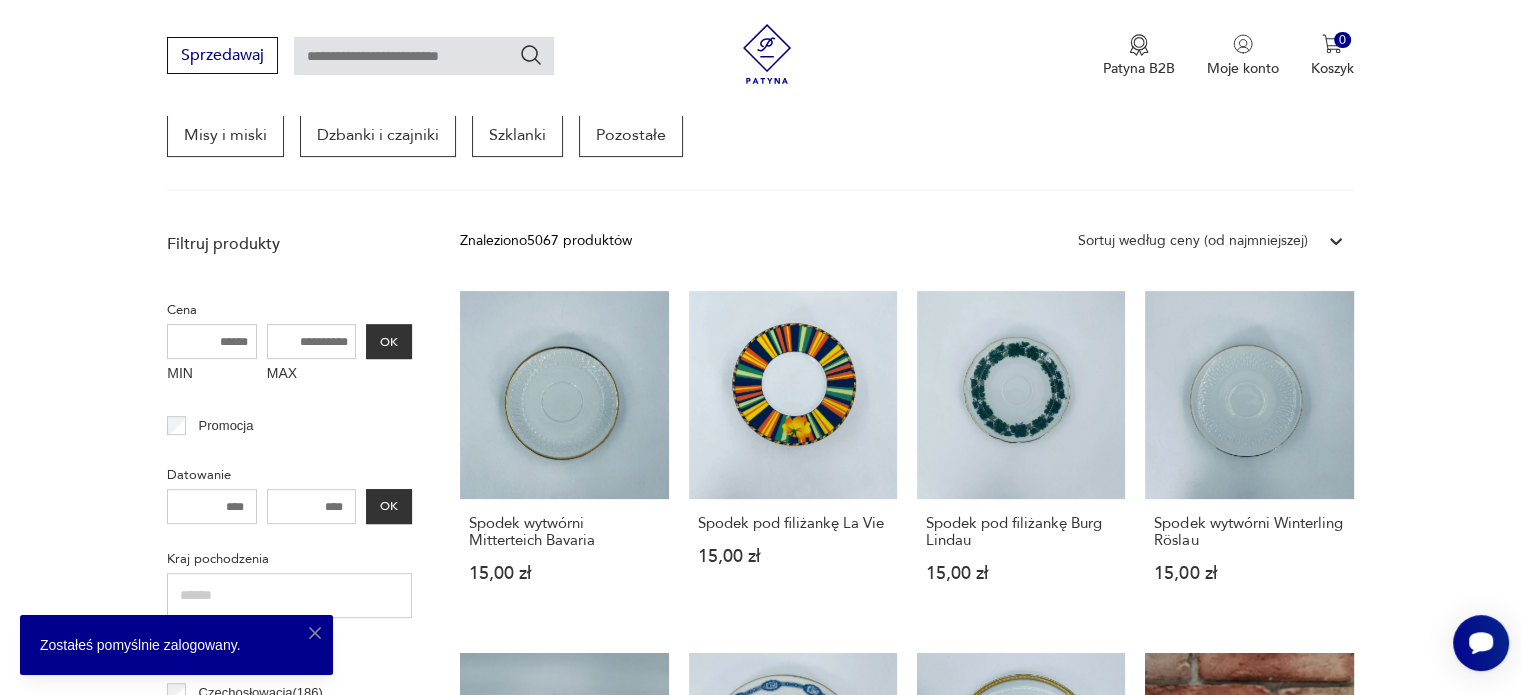 scroll, scrollTop: 610, scrollLeft: 0, axis: vertical 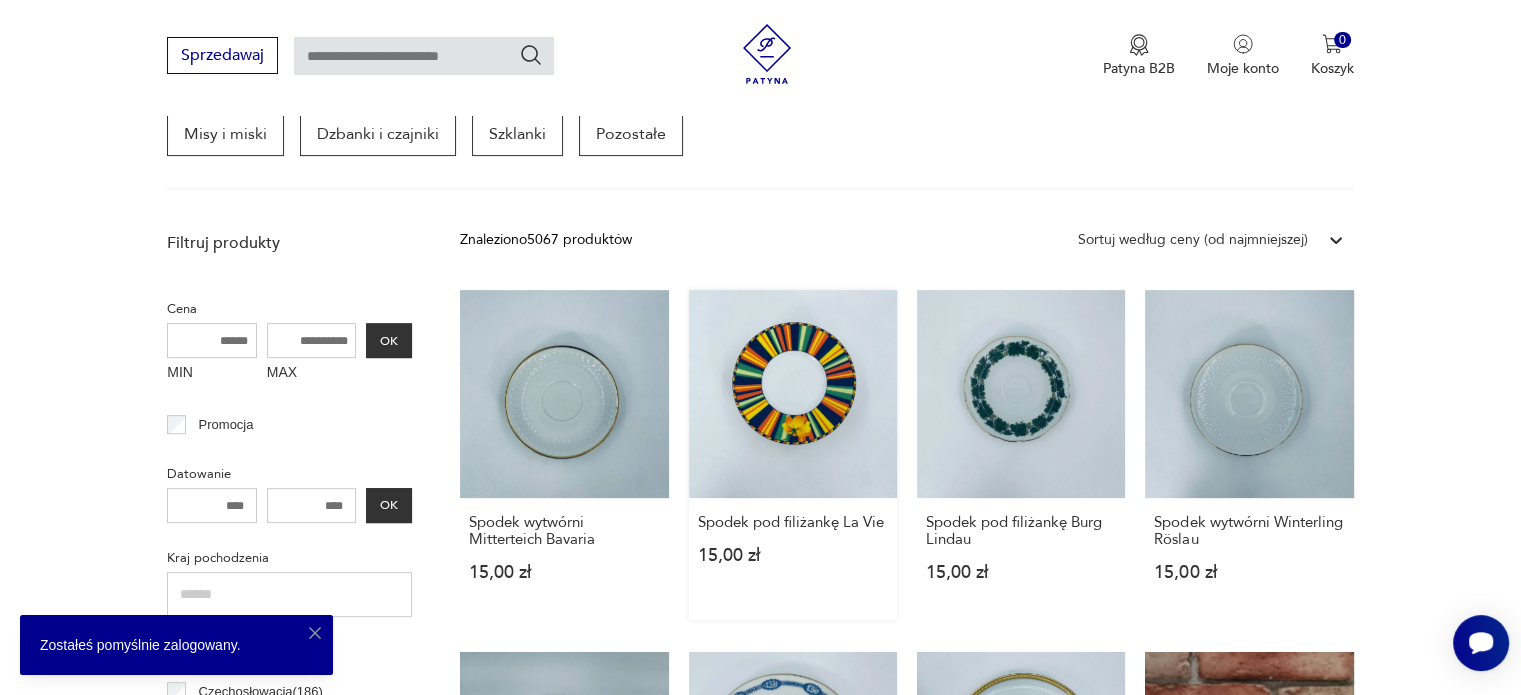 click on "Spodek pod filiżankę La Vie 15,00 zł" at bounding box center [793, 455] 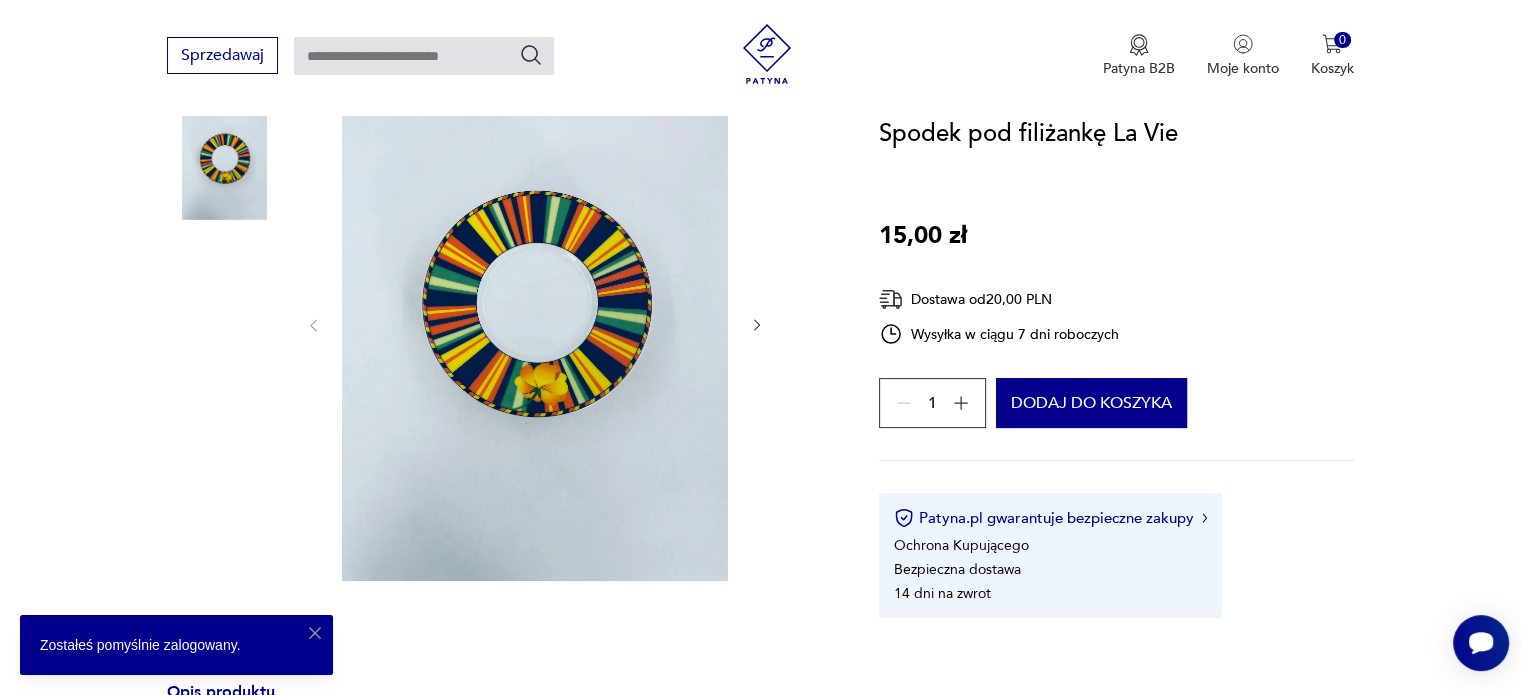 scroll, scrollTop: 264, scrollLeft: 0, axis: vertical 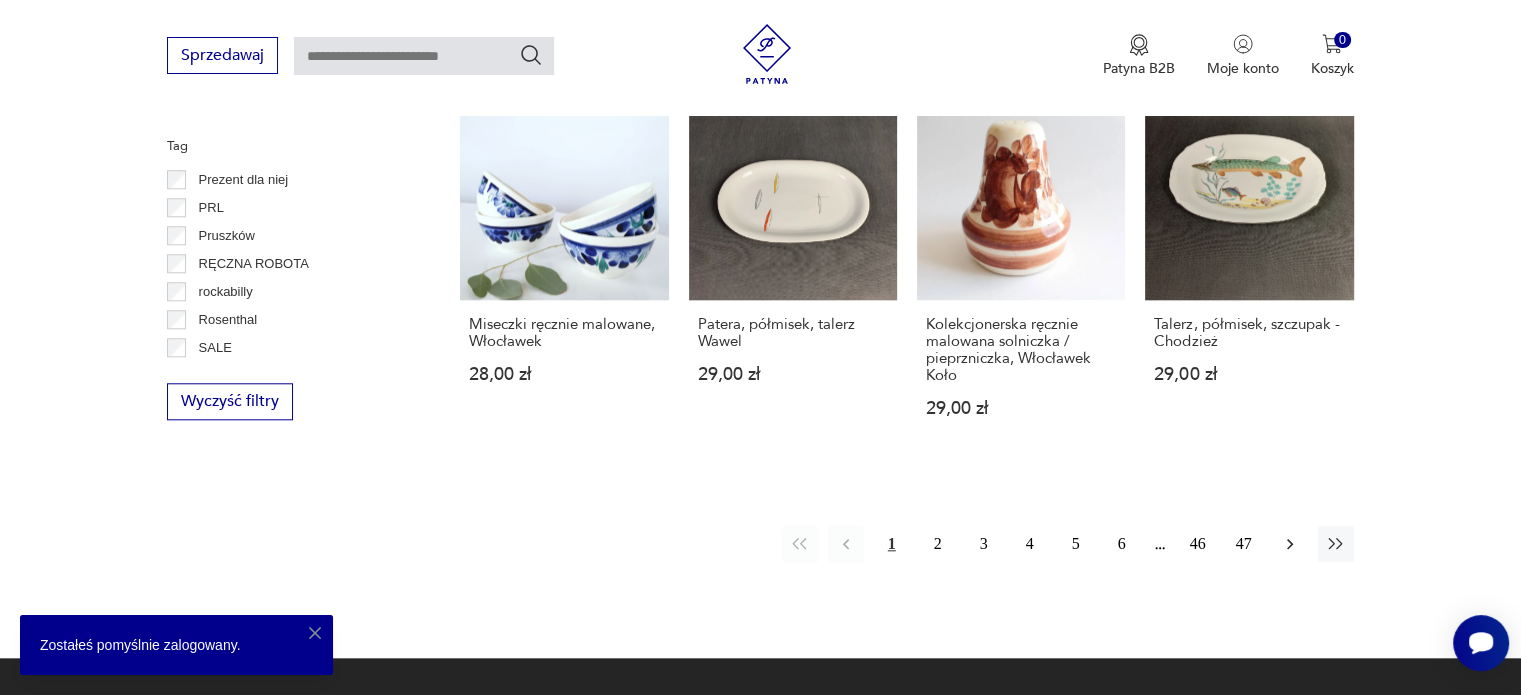 click 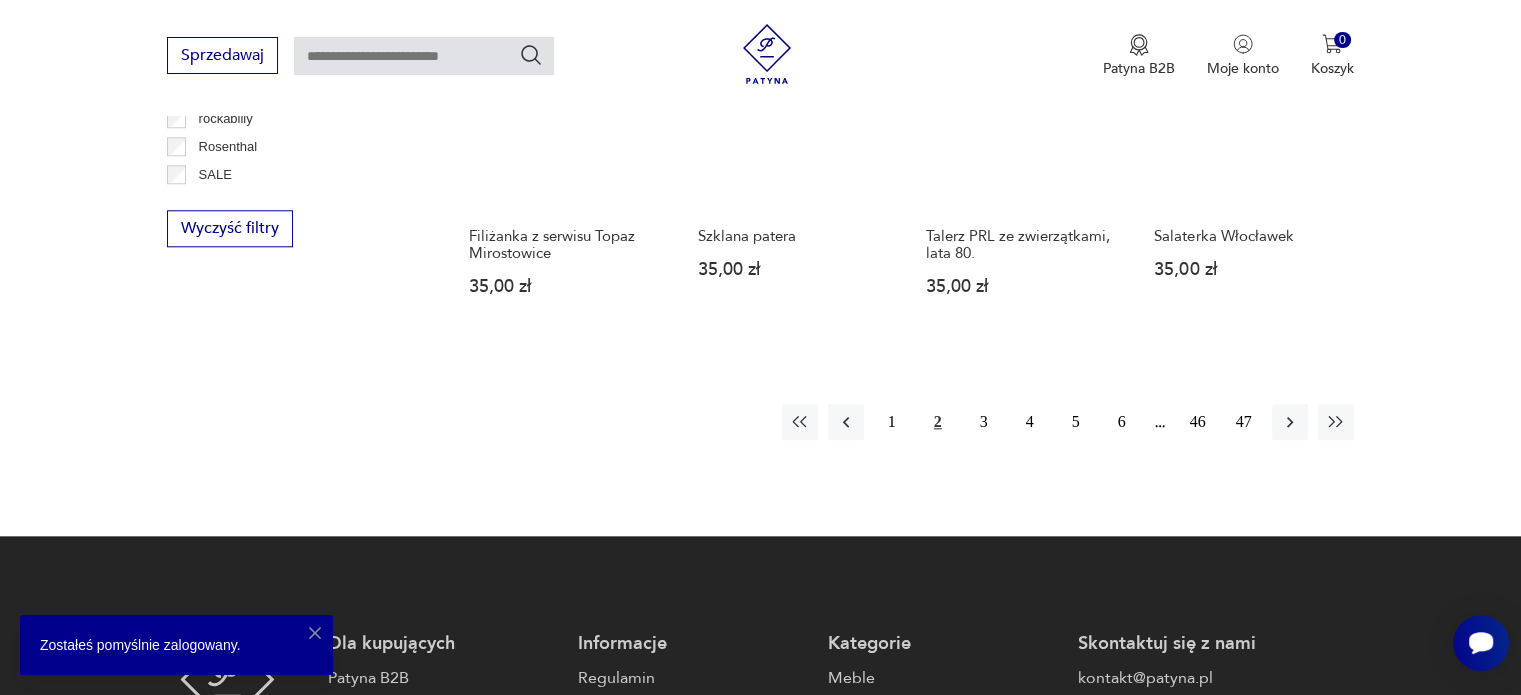 scroll, scrollTop: 2059, scrollLeft: 0, axis: vertical 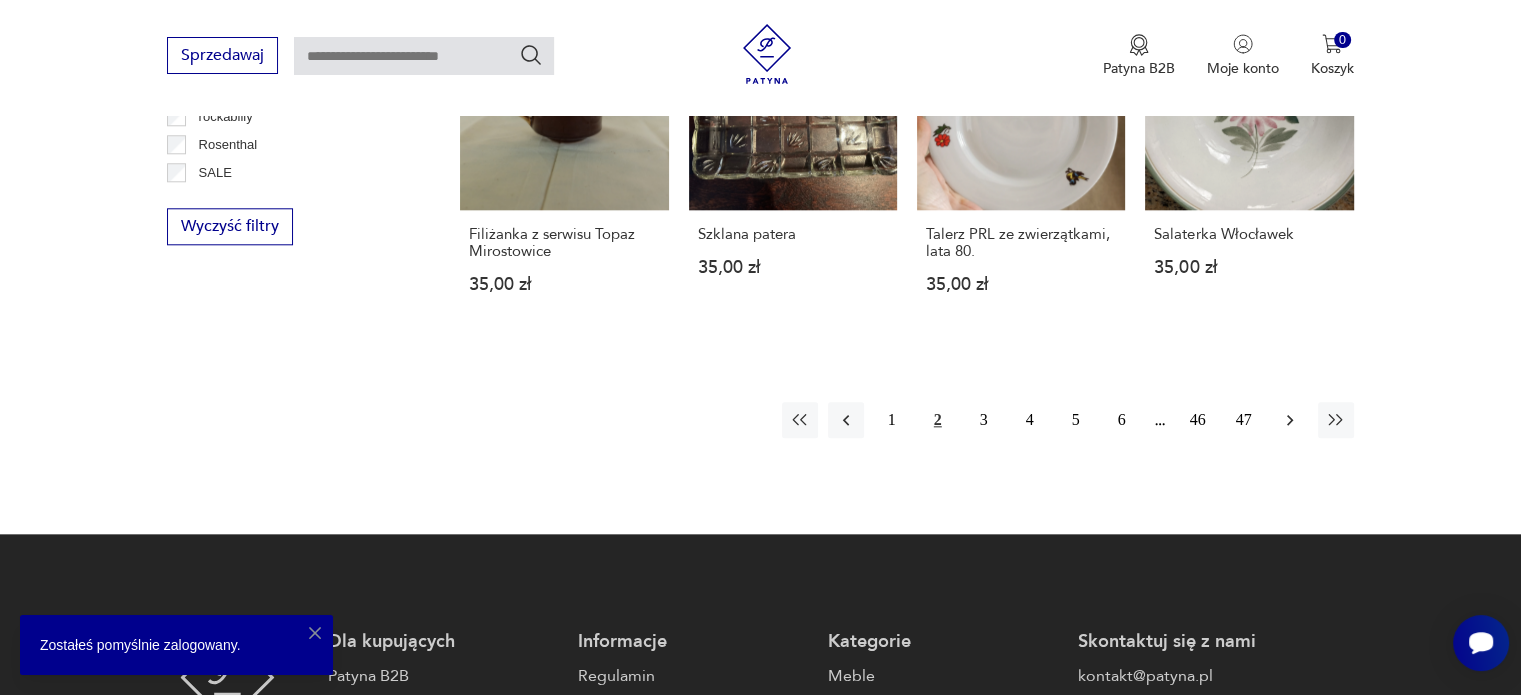 click 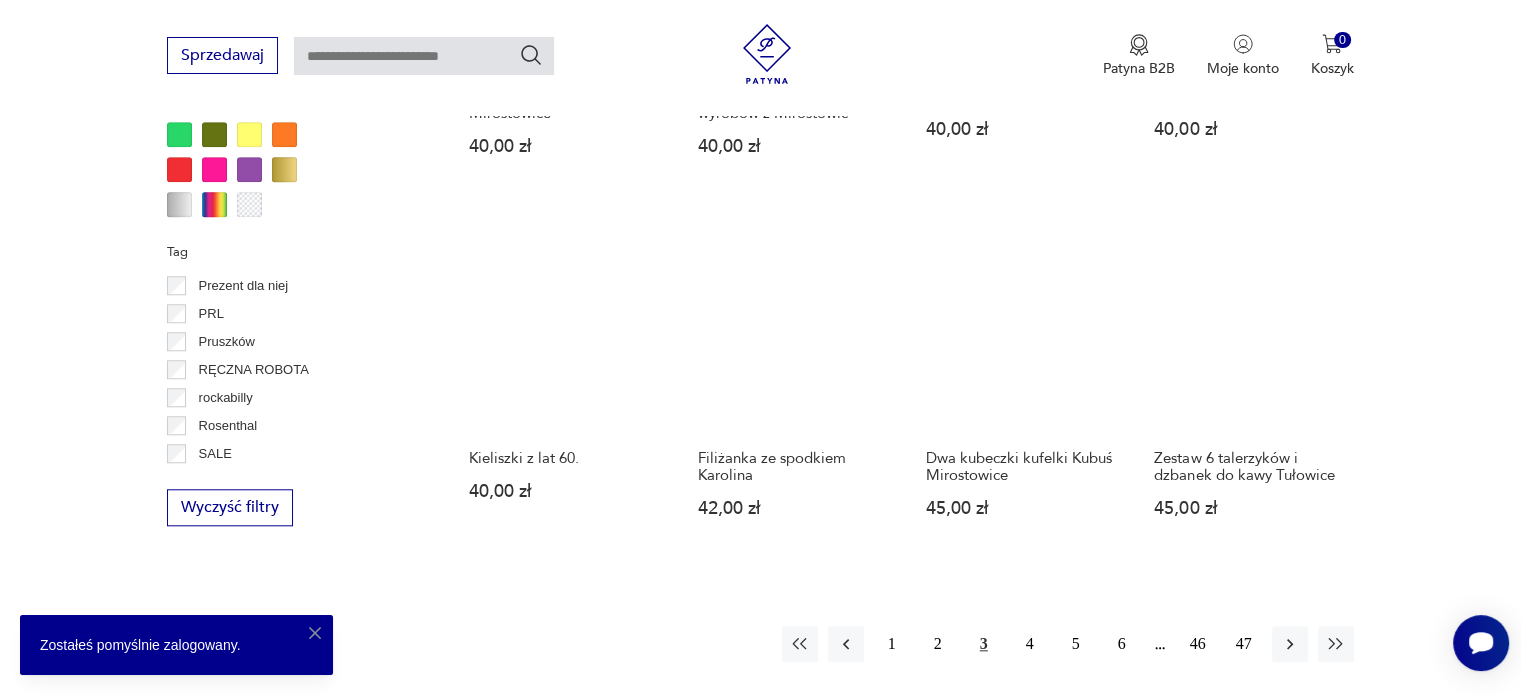 scroll, scrollTop: 1879, scrollLeft: 0, axis: vertical 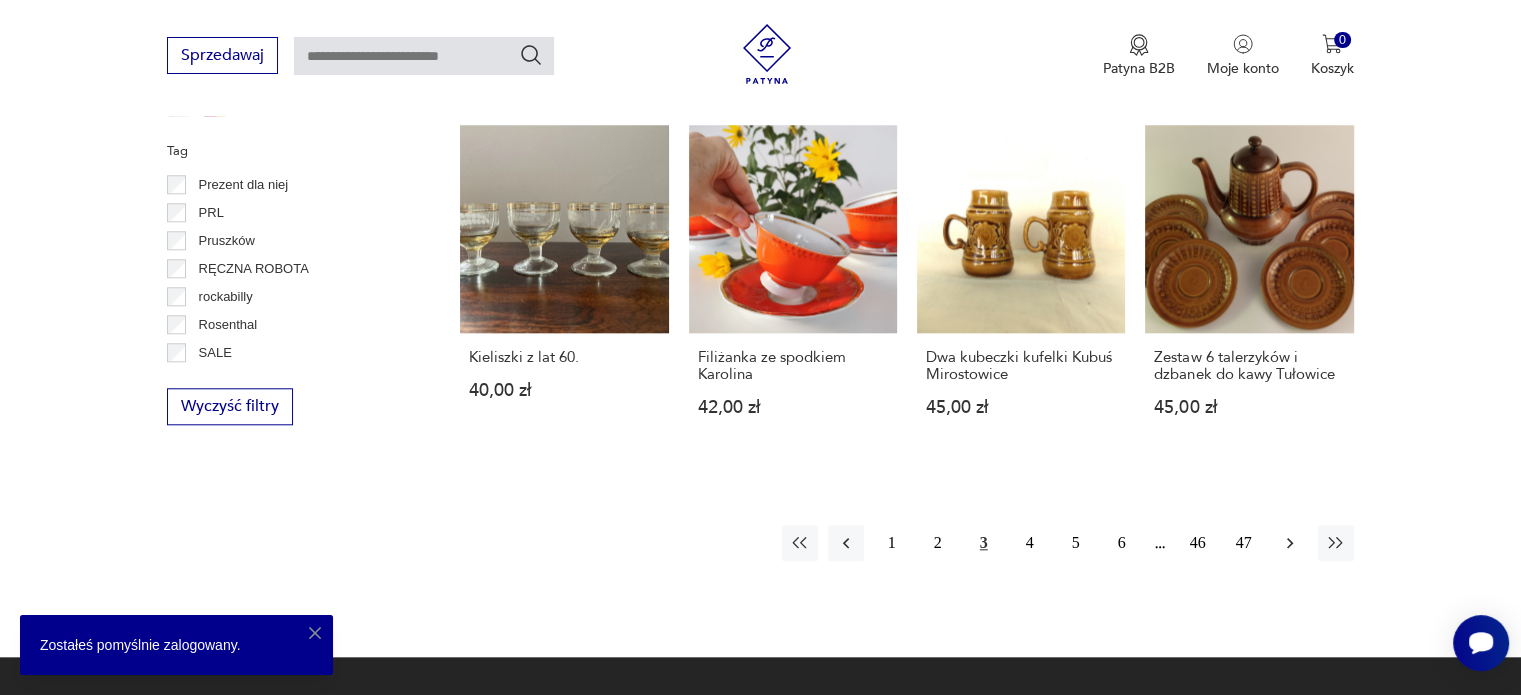 click 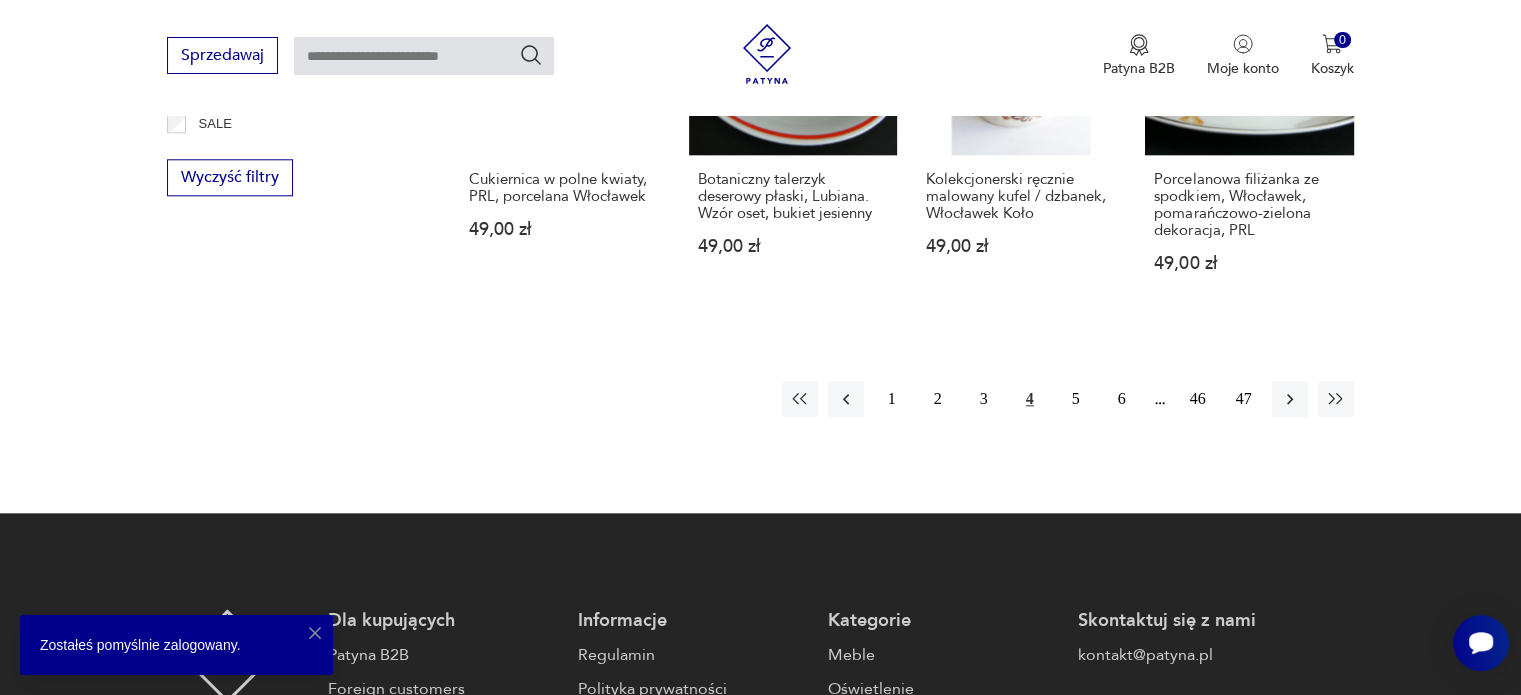 scroll, scrollTop: 2112, scrollLeft: 0, axis: vertical 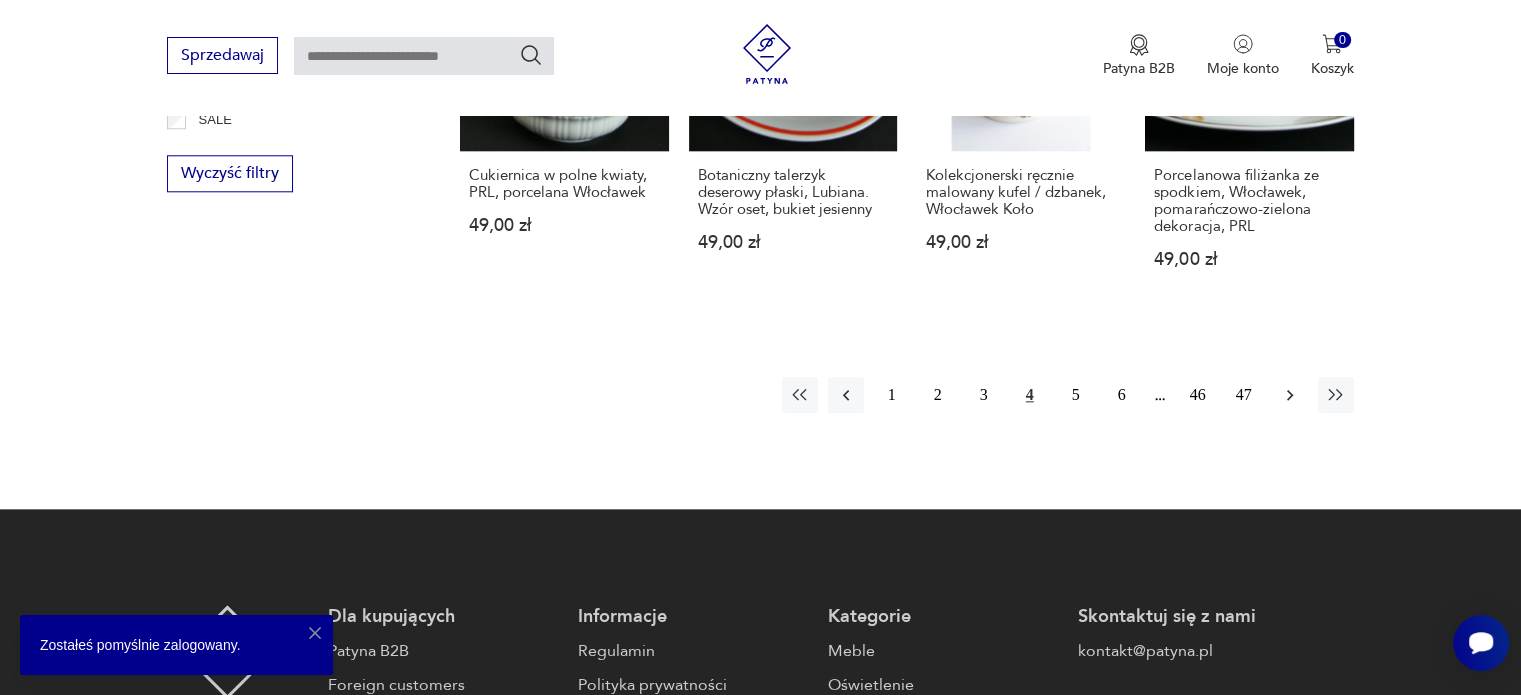 click 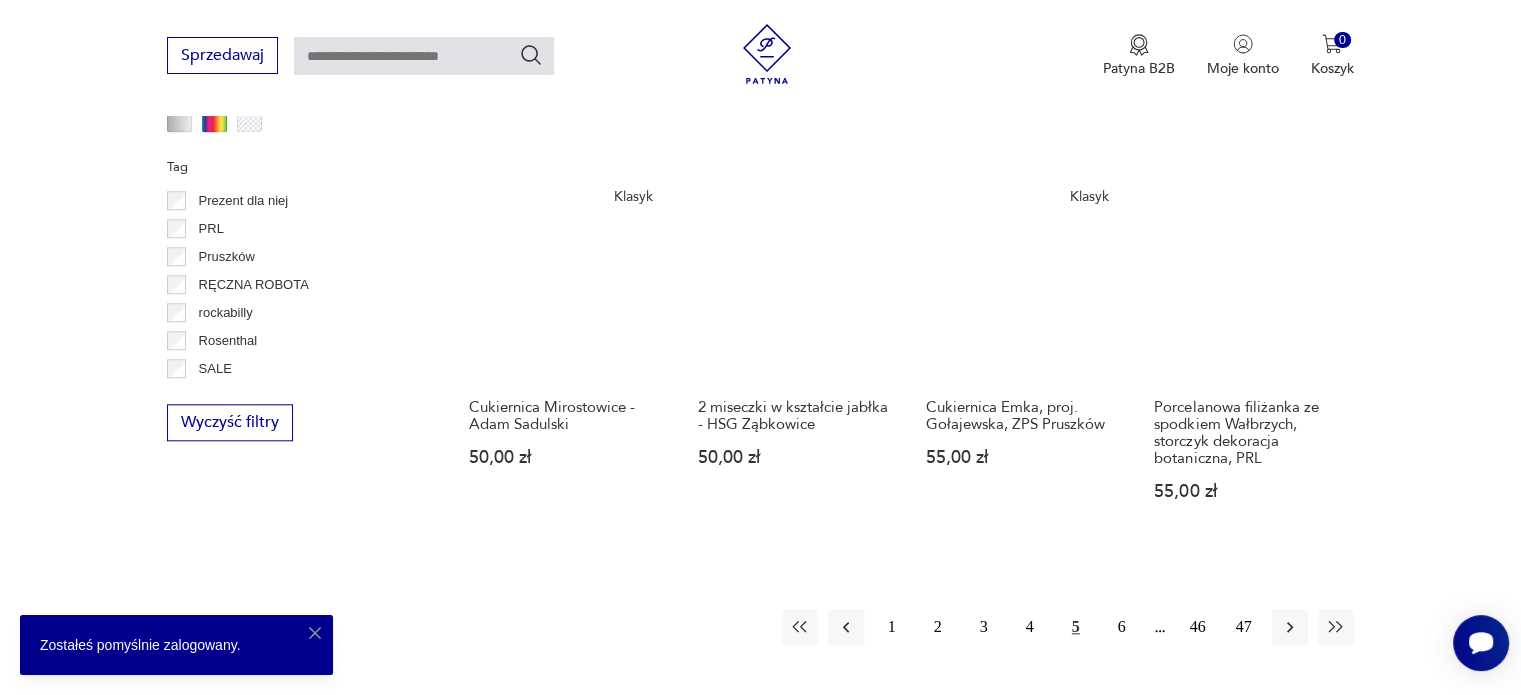 scroll, scrollTop: 1864, scrollLeft: 0, axis: vertical 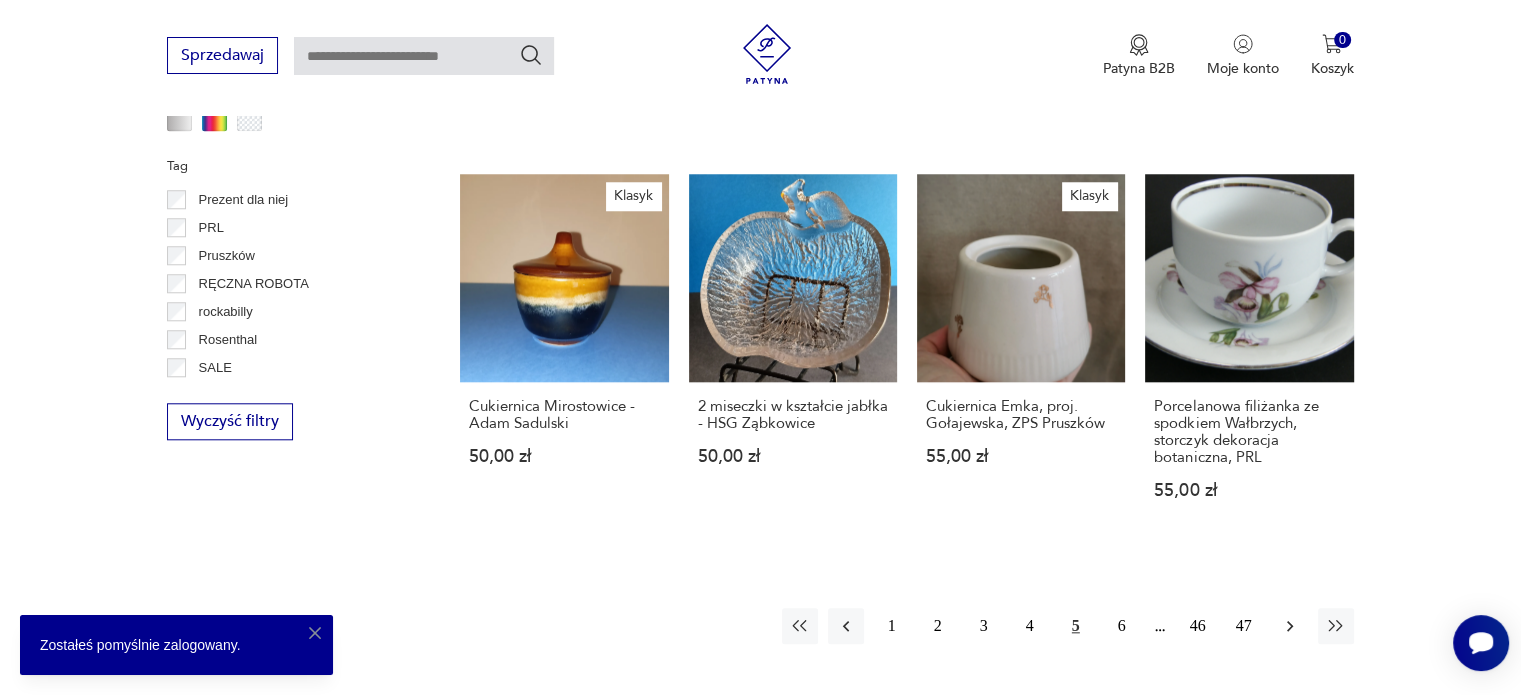 click 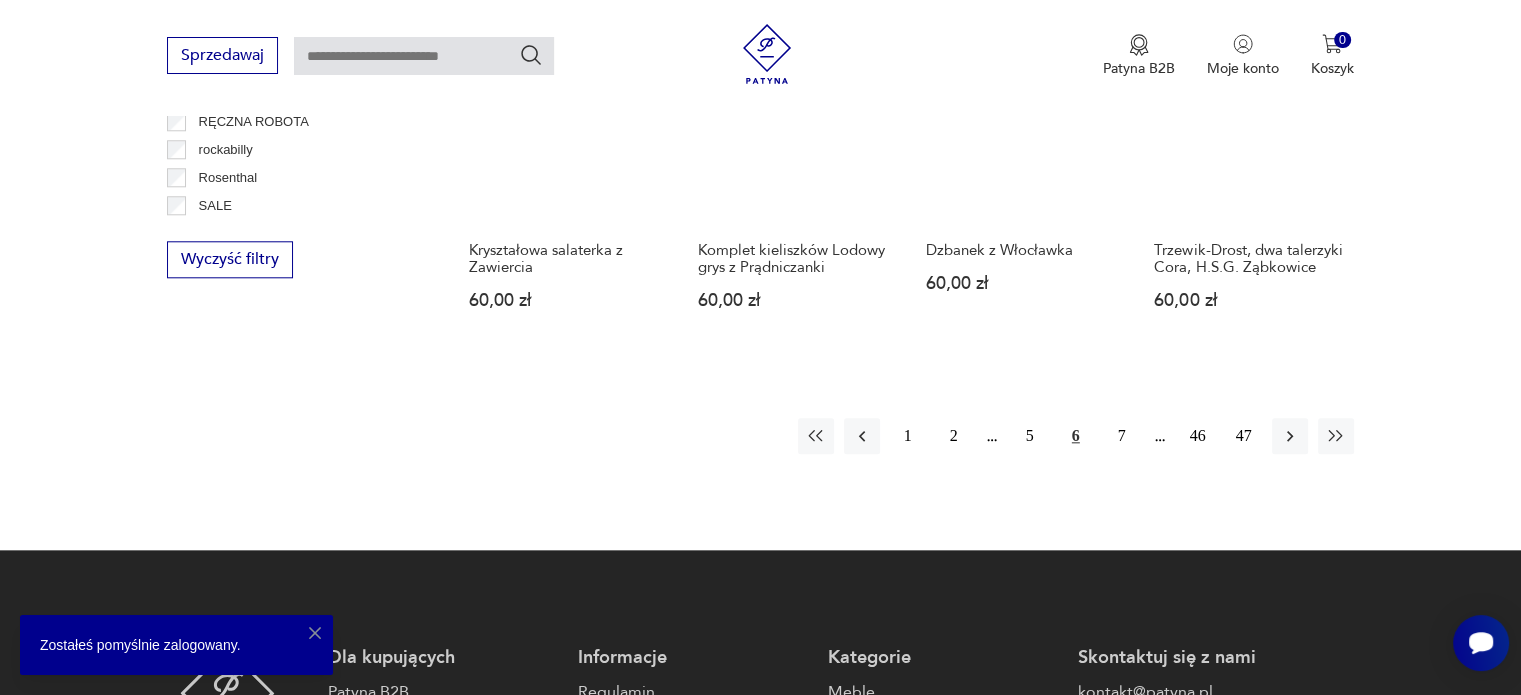 scroll, scrollTop: 2043, scrollLeft: 0, axis: vertical 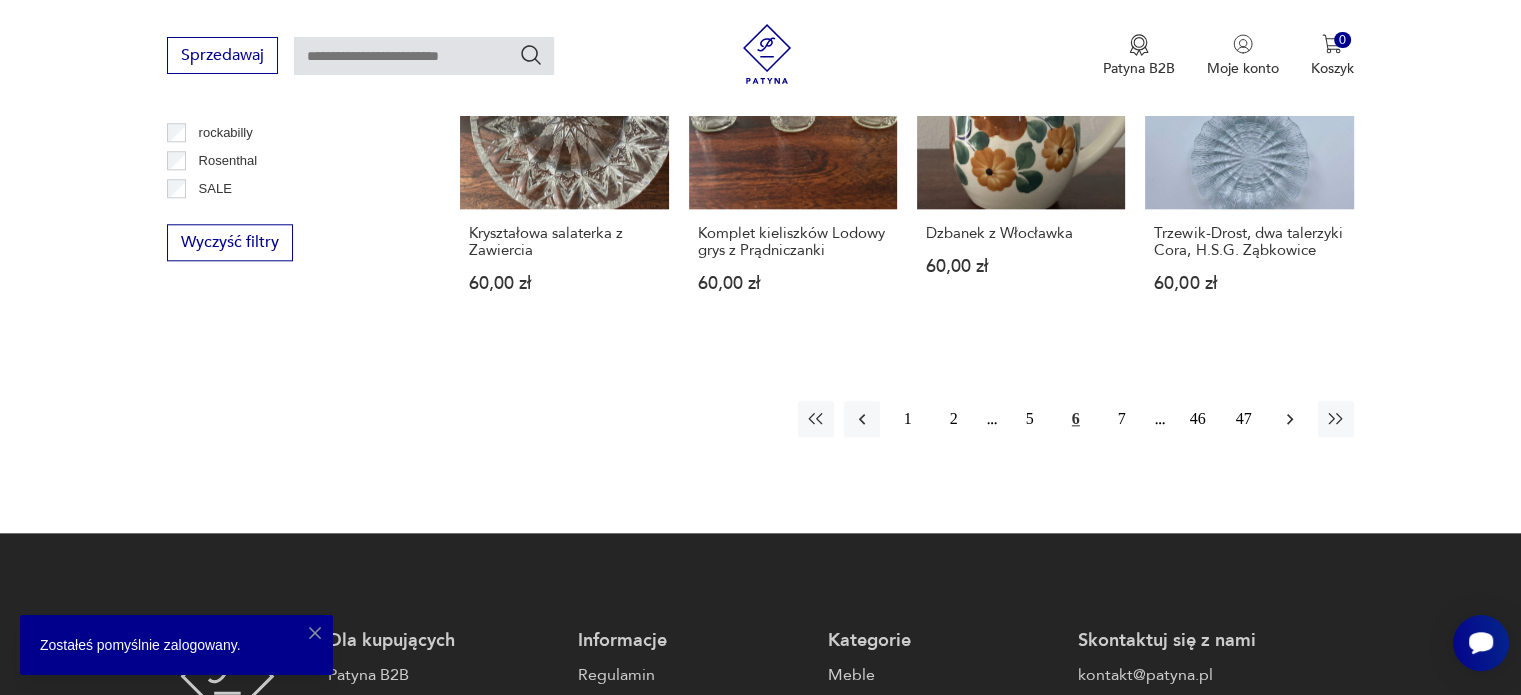 click 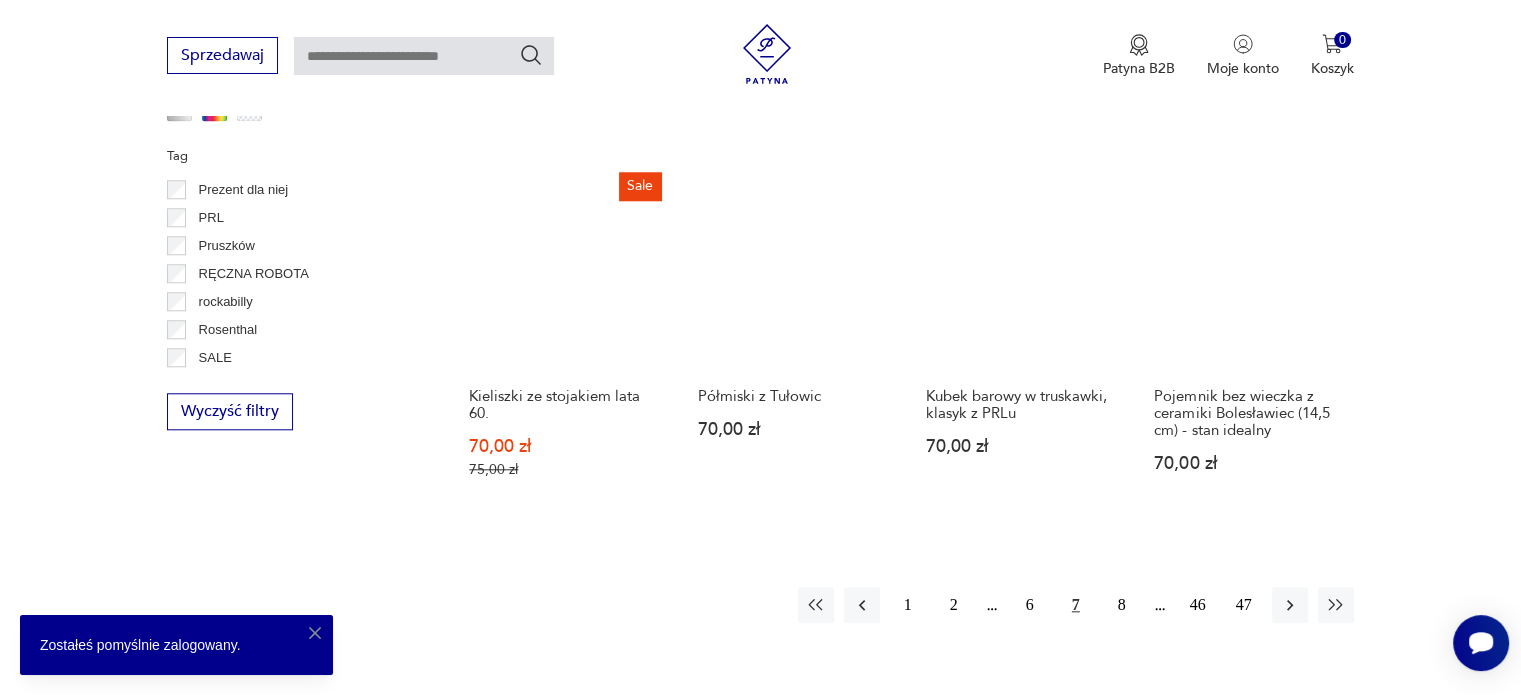 scroll, scrollTop: 1930, scrollLeft: 0, axis: vertical 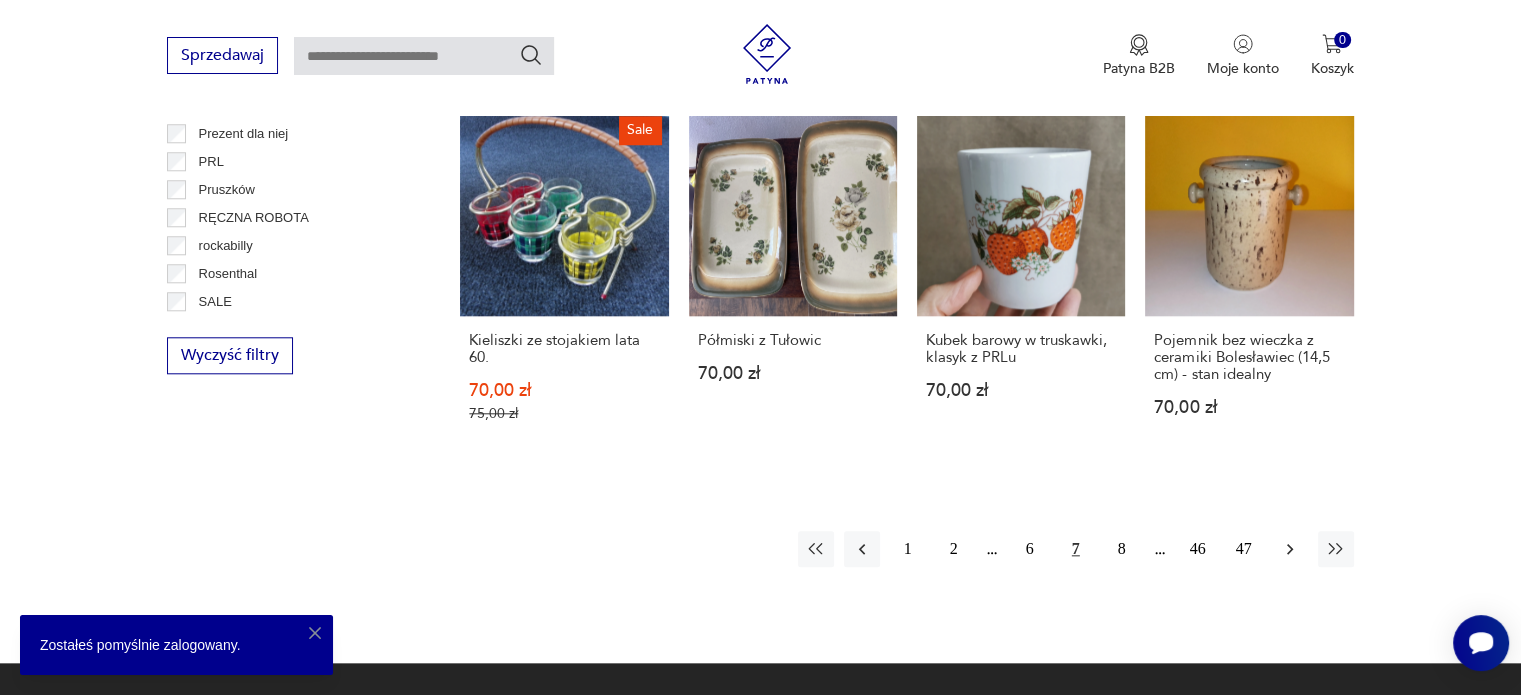 click 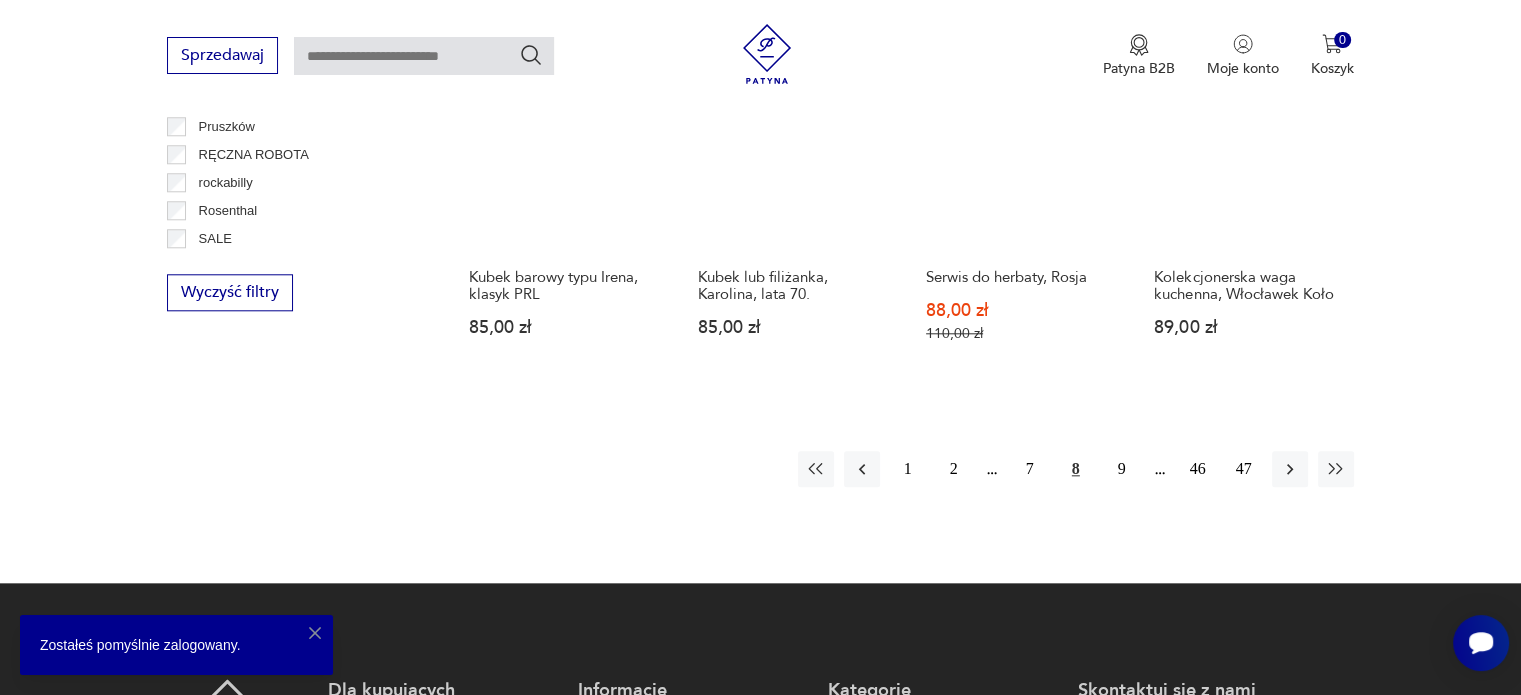 scroll, scrollTop: 1999, scrollLeft: 0, axis: vertical 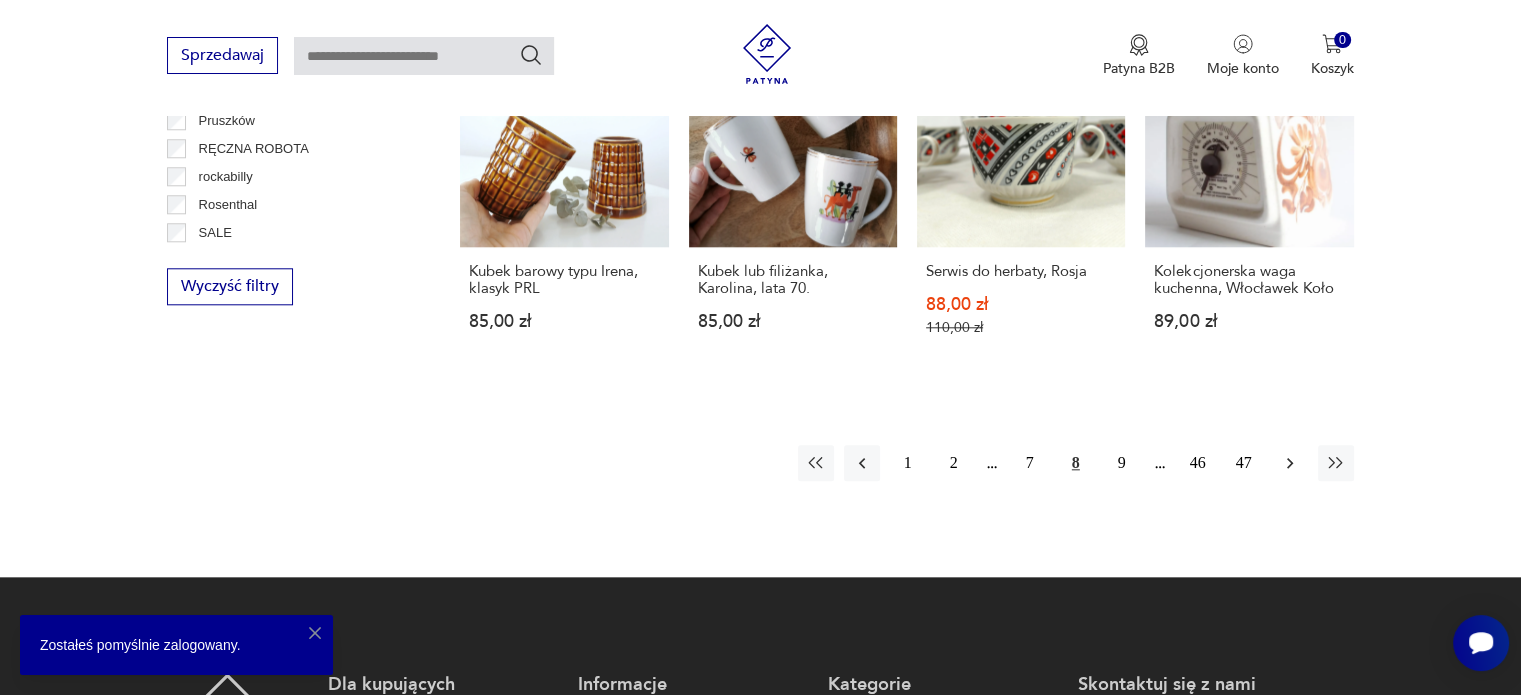click at bounding box center [1290, 463] 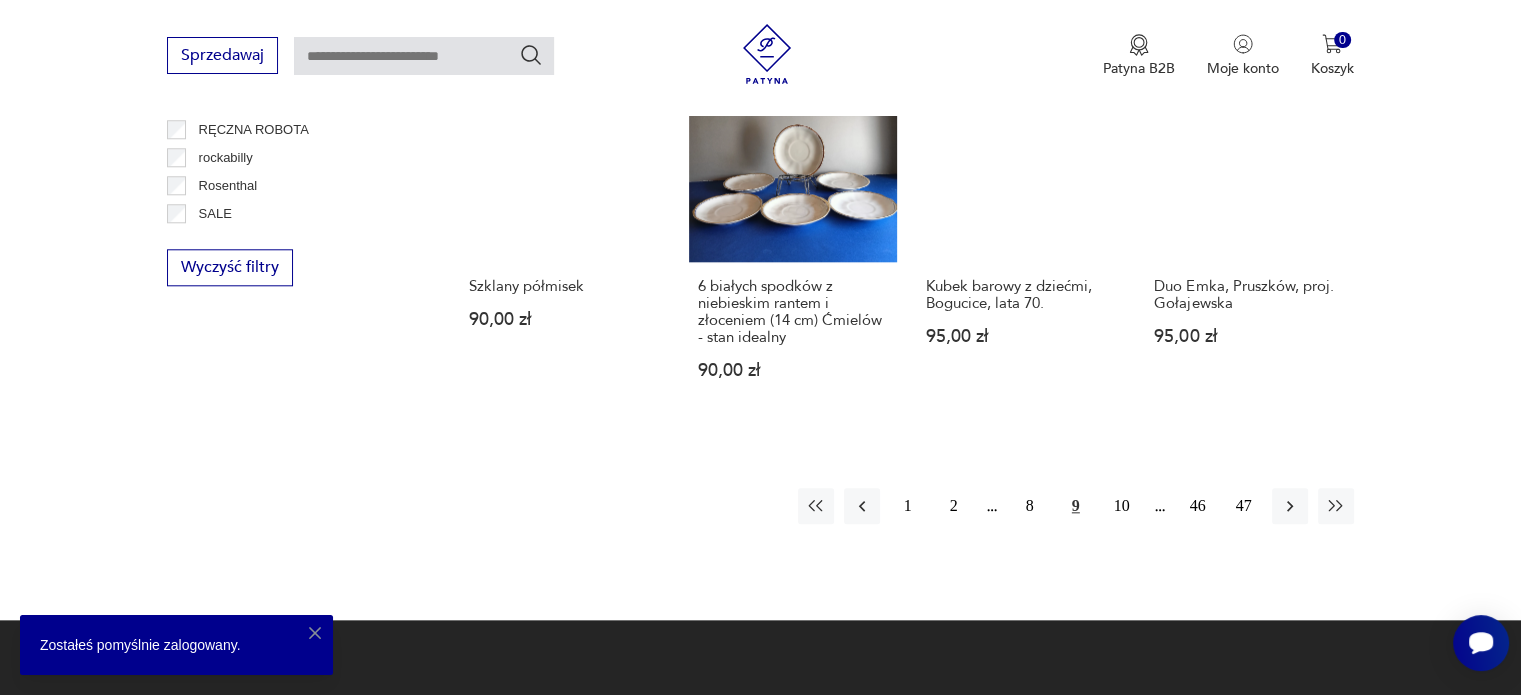 scroll, scrollTop: 2019, scrollLeft: 0, axis: vertical 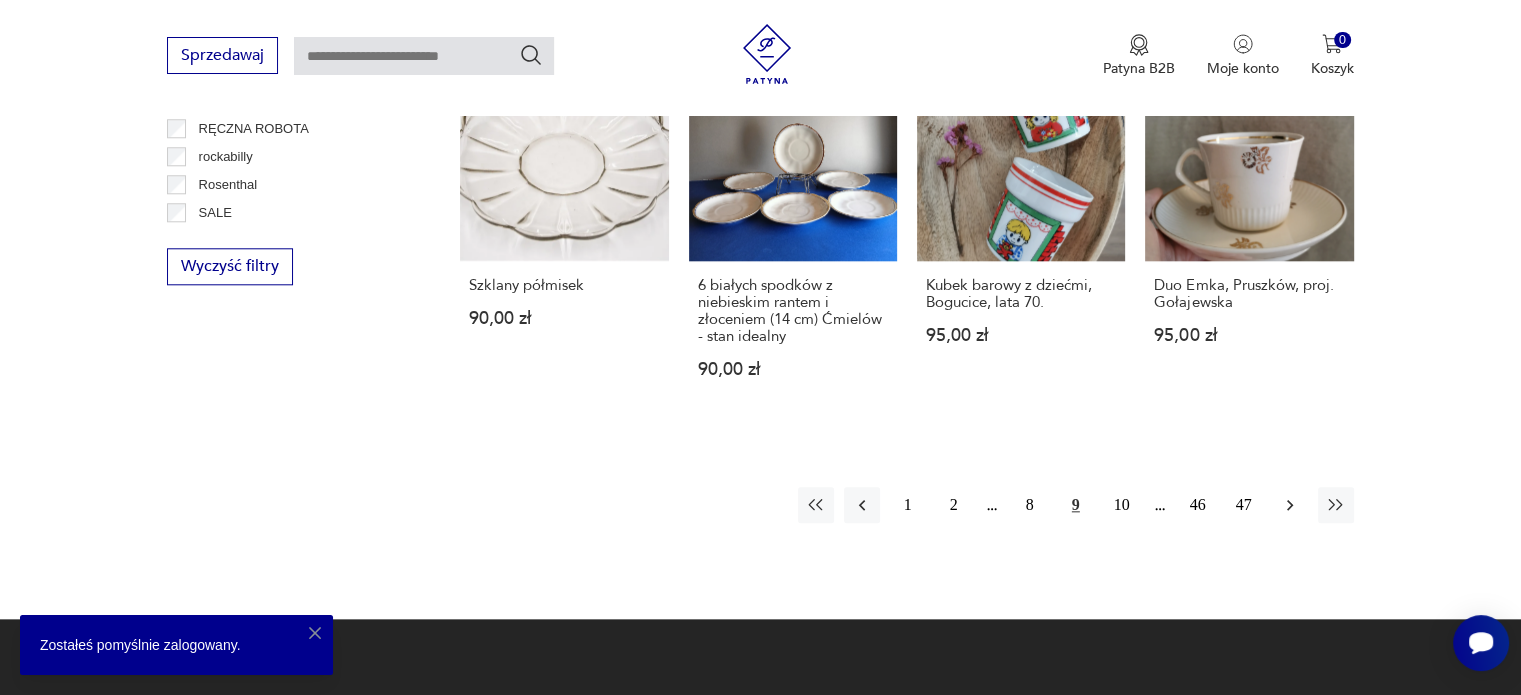 click 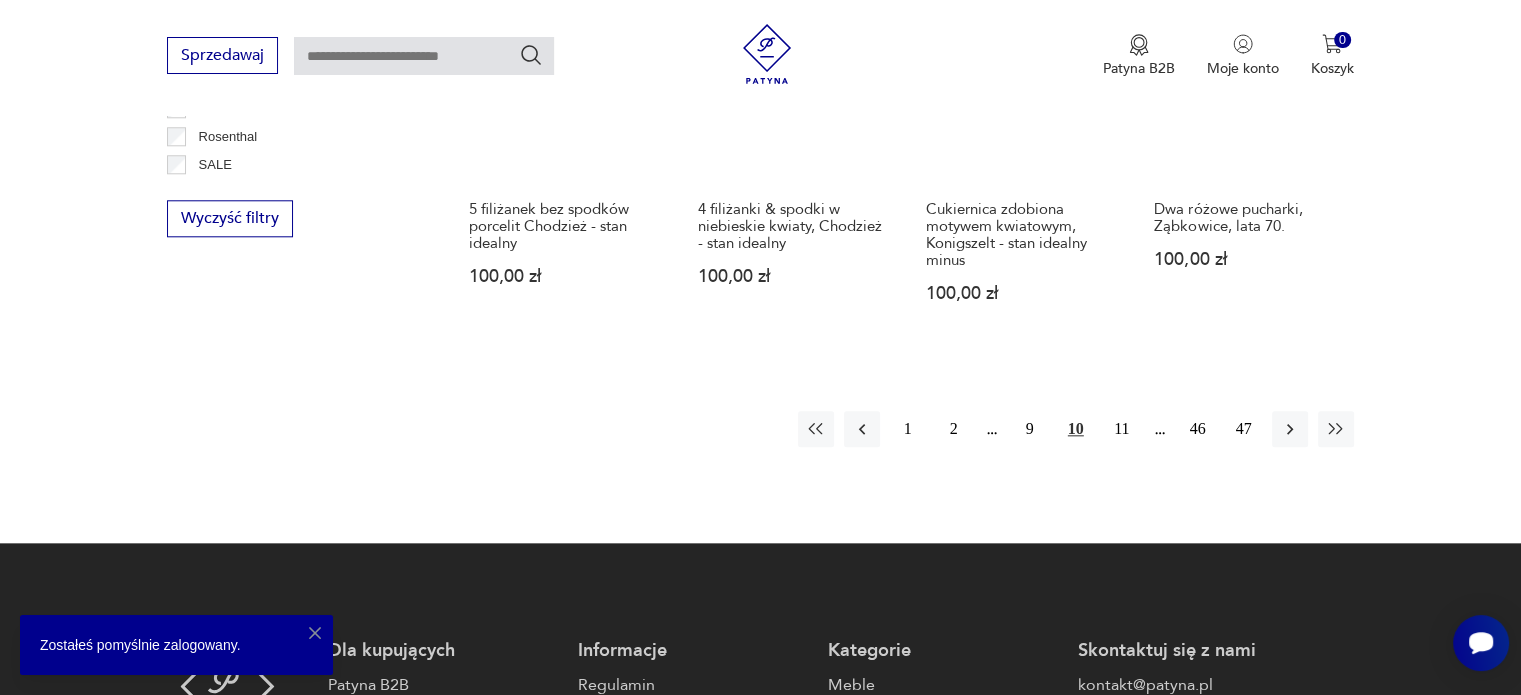 scroll, scrollTop: 2071, scrollLeft: 0, axis: vertical 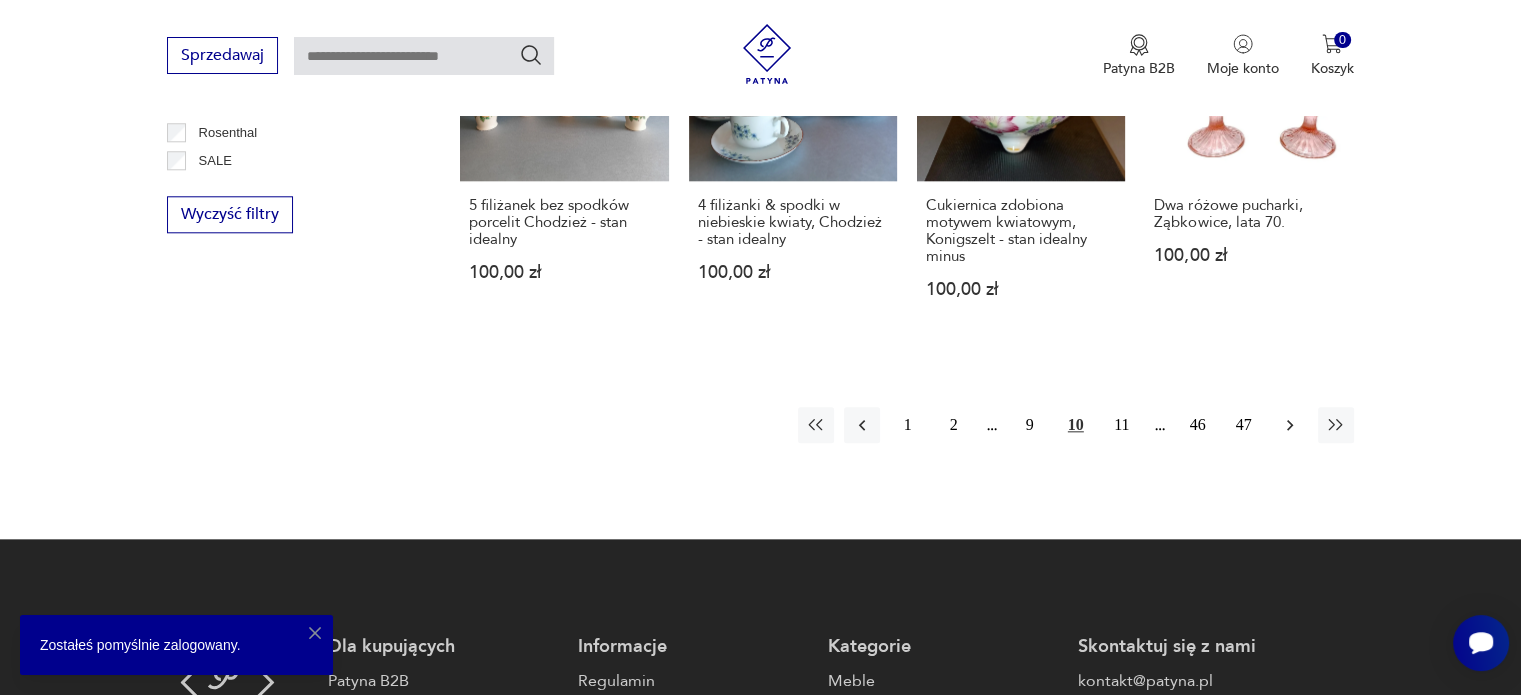 click 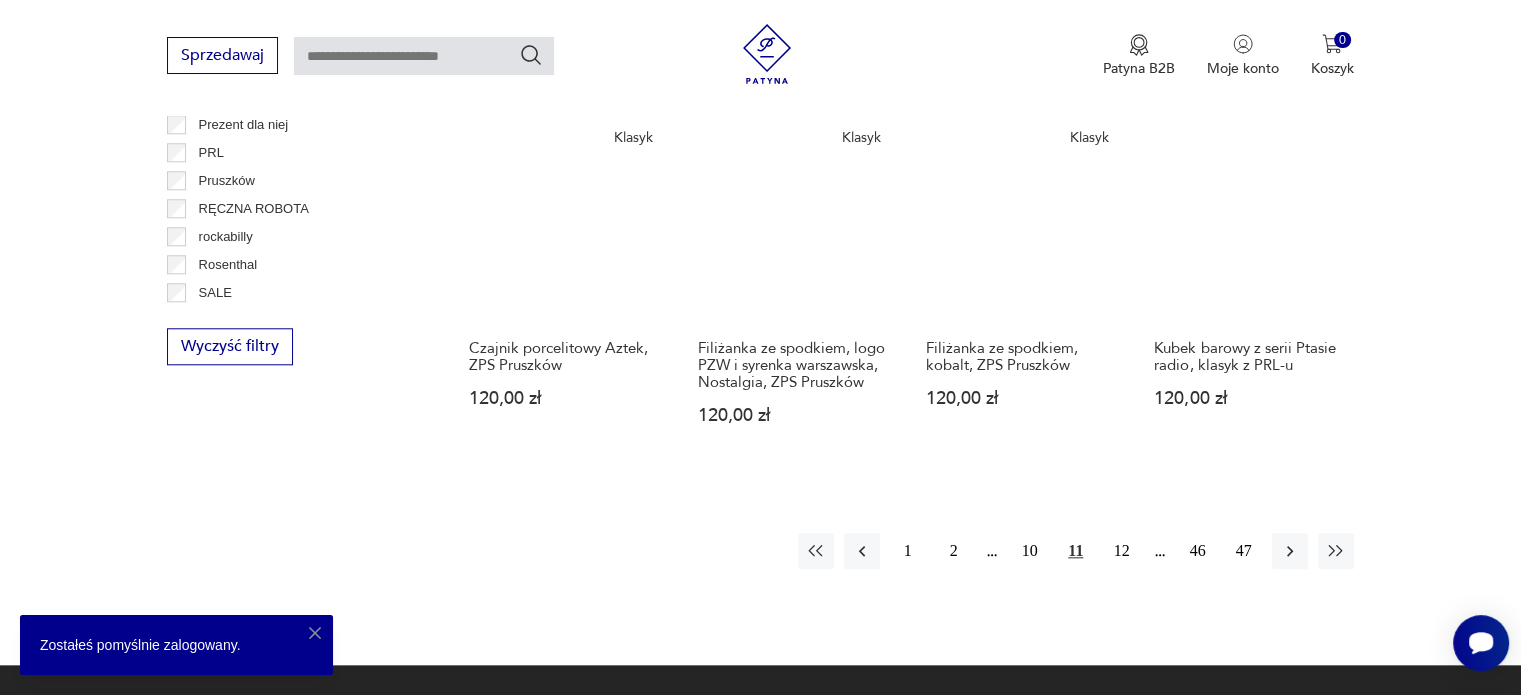 scroll, scrollTop: 1940, scrollLeft: 0, axis: vertical 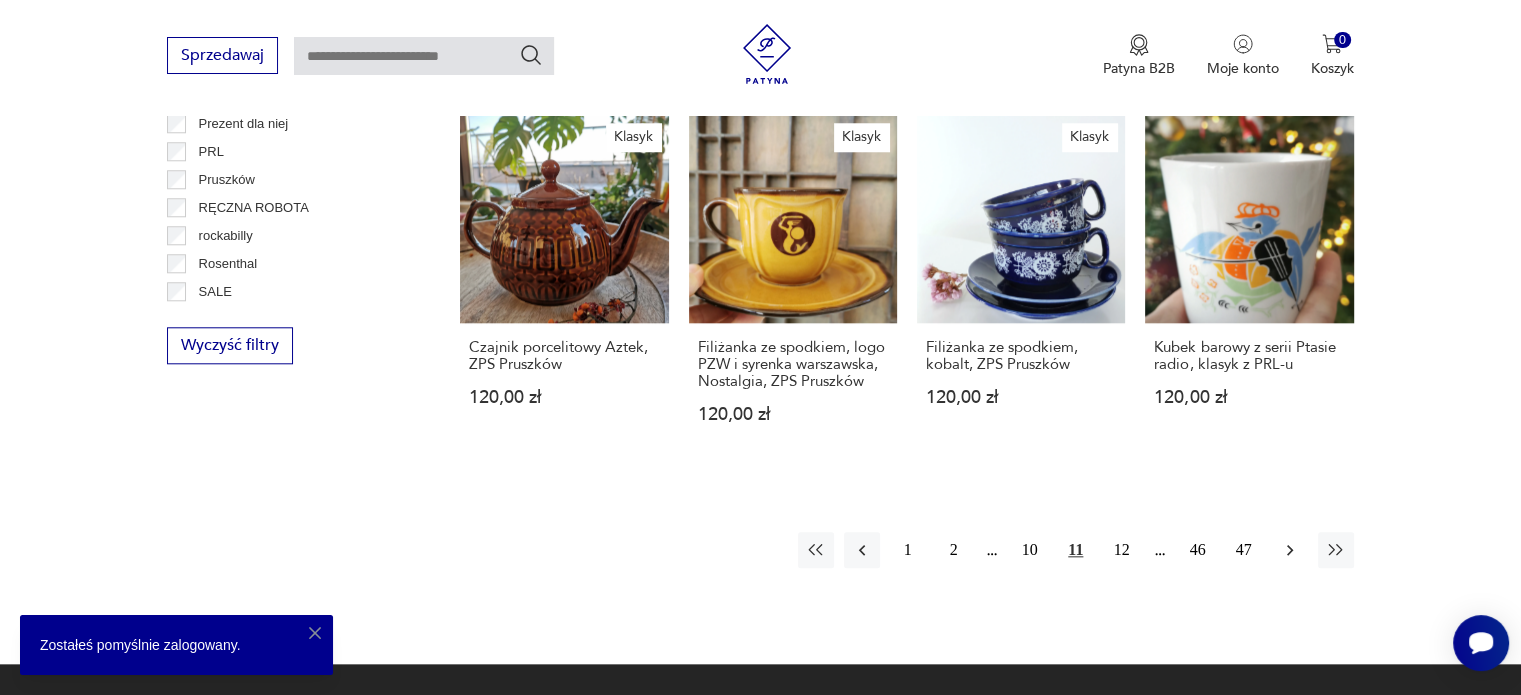 click 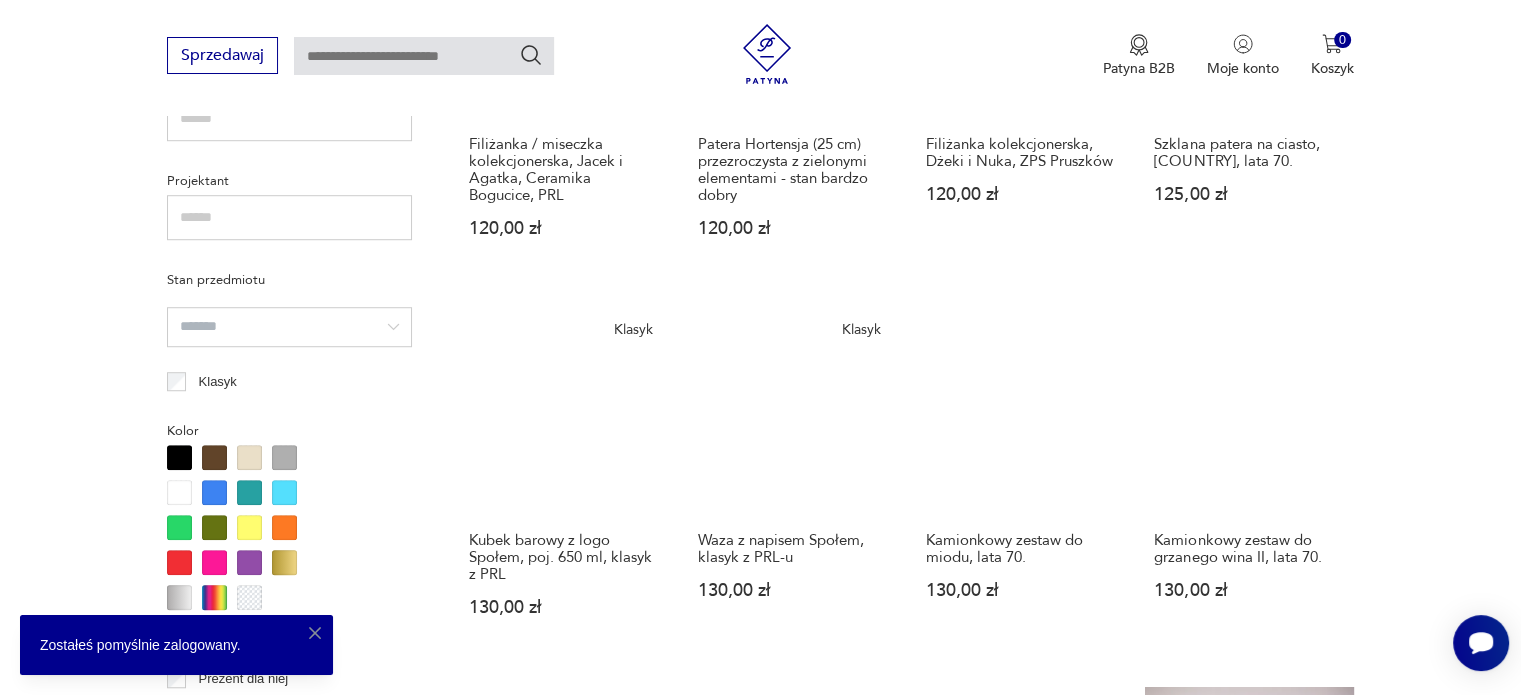 scroll, scrollTop: 1389, scrollLeft: 0, axis: vertical 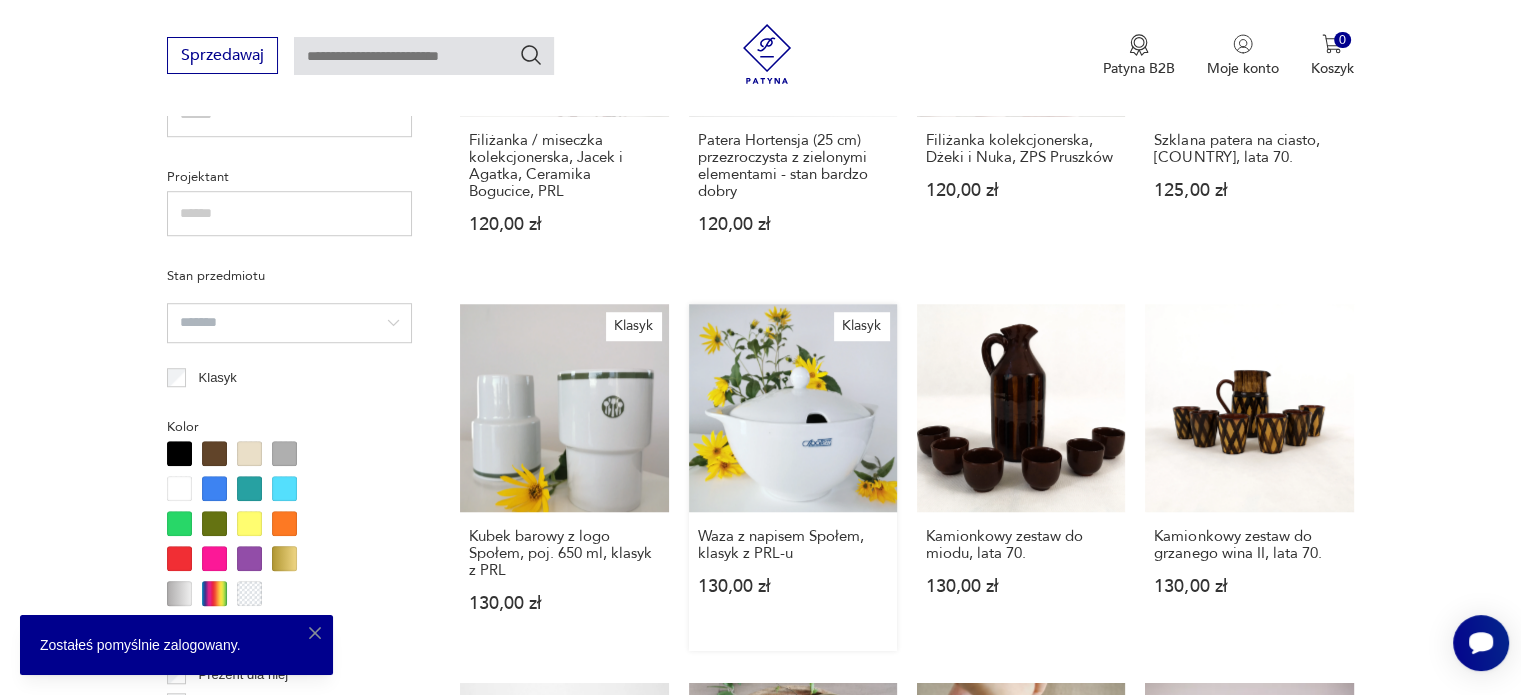 click on "Klasyk Waza z napisem Społem, klasyk z PRL-u 130,00 zł" at bounding box center [793, 477] 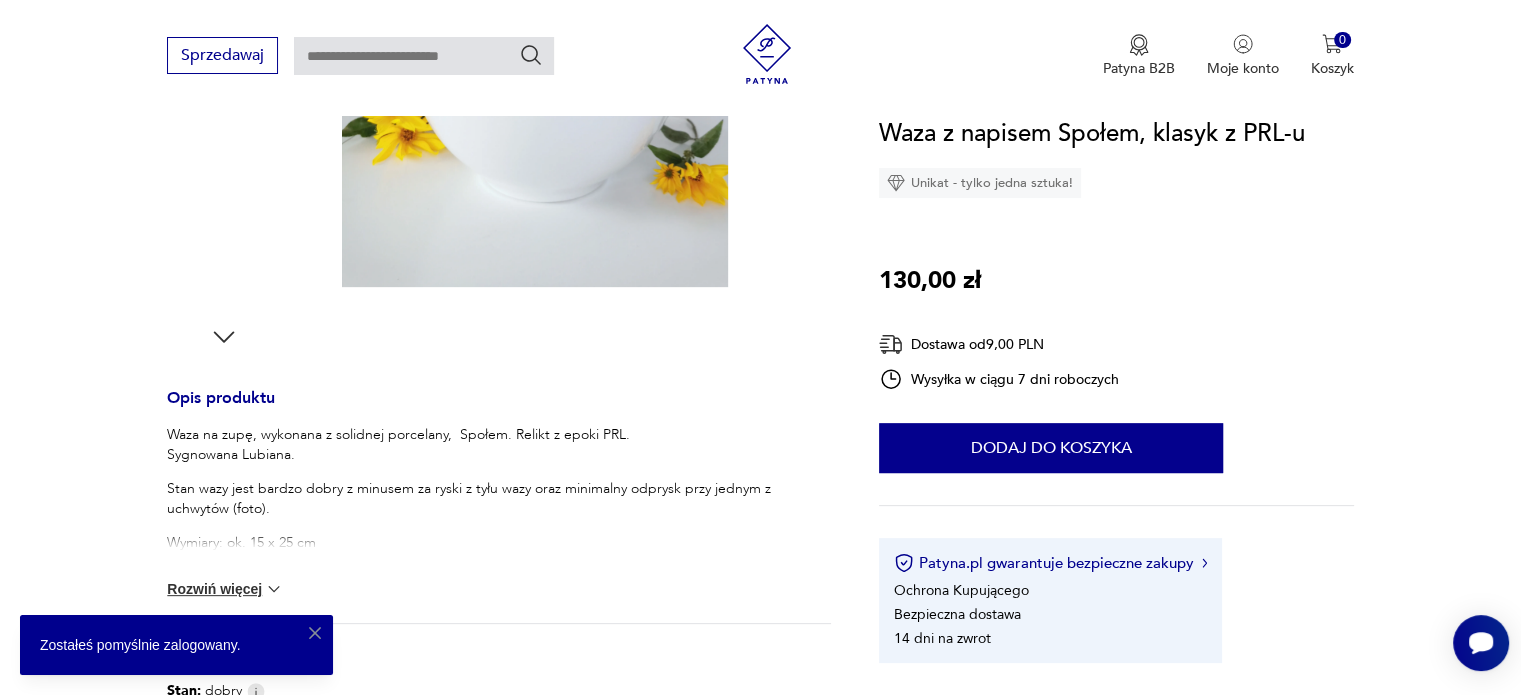 scroll, scrollTop: 571, scrollLeft: 0, axis: vertical 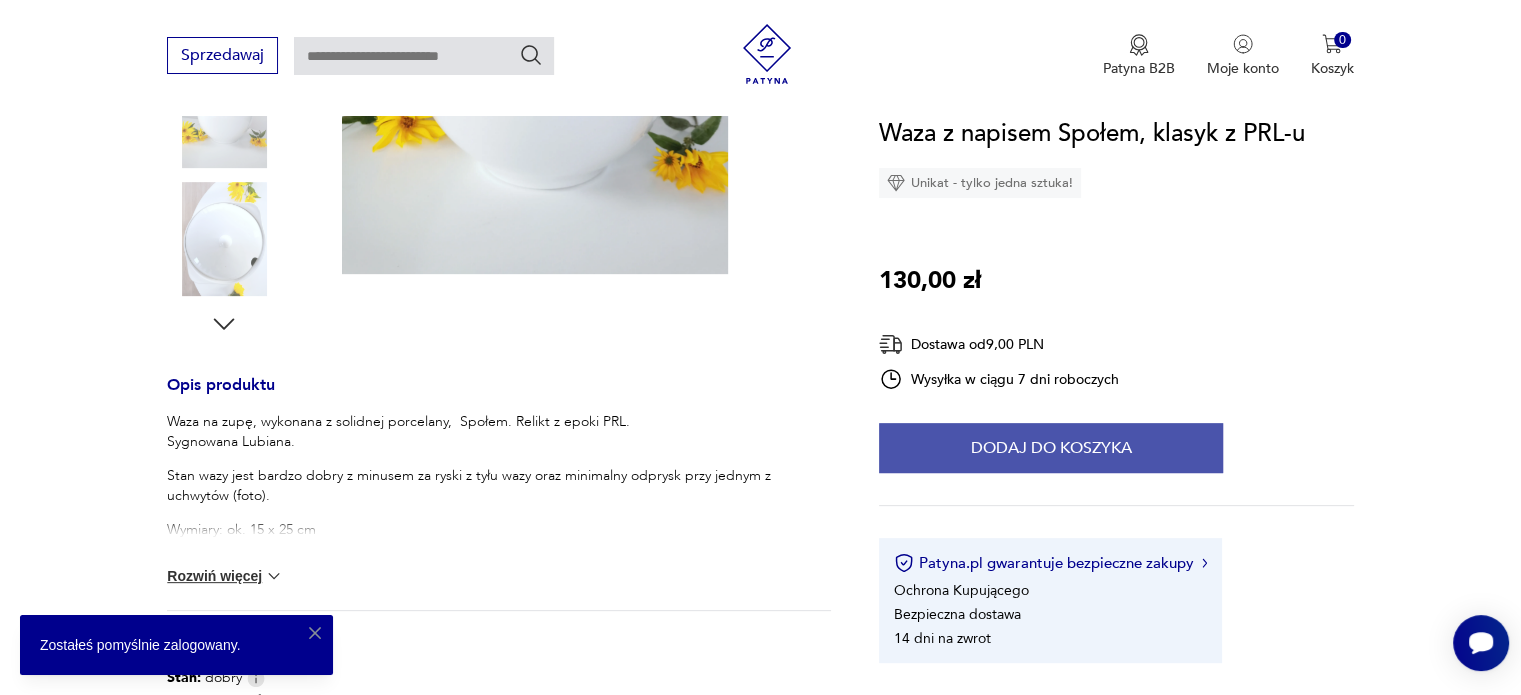 click on "Dodaj do koszyka" at bounding box center (1051, 448) 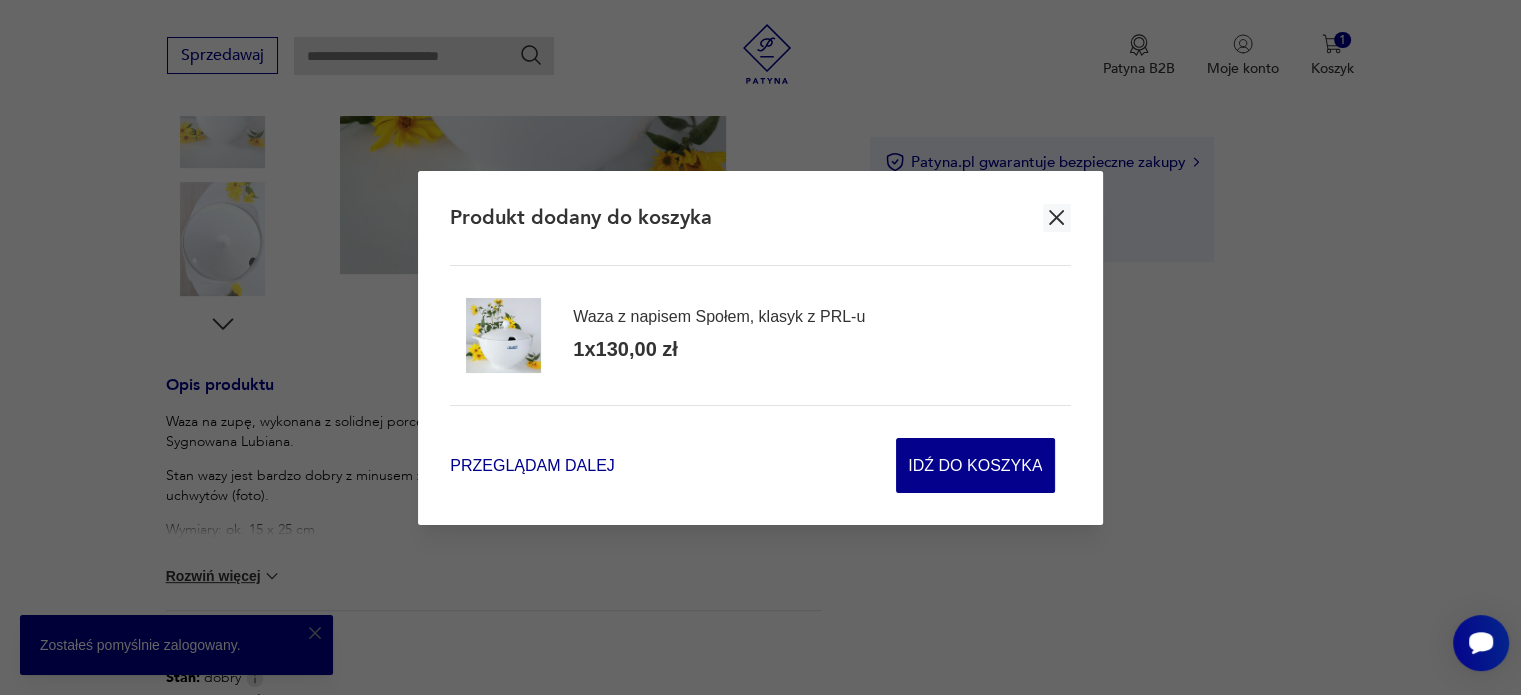 click on "Przeglądam dalej" at bounding box center (532, 465) 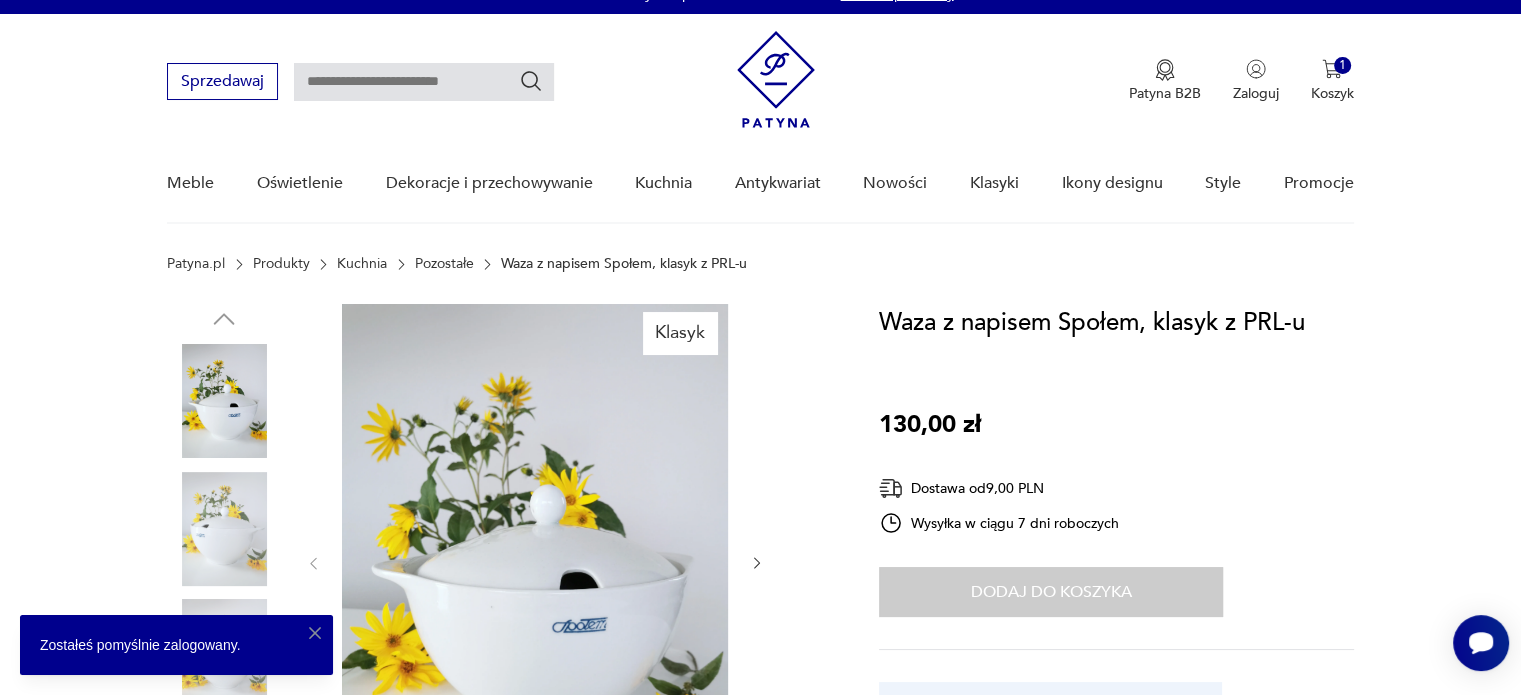 scroll, scrollTop: 0, scrollLeft: 0, axis: both 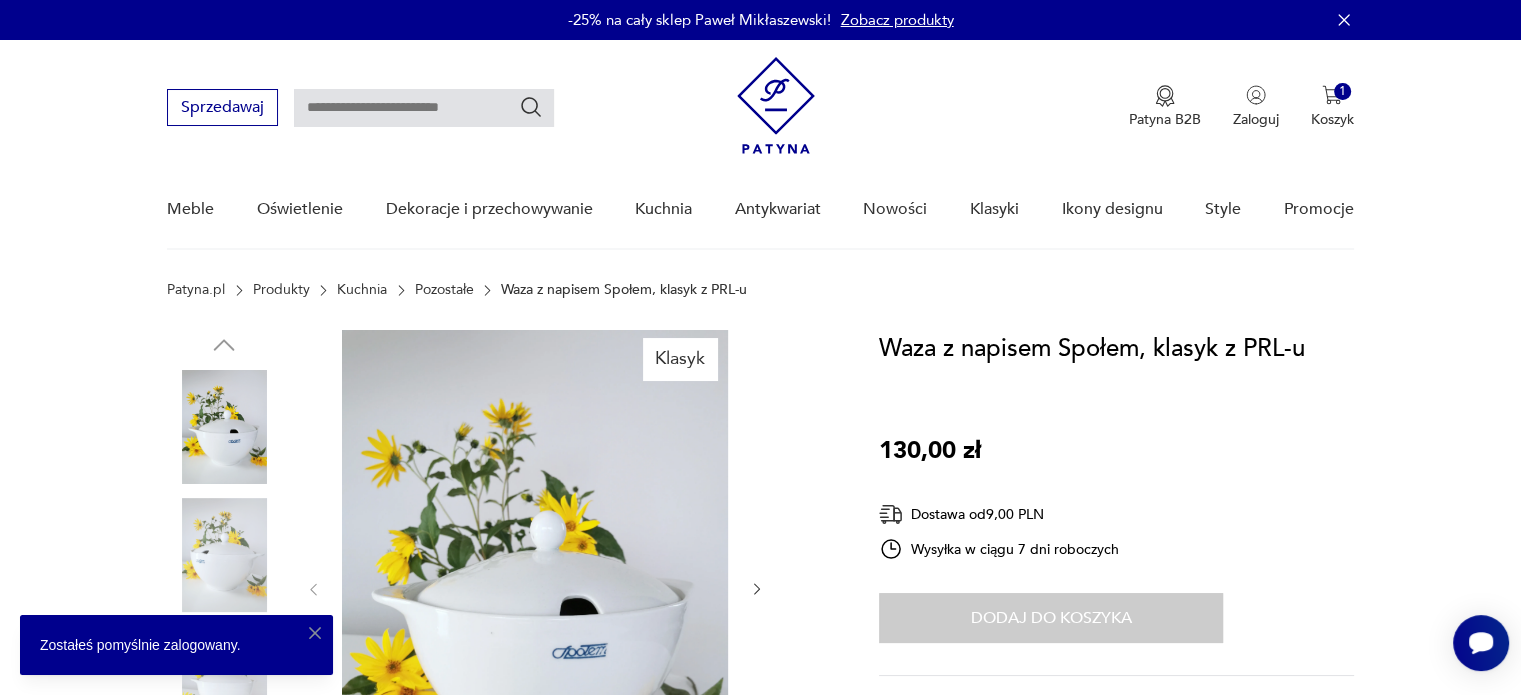 click on "Pozostałe" at bounding box center [444, 290] 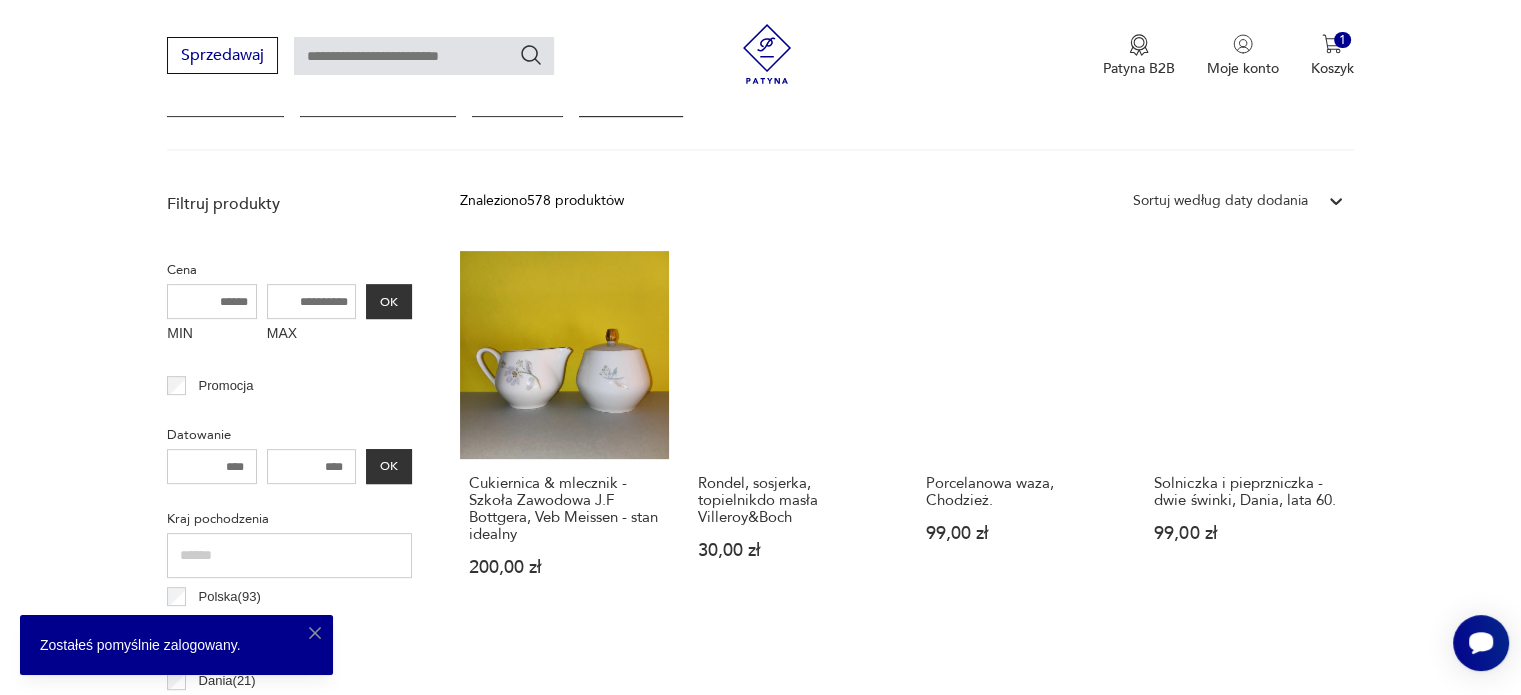 scroll, scrollTop: 650, scrollLeft: 0, axis: vertical 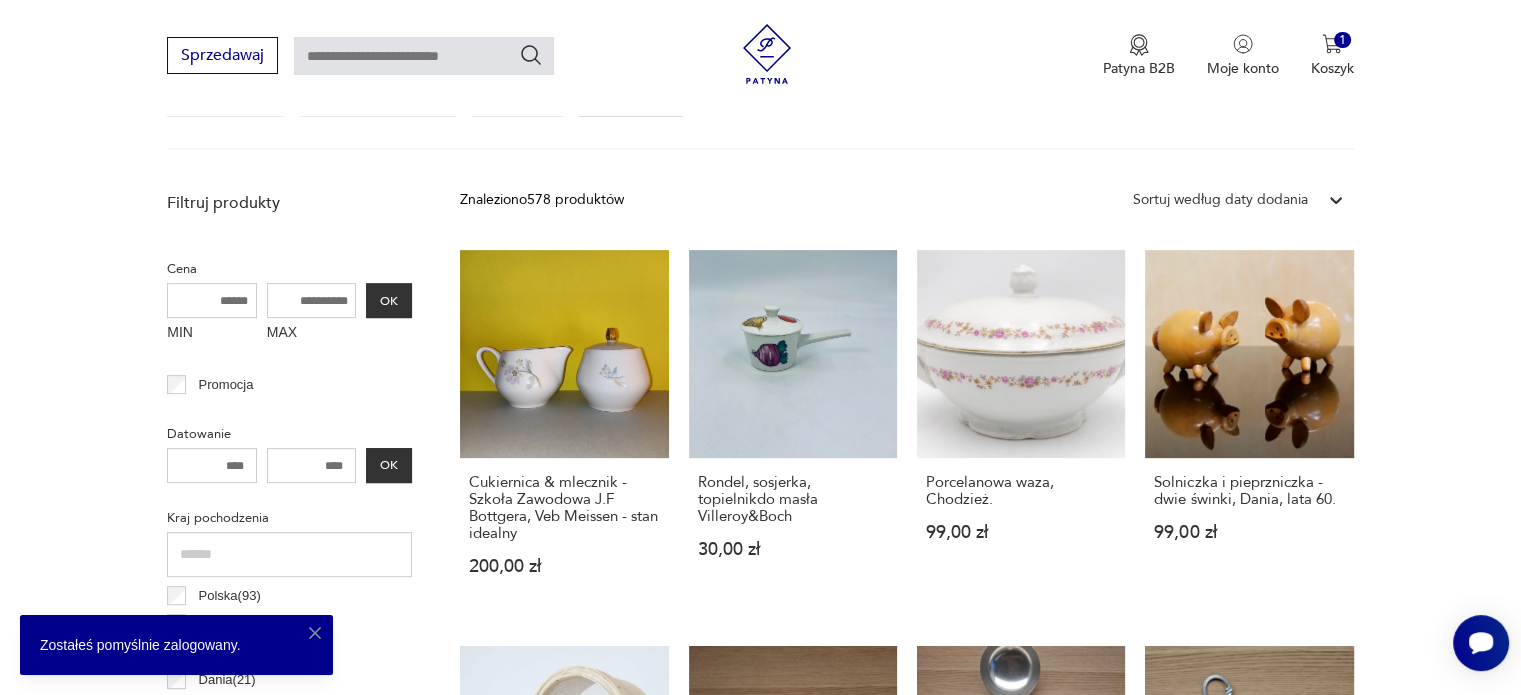 drag, startPoint x: 37, startPoint y: 379, endPoint x: 53, endPoint y: 459, distance: 81.58431 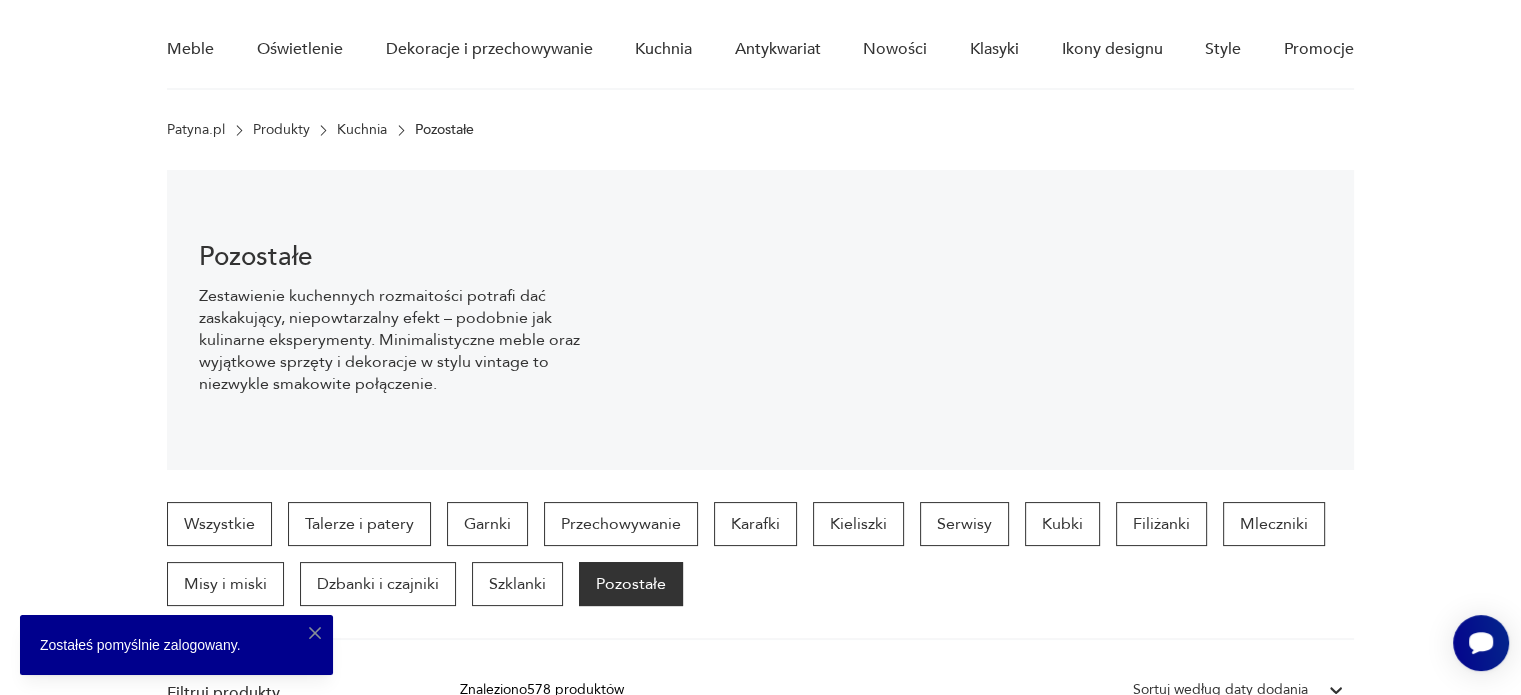 scroll, scrollTop: 0, scrollLeft: 0, axis: both 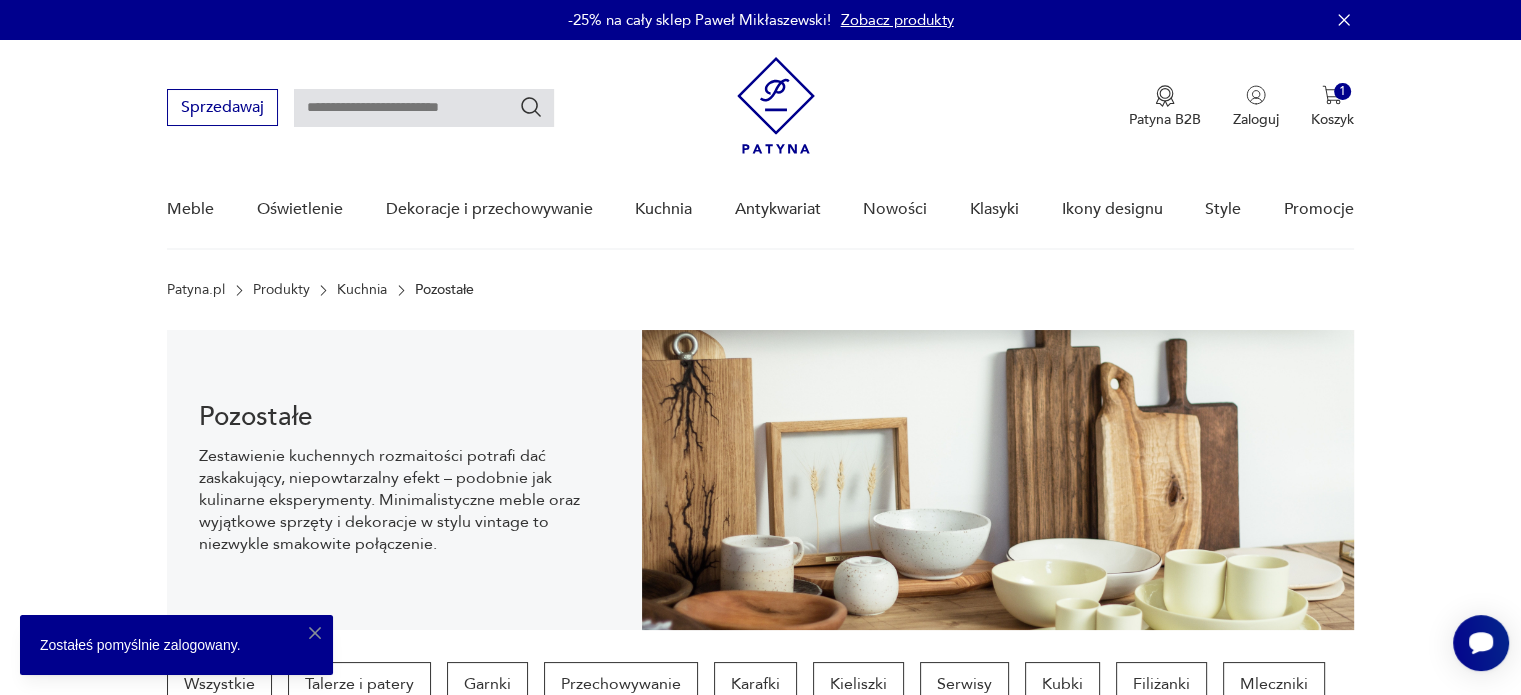 click at bounding box center [424, 108] 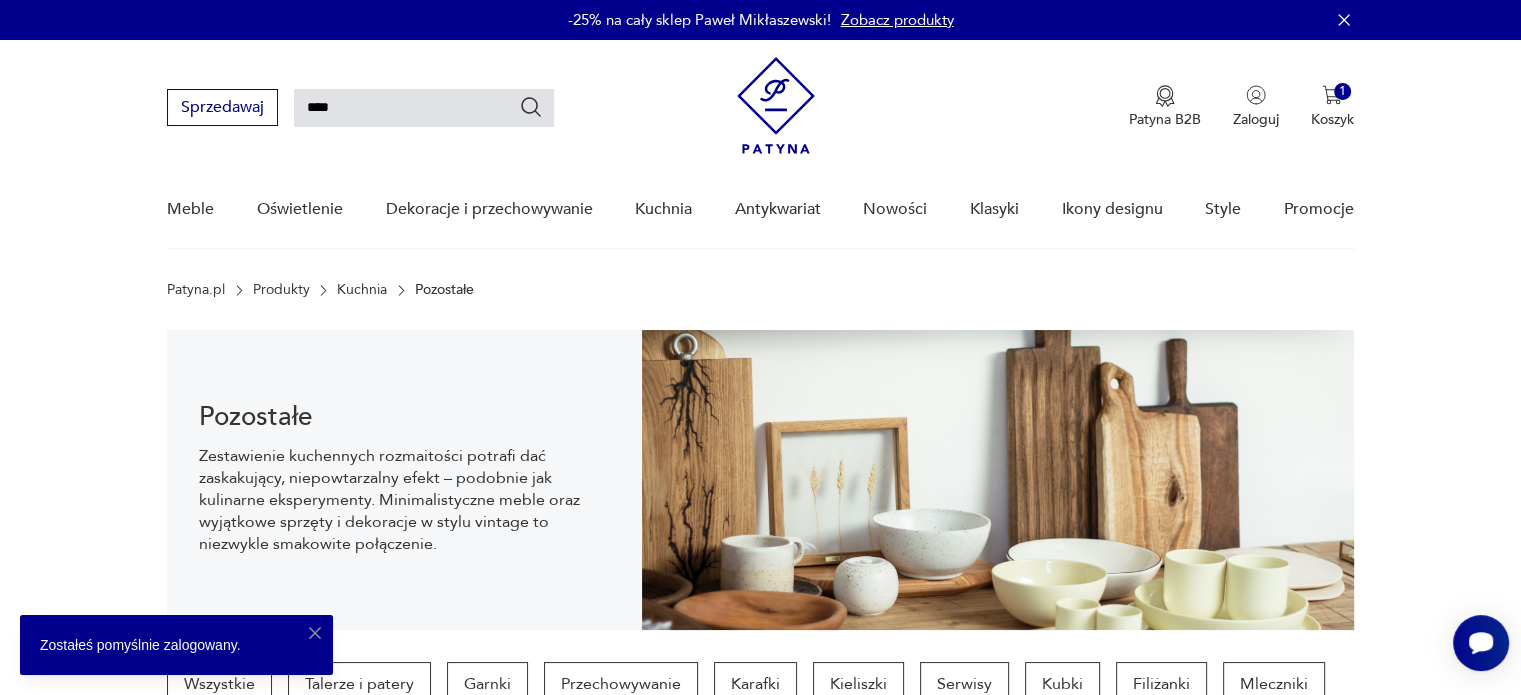 type on "****" 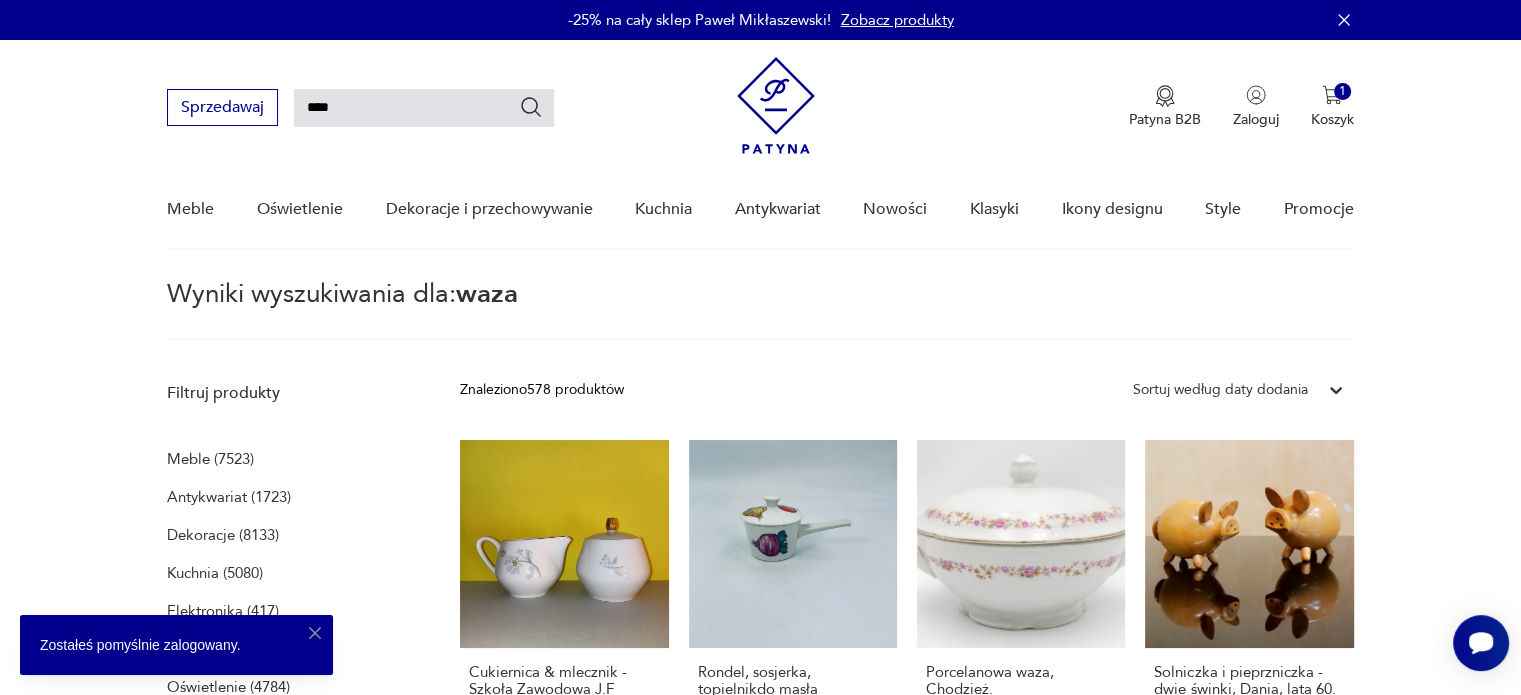 type 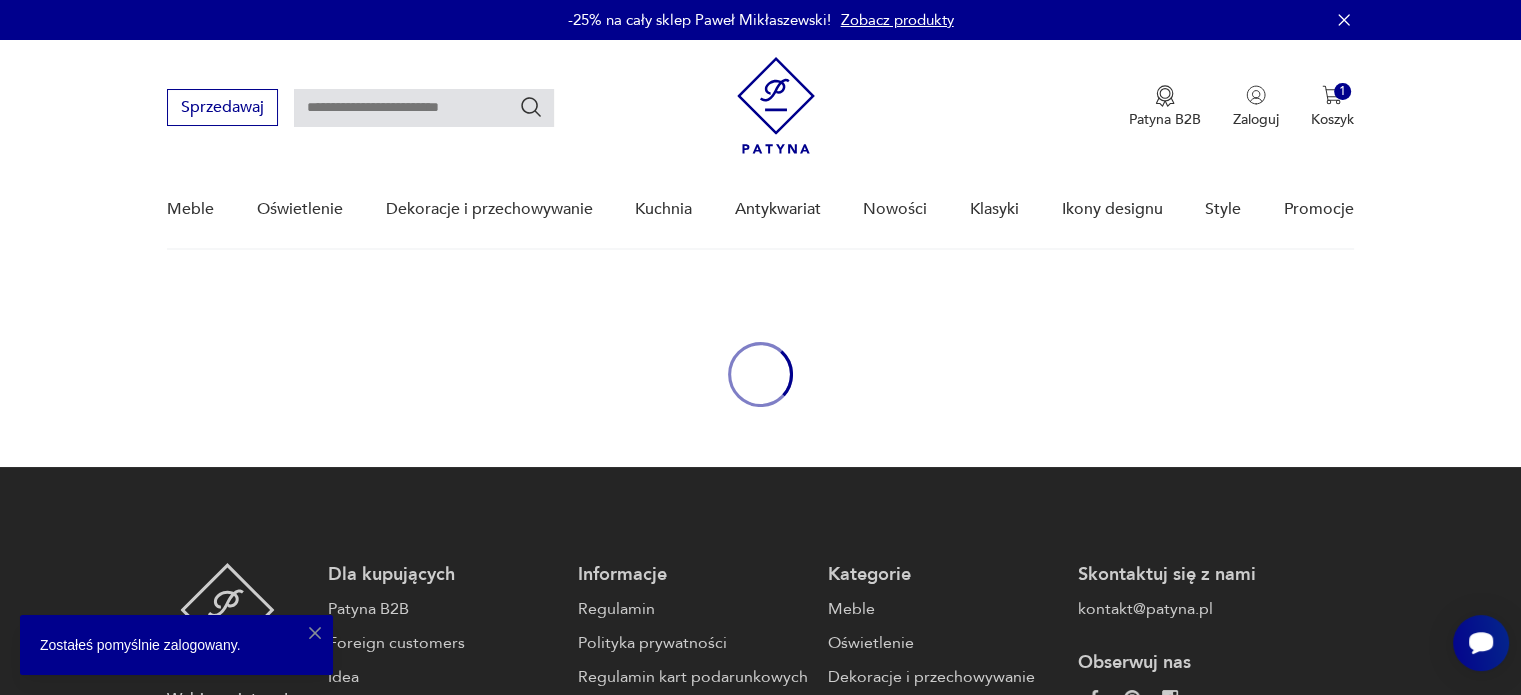 type on "****" 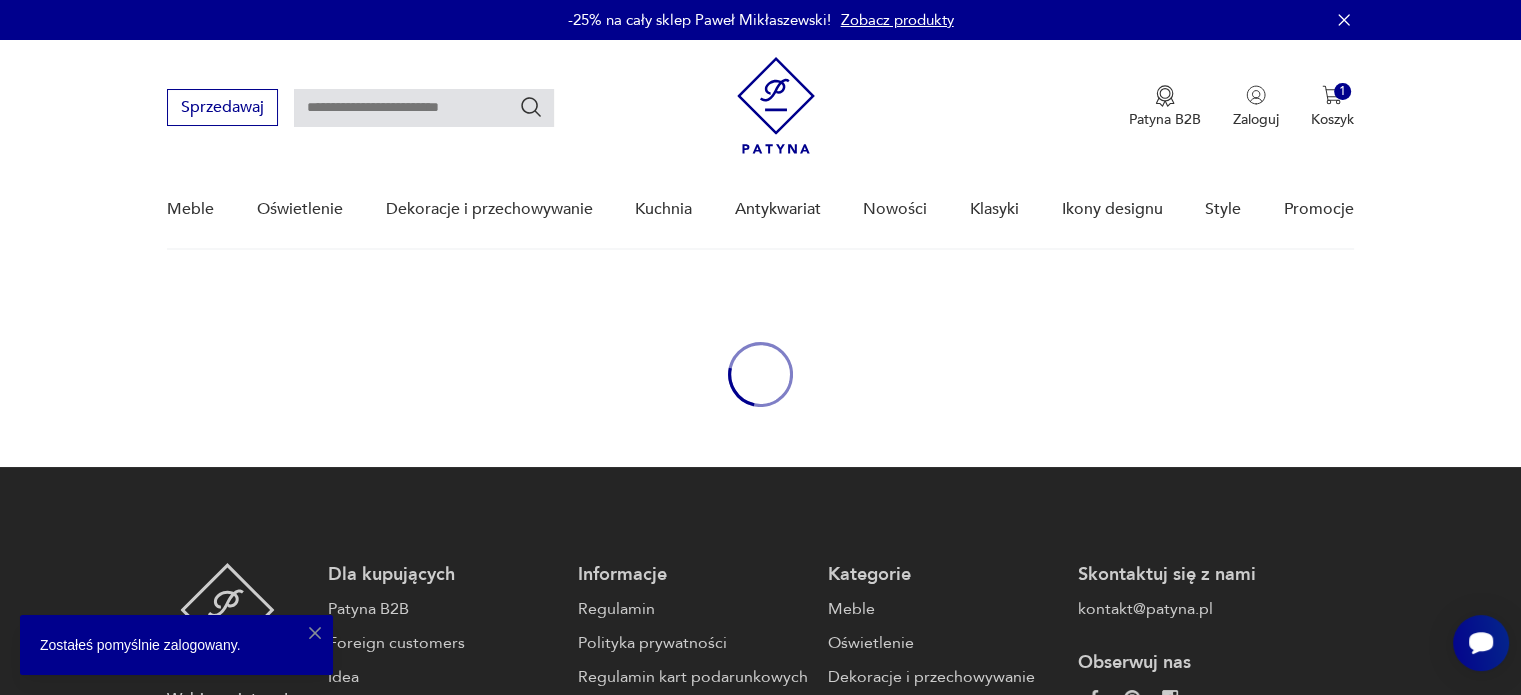 type on "****" 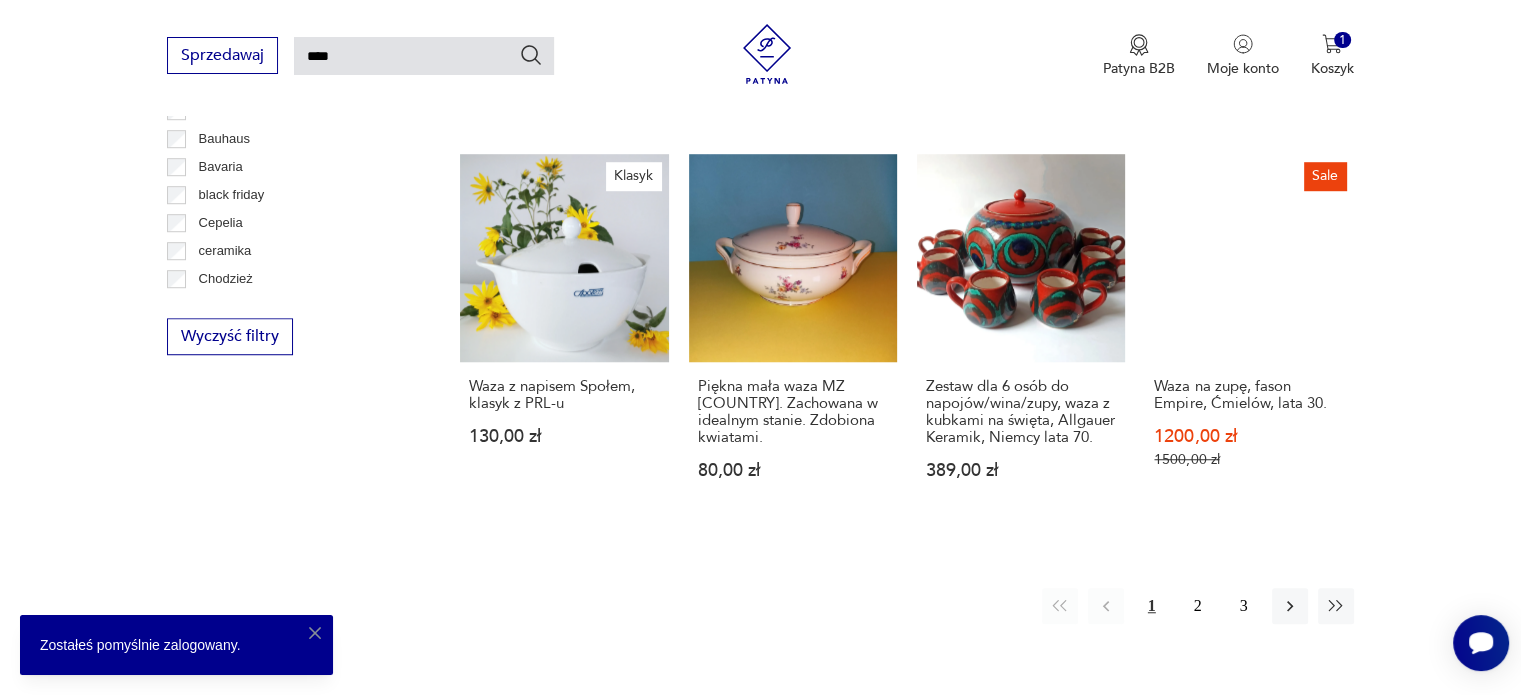 scroll, scrollTop: 1414, scrollLeft: 0, axis: vertical 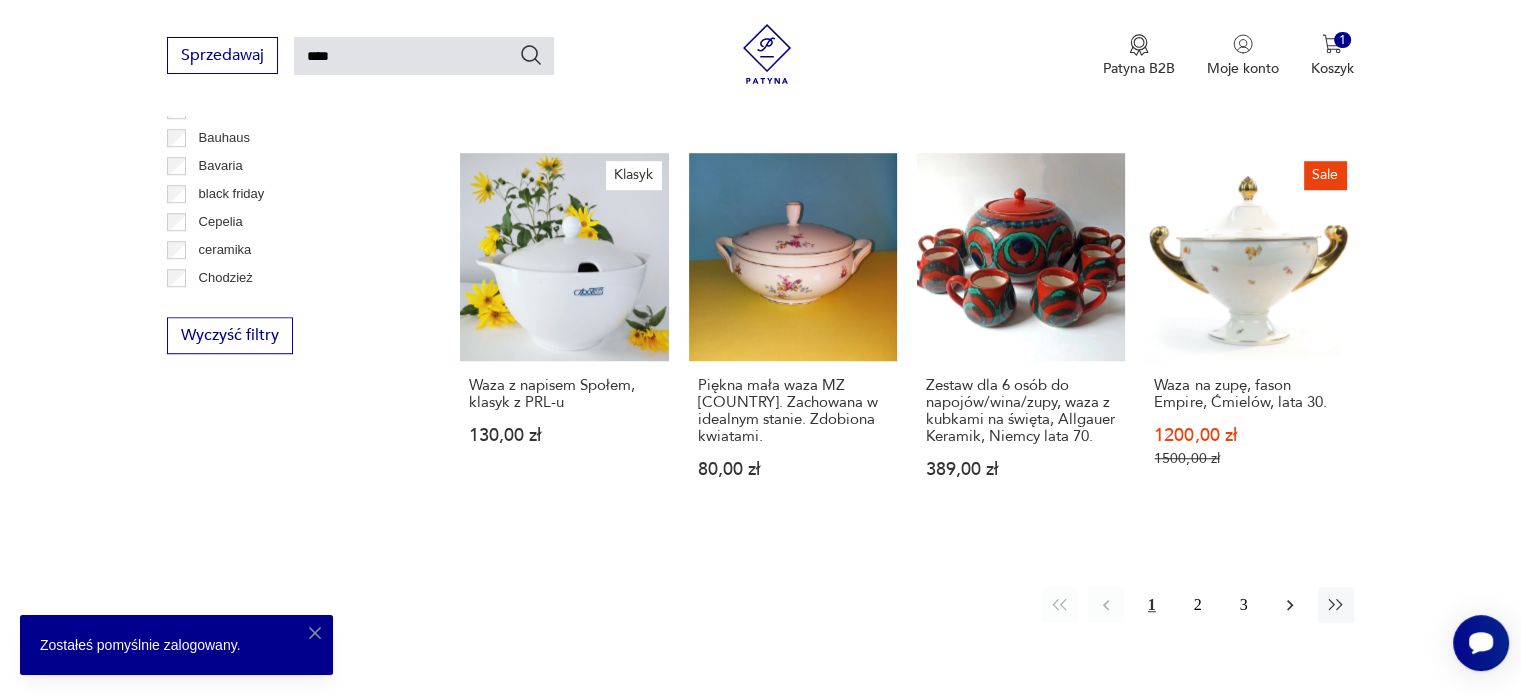click 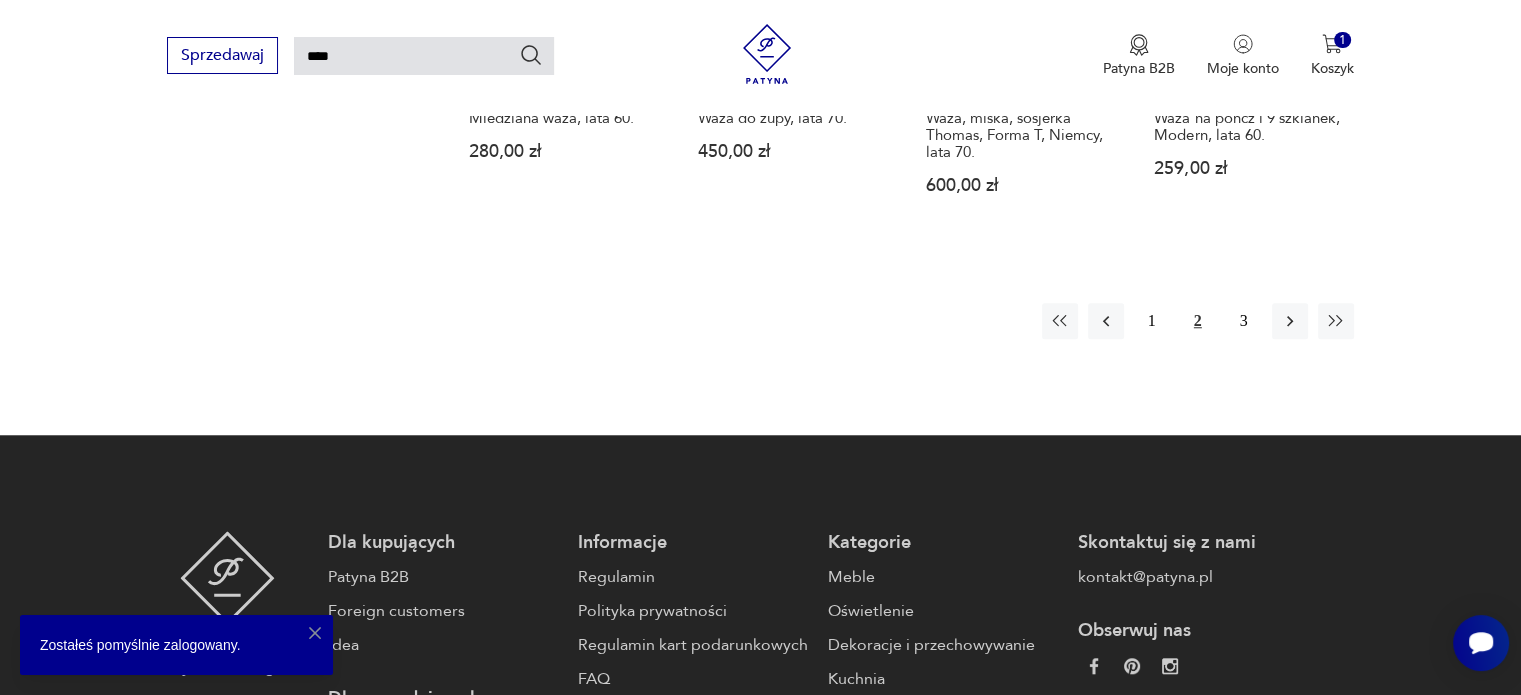 scroll, scrollTop: 1679, scrollLeft: 0, axis: vertical 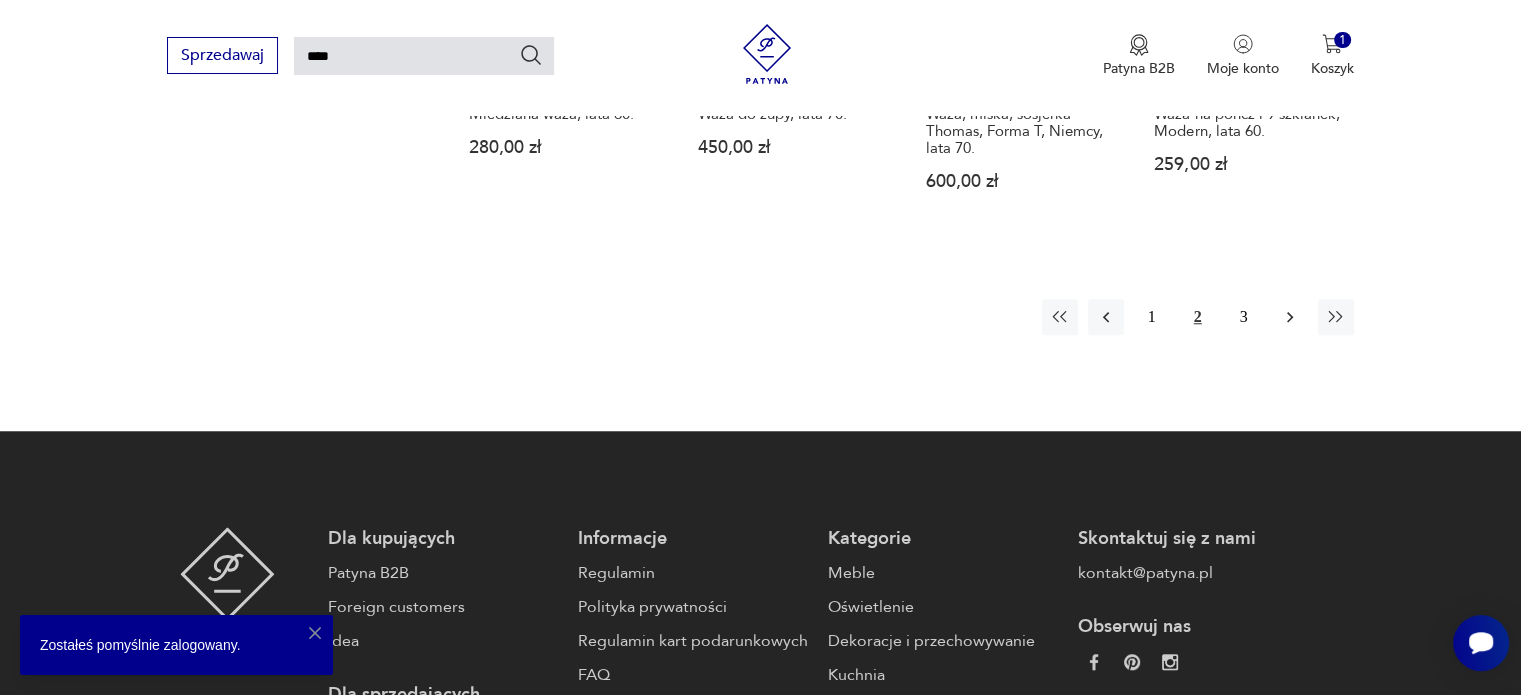 click 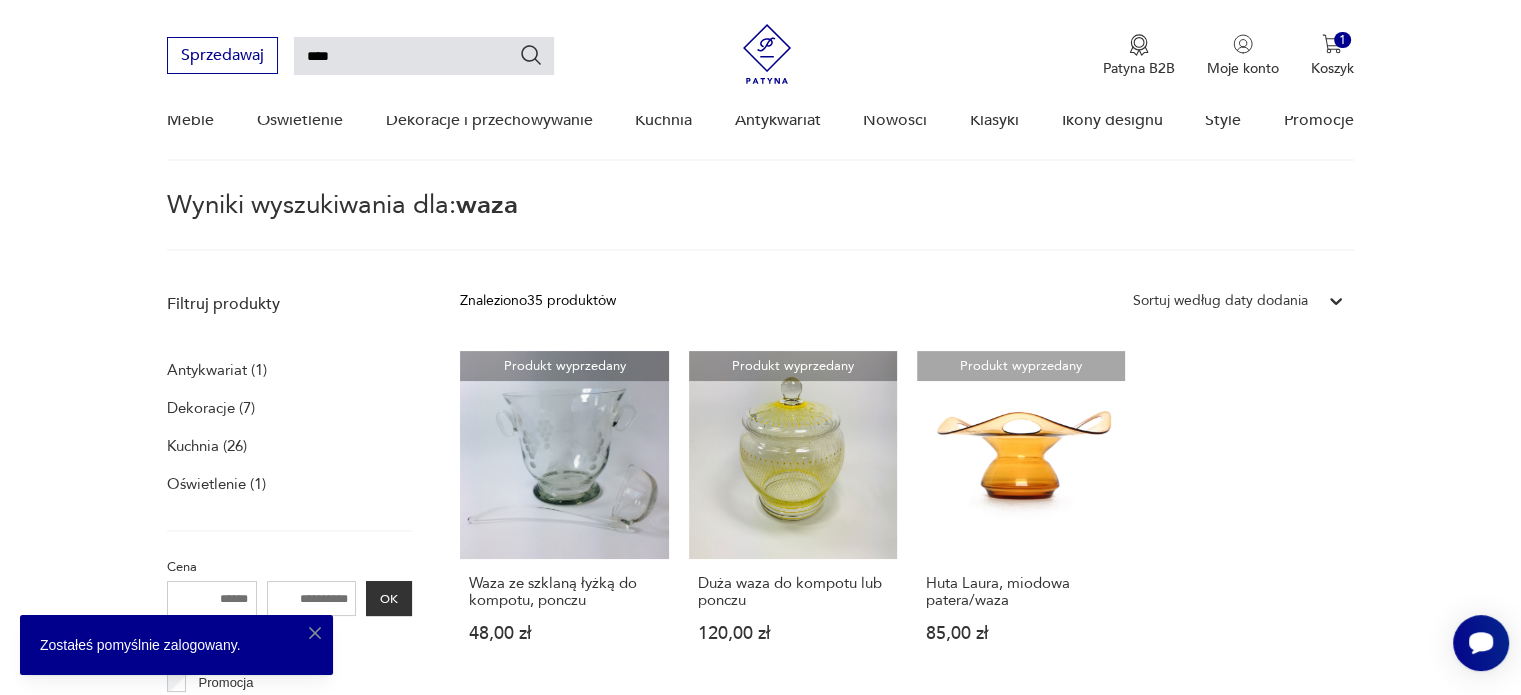 scroll, scrollTop: 0, scrollLeft: 0, axis: both 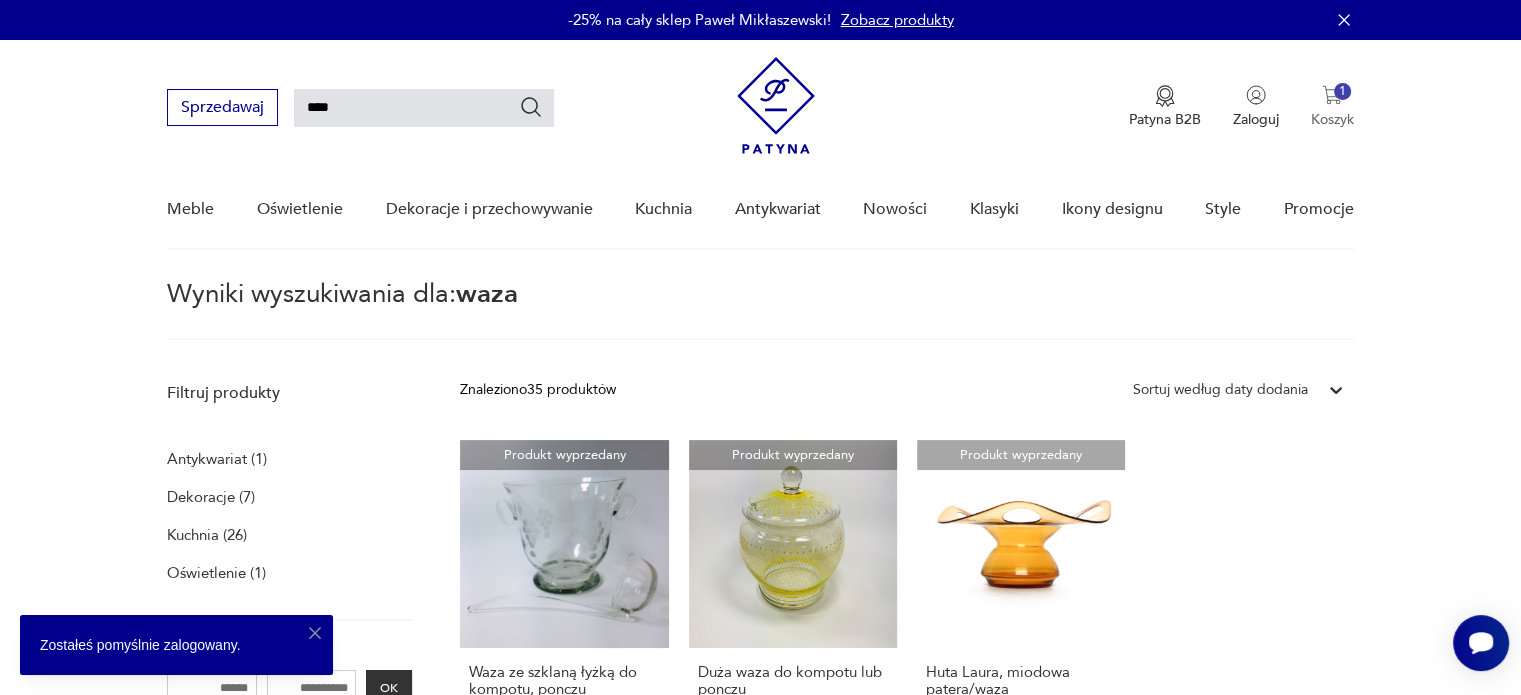 click at bounding box center [1332, 95] 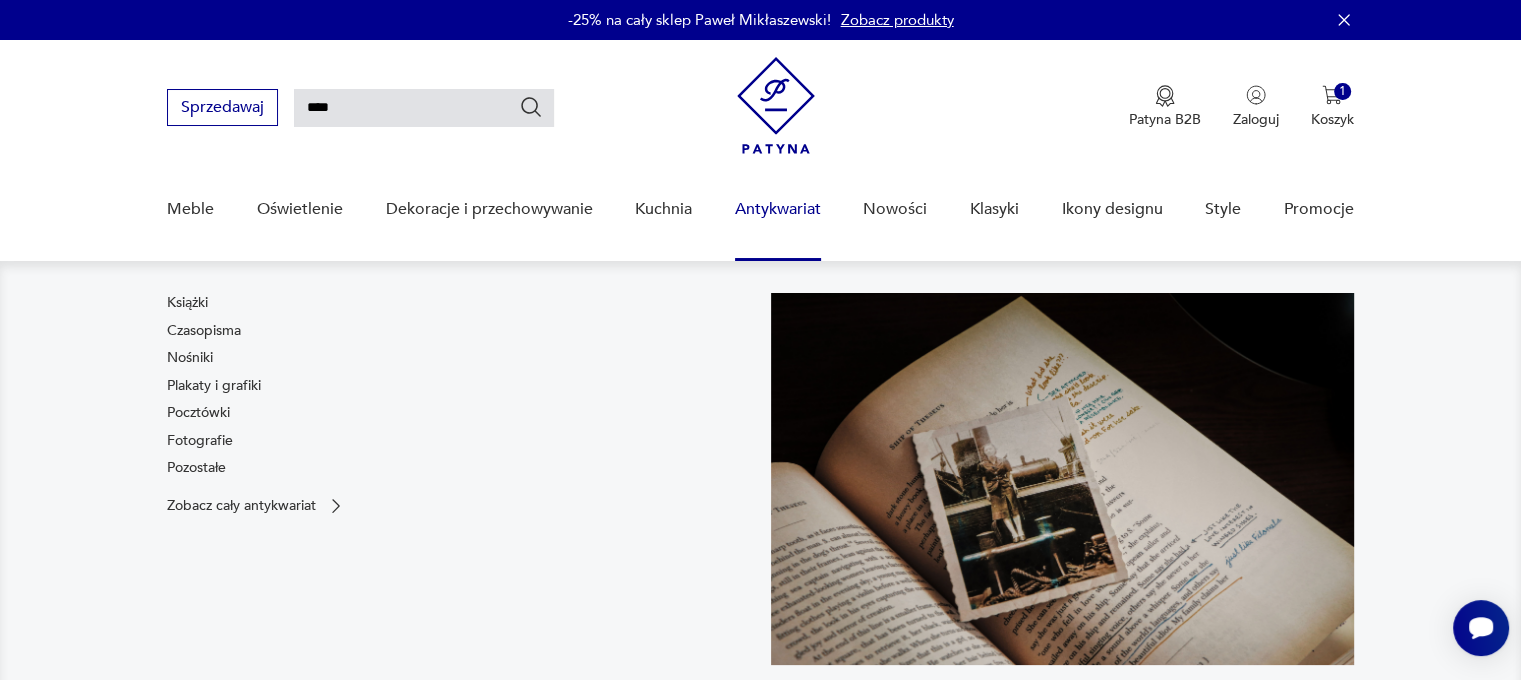 click on "Antykwariat" at bounding box center (778, 209) 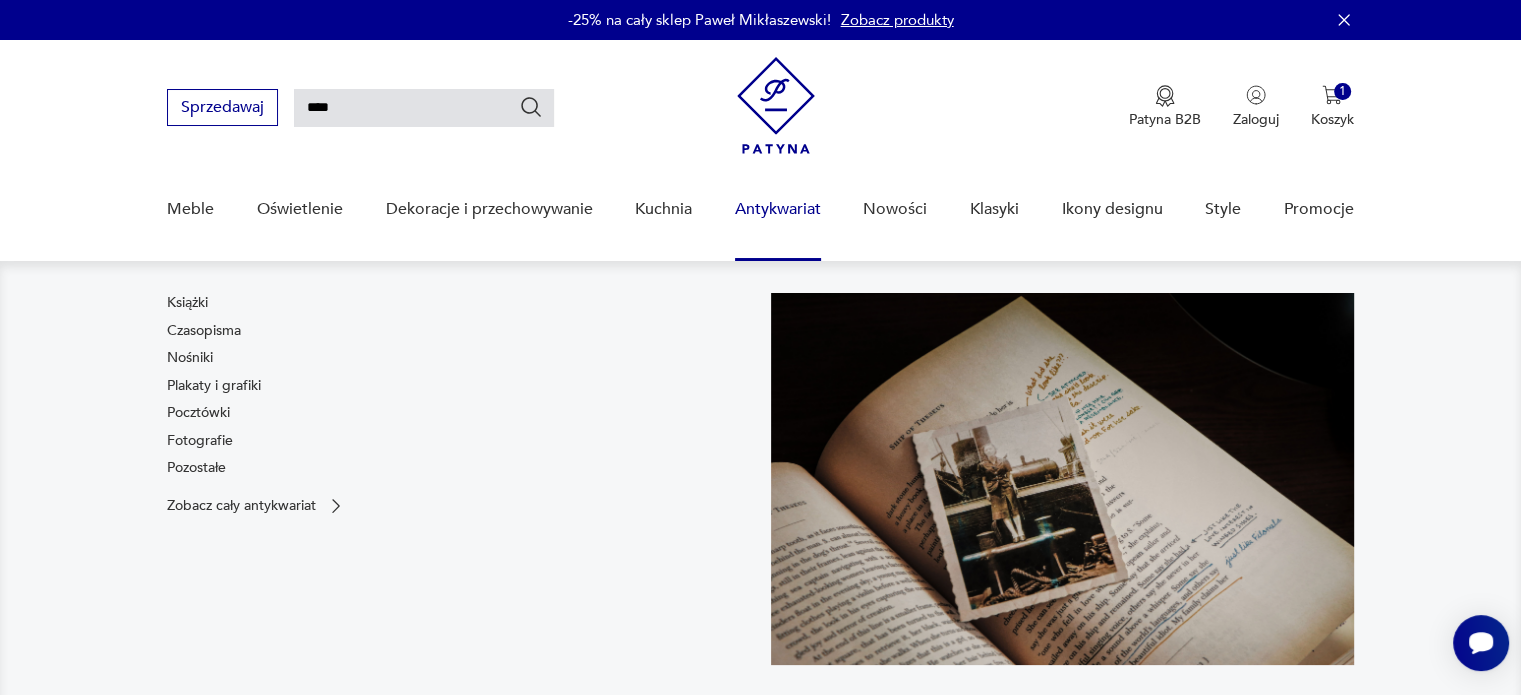 type 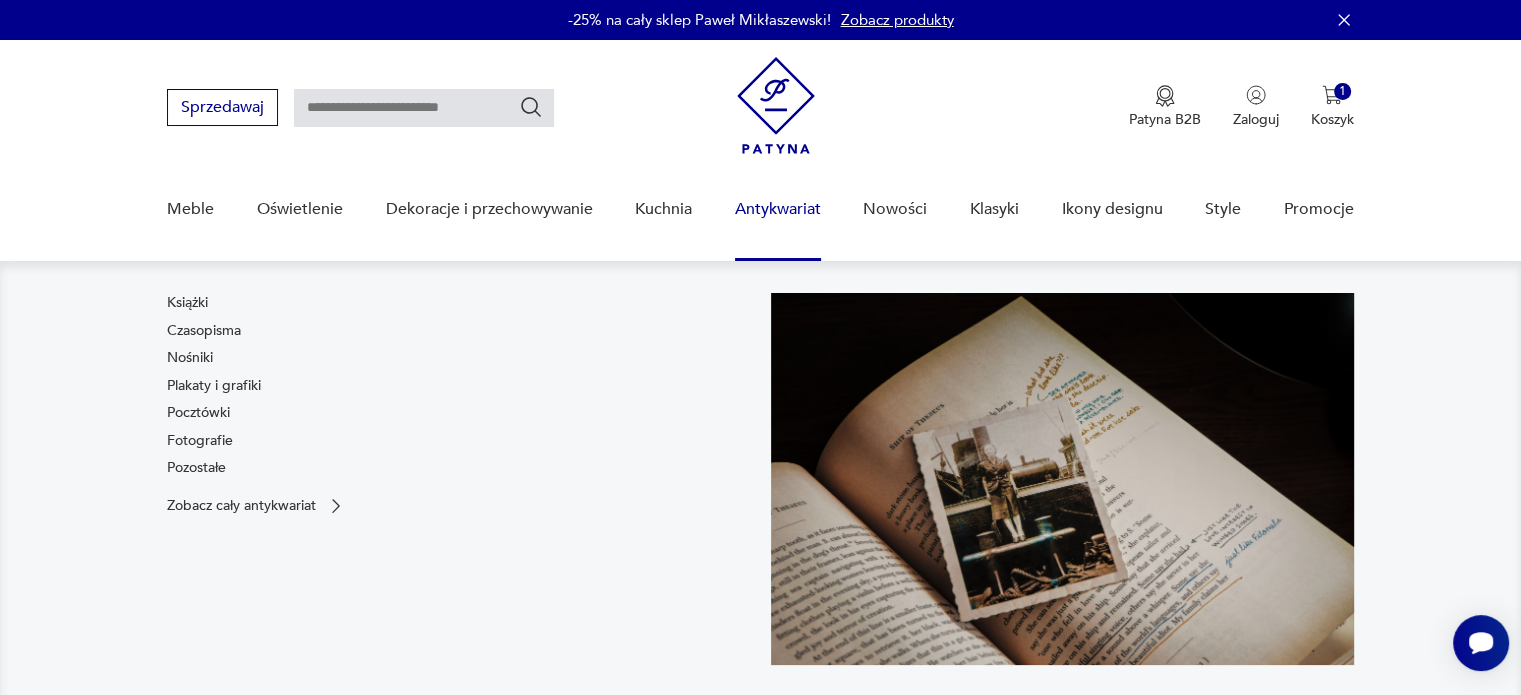 type 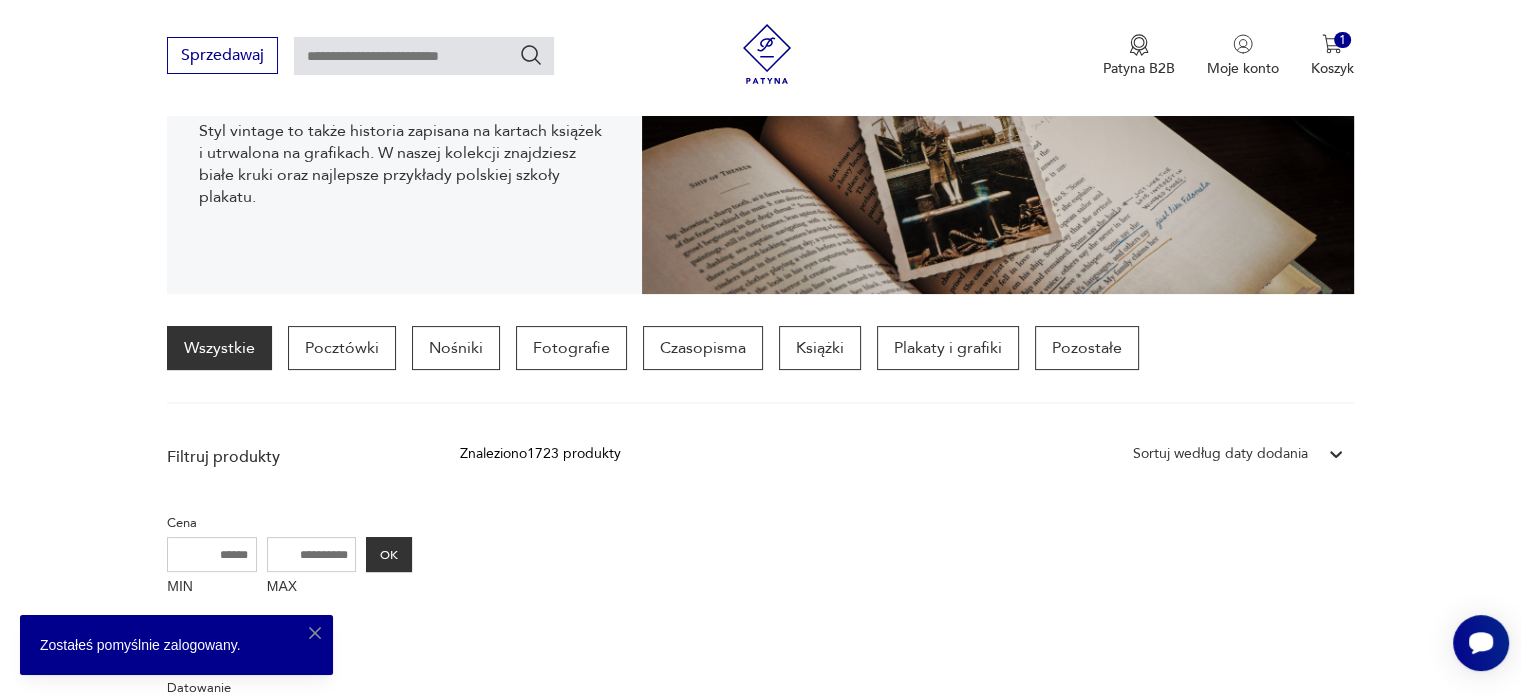 scroll, scrollTop: 359, scrollLeft: 0, axis: vertical 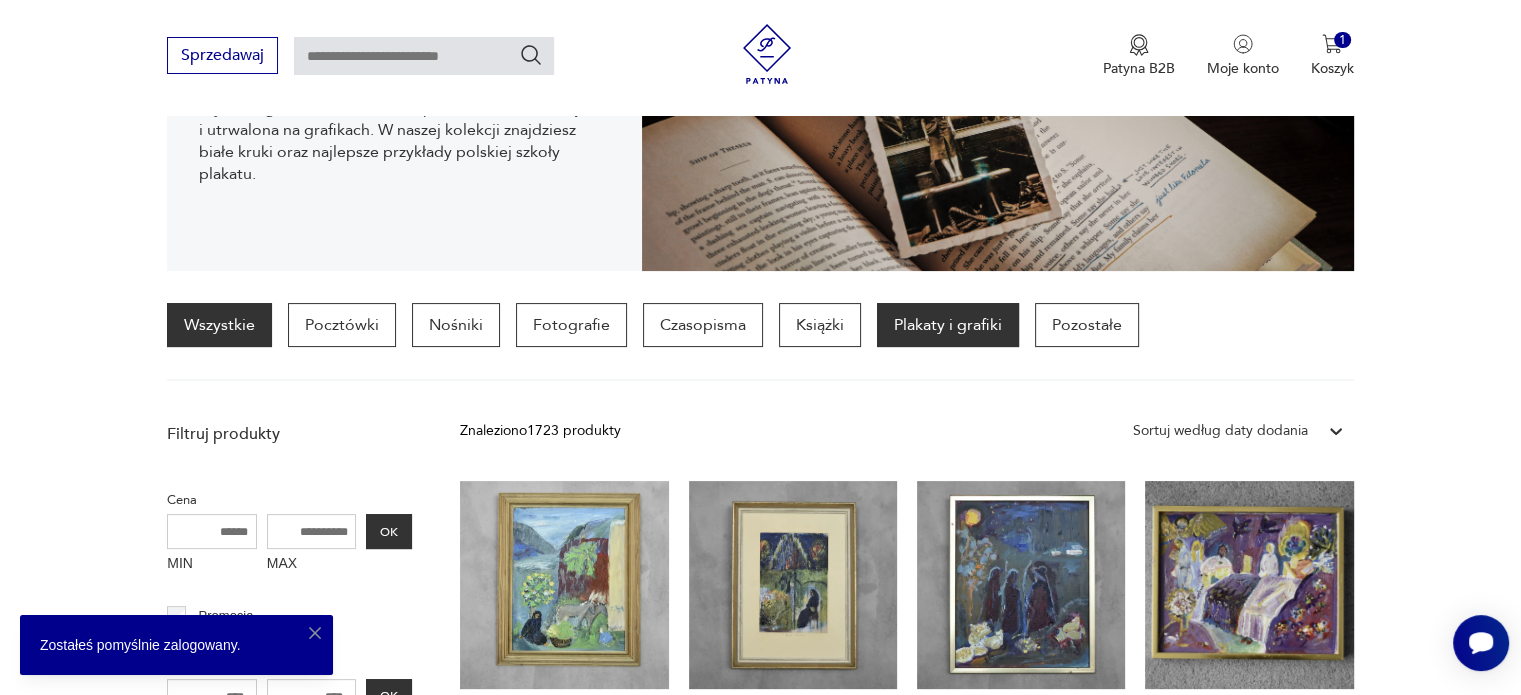 click on "Plakaty i grafiki" at bounding box center (948, 325) 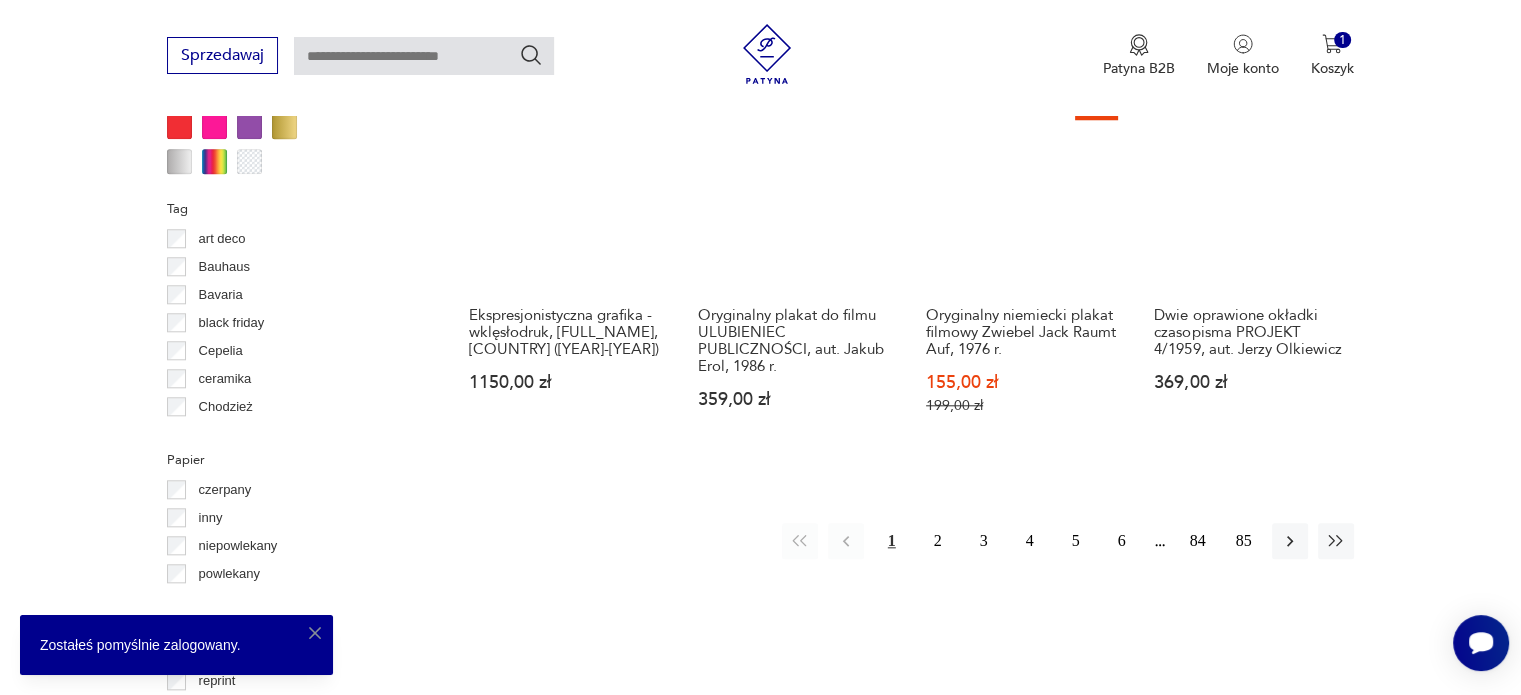 scroll, scrollTop: 1954, scrollLeft: 0, axis: vertical 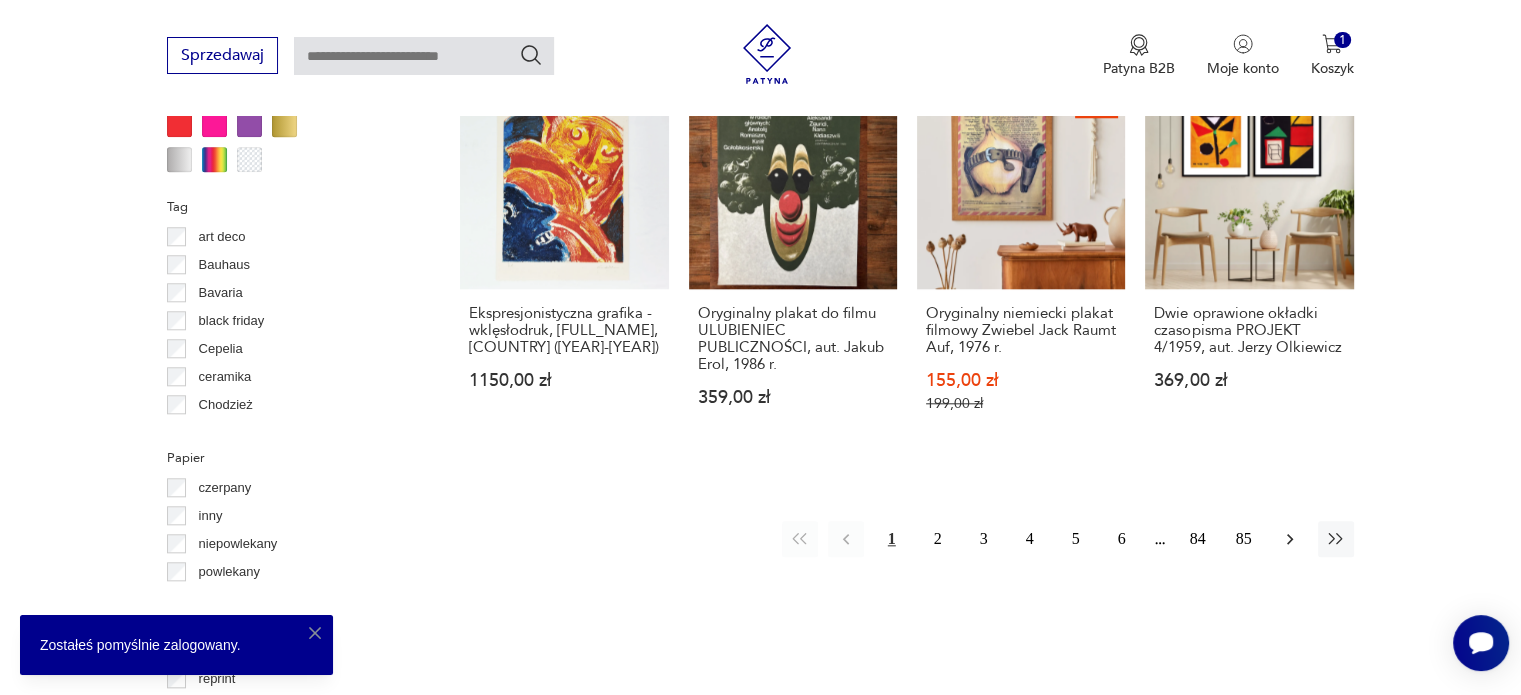 click 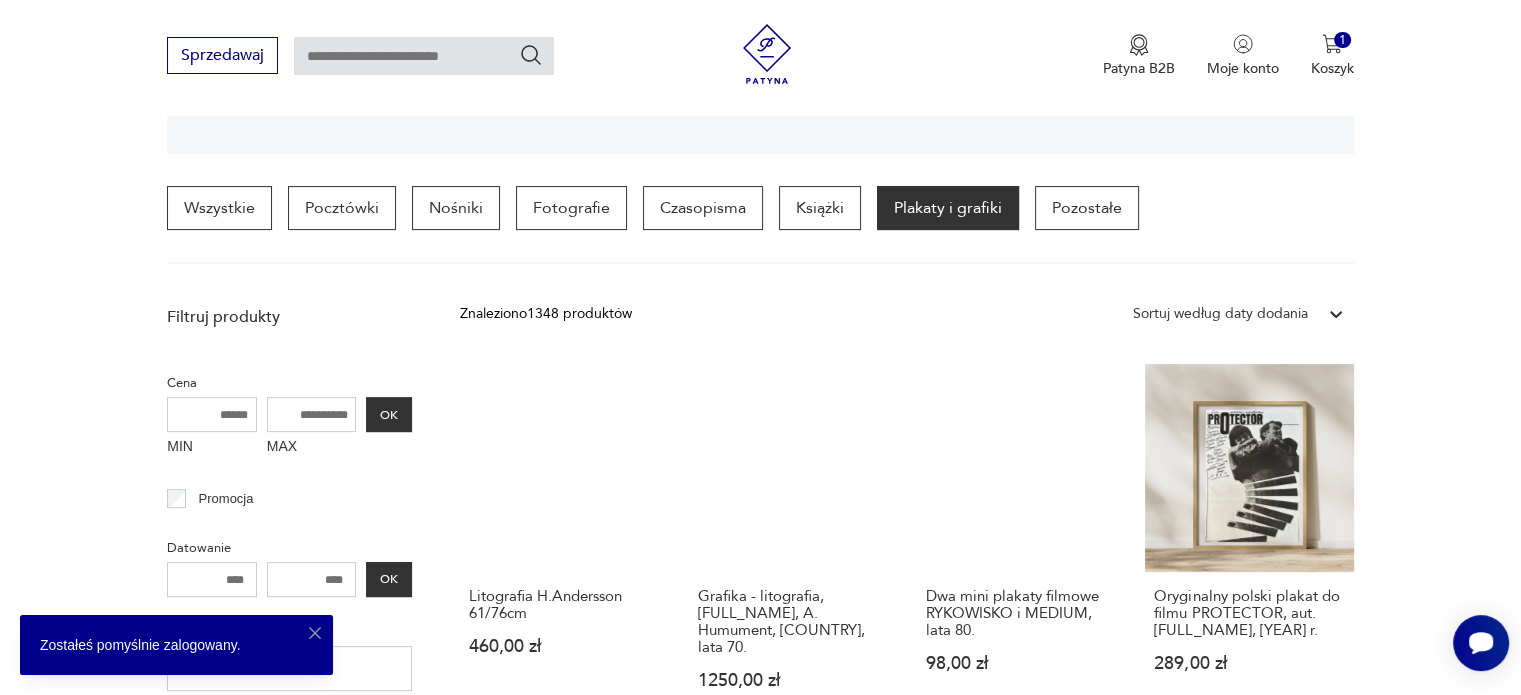 scroll, scrollTop: 0, scrollLeft: 0, axis: both 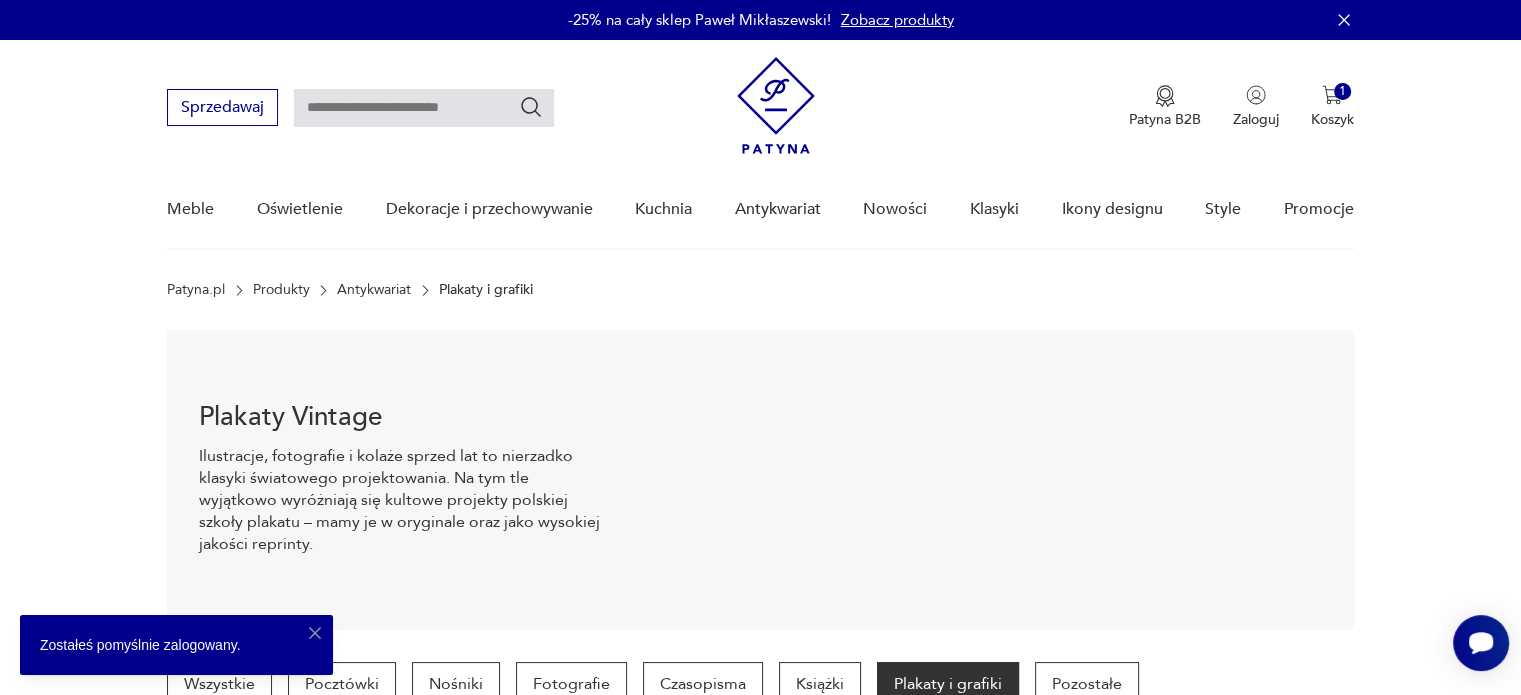 click at bounding box center (424, 108) 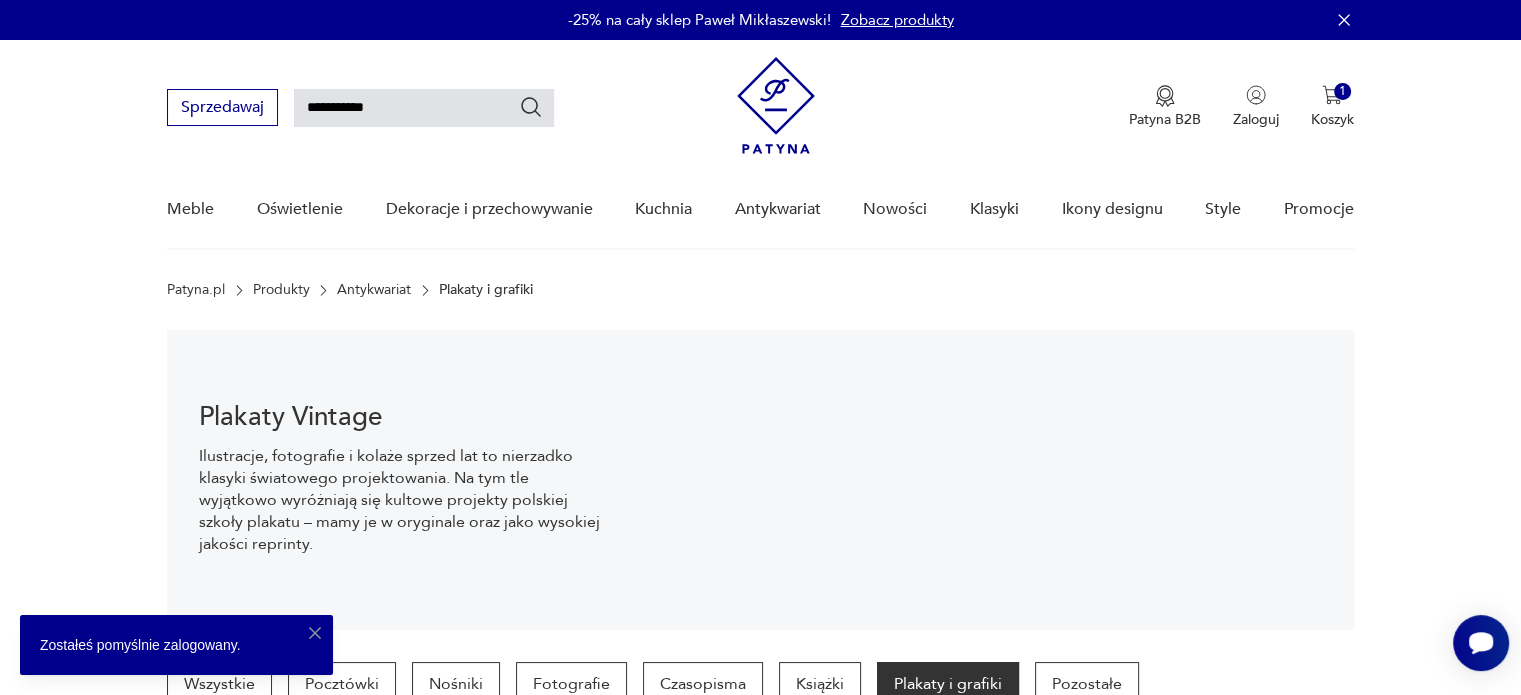 type on "**********" 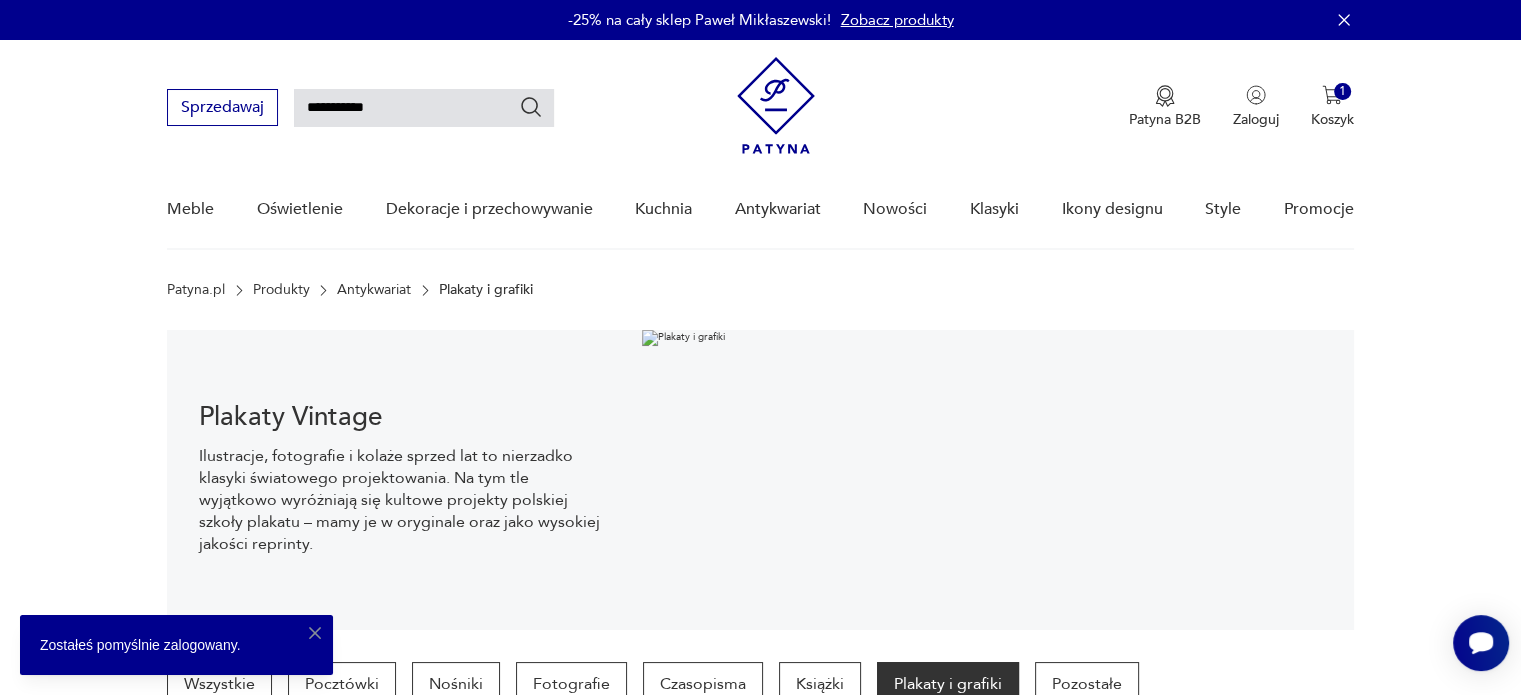 type on "**********" 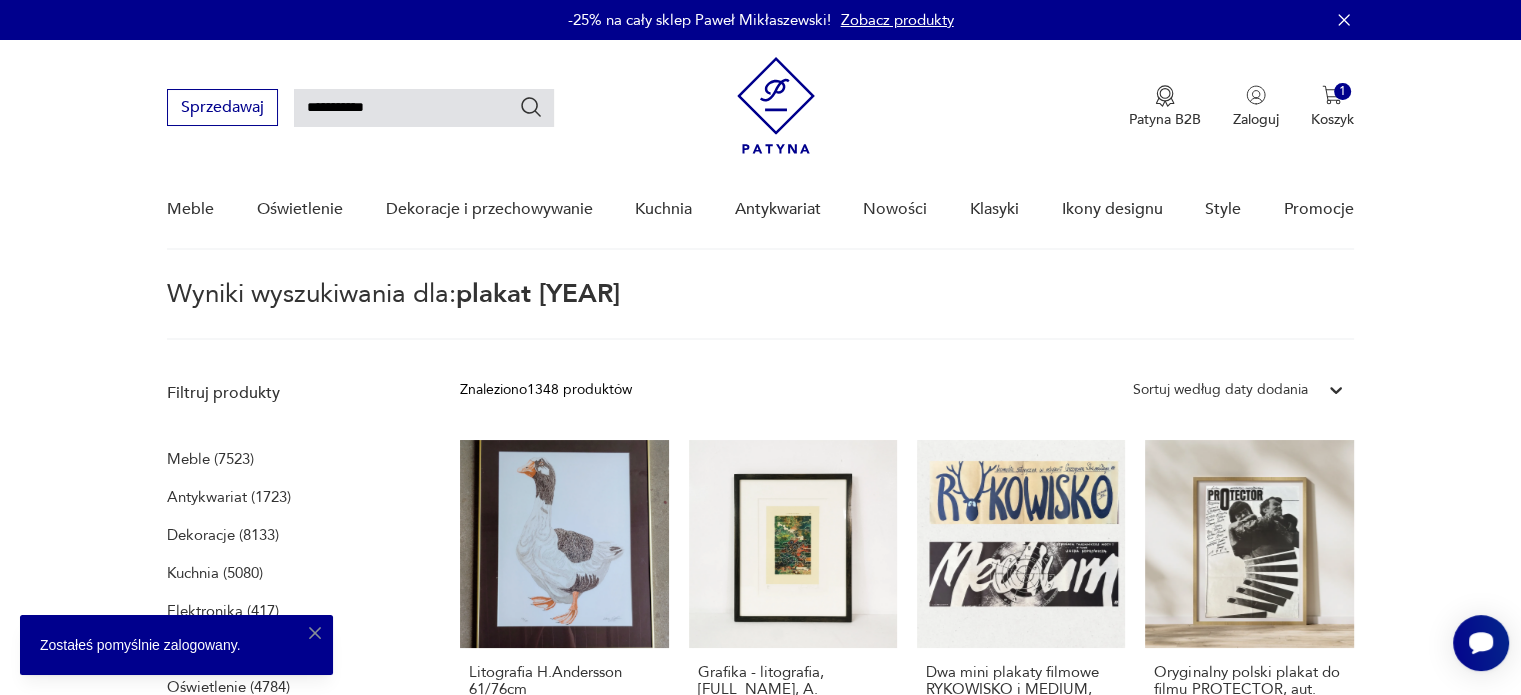 type 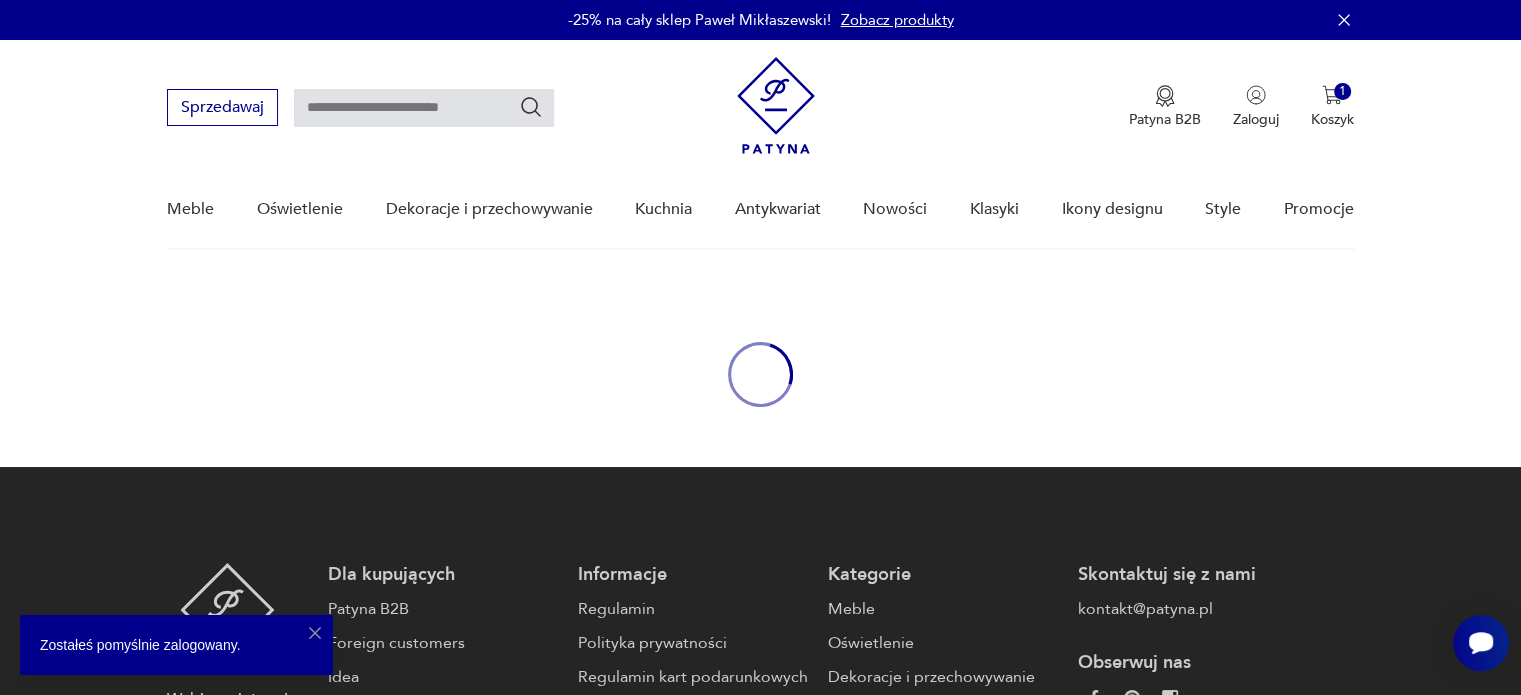 type on "**********" 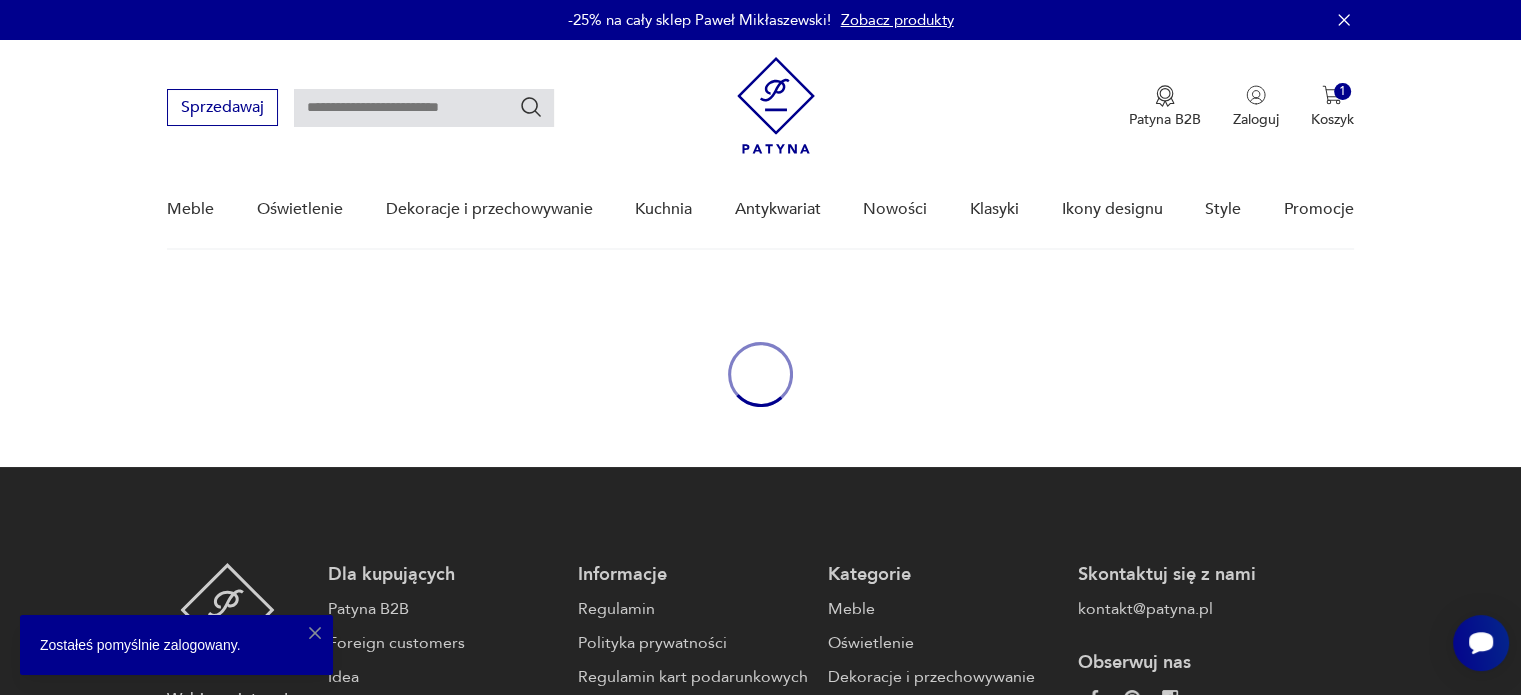type on "**********" 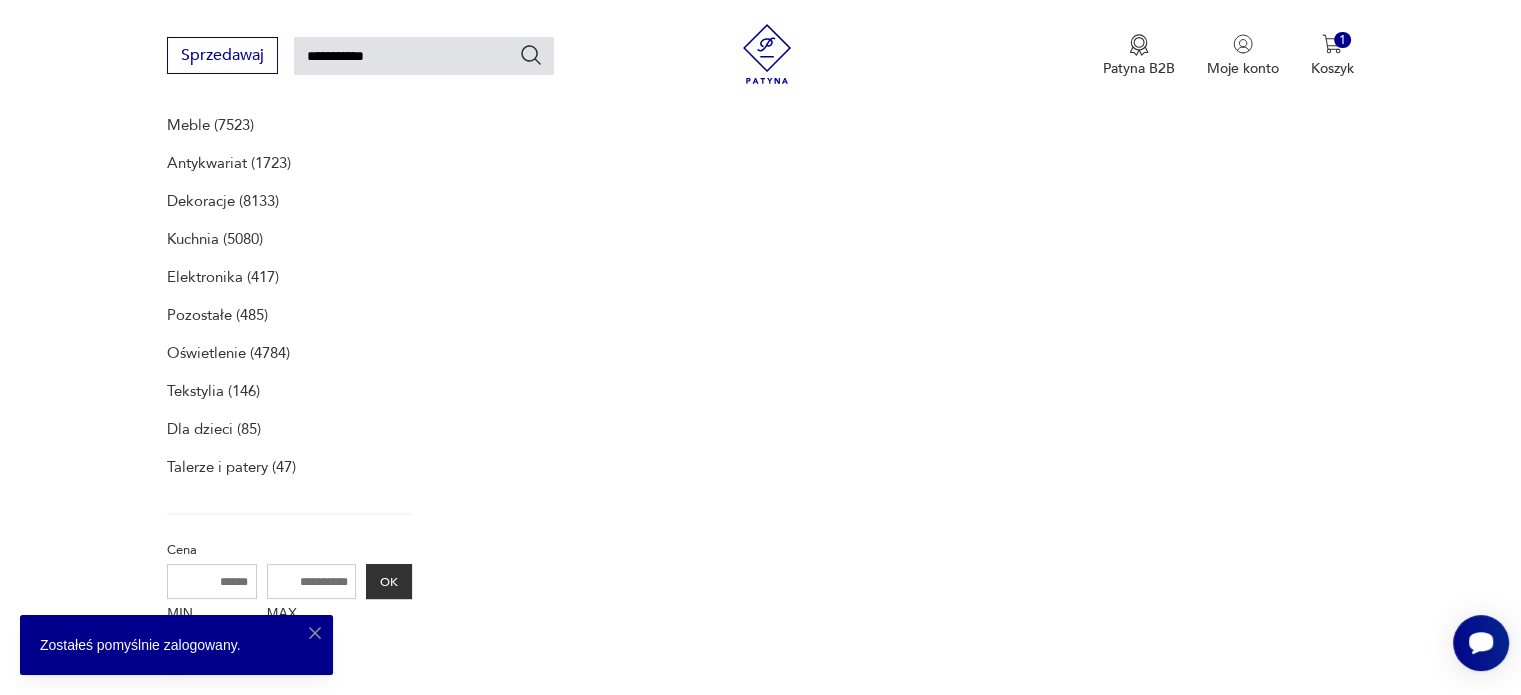 scroll, scrollTop: 342, scrollLeft: 0, axis: vertical 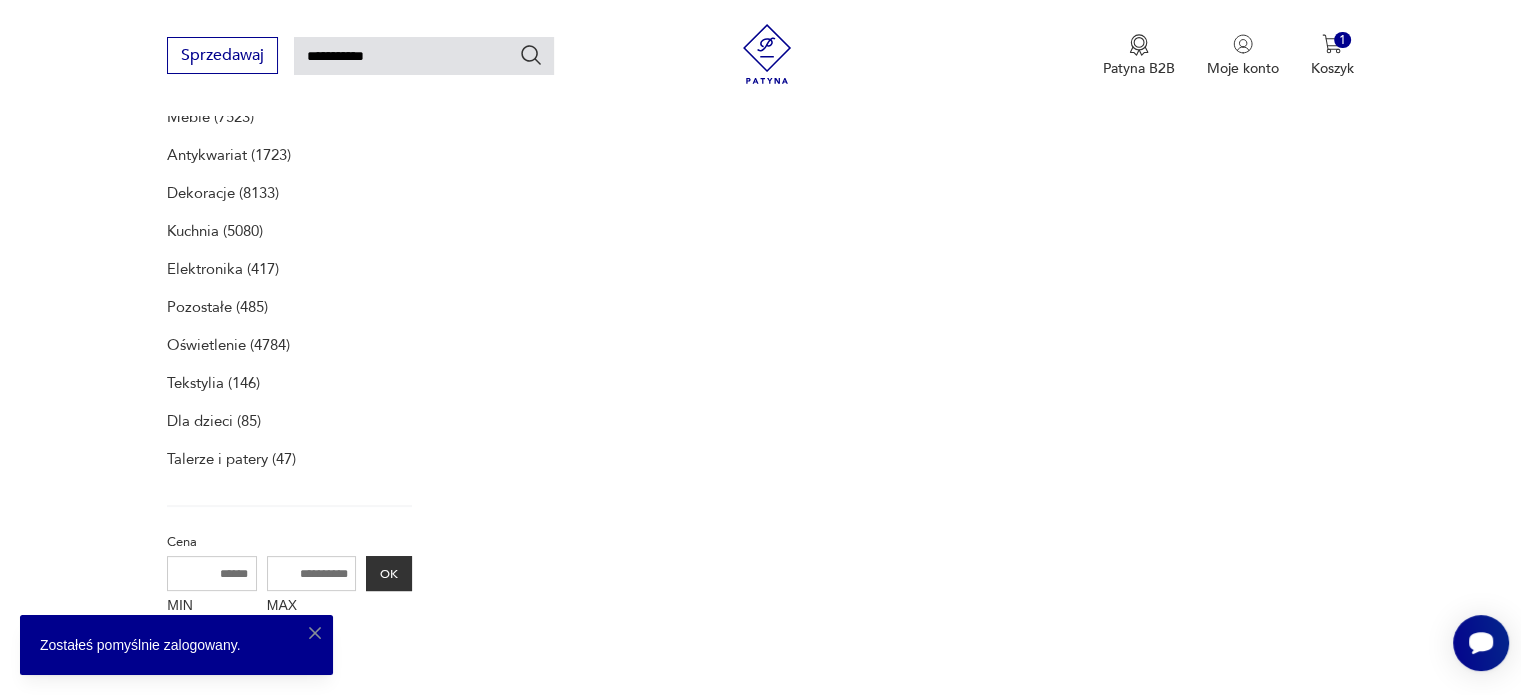 type 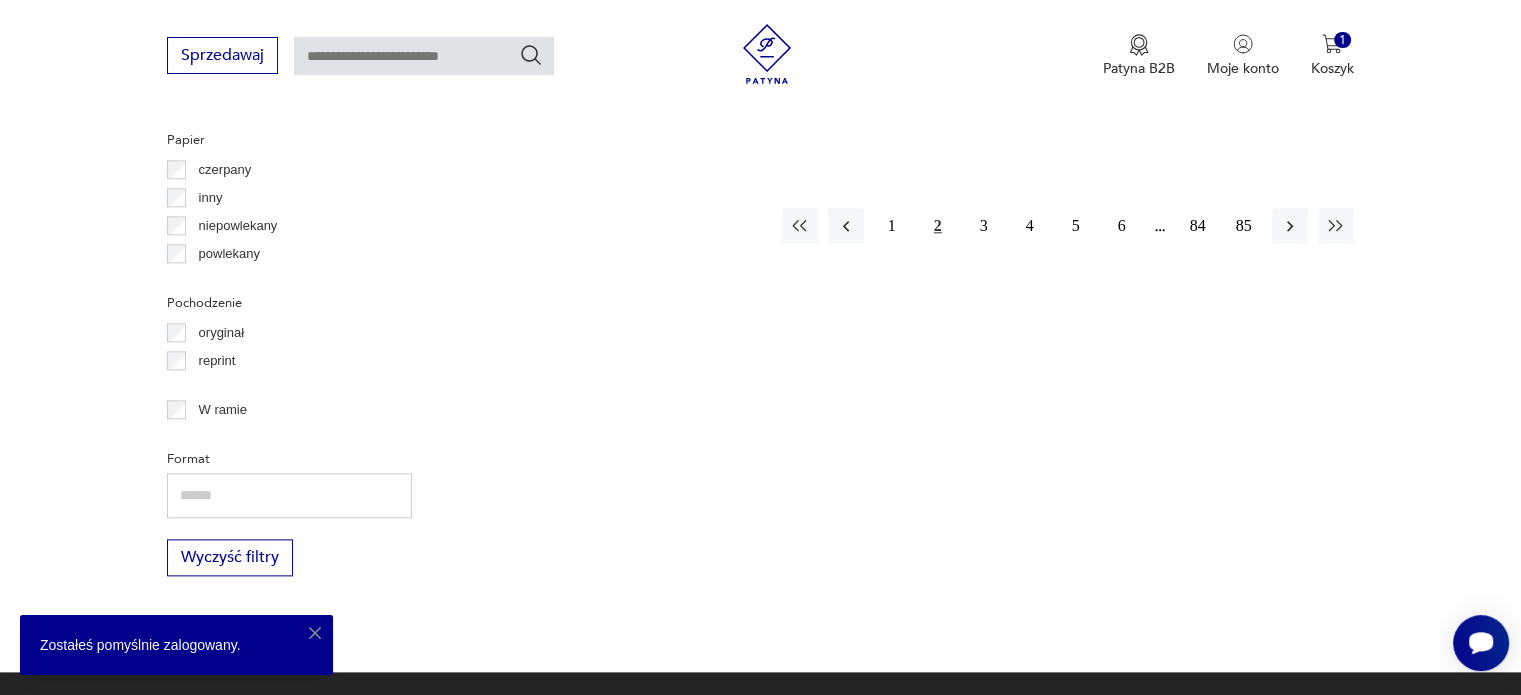 scroll, scrollTop: 2274, scrollLeft: 0, axis: vertical 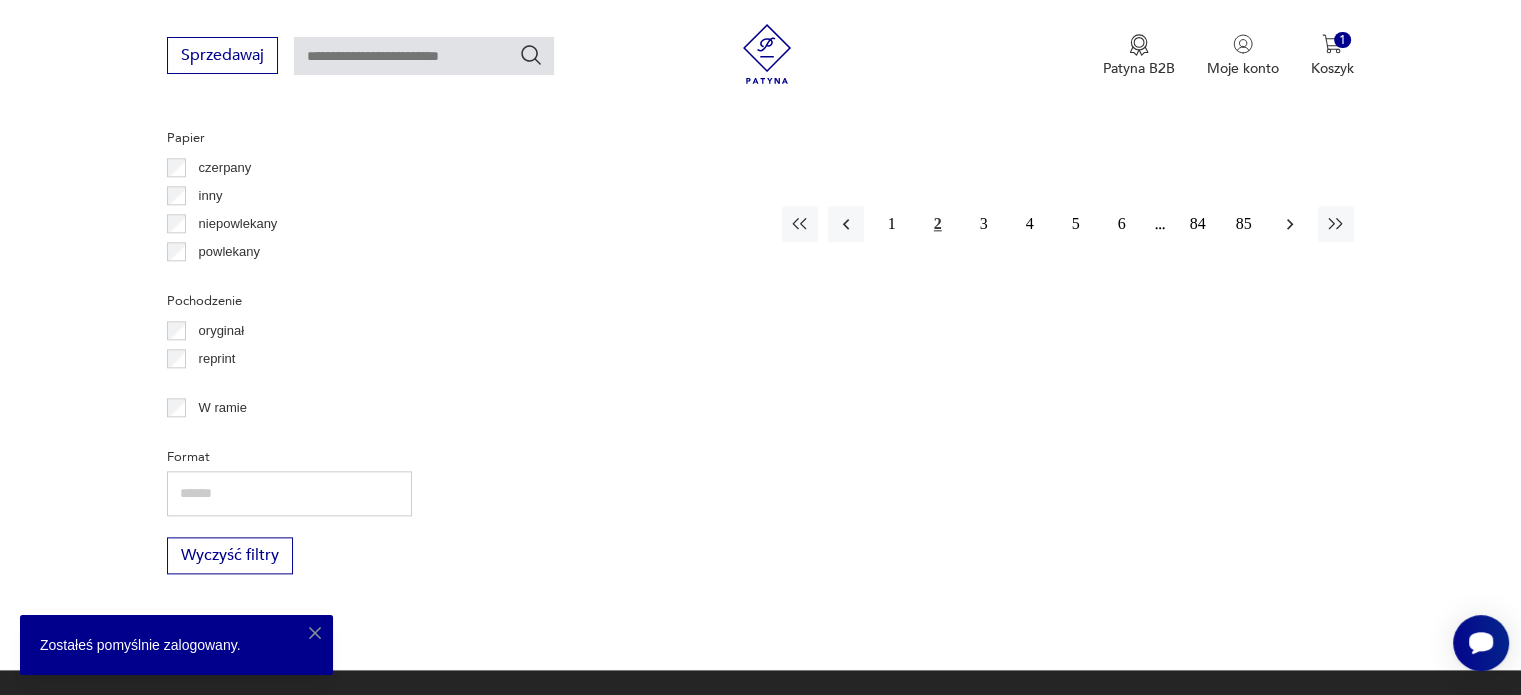 click 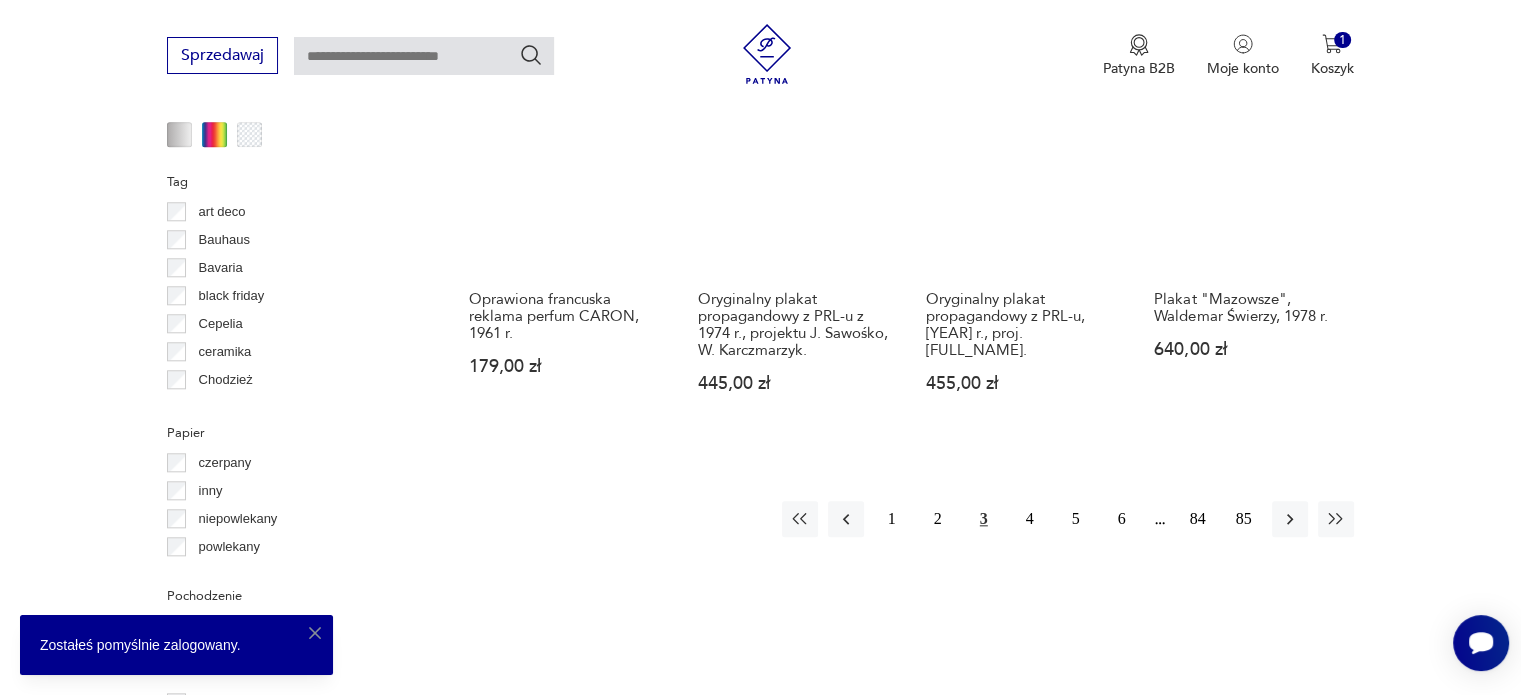 scroll, scrollTop: 1982, scrollLeft: 0, axis: vertical 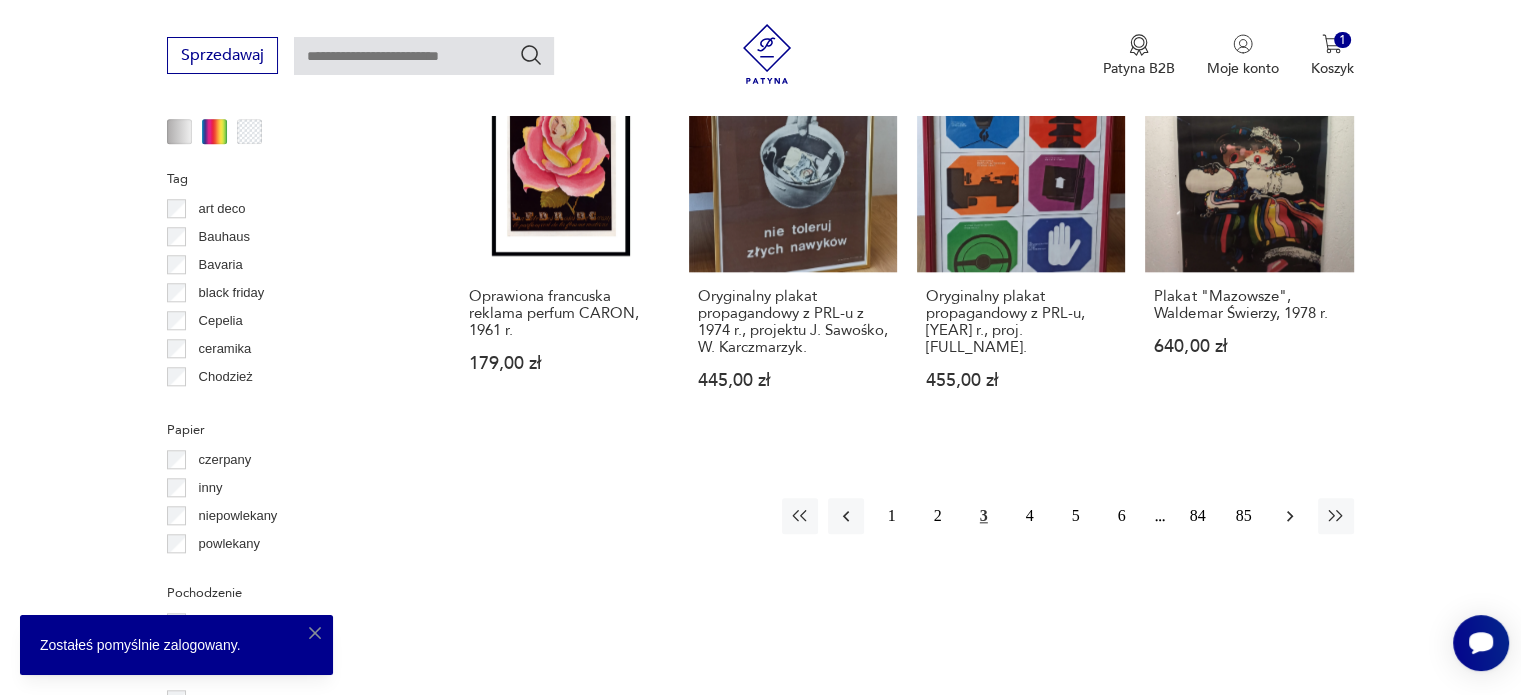 click 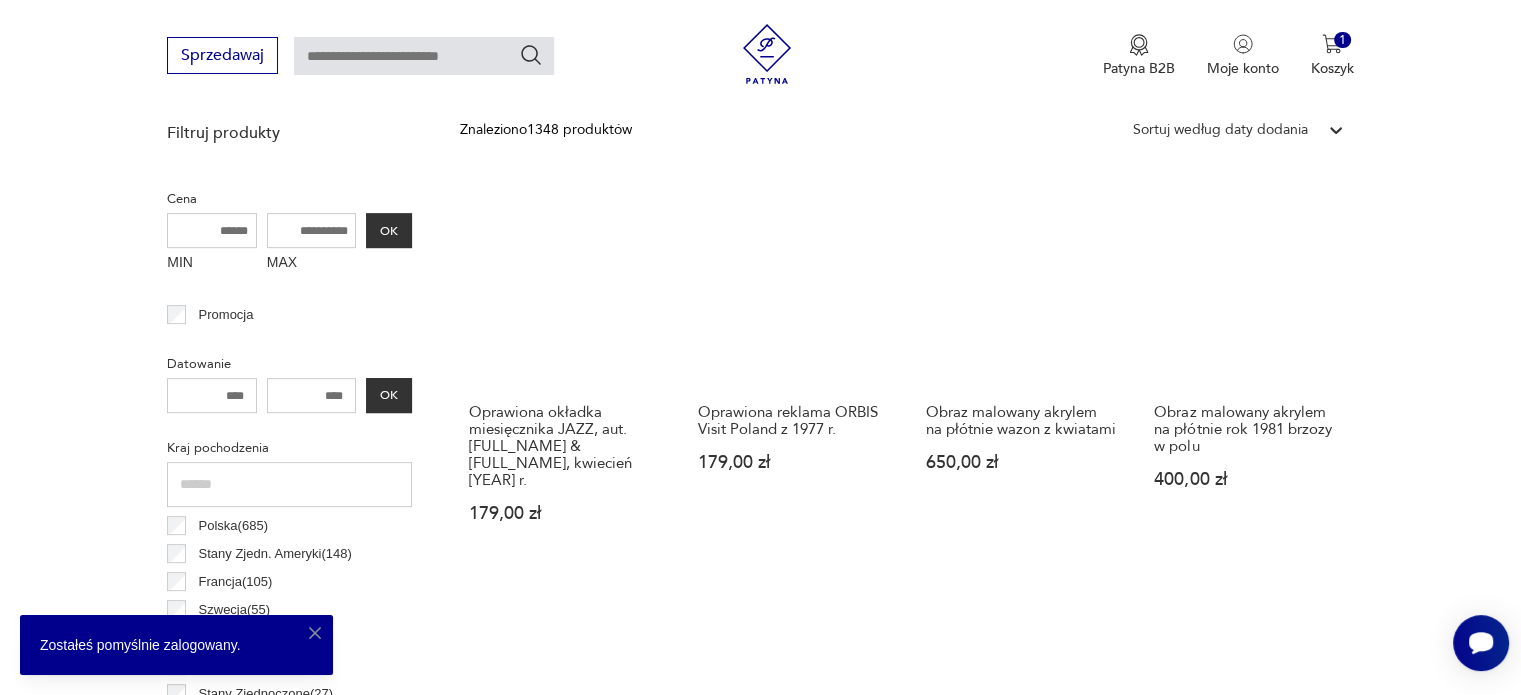 scroll, scrollTop: 661, scrollLeft: 0, axis: vertical 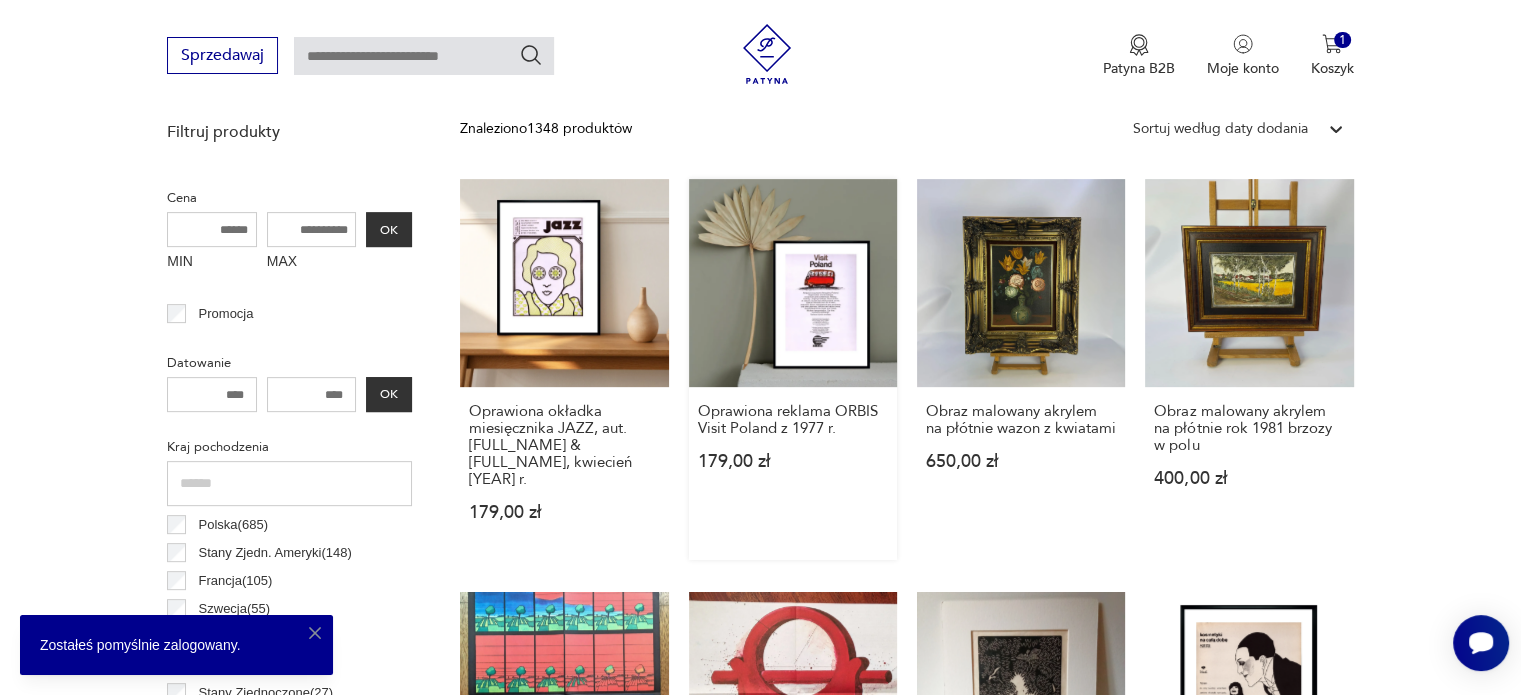 click on "Oprawiona reklama ORBIS Visit Poland z 1977 r. 179,00 zł" at bounding box center [793, 369] 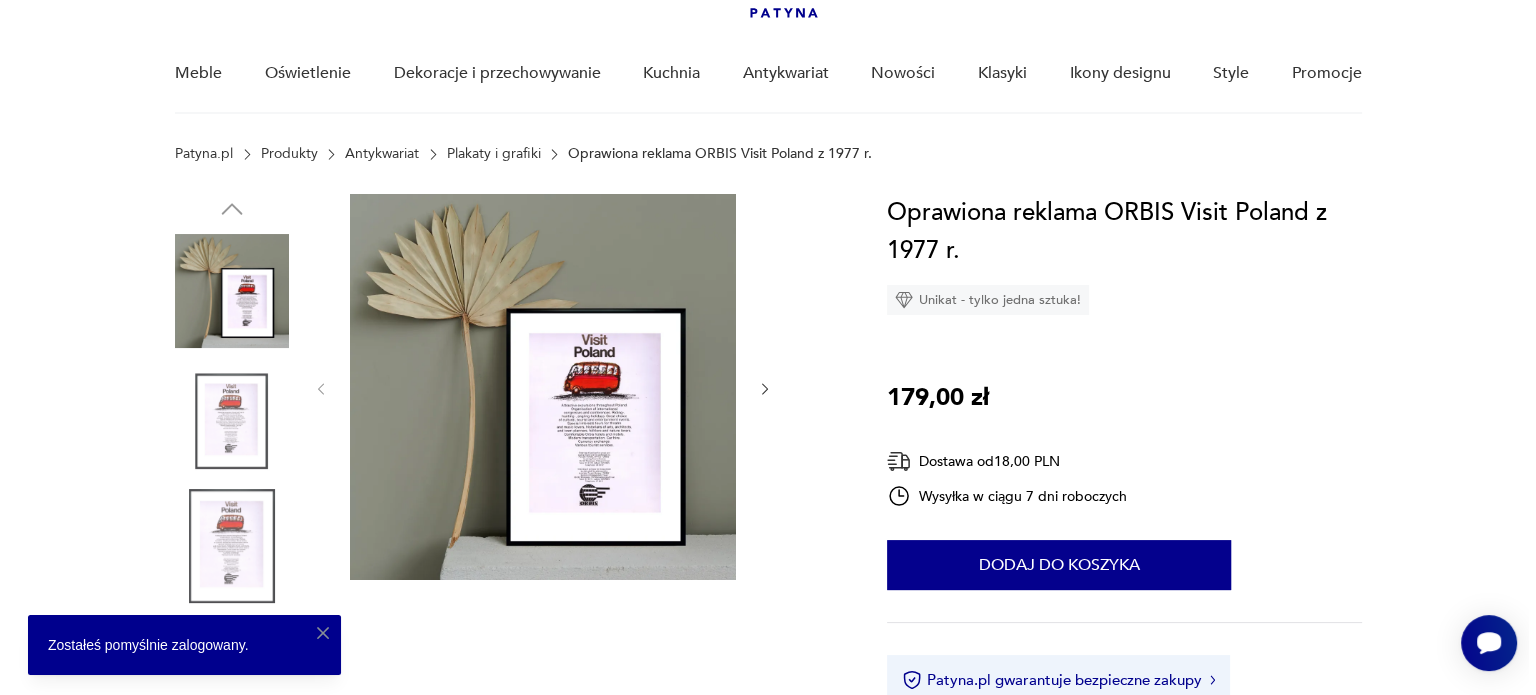 scroll, scrollTop: 142, scrollLeft: 0, axis: vertical 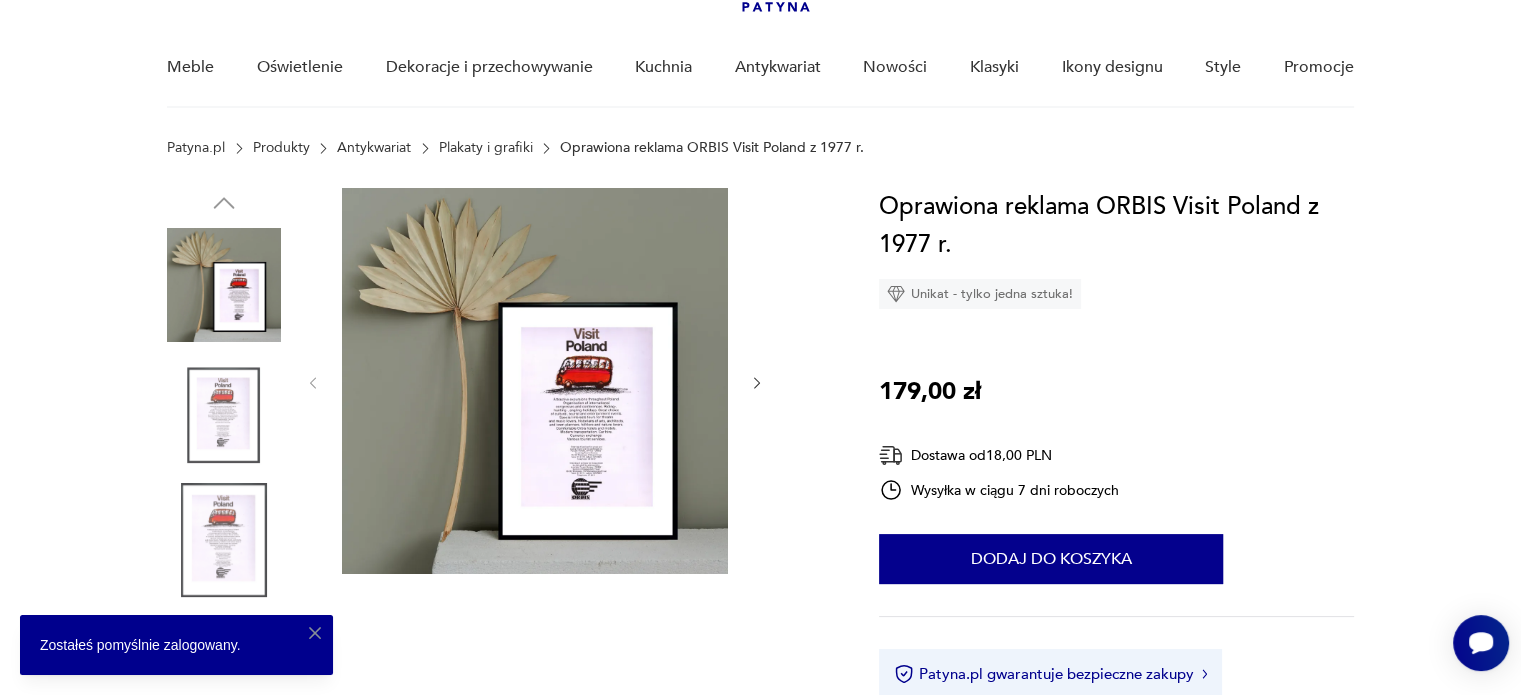 click 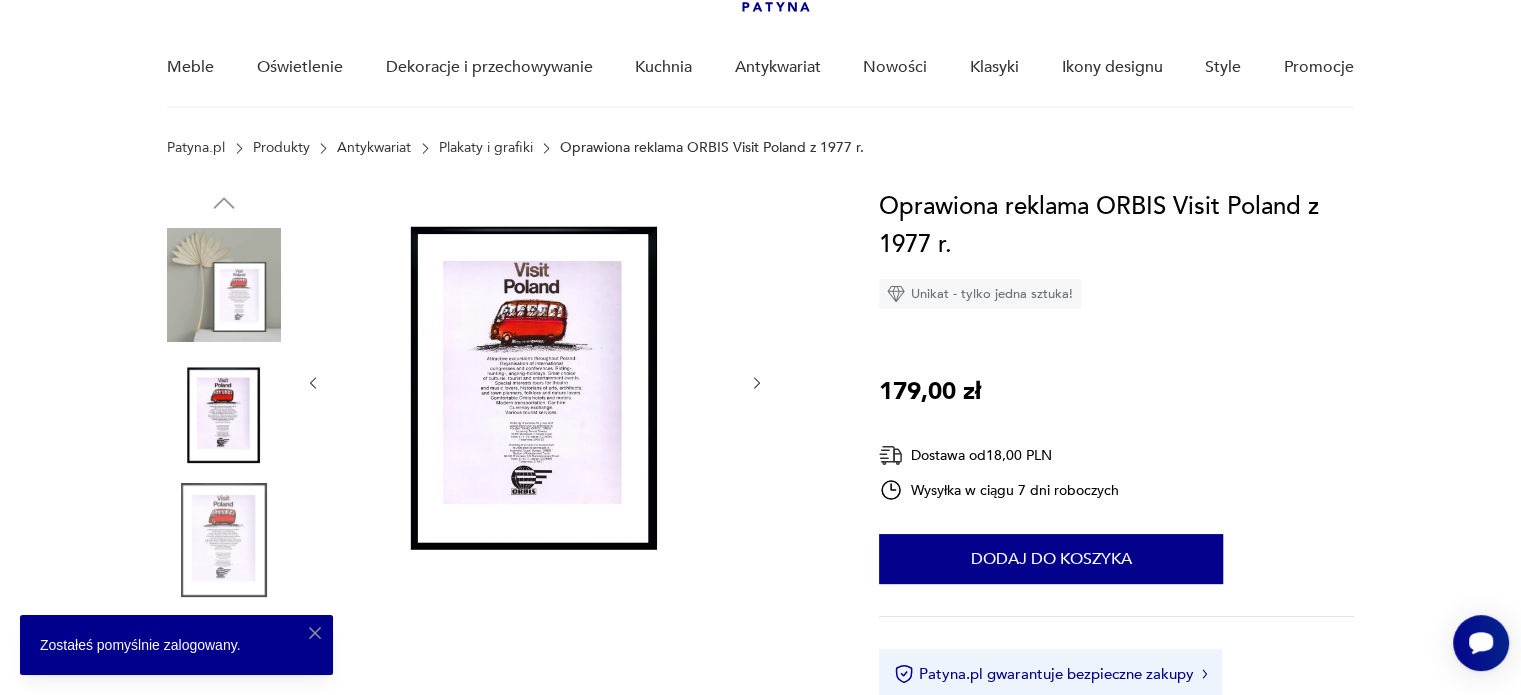 click at bounding box center (535, 381) 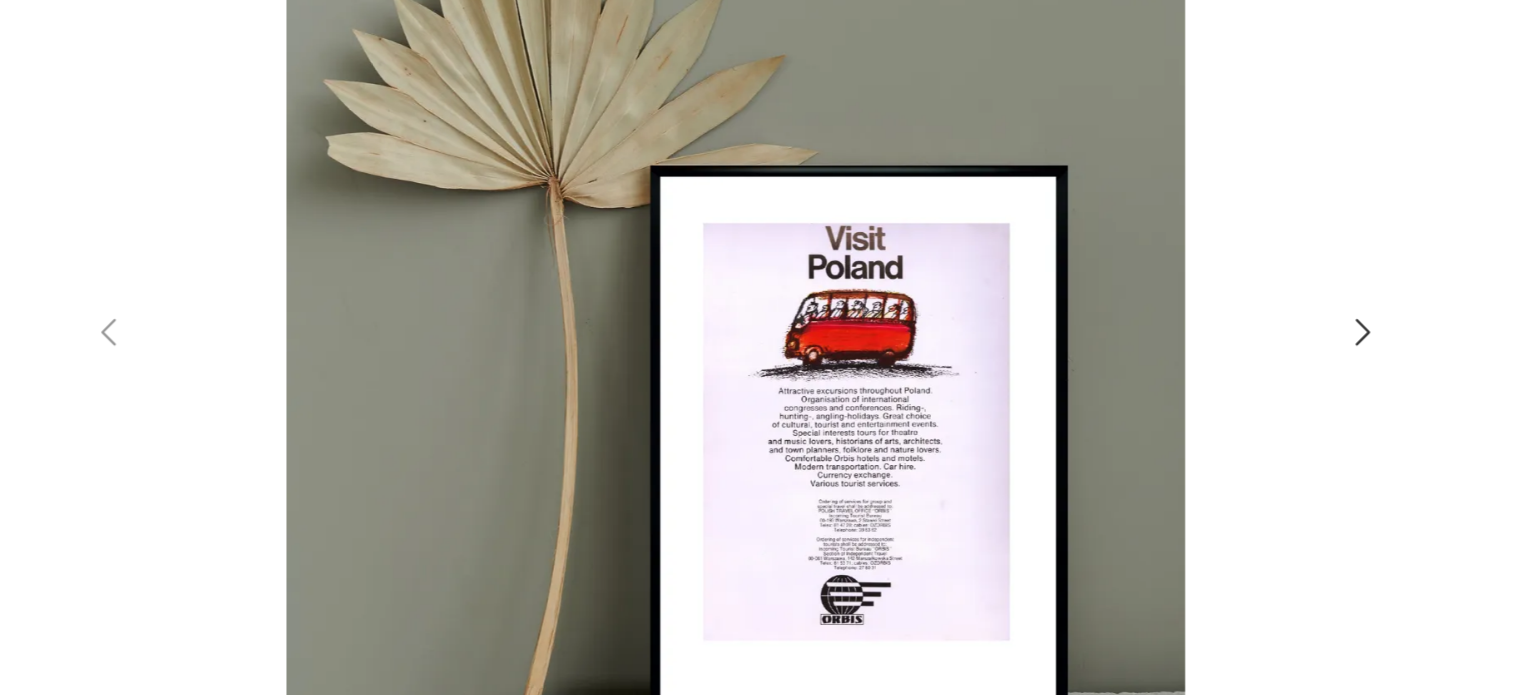 scroll, scrollTop: 142, scrollLeft: 0, axis: vertical 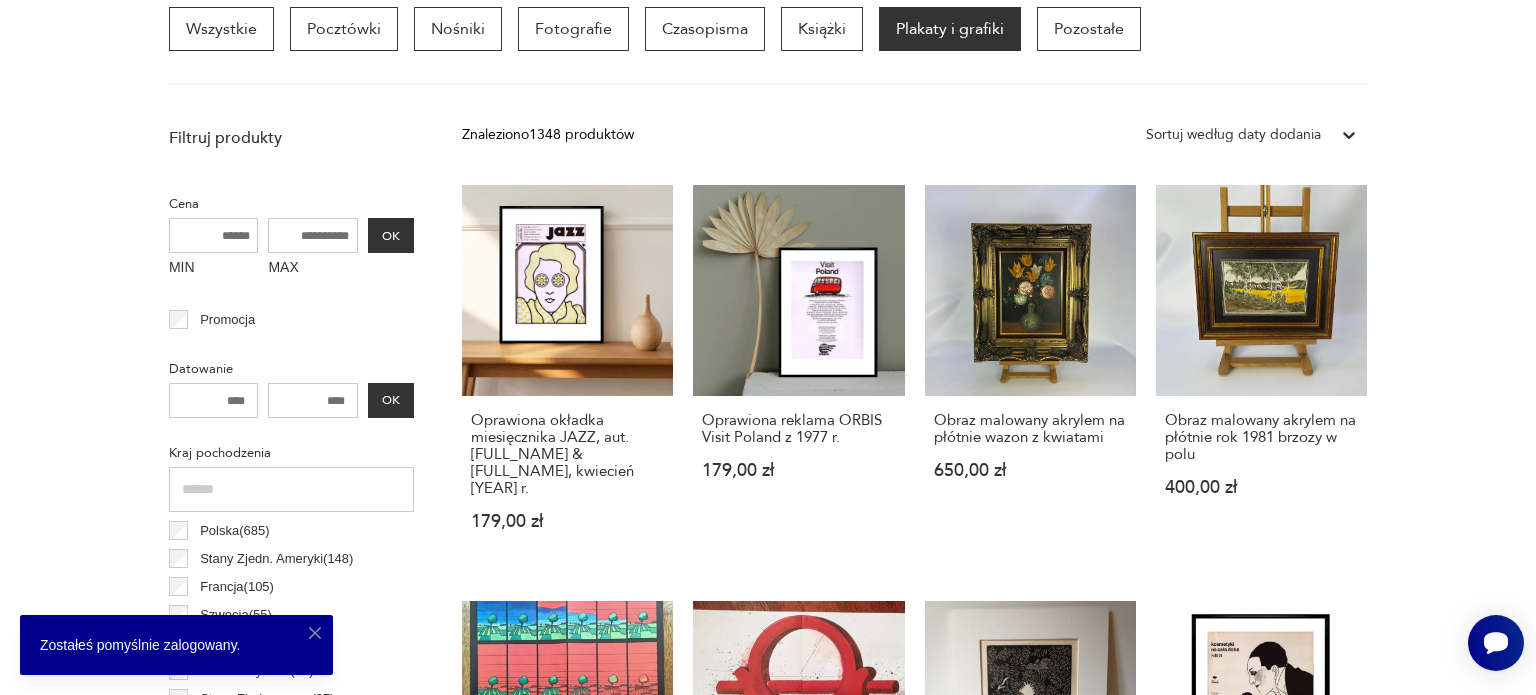 click on "Filtruj produkty Cena MIN MAX OK Promocja Datowanie OK Kraj pochodzenia Polska  ( 685 ) Stany Zjedn. Ameryki  ( 148 ) Francja  ( 105 ) Szwecja  ( 55 ) Niemcy  ( 41 ) Wielka Brytania  ( 35 ) Stany Zjednoczone  ( 27 ) Włochy  ( 19 ) Producent Projektant Typ fotografia ilustracja inne litografia sitodruk Stan przedmiotu Klasyk Kolor Tag art deco Bauhaus Bavaria black friday Cepelia ceramika Chodzież Ćmielów Papier czerpany inny niepowlekany powlekany Pochodzenie oryginał reprint W ramie Format Wyczyść filtry Znaleziono  1348   produktów Filtruj Sortuj według daty dodania Sortuj według daty dodania Oprawiona okładka miesięcznika JAZZ, aut. Marek Majewski & Adam Dubowski, kwiecień 1969 r. 179,00 zł Oprawiona reklama ORBIS Visit Poland z 1977 r. 179,00 zł Obraz malowany akrylem na płótnie wazon z kwiatami 650,00 zł Obraz malowany akrylem na płótnie rok 1981 brzozy w polu 400,00 zł Plakat Ingerencja w świadomość, aut. Jan Sawka, 1975 189,00 zł 139,00 zł 400,00 zł 159,00 zł 1 2 3 4" at bounding box center (768, 1203) 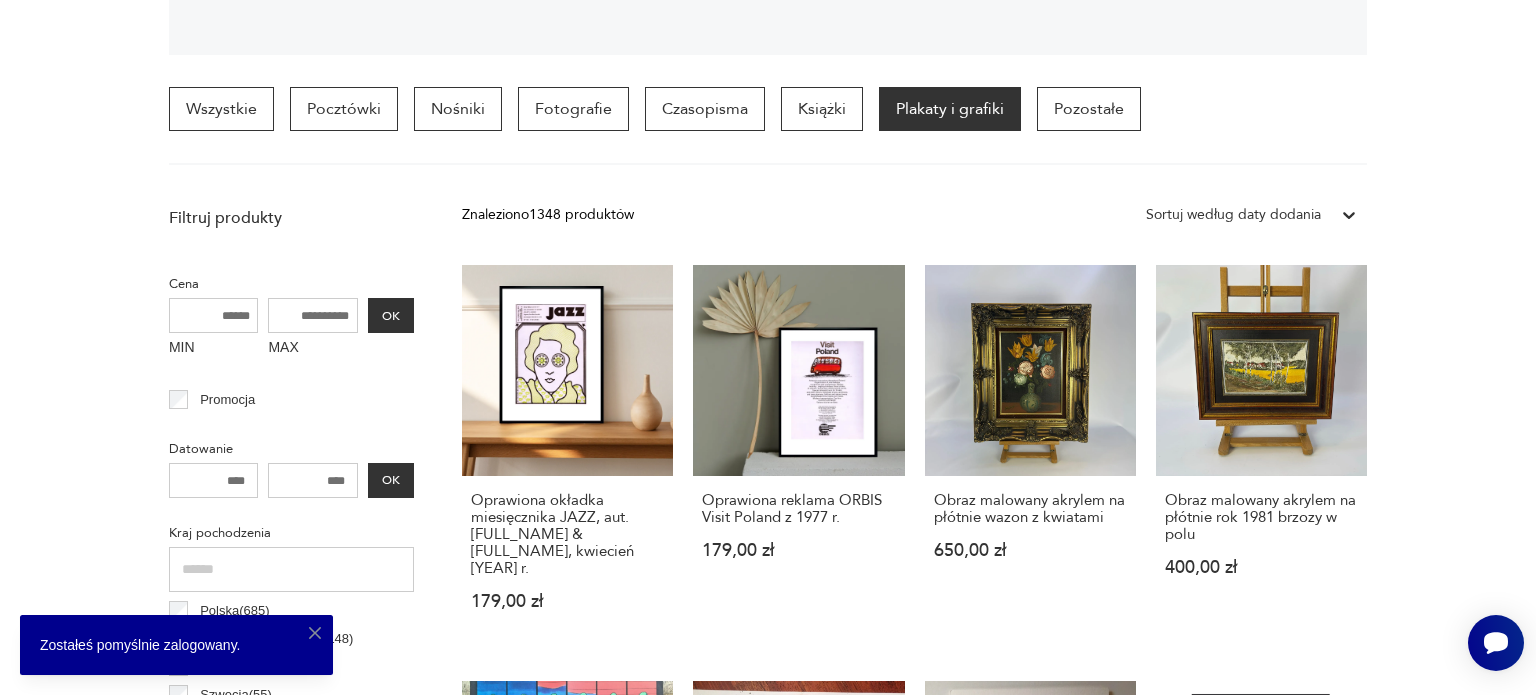 scroll, scrollTop: 471, scrollLeft: 0, axis: vertical 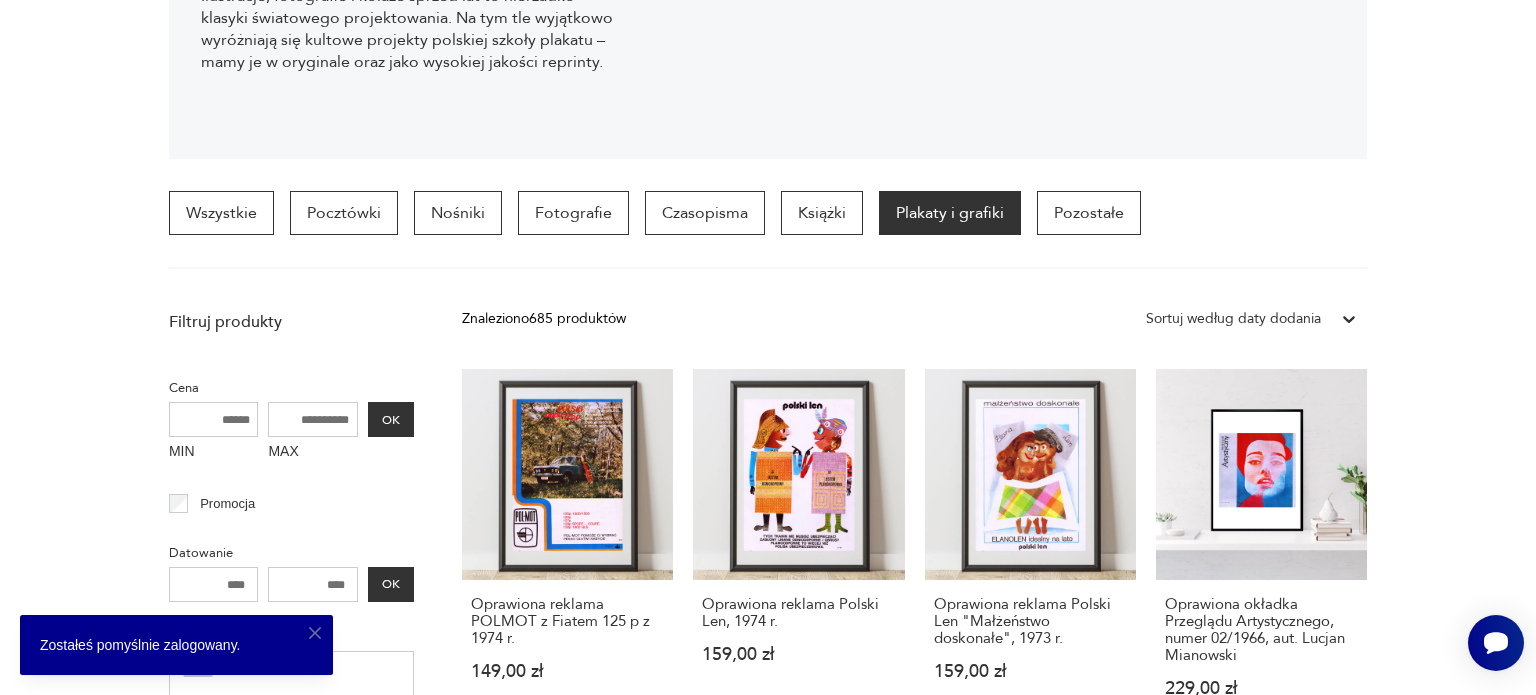 click 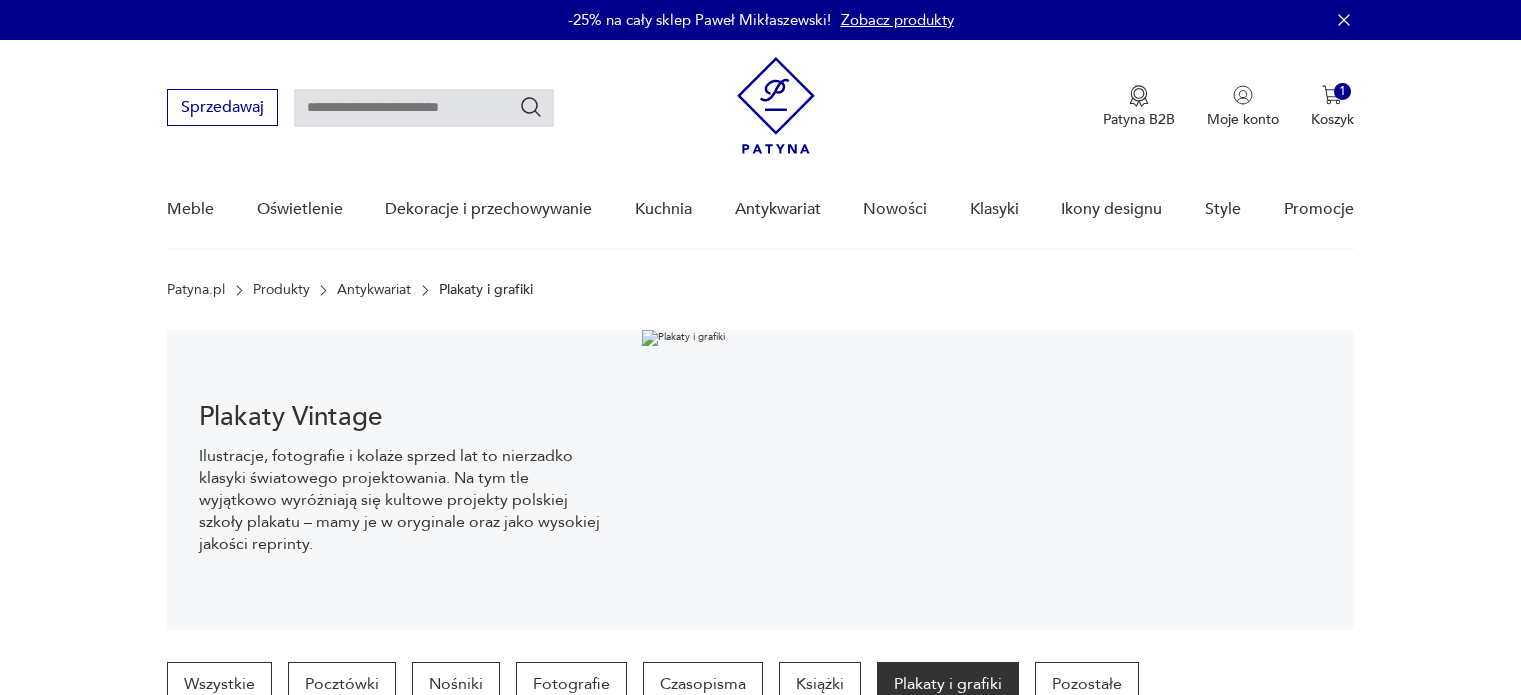 scroll, scrollTop: 0, scrollLeft: 0, axis: both 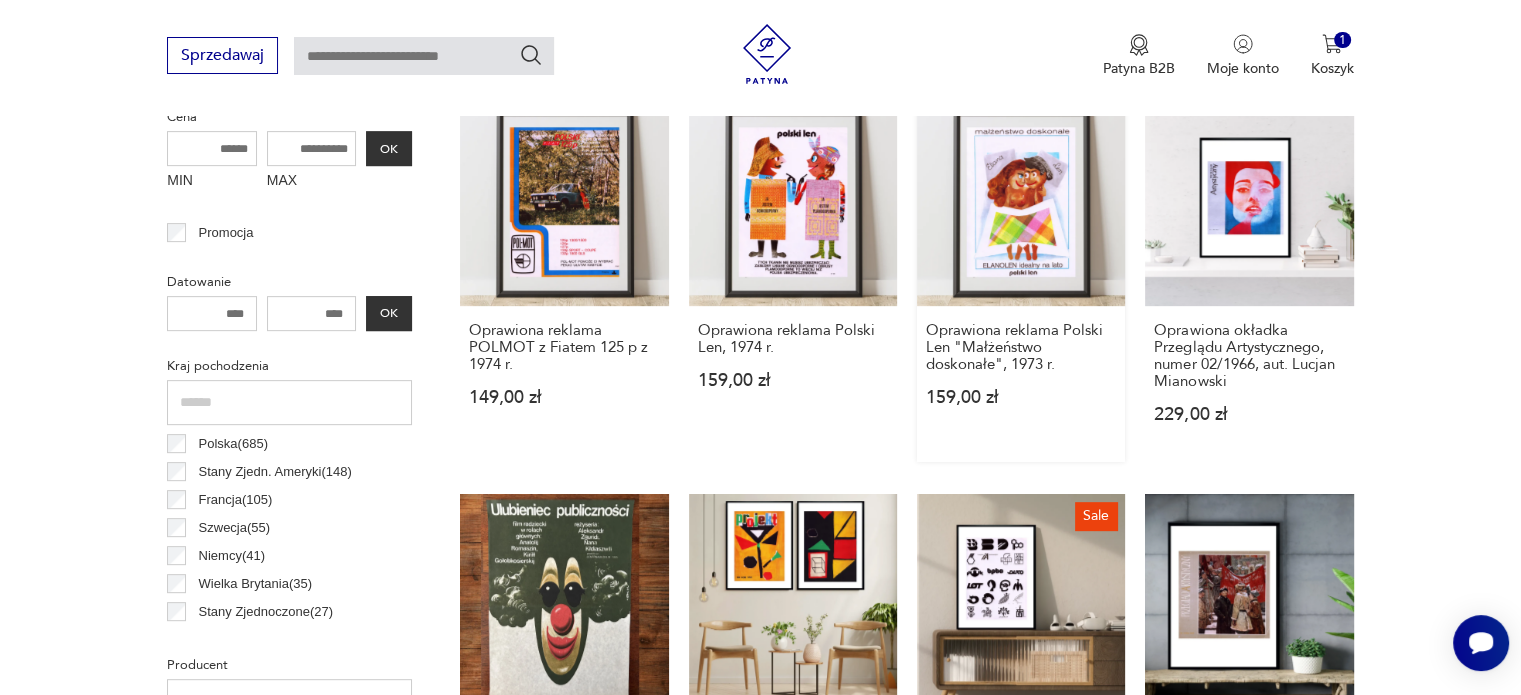 click on "Oprawiona reklama Polski Len "Małżeństwo doskonałe", 1973 r. 159,00 zł" at bounding box center [1021, 280] 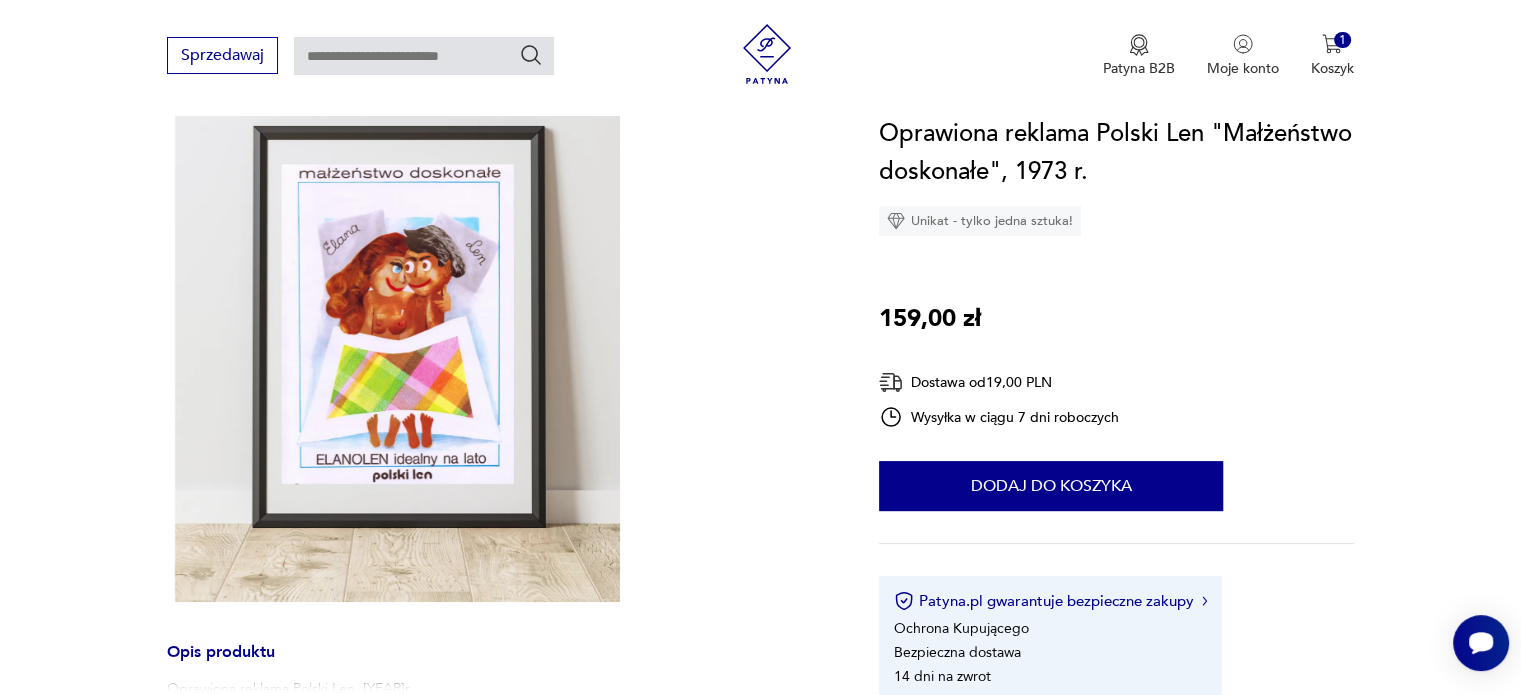 scroll, scrollTop: 274, scrollLeft: 0, axis: vertical 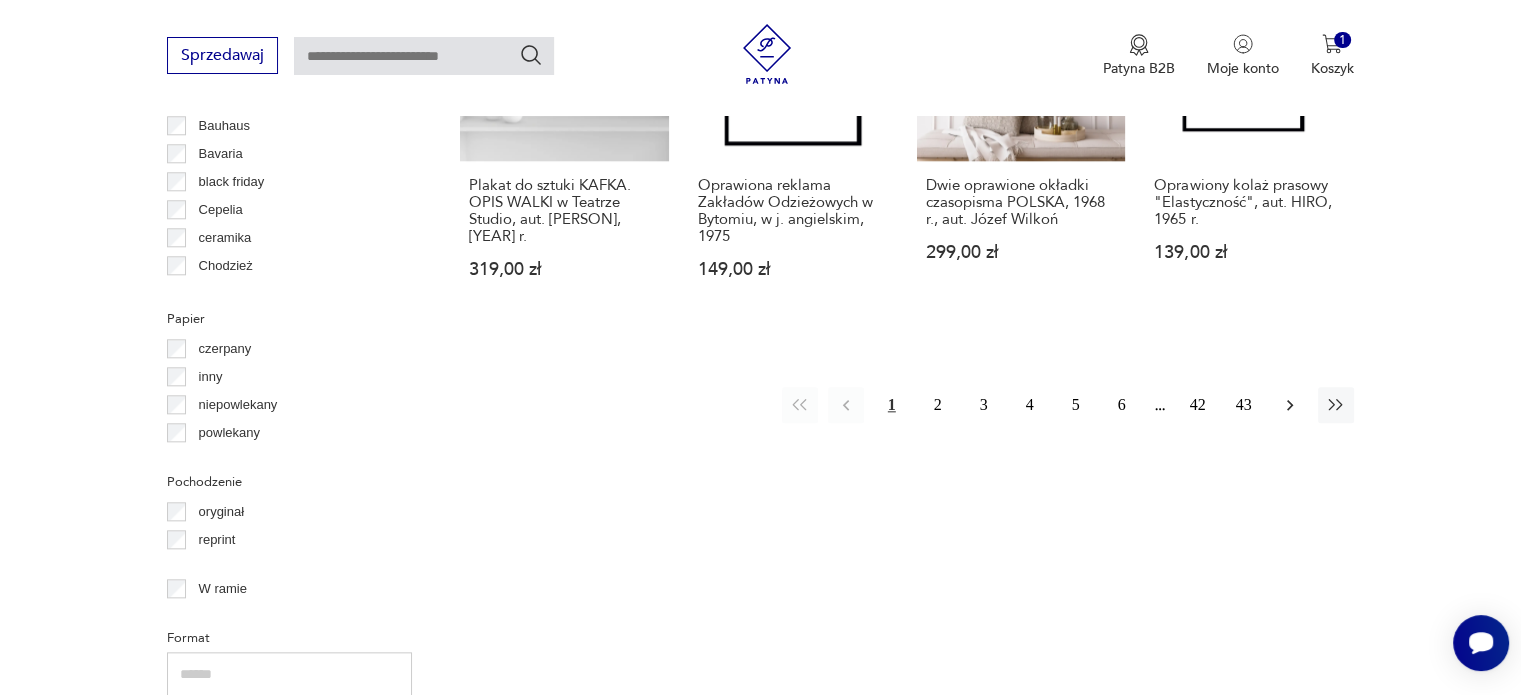 click 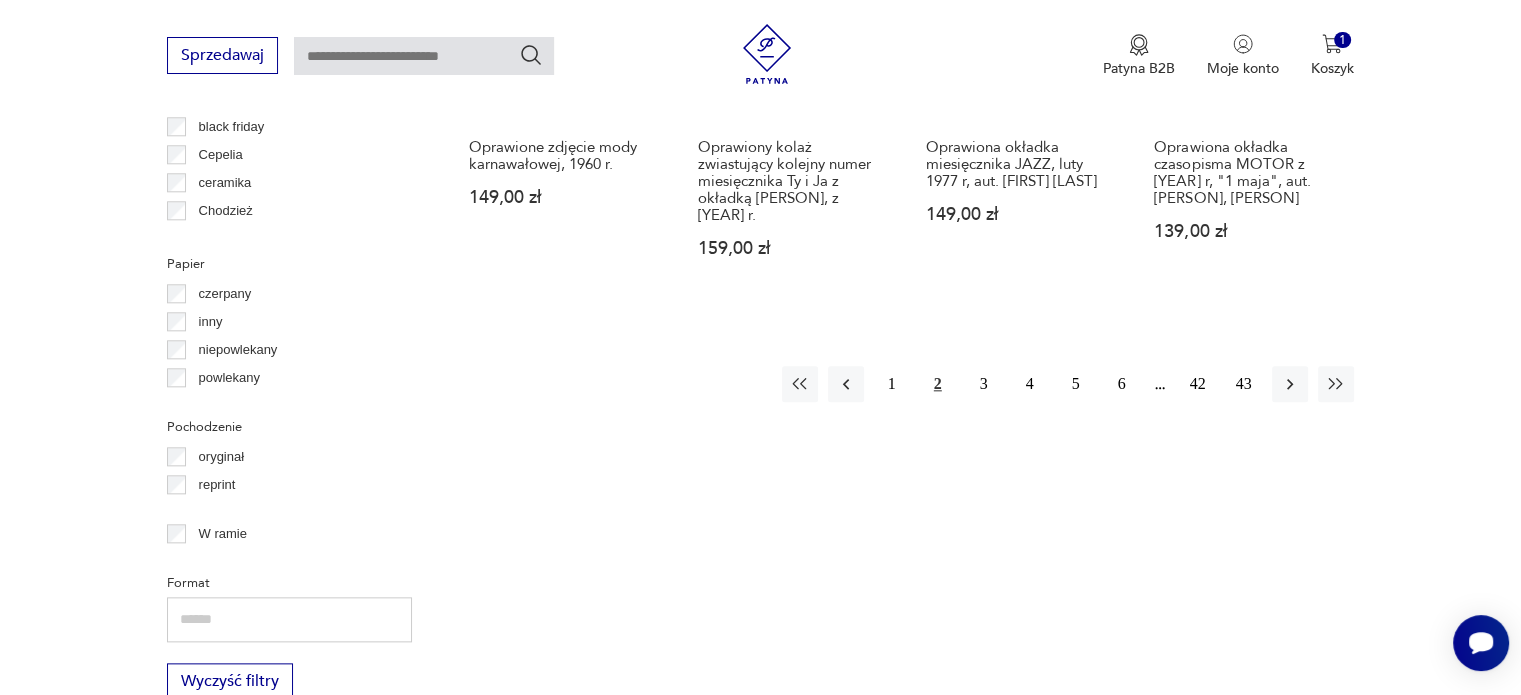 scroll, scrollTop: 2151, scrollLeft: 0, axis: vertical 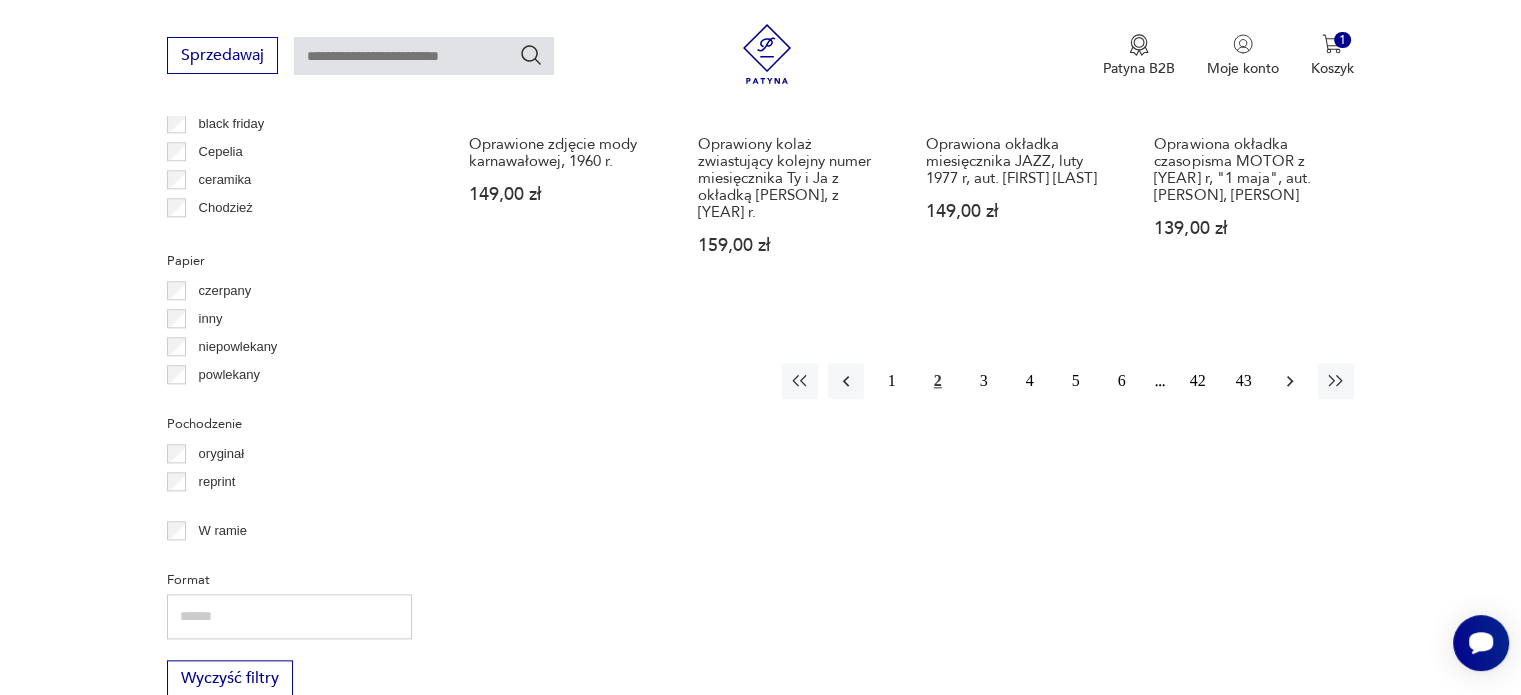 click 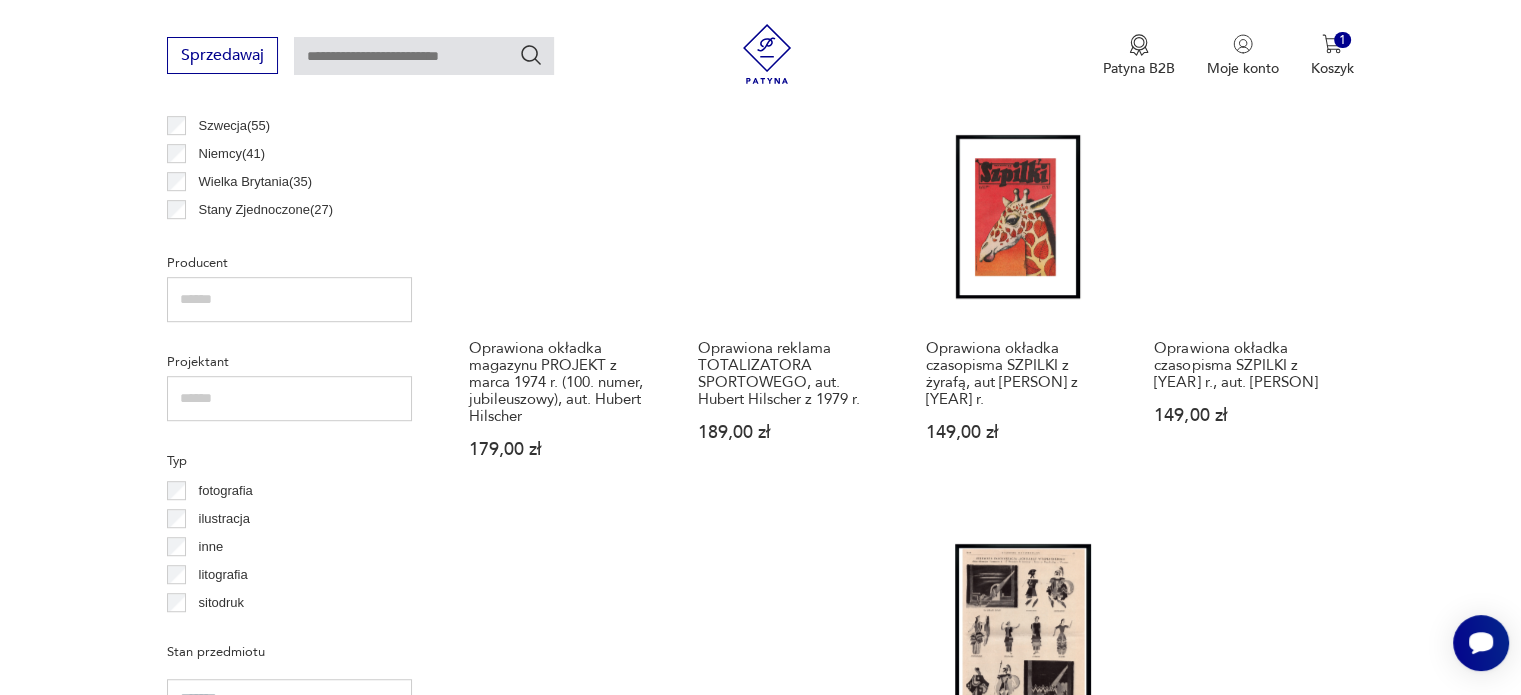 scroll, scrollTop: 1141, scrollLeft: 0, axis: vertical 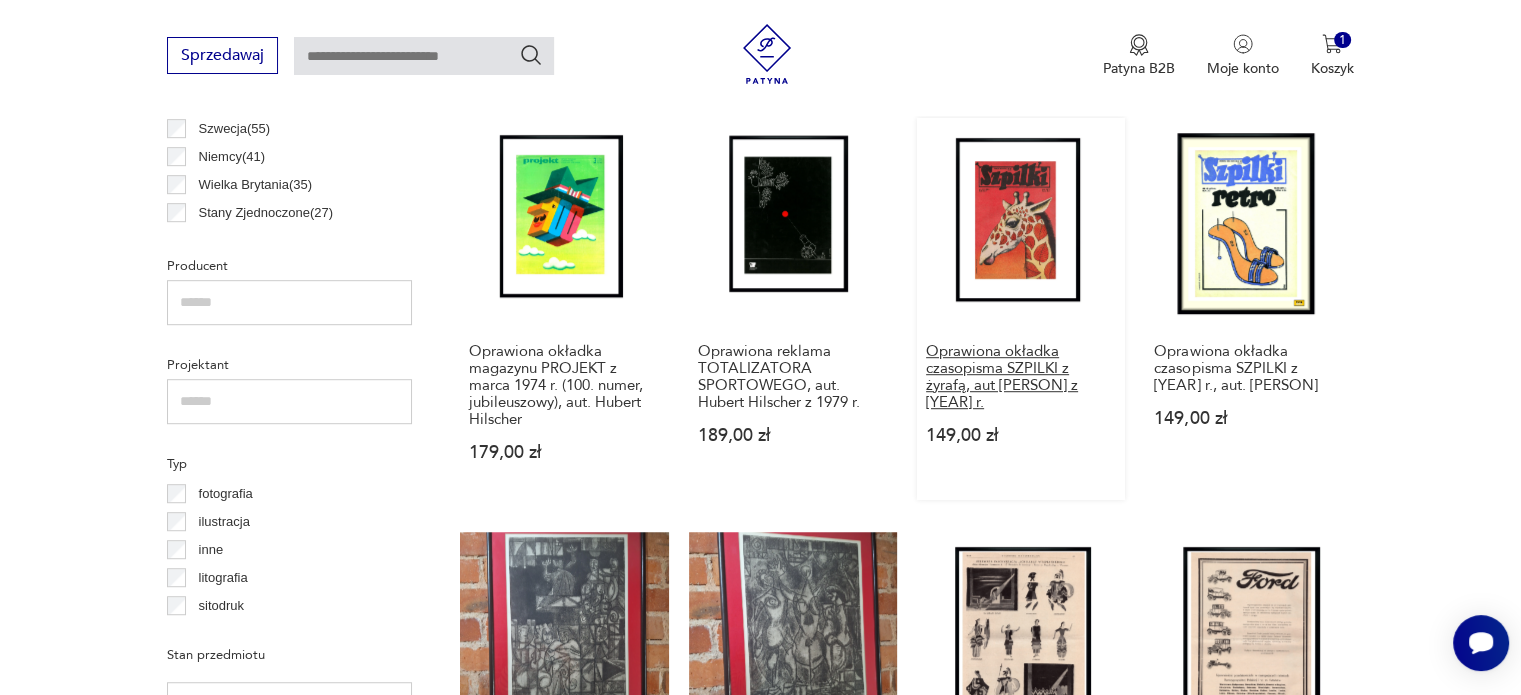 click on "Oprawiona okładka czasopisma SZPILKI z żyrafą, aut [PERSON] z [YEAR] r." at bounding box center [1021, 377] 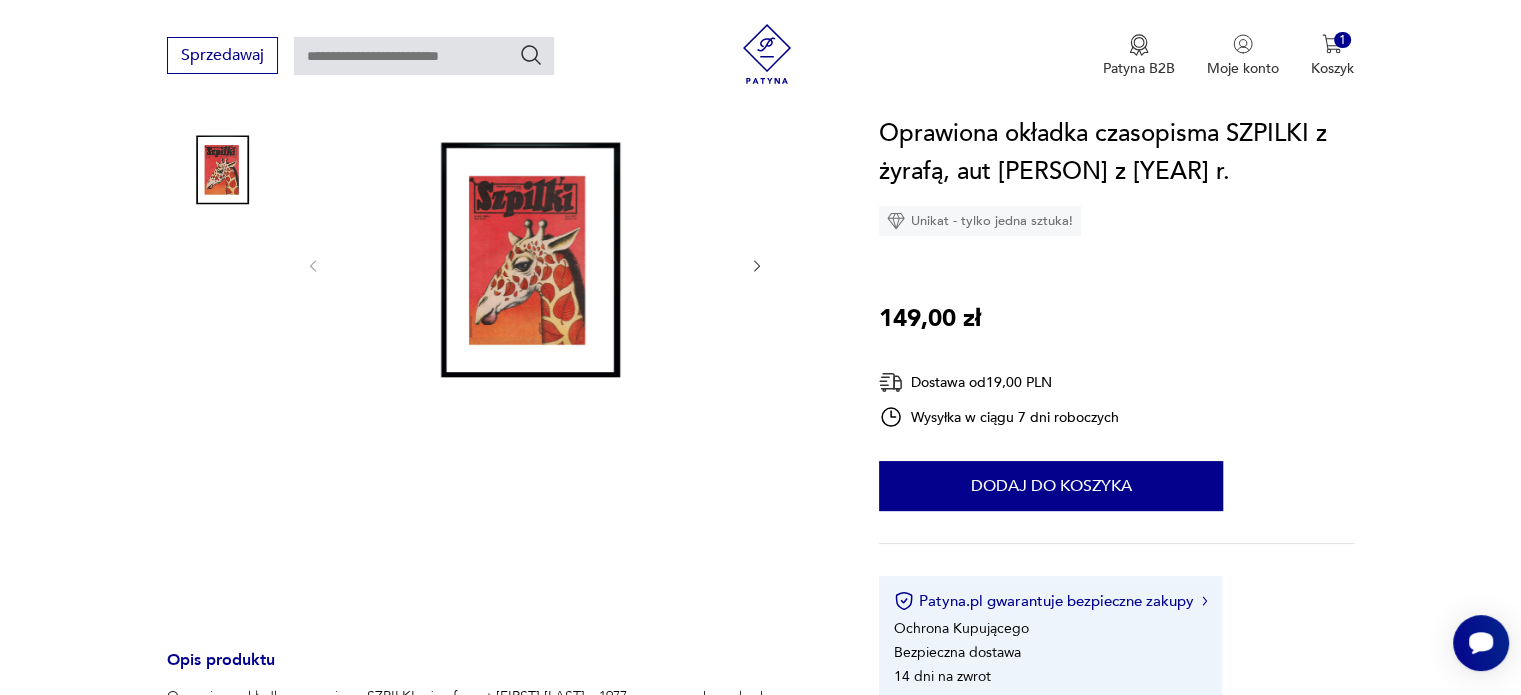 scroll, scrollTop: 166, scrollLeft: 0, axis: vertical 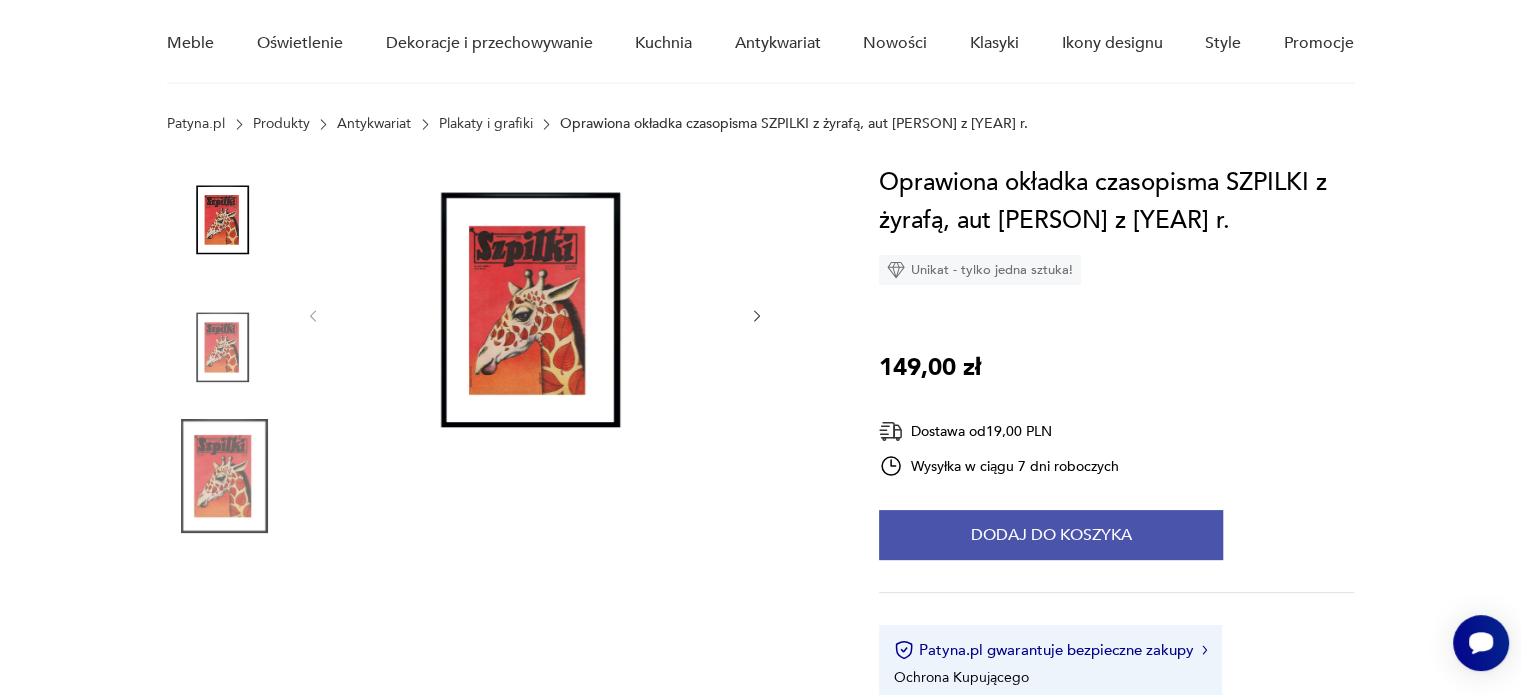 click on "Dodaj do koszyka" at bounding box center (1051, 535) 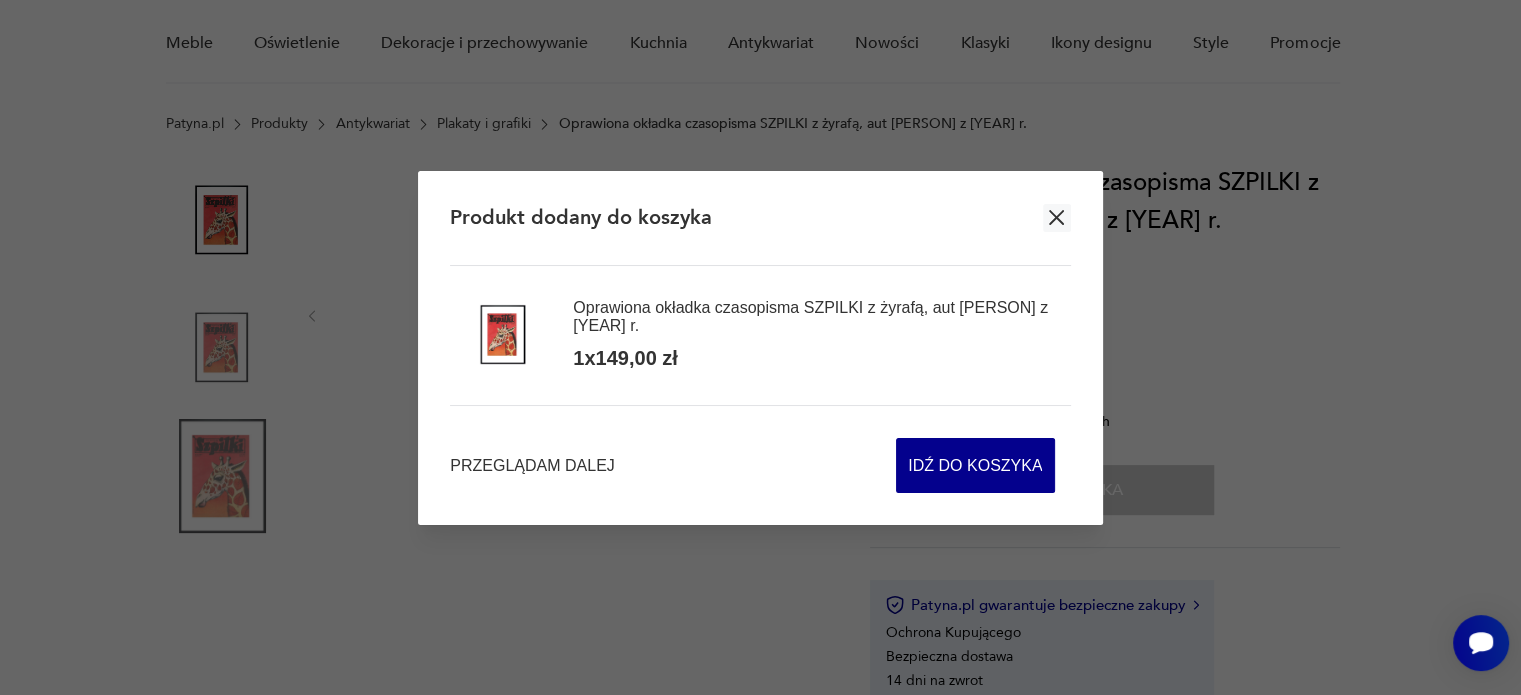 click on "Przeglądam dalej Idź do koszyka" at bounding box center [760, 449] 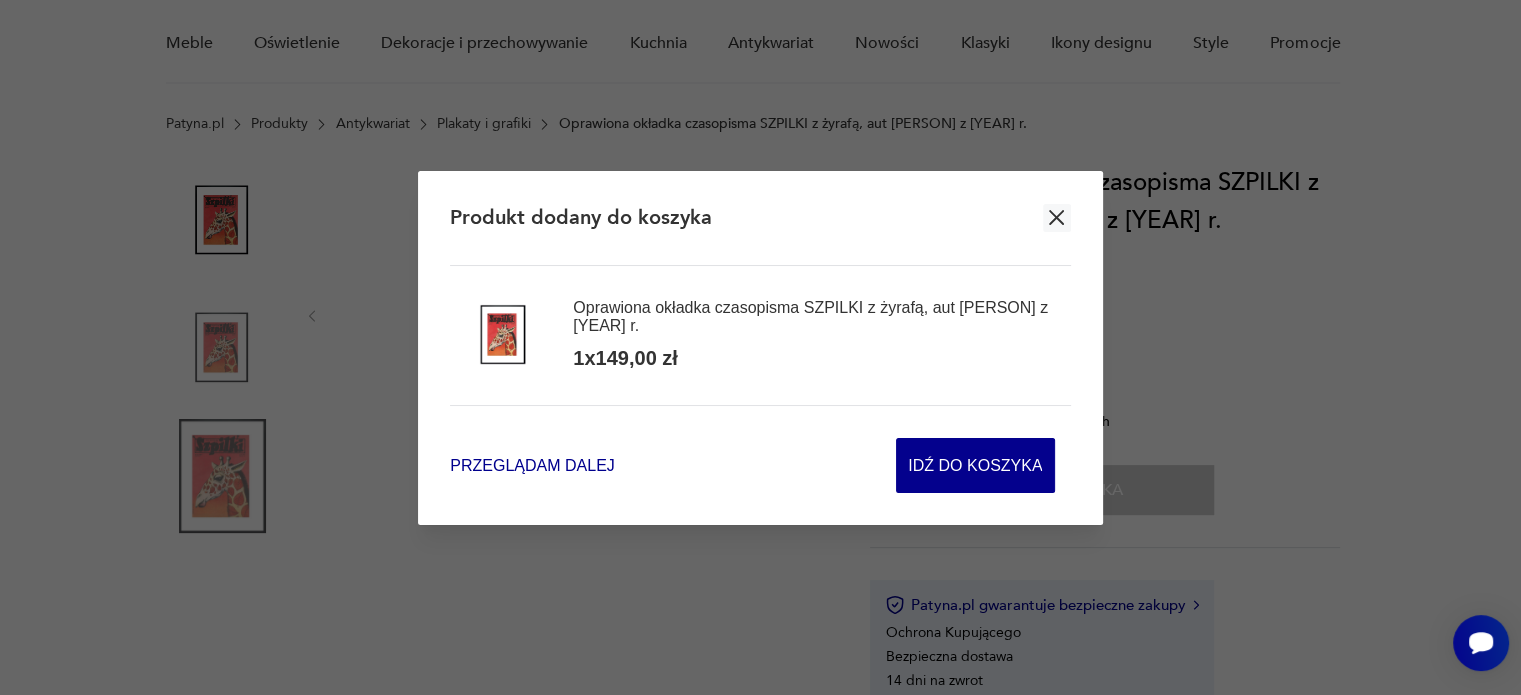 click on "Przeglądam dalej" at bounding box center (532, 465) 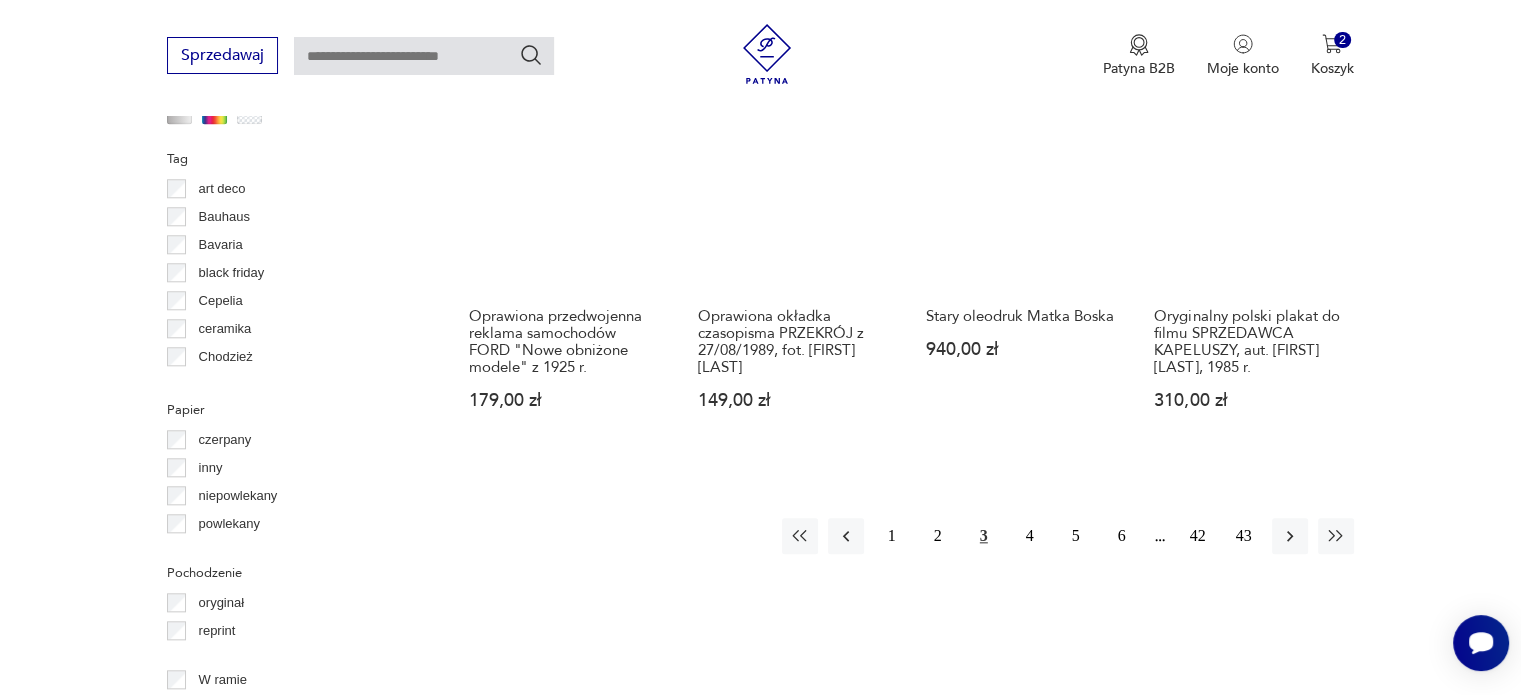 scroll, scrollTop: 2004, scrollLeft: 0, axis: vertical 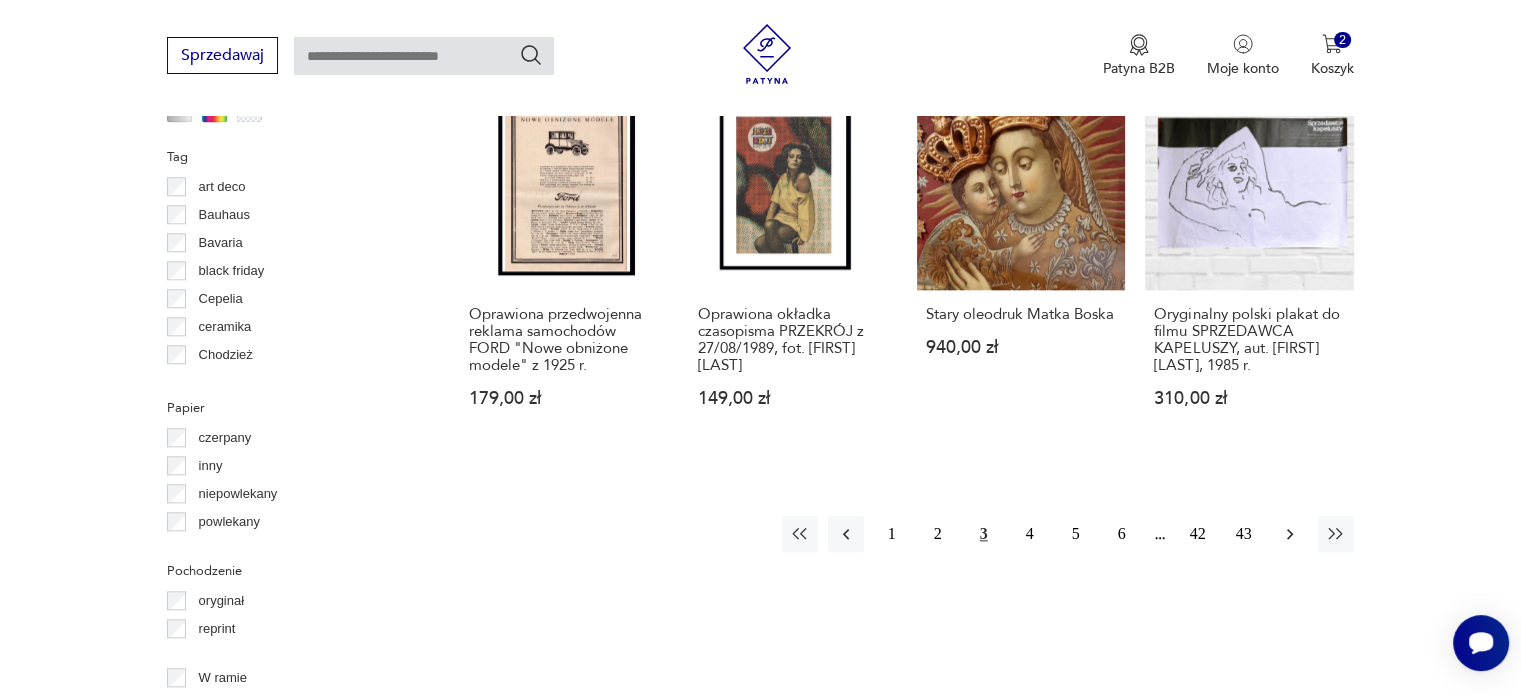 click 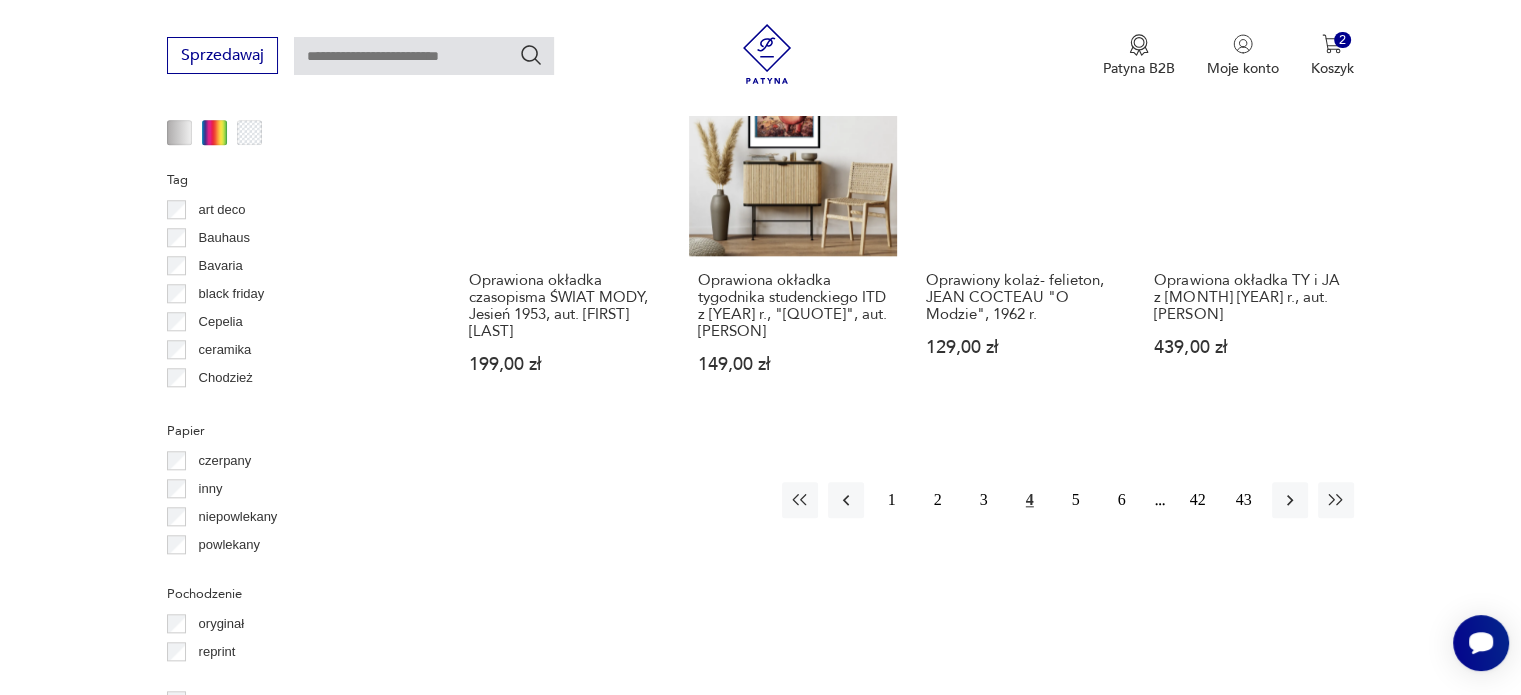 scroll, scrollTop: 1988, scrollLeft: 0, axis: vertical 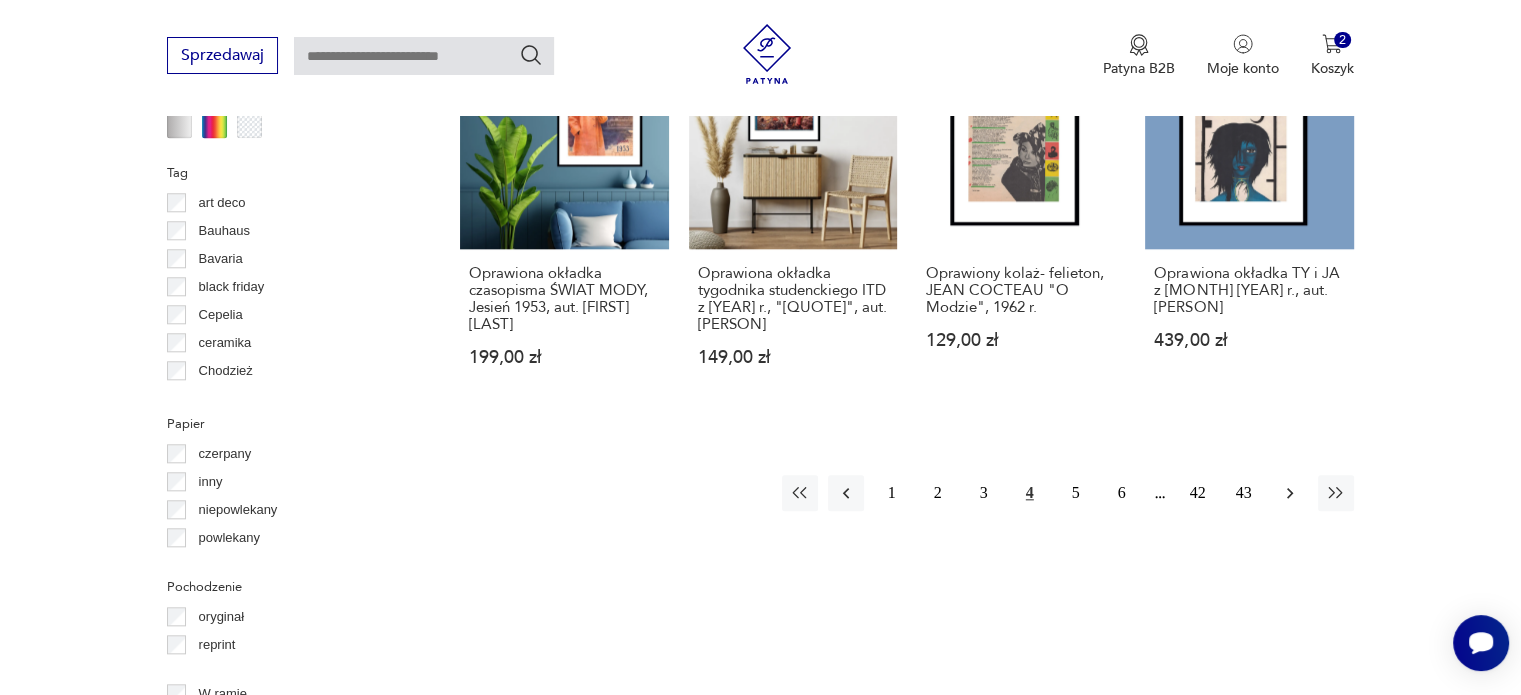click at bounding box center (1290, 493) 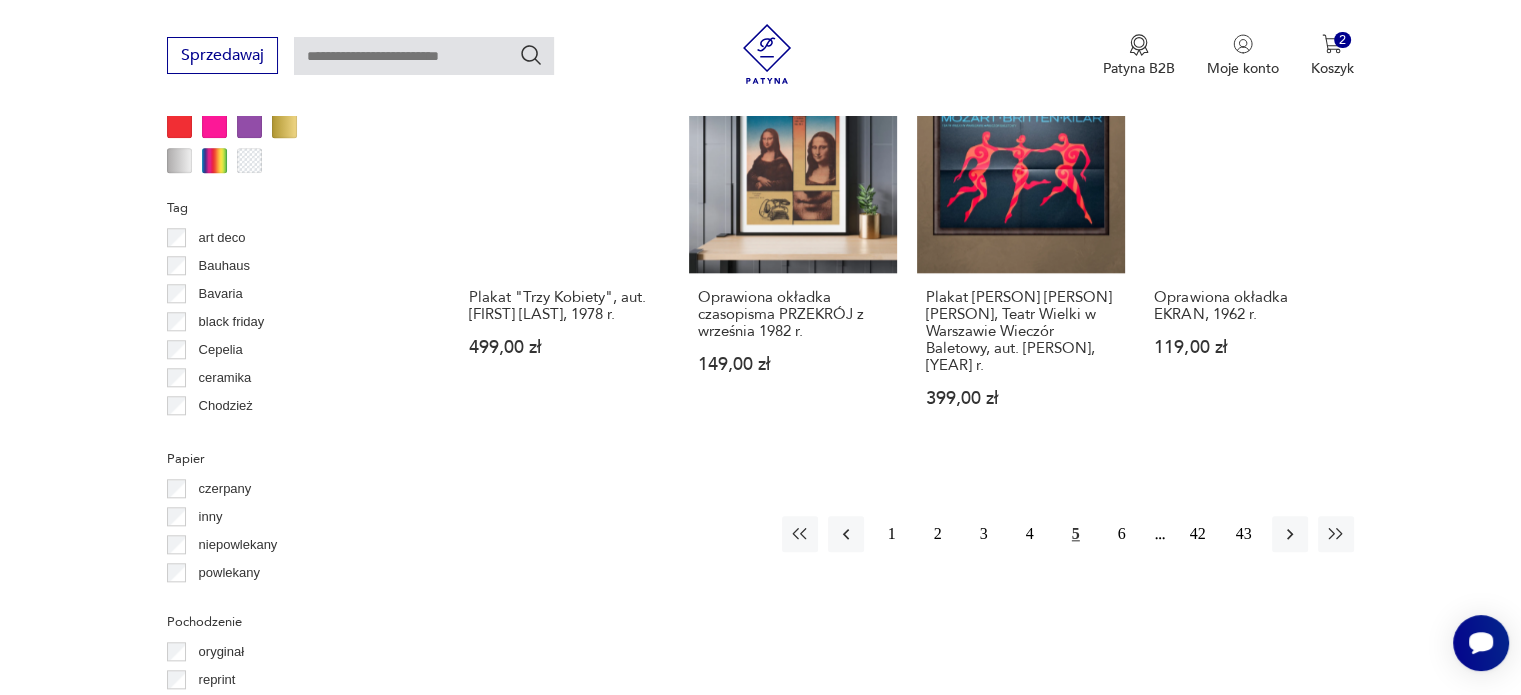 scroll, scrollTop: 1959, scrollLeft: 0, axis: vertical 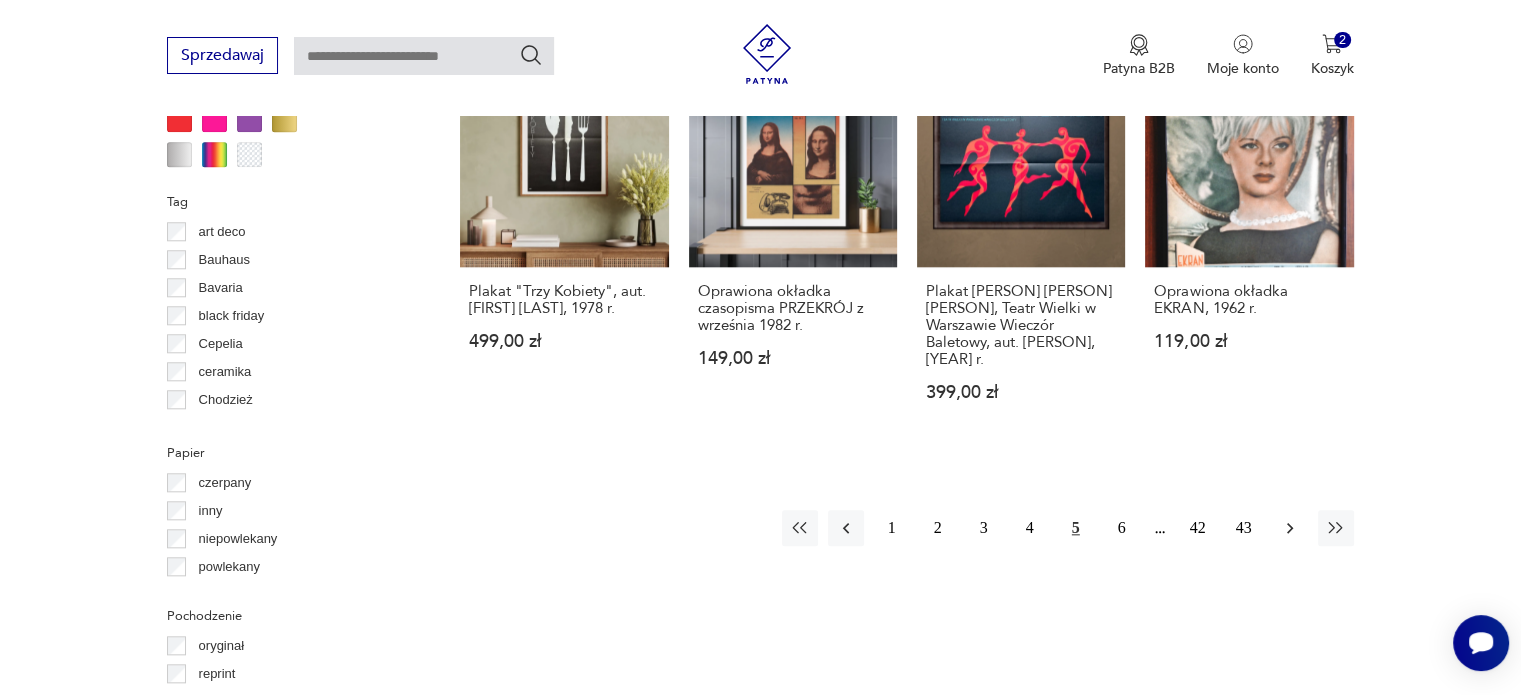 click 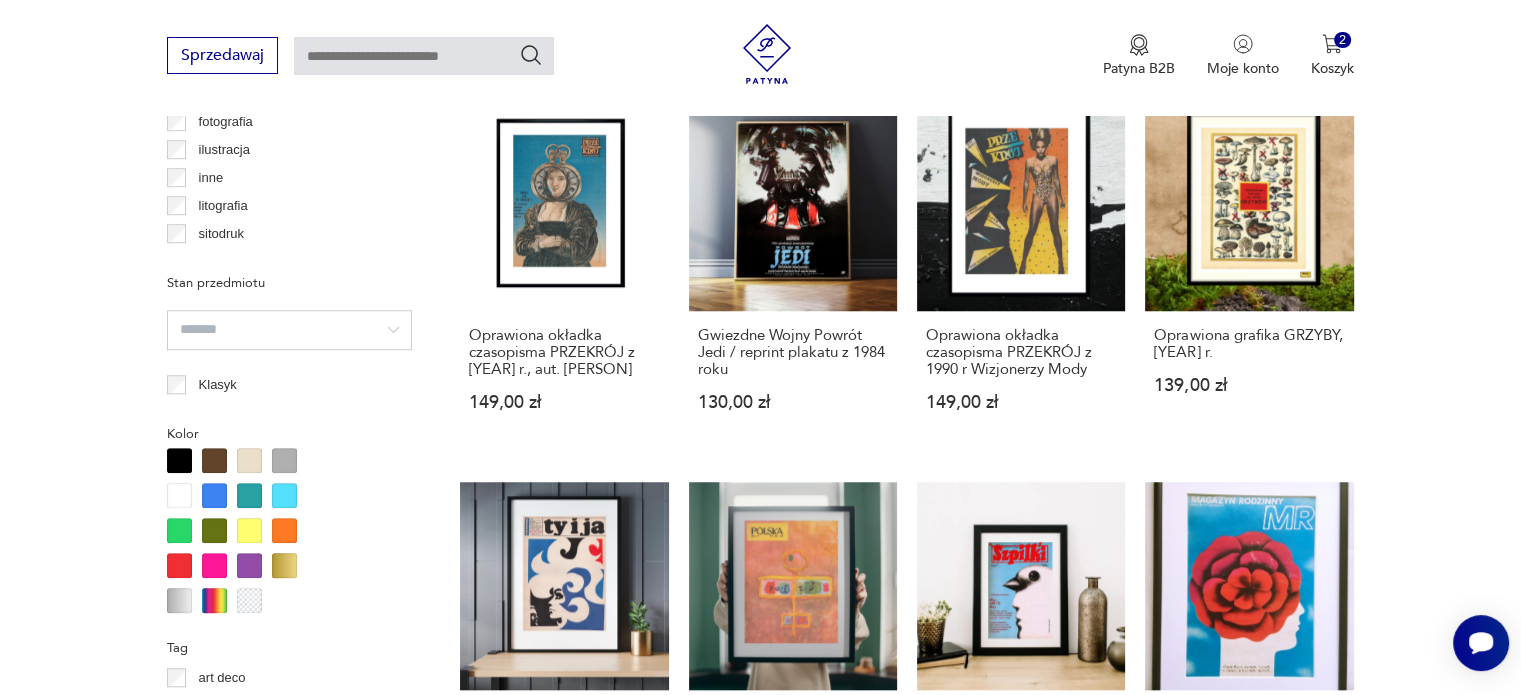scroll, scrollTop: 1502, scrollLeft: 0, axis: vertical 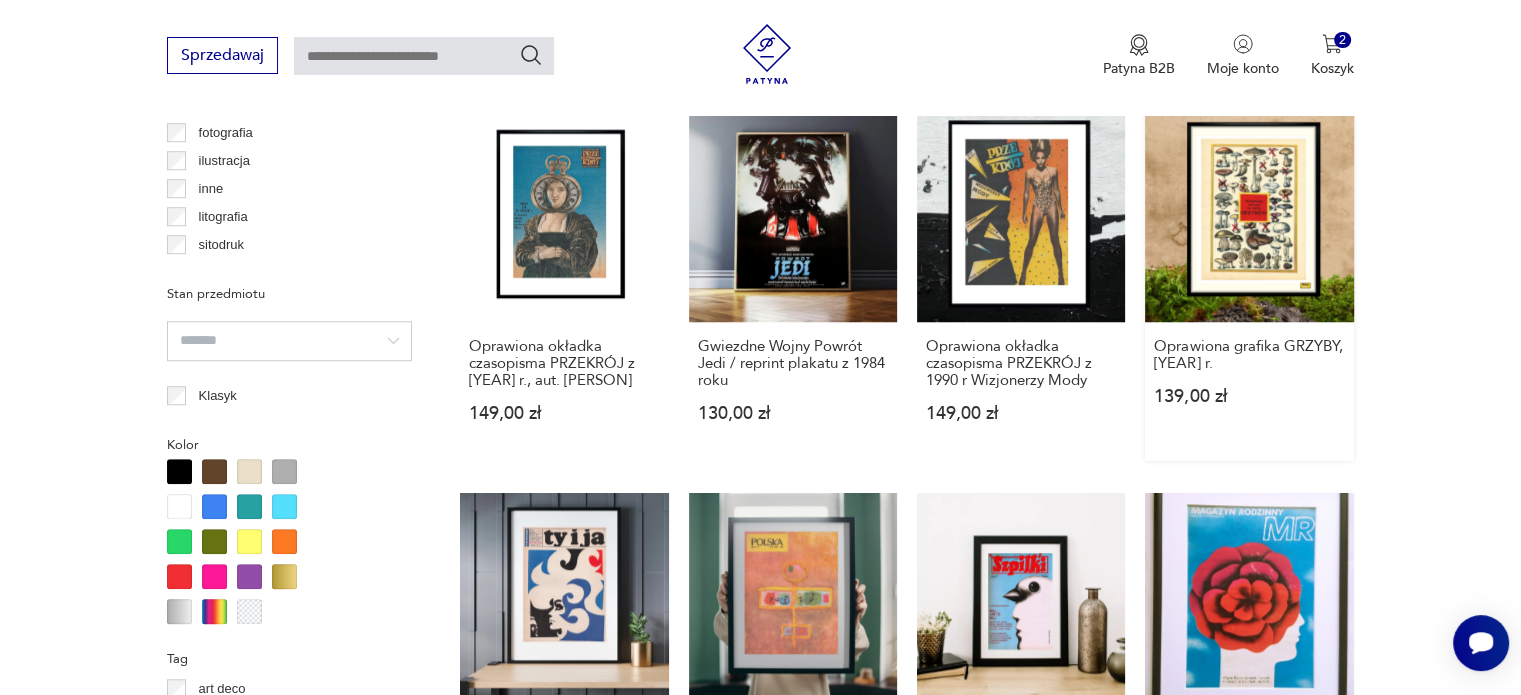 click on "Oprawiona grafika GRZYBY, [YEAR] r. [PRICE]" at bounding box center [1249, 287] 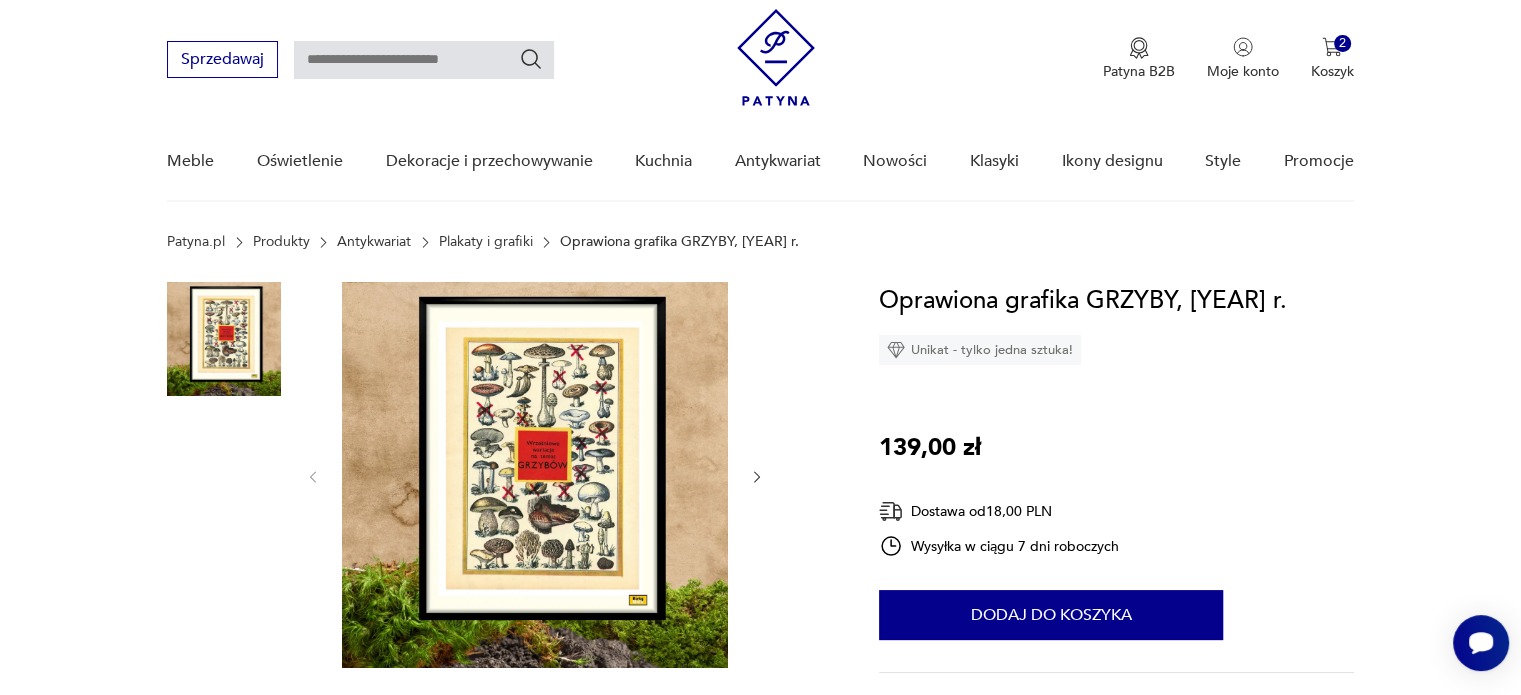 scroll, scrollTop: 43, scrollLeft: 0, axis: vertical 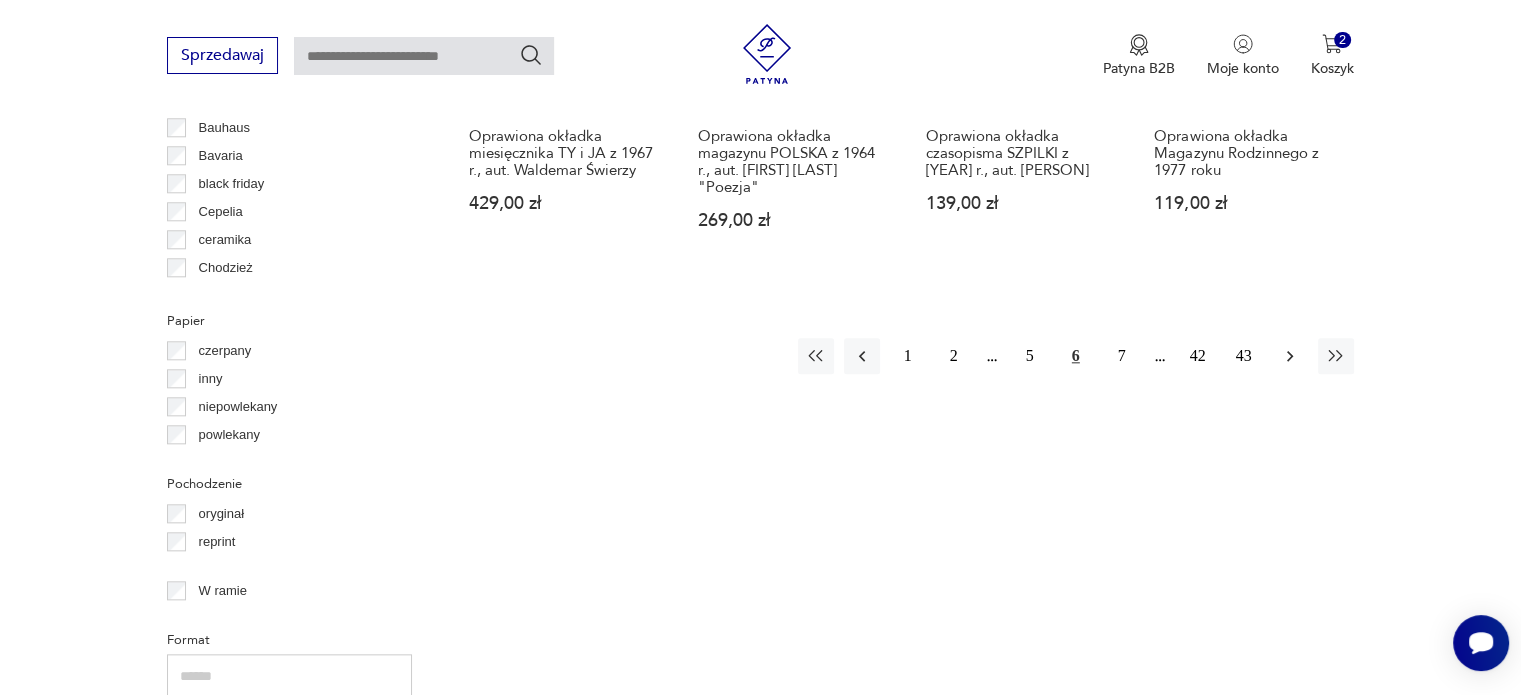 click 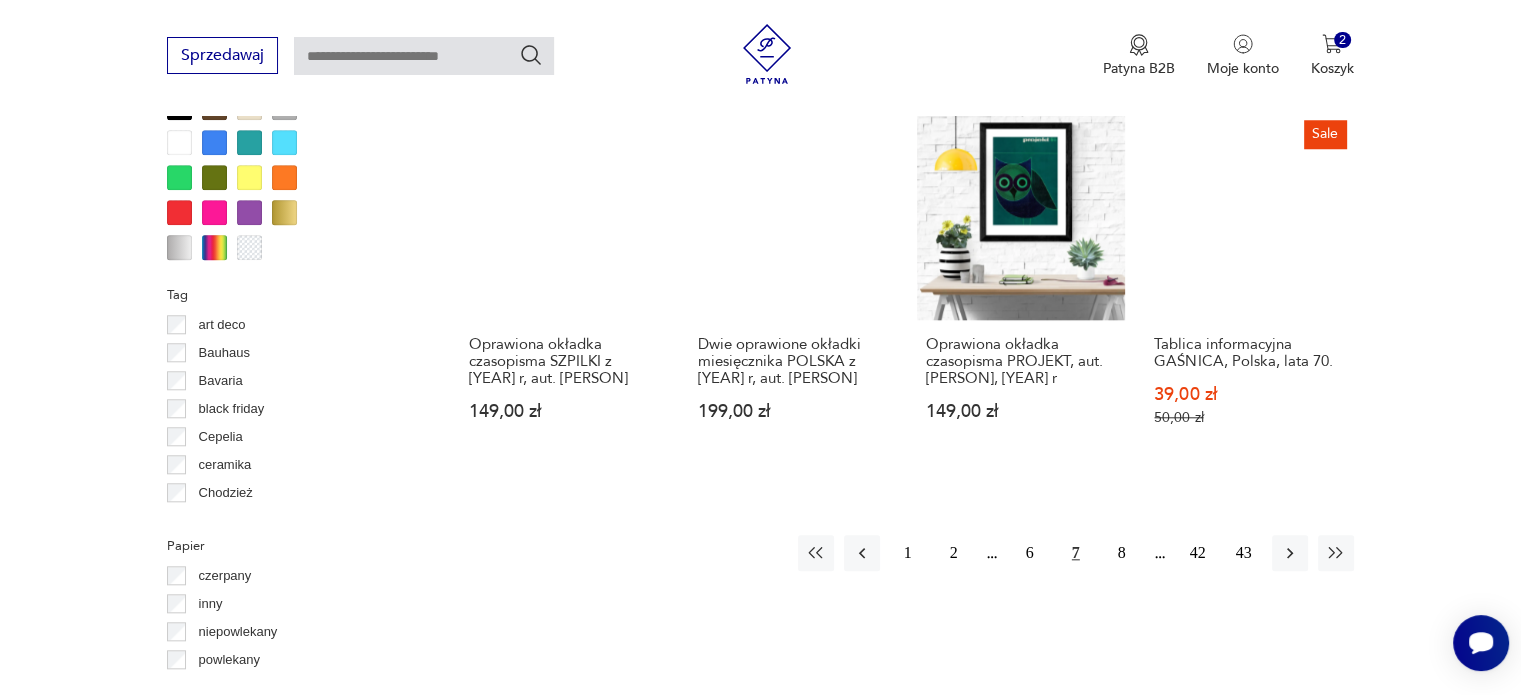 scroll, scrollTop: 1868, scrollLeft: 0, axis: vertical 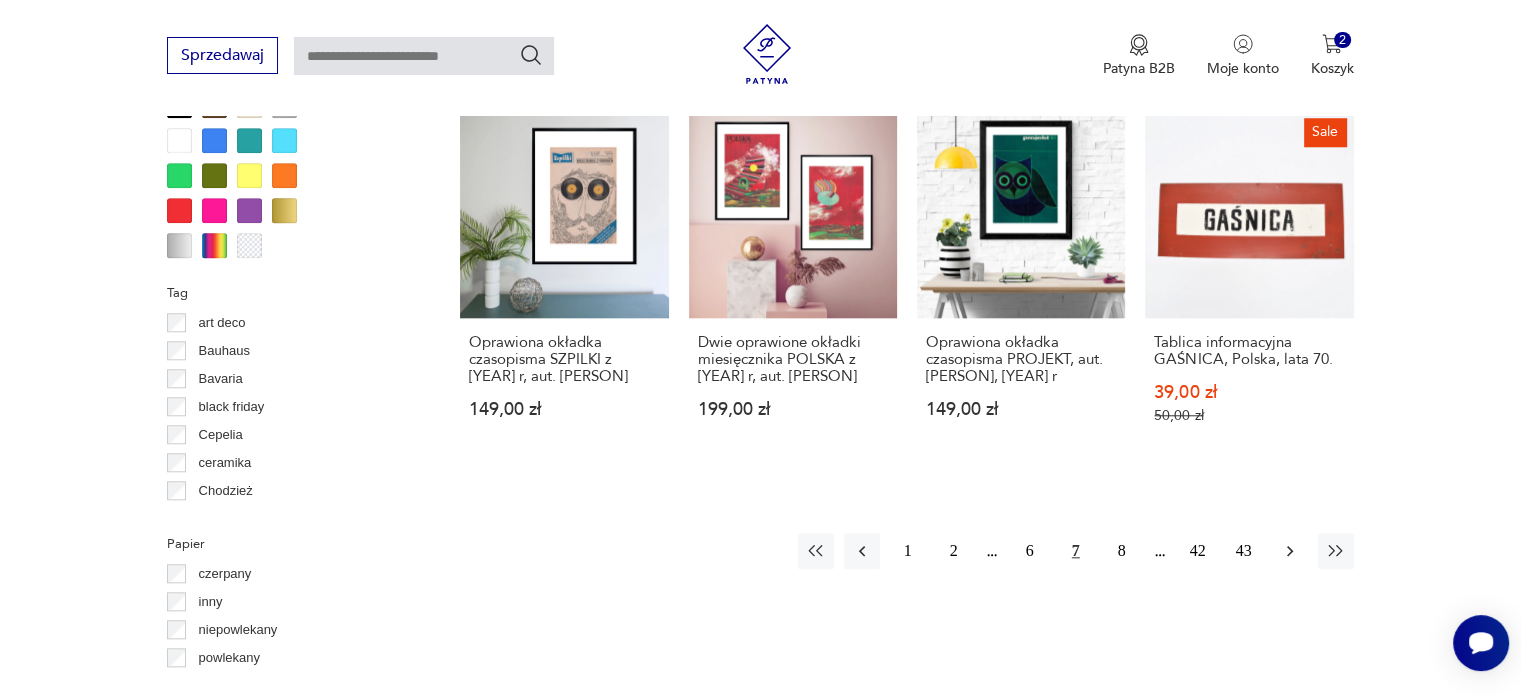 click 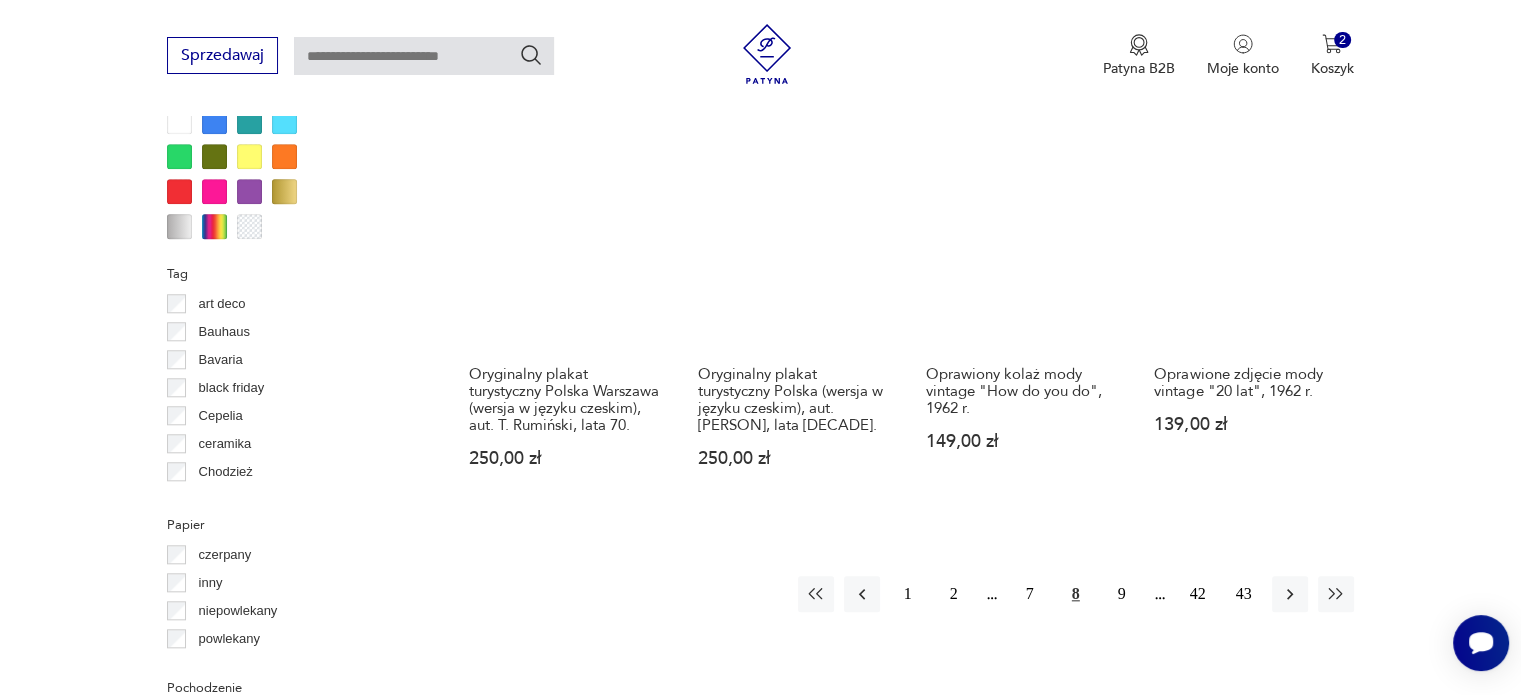 scroll, scrollTop: 1897, scrollLeft: 0, axis: vertical 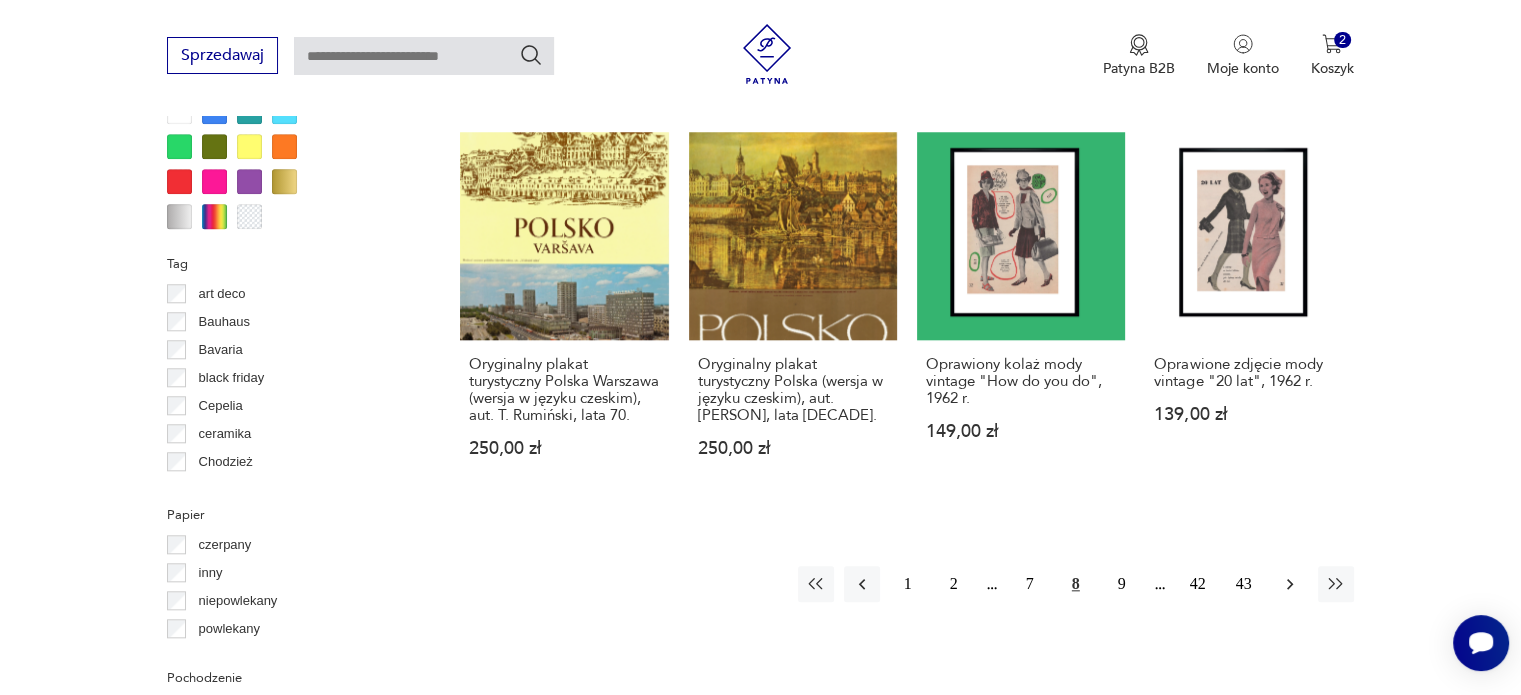 click at bounding box center (1290, 584) 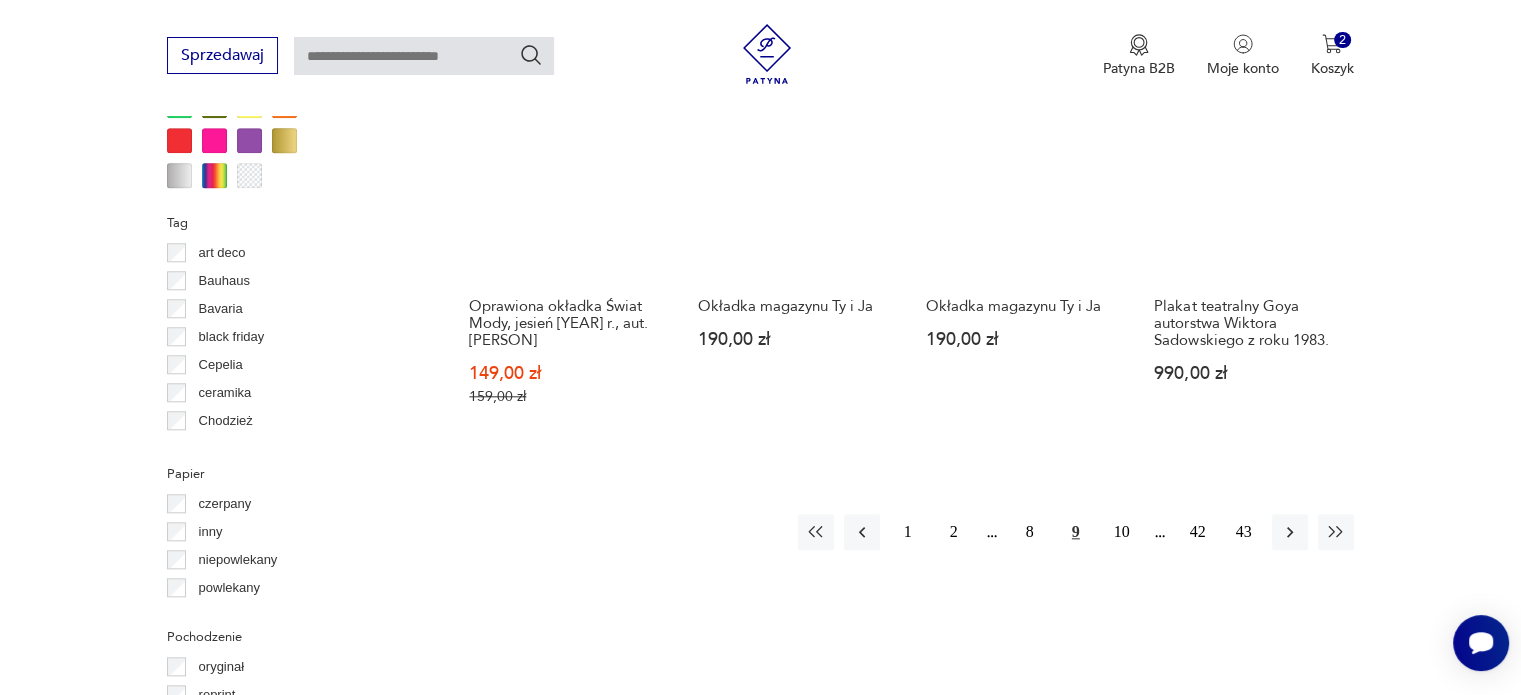 scroll, scrollTop: 1939, scrollLeft: 0, axis: vertical 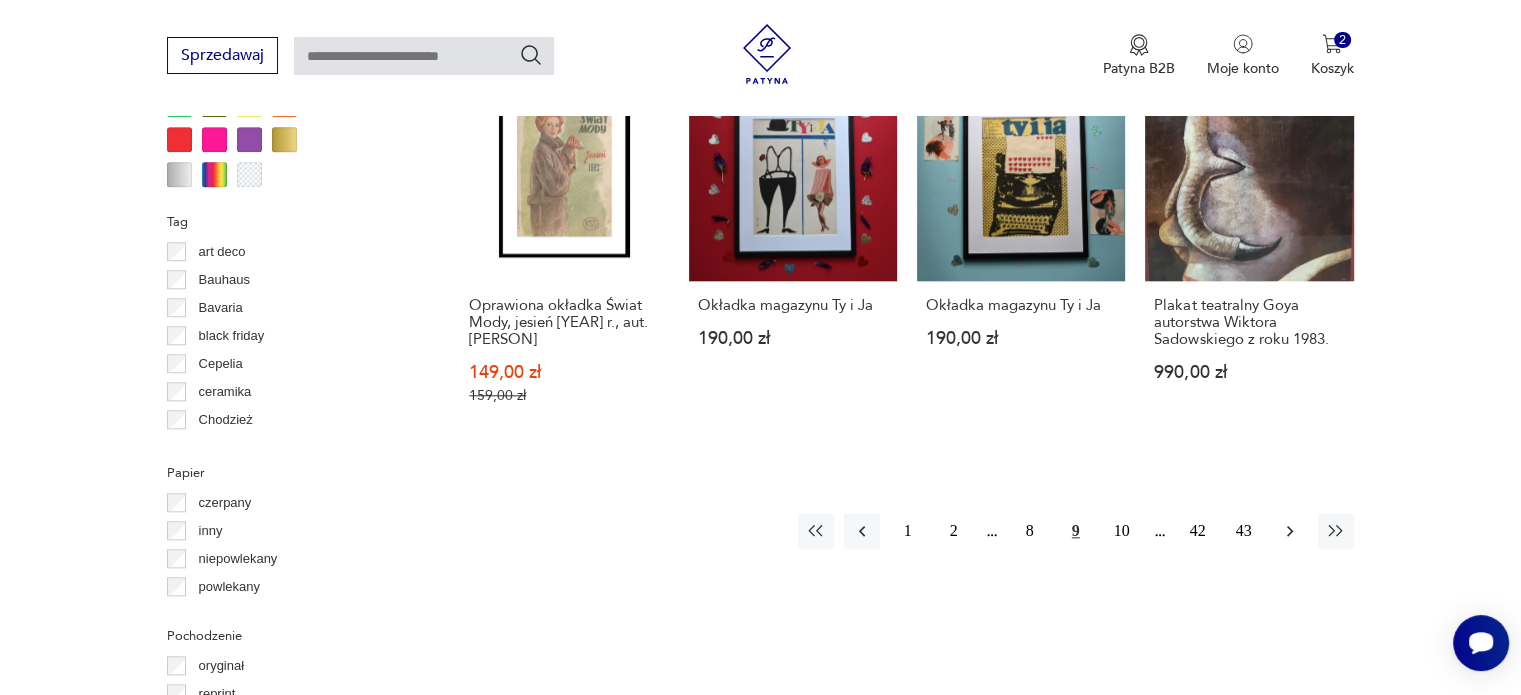 click 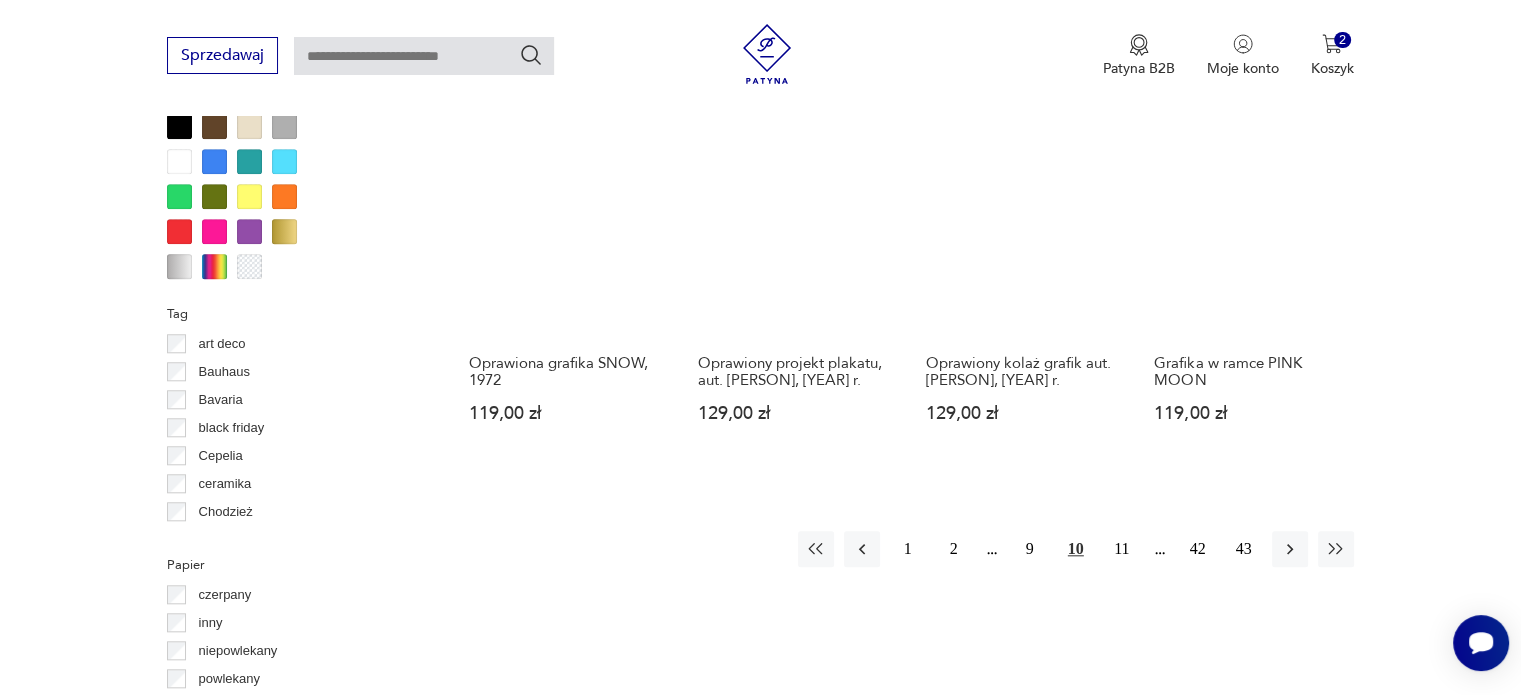 scroll, scrollTop: 1846, scrollLeft: 0, axis: vertical 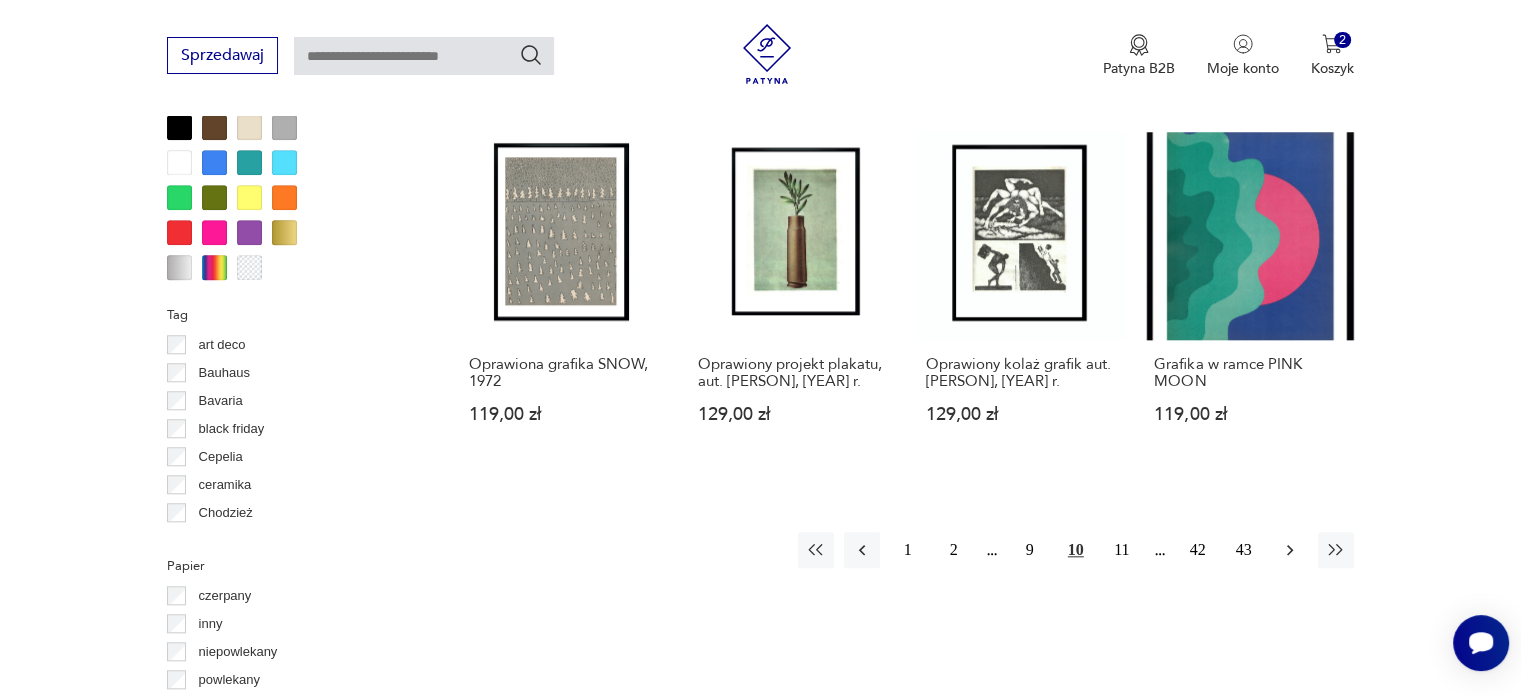 click 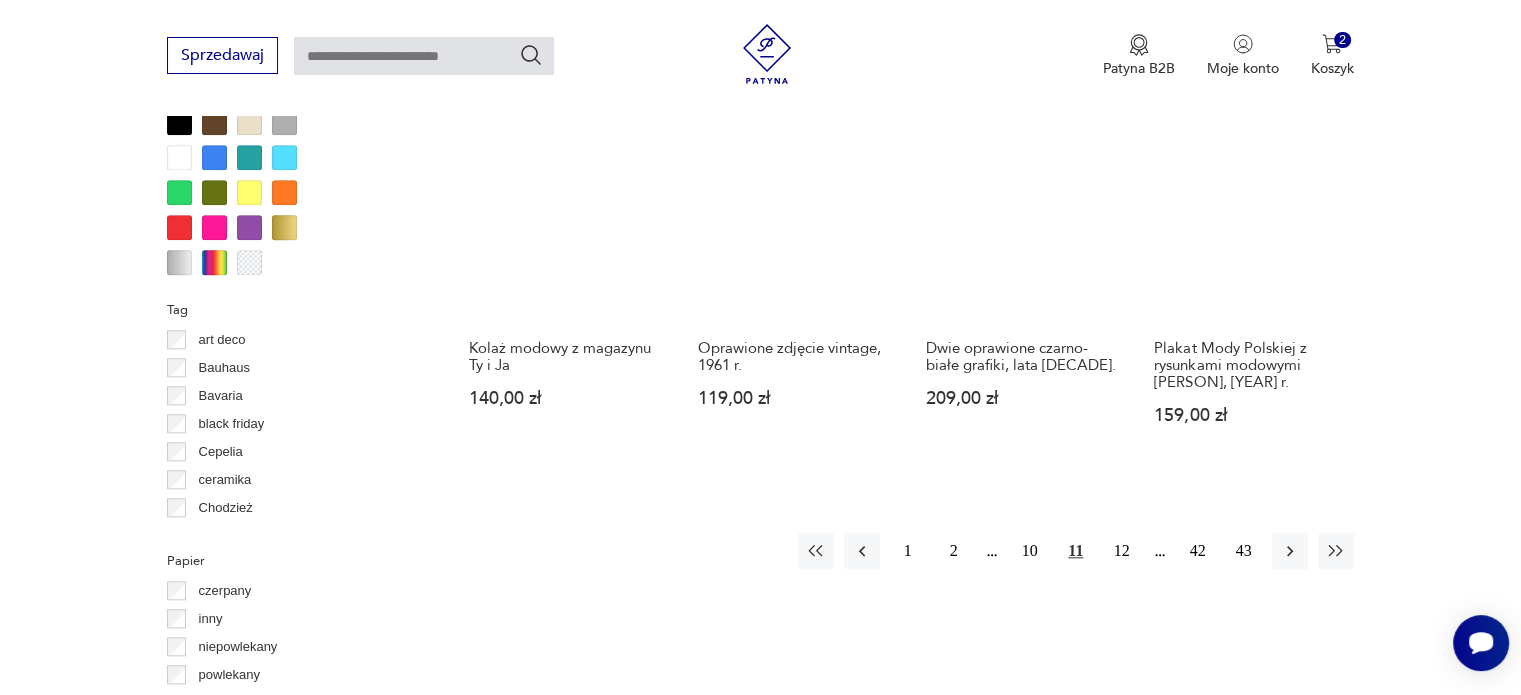 scroll, scrollTop: 1853, scrollLeft: 0, axis: vertical 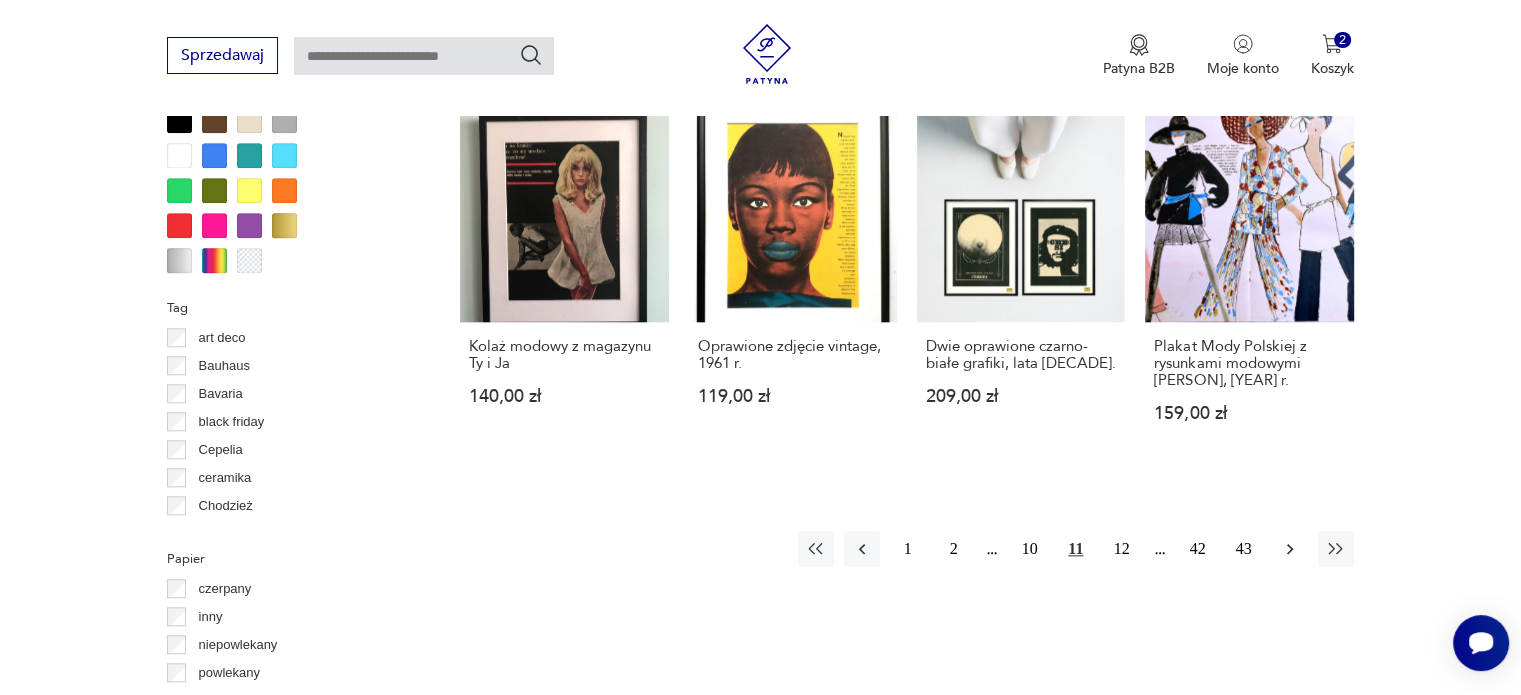 click 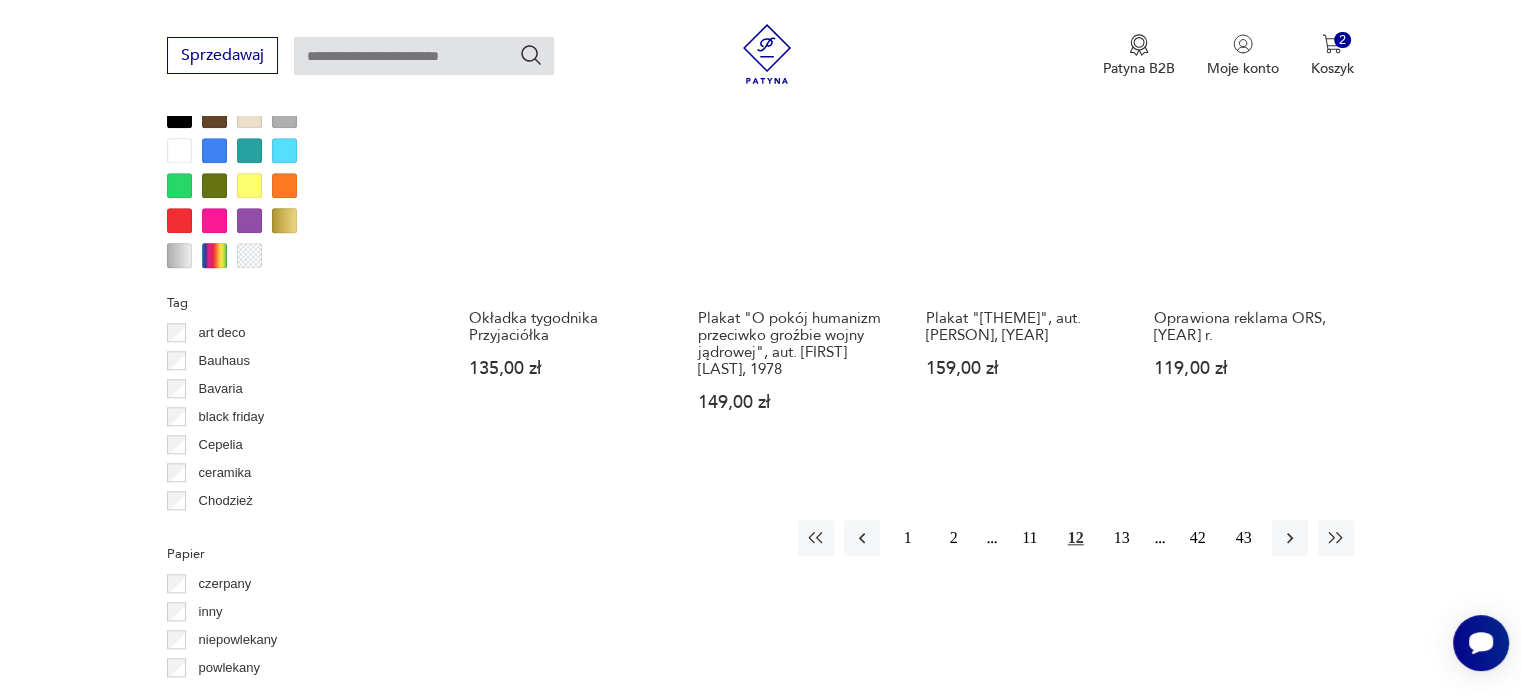 scroll, scrollTop: 1859, scrollLeft: 0, axis: vertical 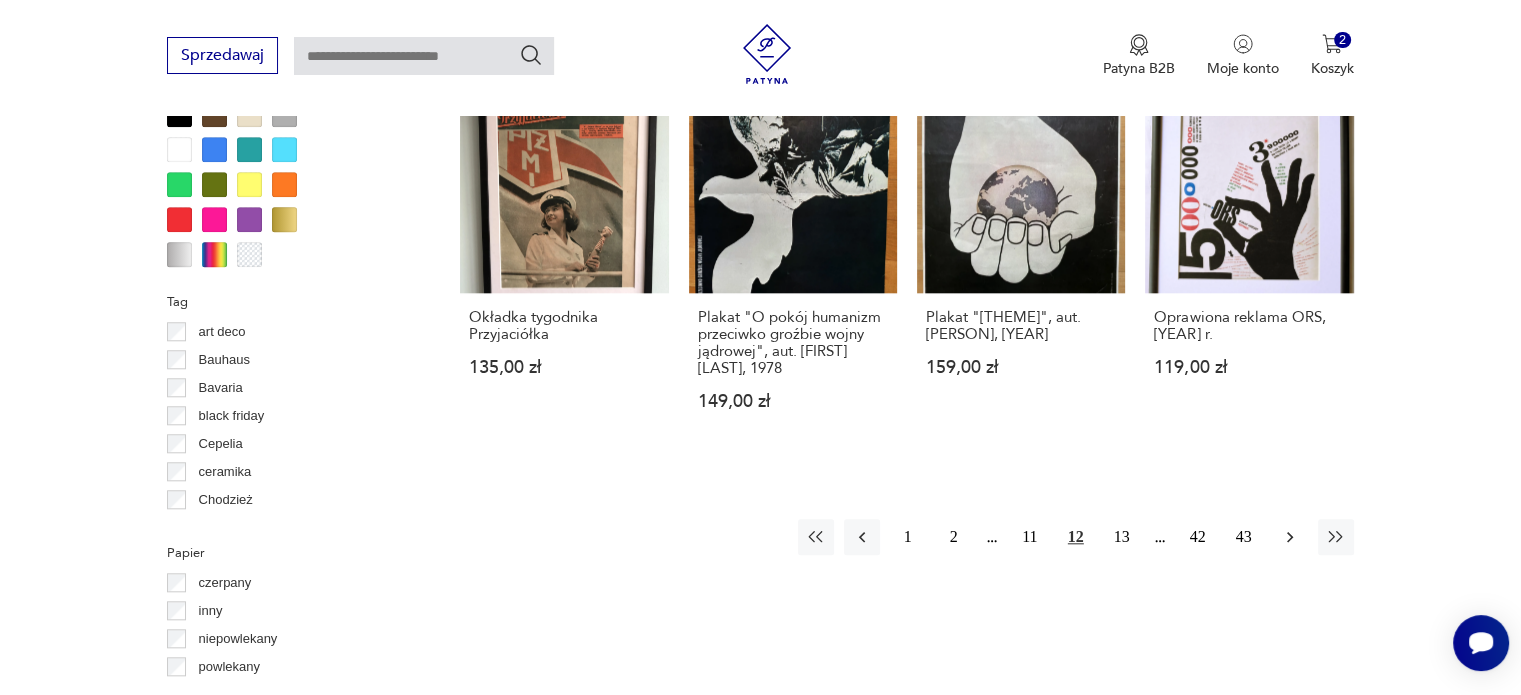 click 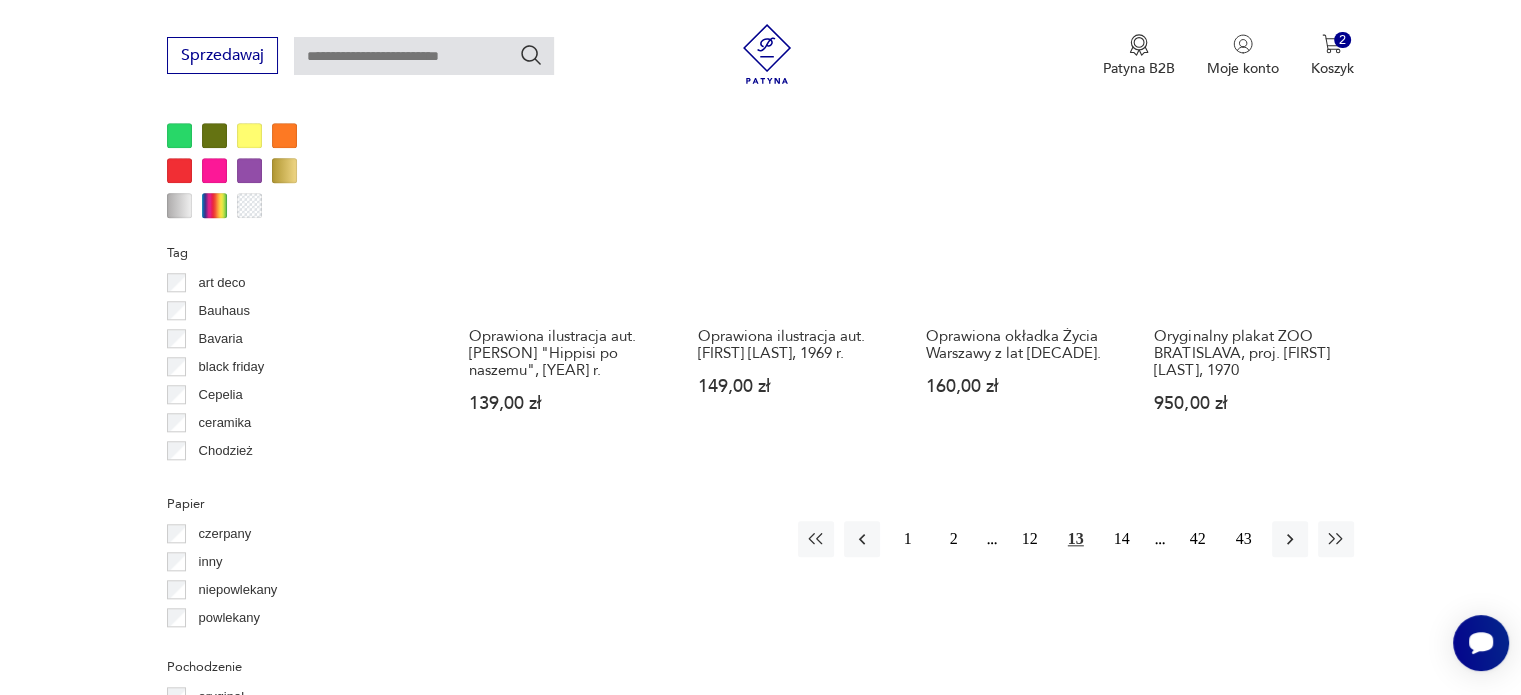 scroll, scrollTop: 1915, scrollLeft: 0, axis: vertical 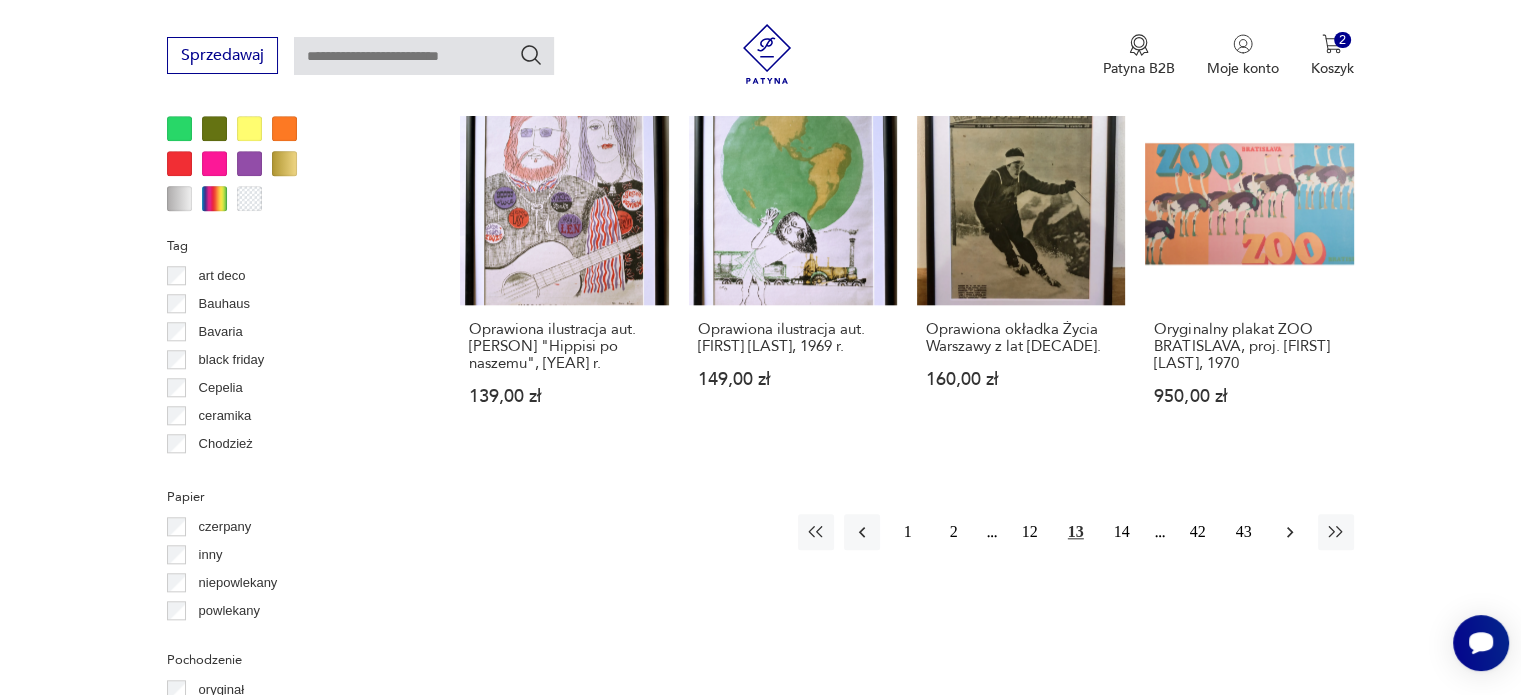 click 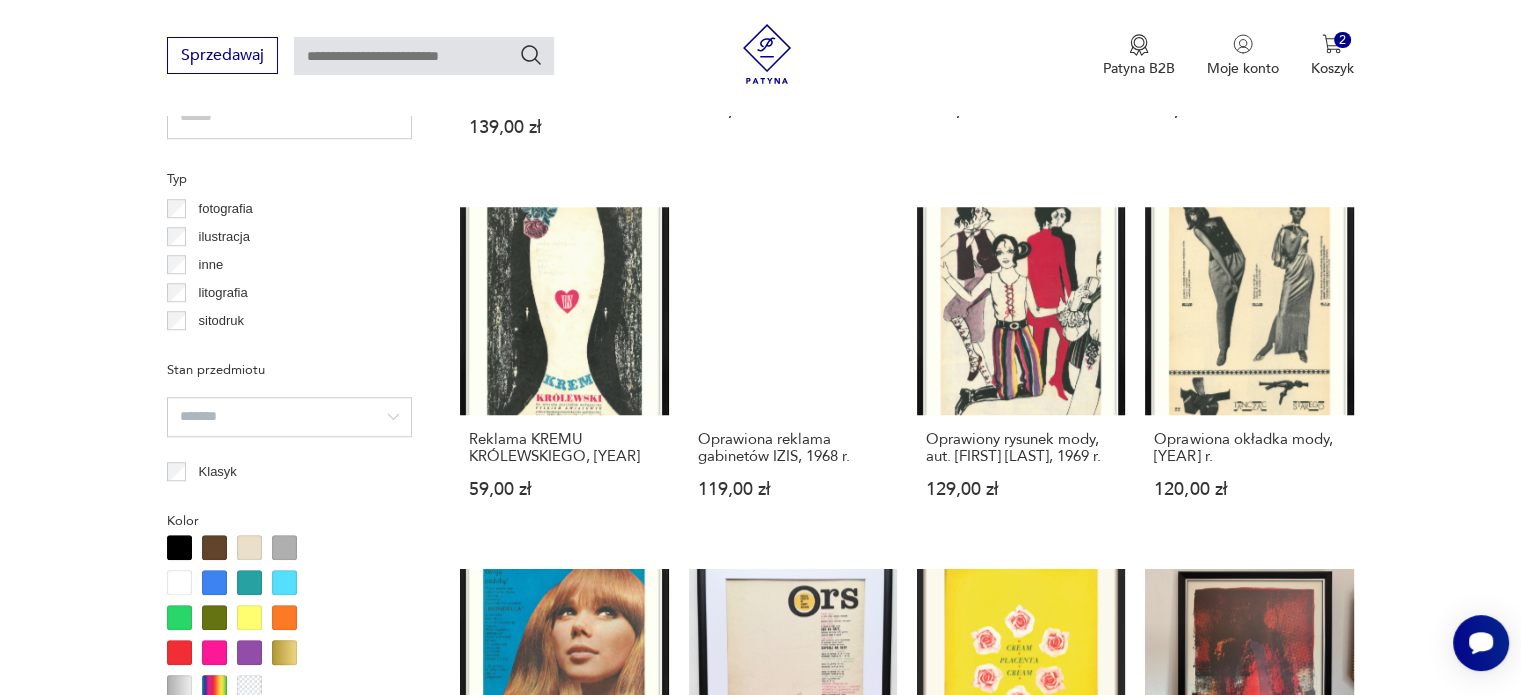 scroll, scrollTop: 1427, scrollLeft: 0, axis: vertical 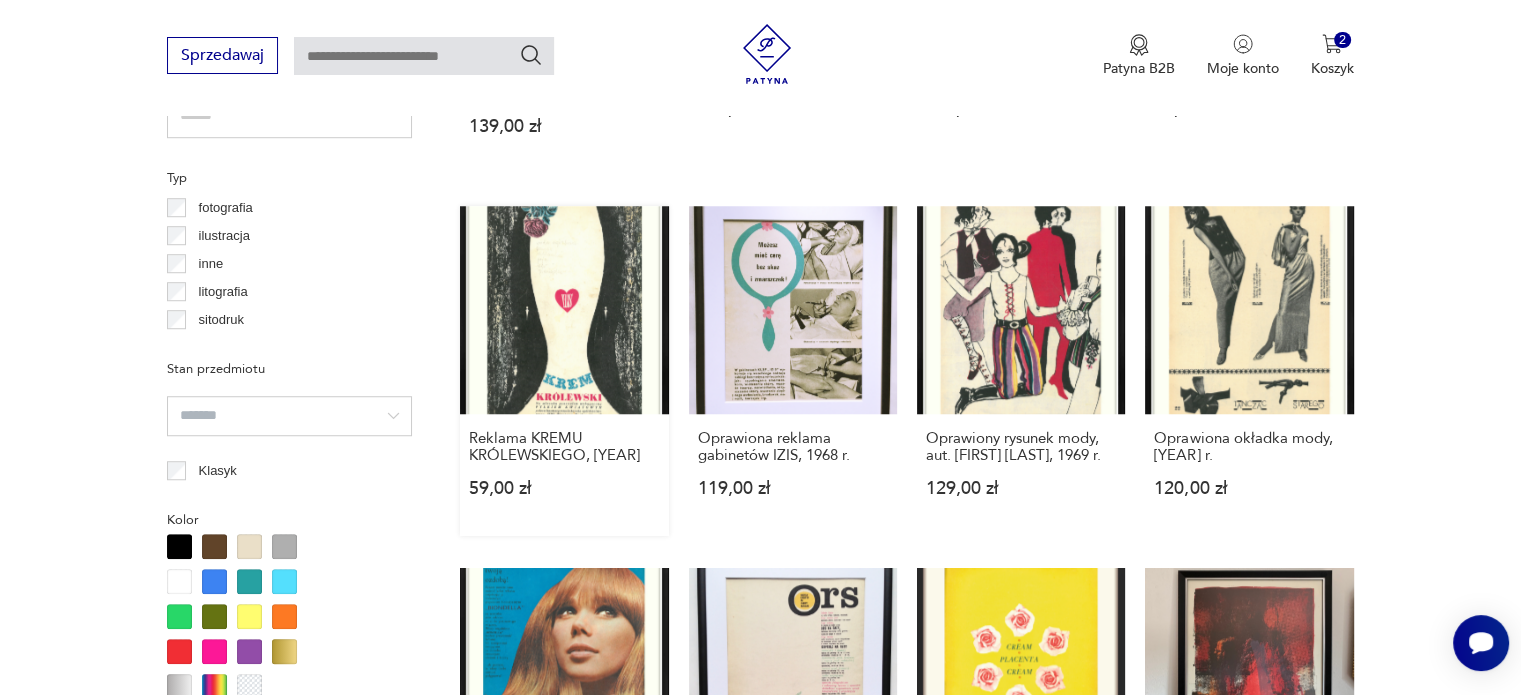 click on "Reklama KREMU KRÓLEWSKIEGO, [YEAR] [PRICE]" at bounding box center [564, 371] 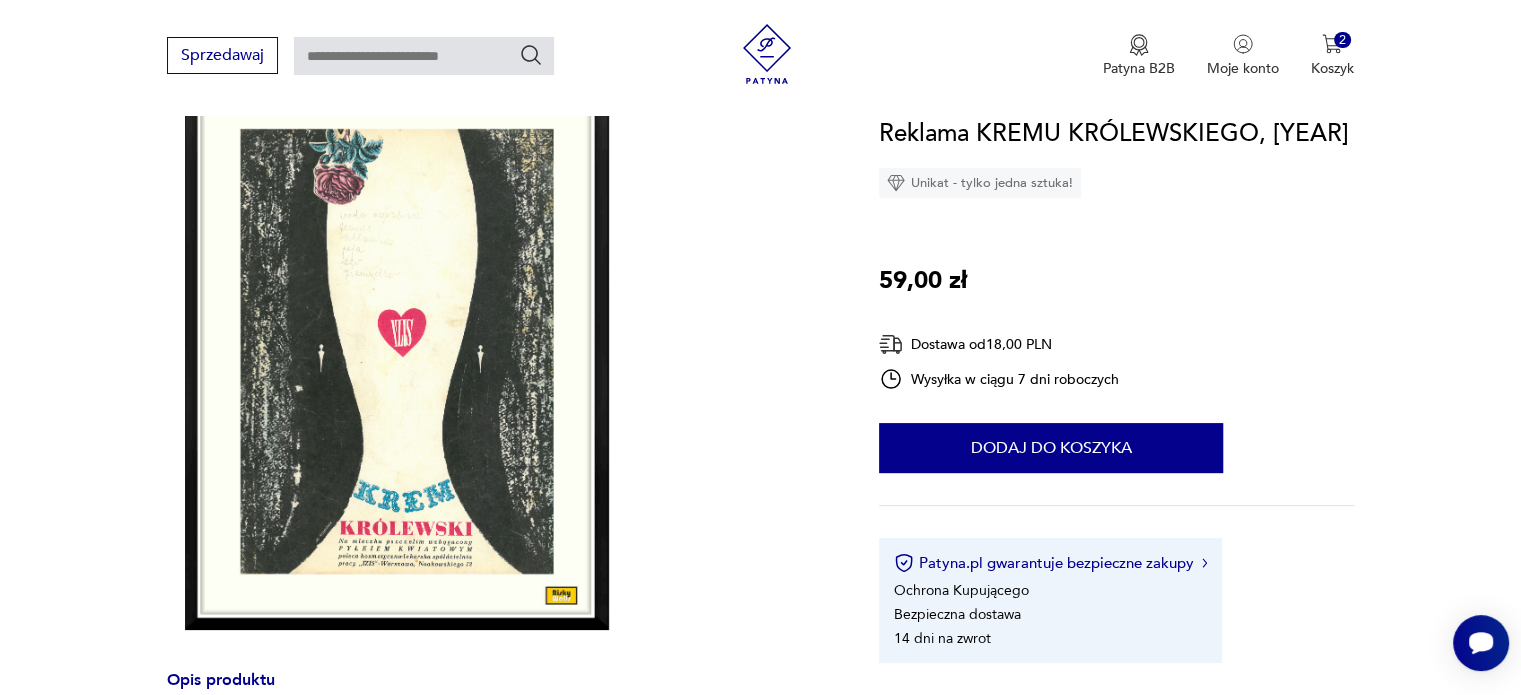 scroll, scrollTop: 254, scrollLeft: 0, axis: vertical 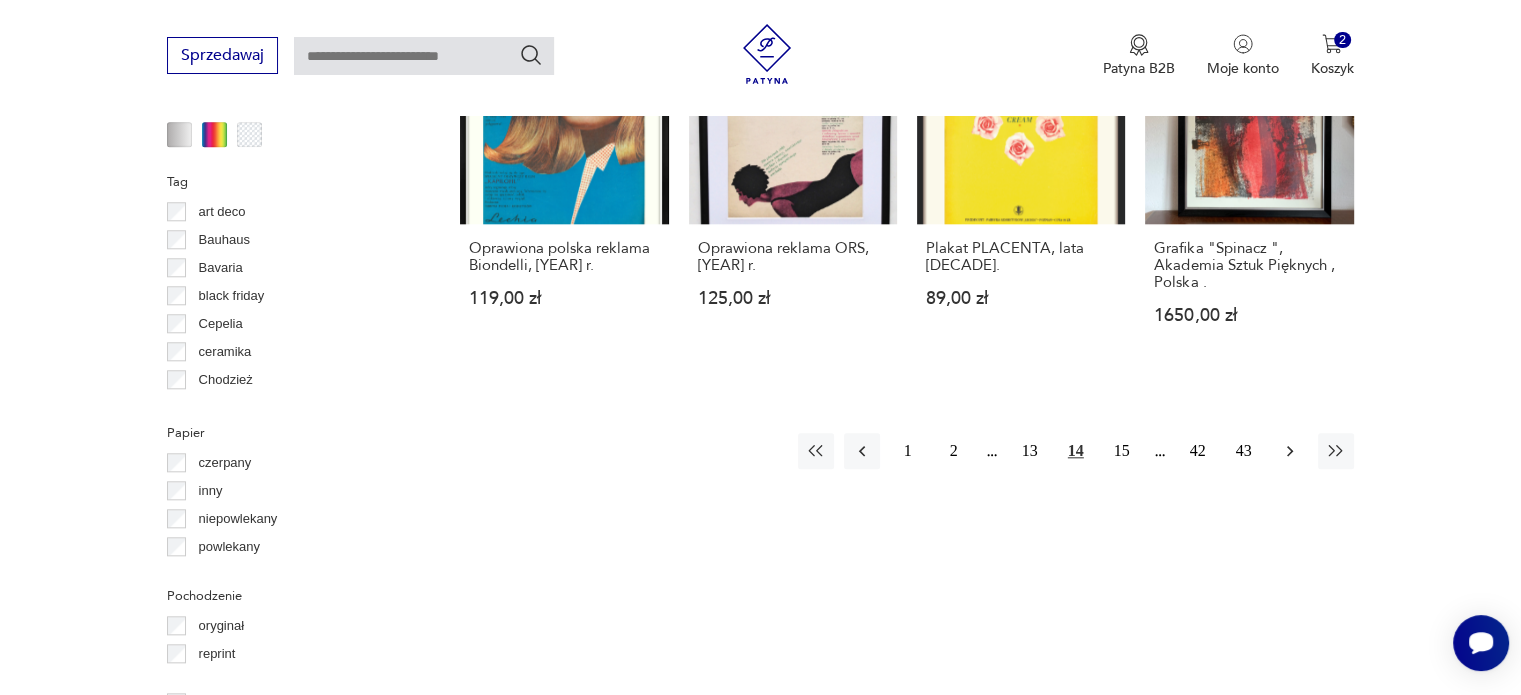 click 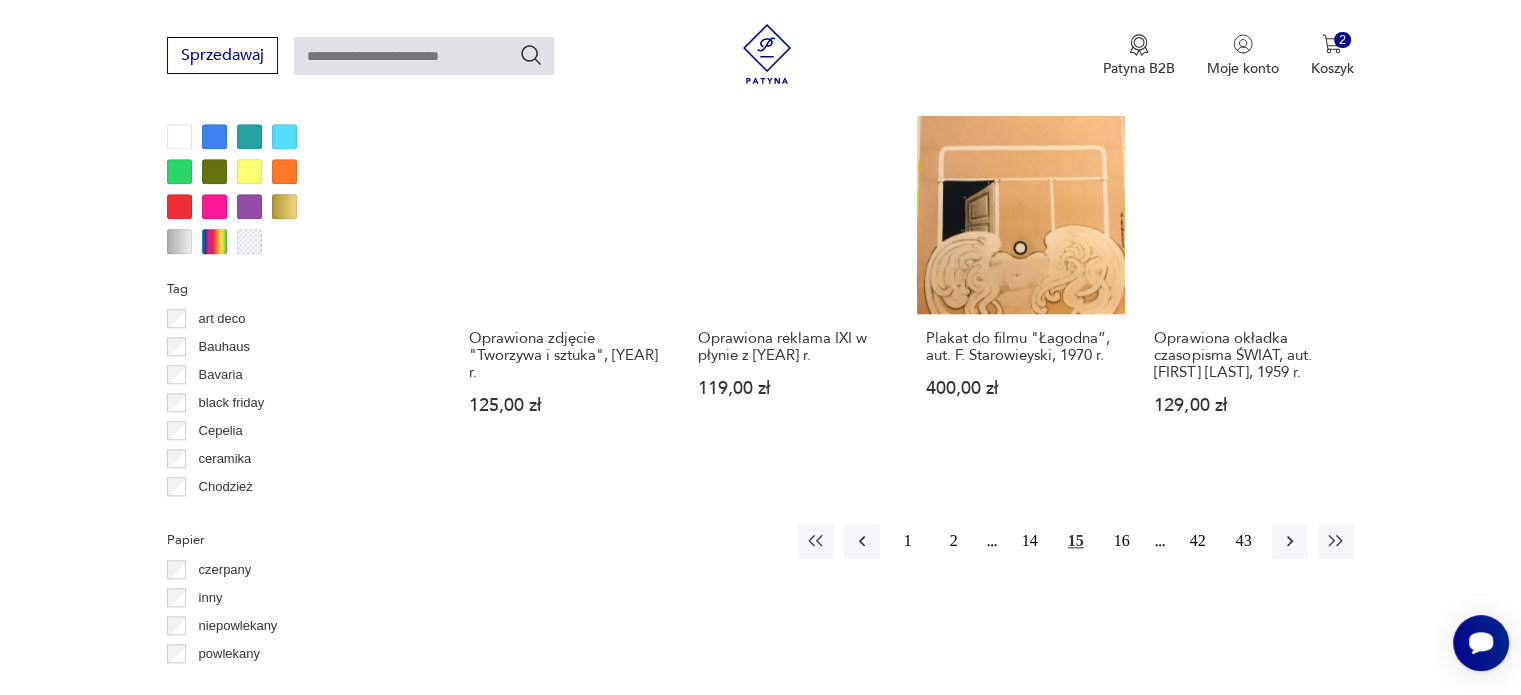 scroll, scrollTop: 1874, scrollLeft: 0, axis: vertical 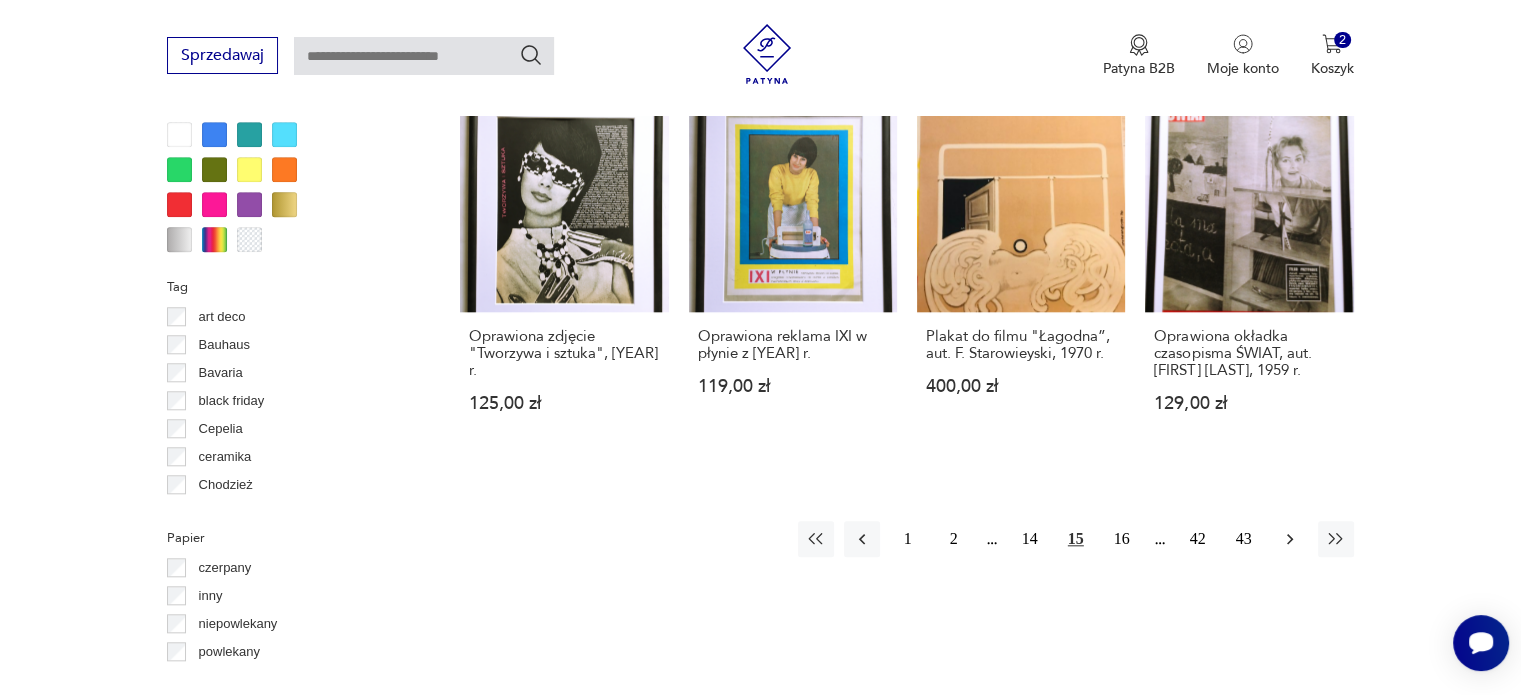 click 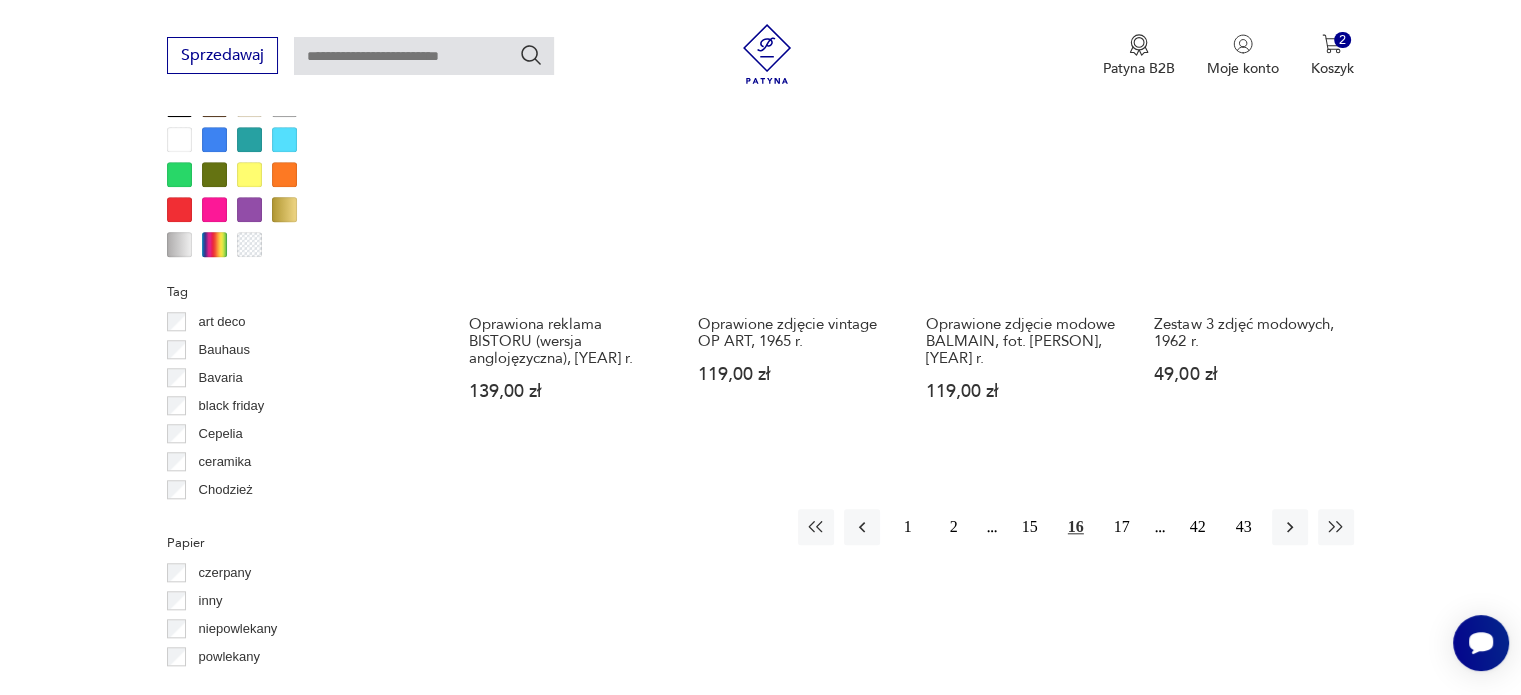 scroll, scrollTop: 1877, scrollLeft: 0, axis: vertical 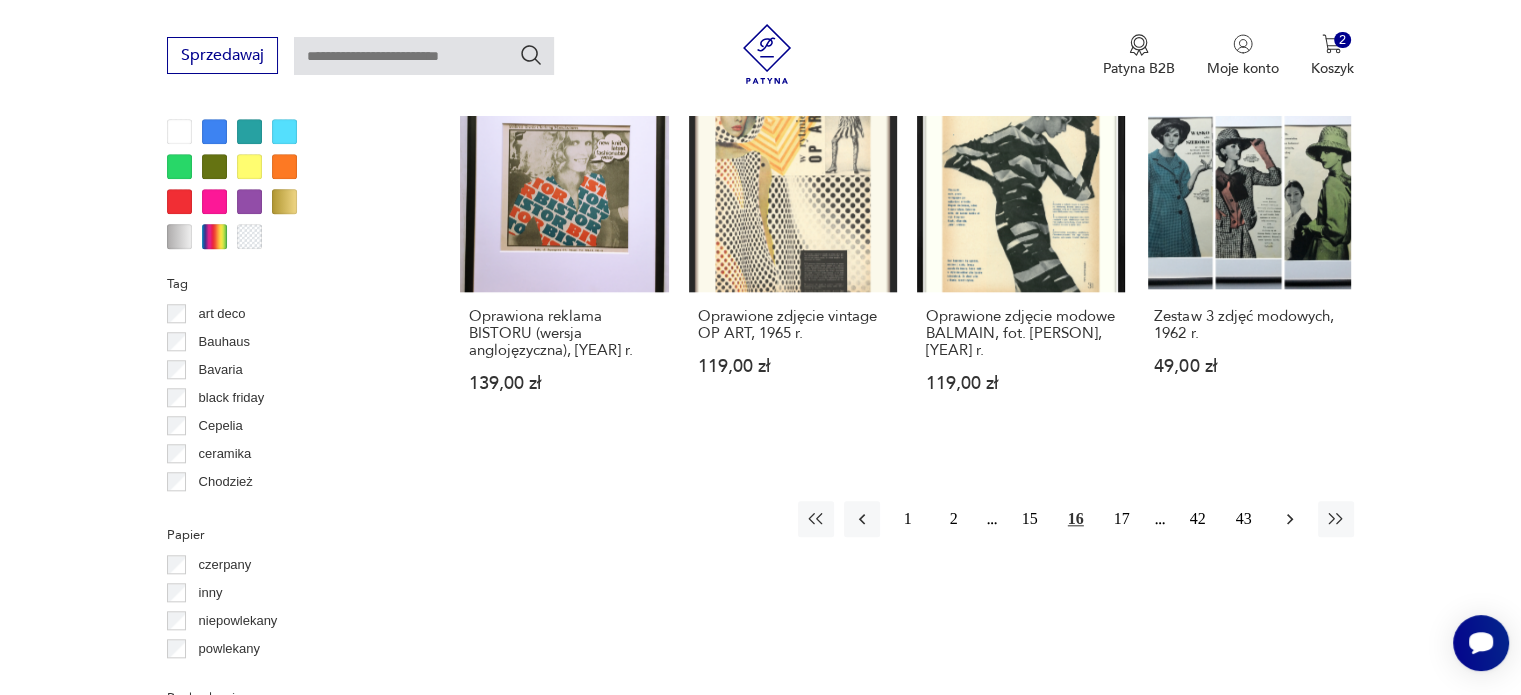 click 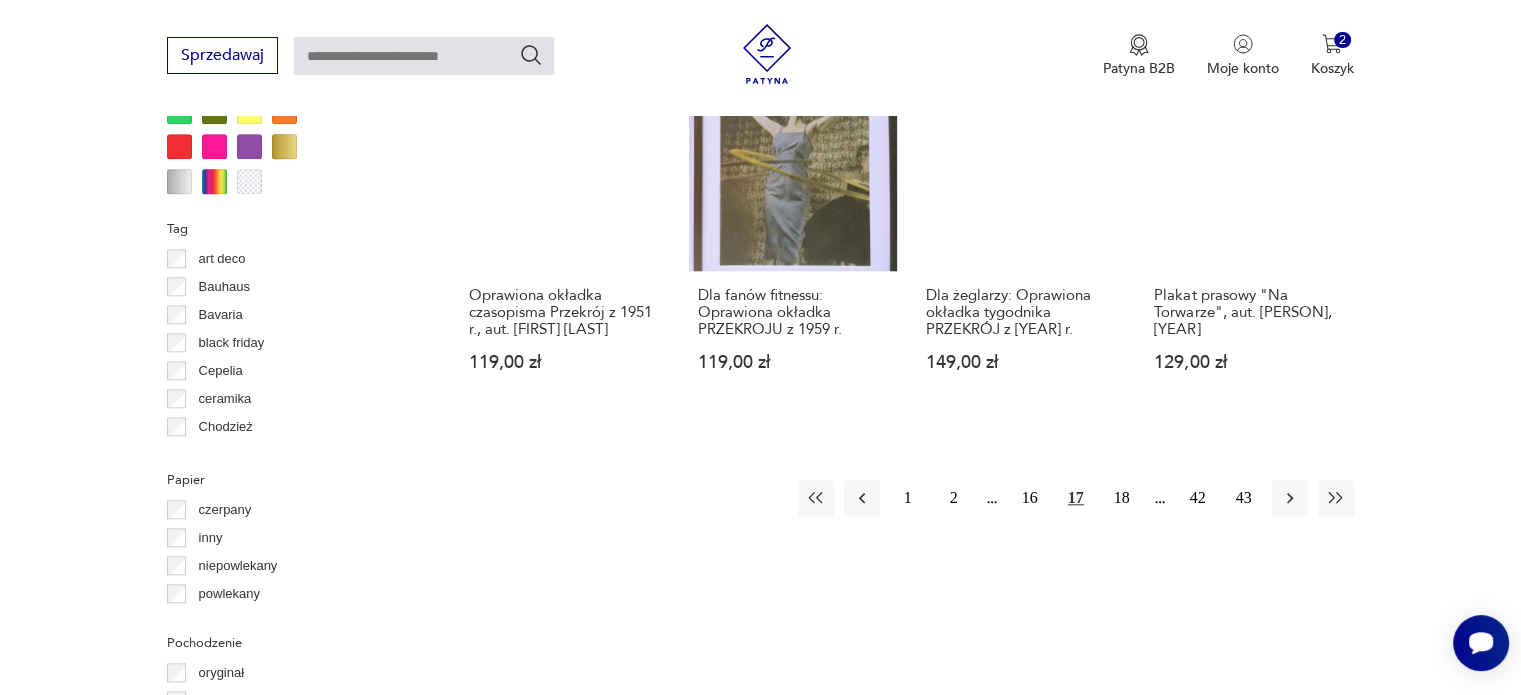 scroll, scrollTop: 1935, scrollLeft: 0, axis: vertical 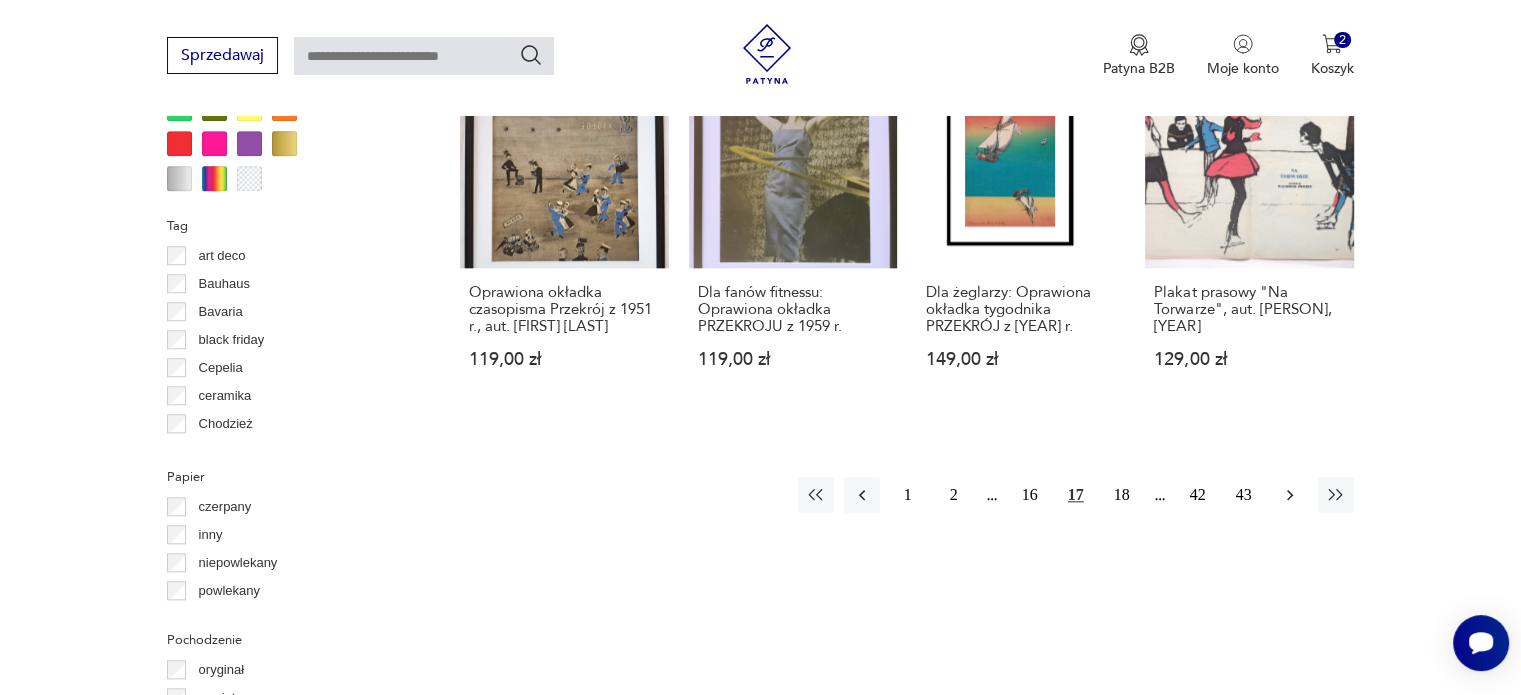 click 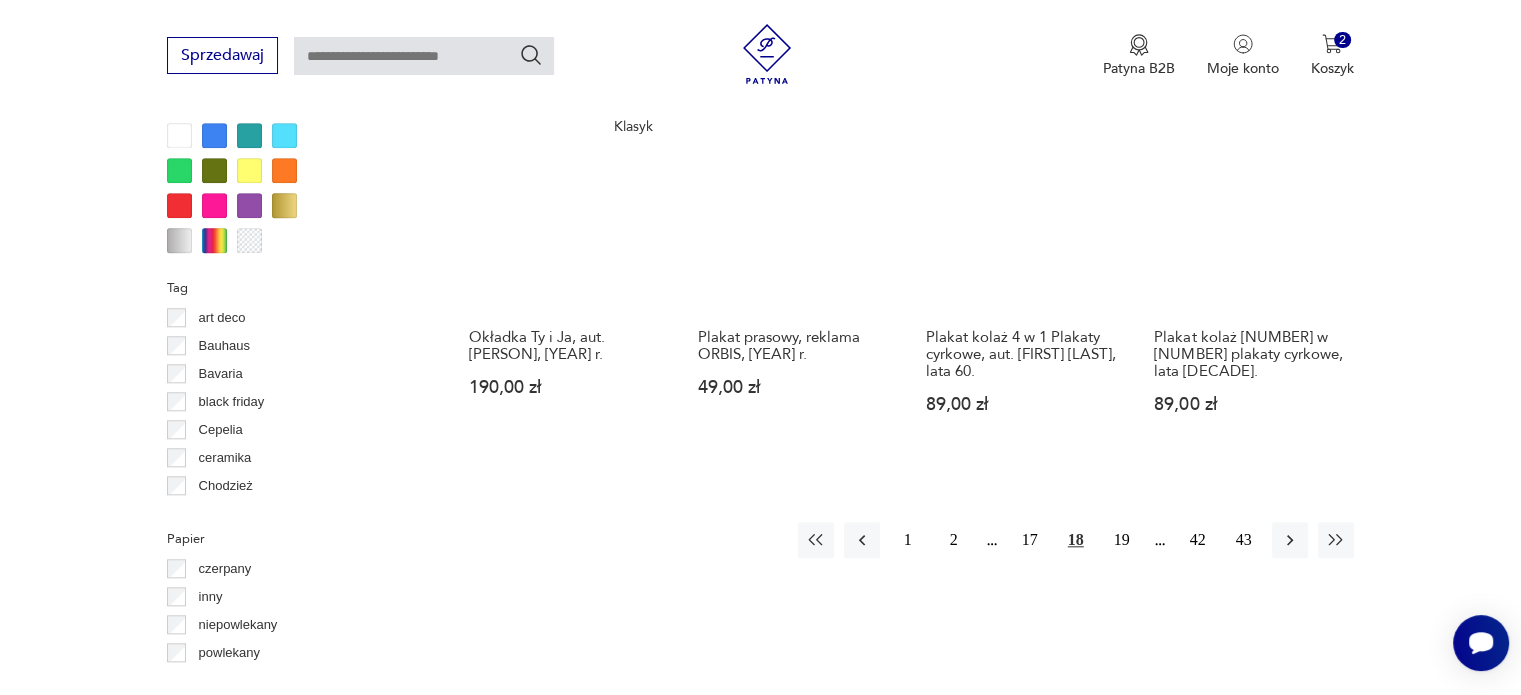 scroll, scrollTop: 1874, scrollLeft: 0, axis: vertical 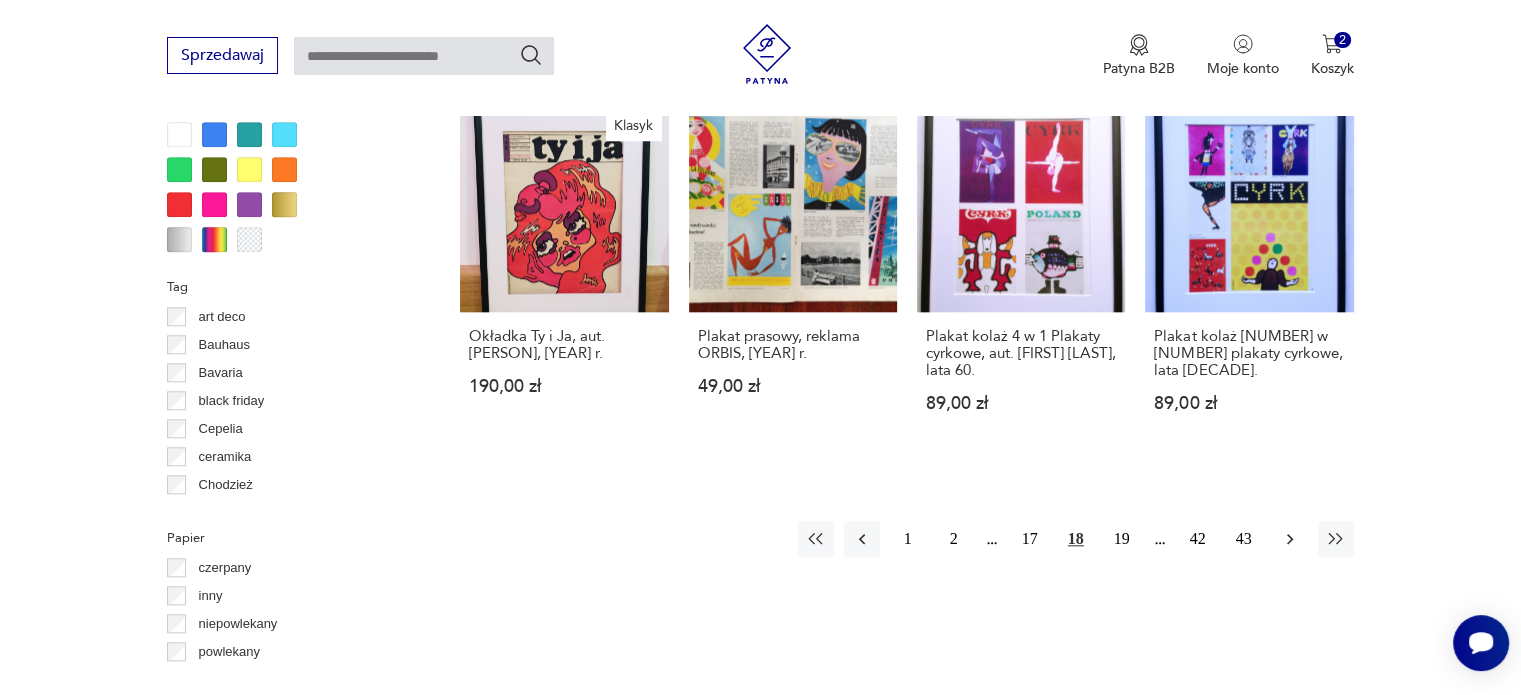 click 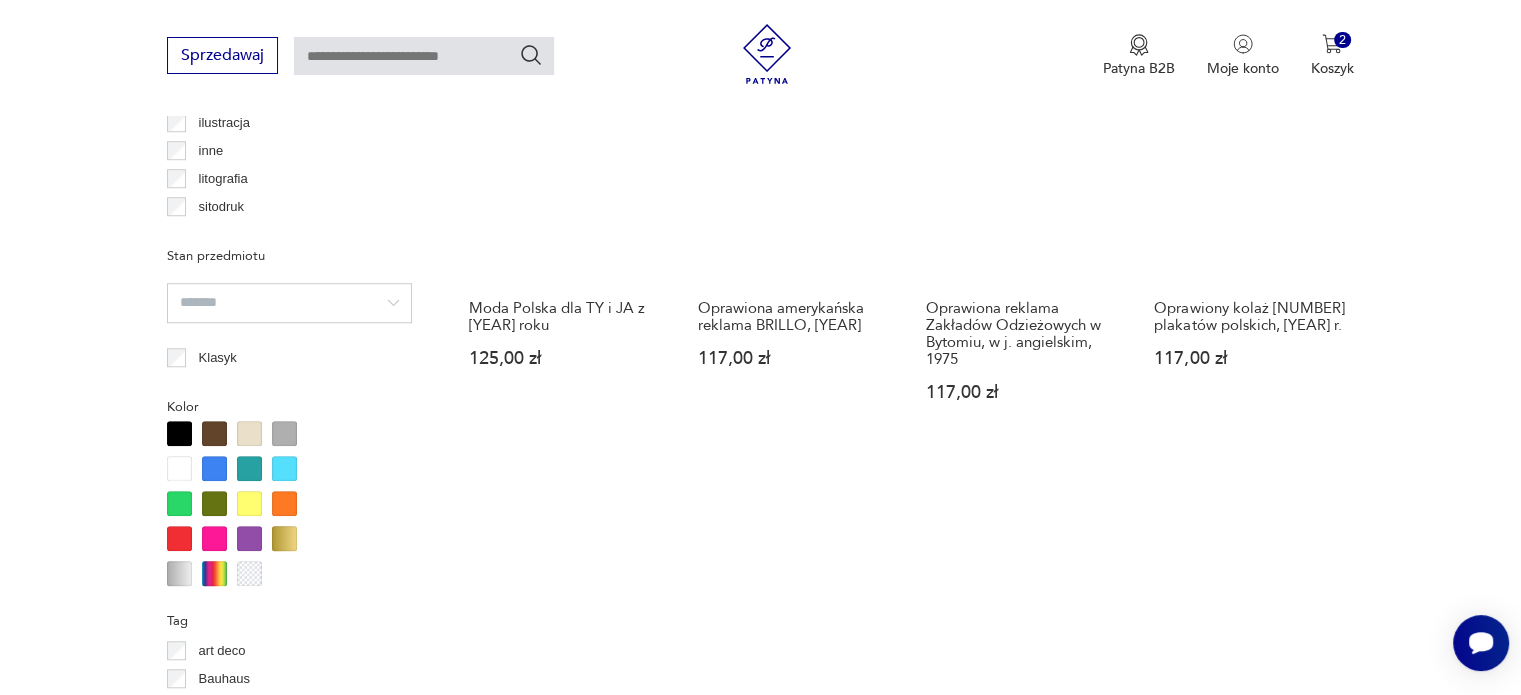 scroll, scrollTop: 1552, scrollLeft: 0, axis: vertical 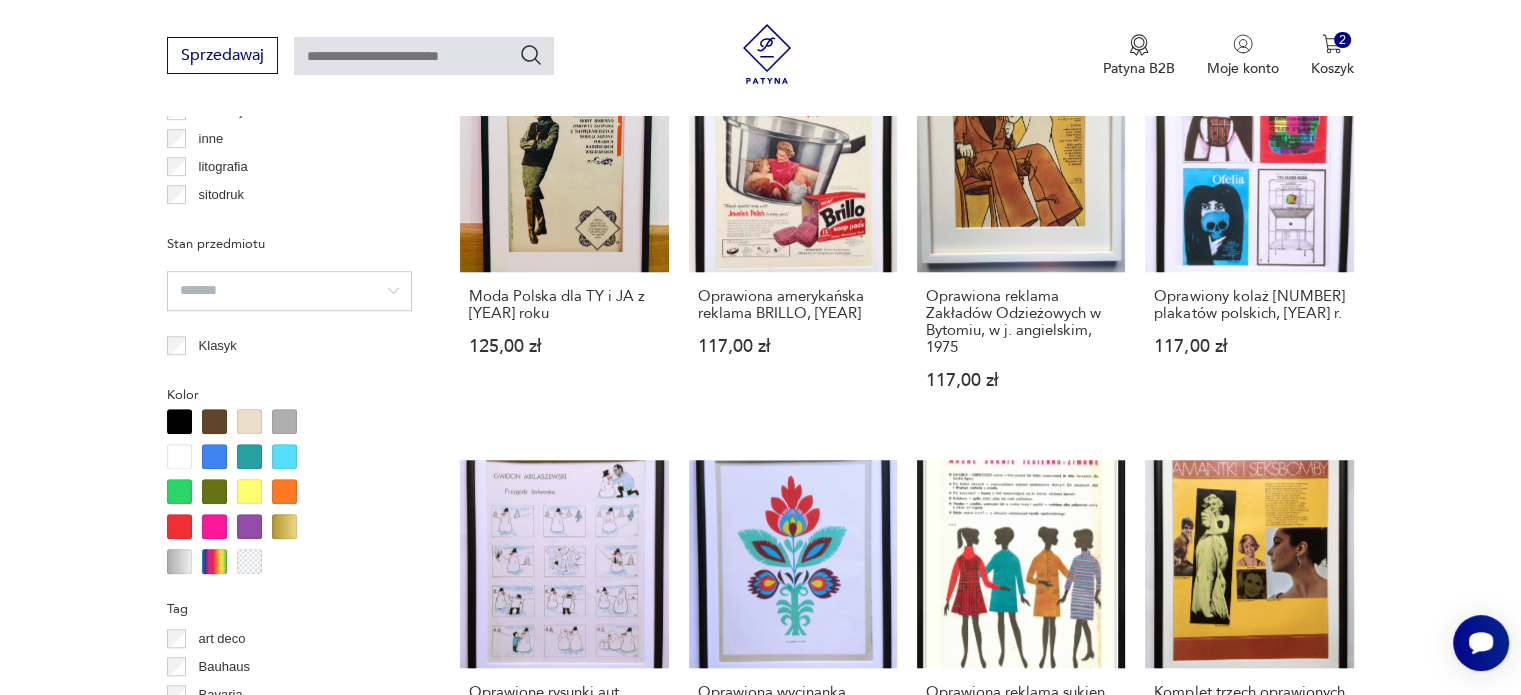 click on "Filtruj produkty Cena MIN MAX OK Promocja Datowanie OK Kraj pochodzenia Polska  ( 685 ) Stany Zjedn. Ameryki  ( 148 ) Francja  ( 105 ) Szwecja  ( 55 ) Niemcy  ( 41 ) Wielka Brytania  ( 35 ) Stany Zjednoczone  ( 27 ) Włochy  ( 19 ) Producent Projektant Typ fotografia ilustracja inne litografia sitodruk Stan przedmiotu Klasyk Kolor Tag art deco Bauhaus Bavaria black friday Cepelia ceramika Chodzież Ćmielów Papier czerpany inny niepowlekany powlekany Pochodzenie oryginał reprint W ramie Format Wyczyść filtry Znaleziono  685   produktów Filtruj Sortuj według daty dodania Sortuj według daty dodania Oprawiona reklama TOTALIZATORA SPORTOWEGO, 1979 r., aut. [FIRST] [LAST] Plakat "70 lat rewolucji październikowej" autorstwa [FIRST] [LAST] z 1987 r. Plakat '86 International year of peace, aut. [FIRST] [LAST], 1986 Plakat aut. [FIRST] [LAST], NIEPODLEGŁOŚĆ, 1989 Plakat muzyczny do opery BORYS GODUNOW, aut. J. Mroszczak, 1969 1 2 18" at bounding box center (760, 306) 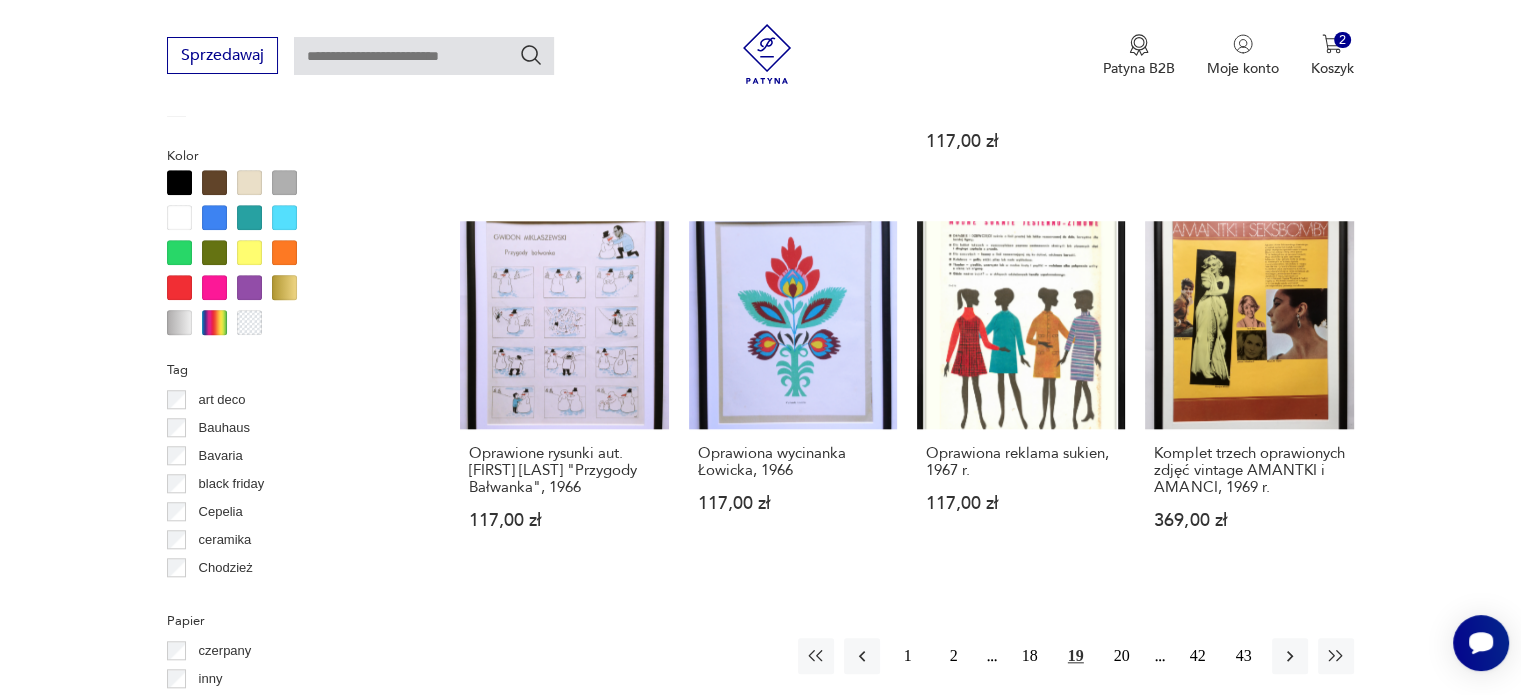 scroll, scrollTop: 1794, scrollLeft: 0, axis: vertical 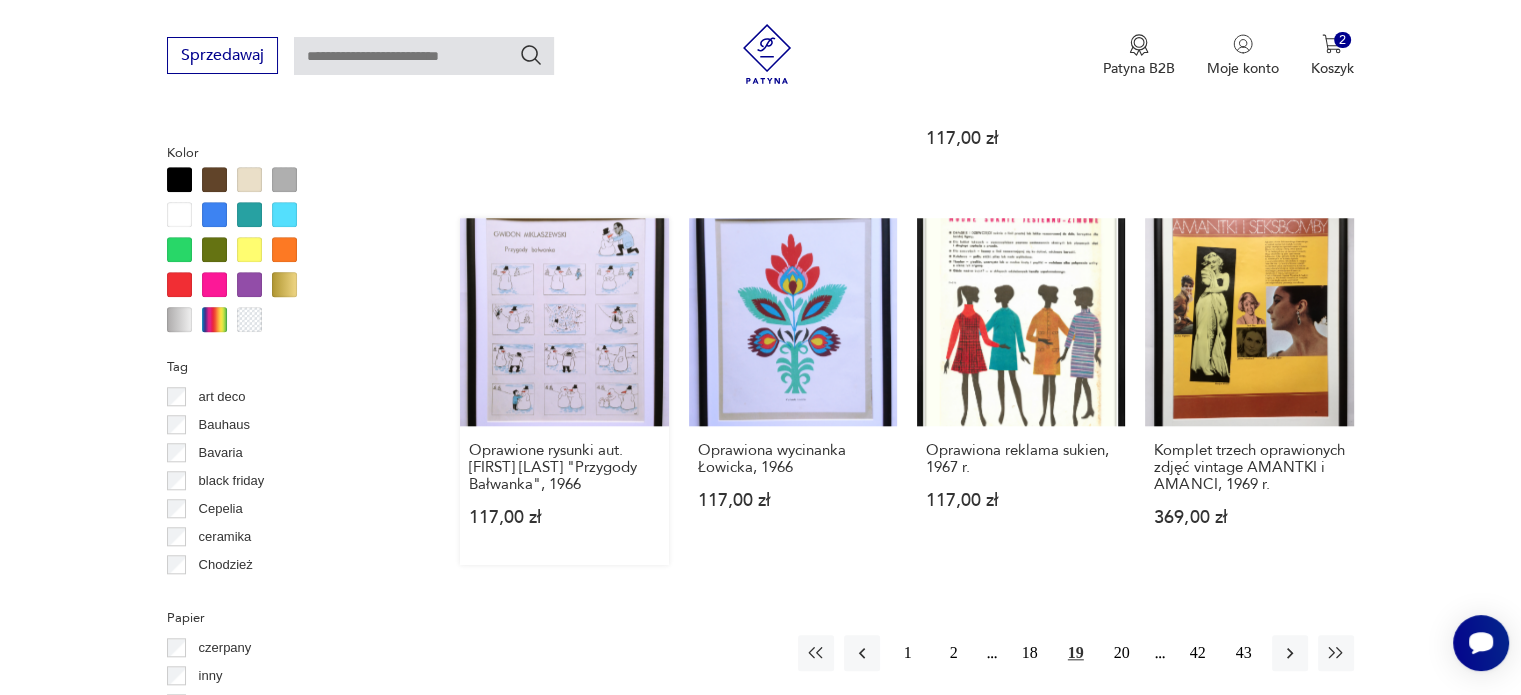 click on "Oprawione rysunki aut. [FIRST] [LAST] "Przygody Bałwanka", 1966 117,00 zł" at bounding box center (564, 391) 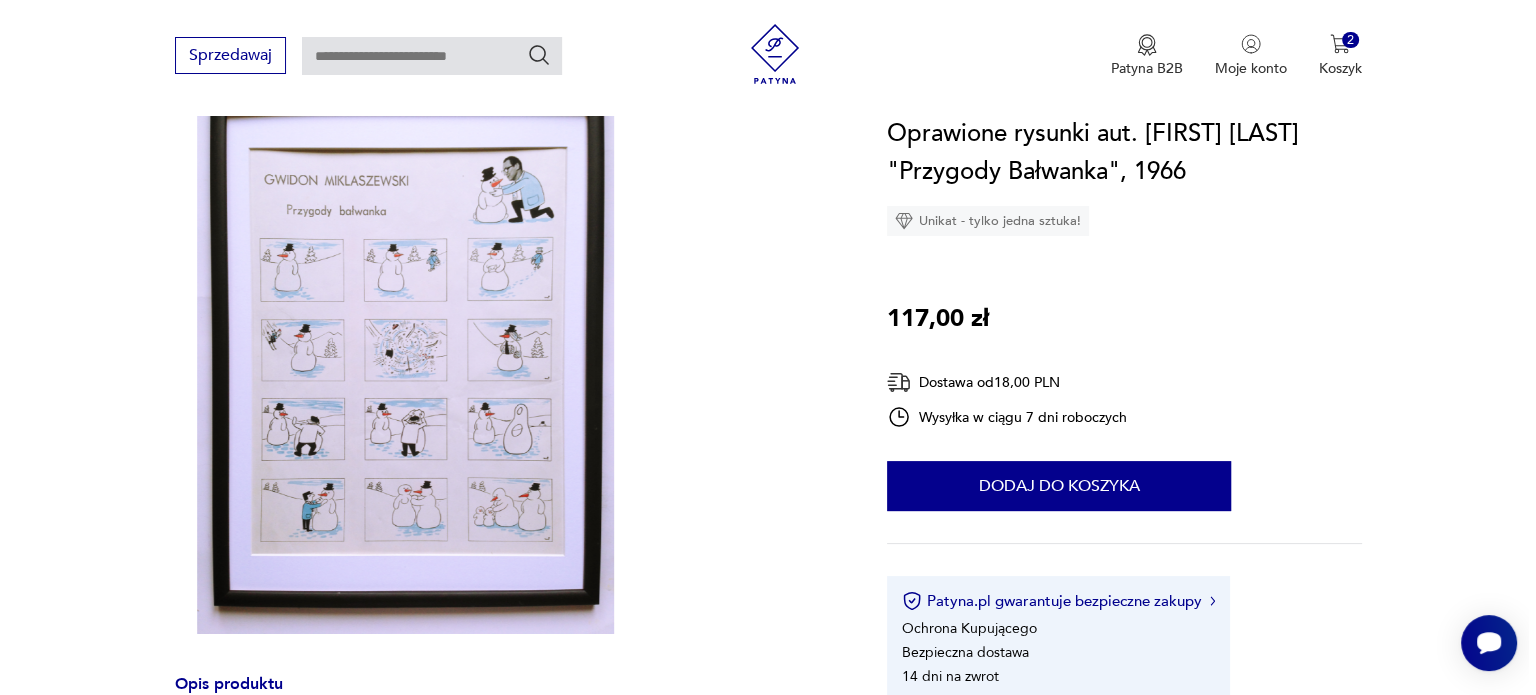 scroll, scrollTop: 254, scrollLeft: 0, axis: vertical 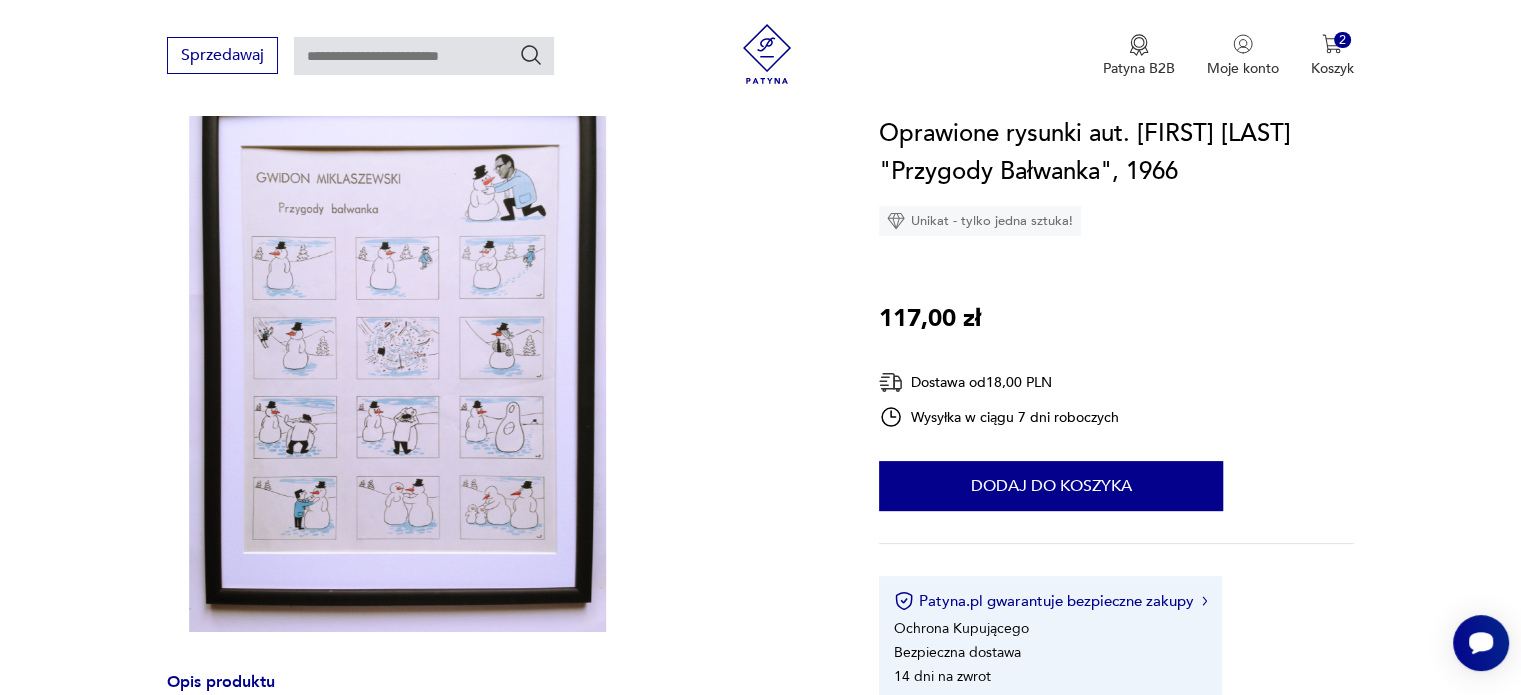 click at bounding box center (397, 354) 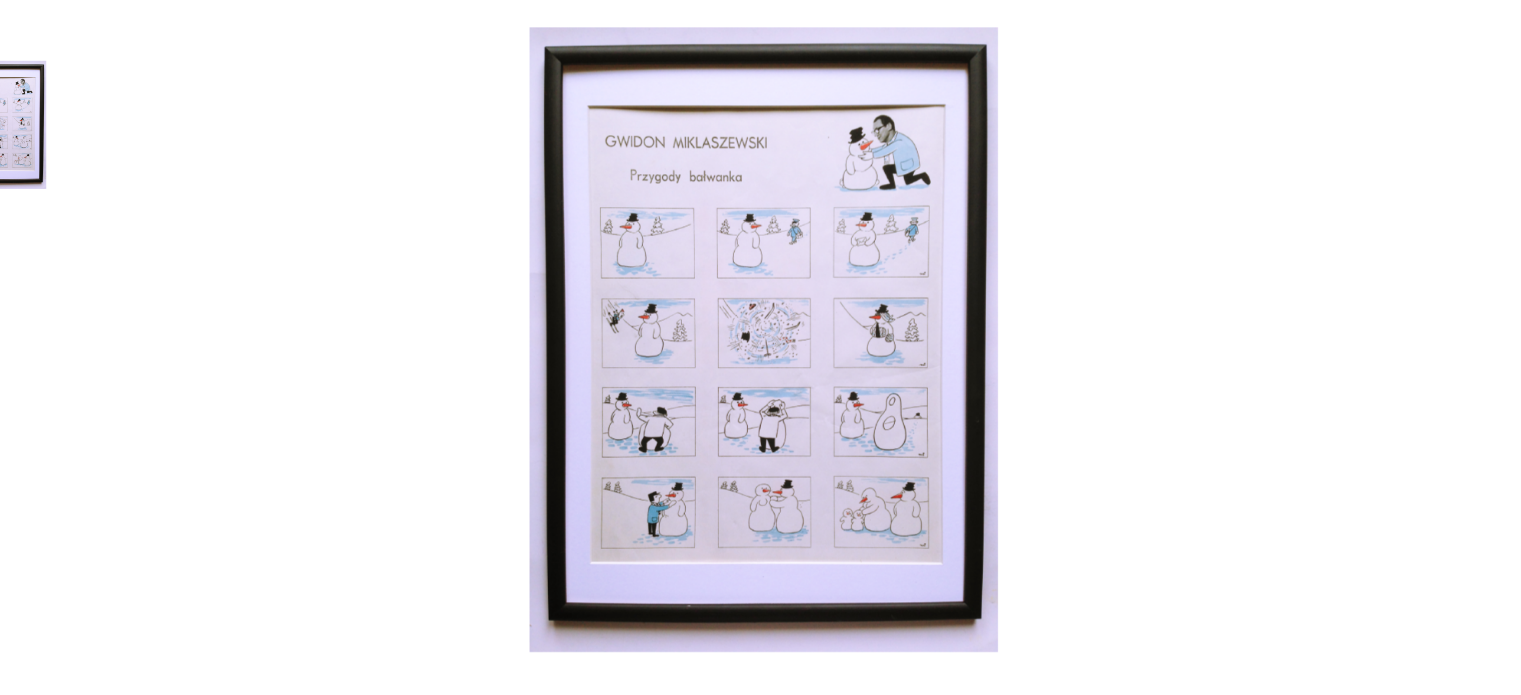 scroll, scrollTop: 254, scrollLeft: 0, axis: vertical 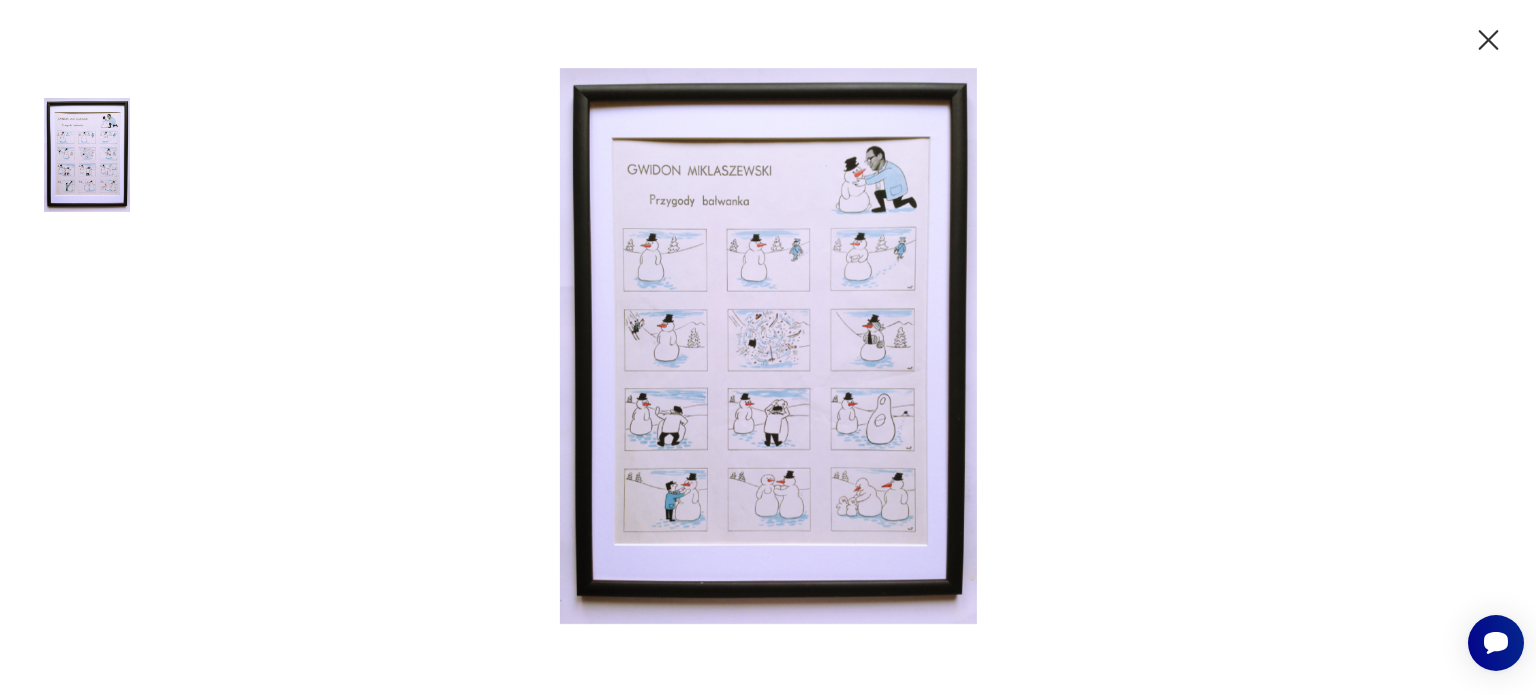 click 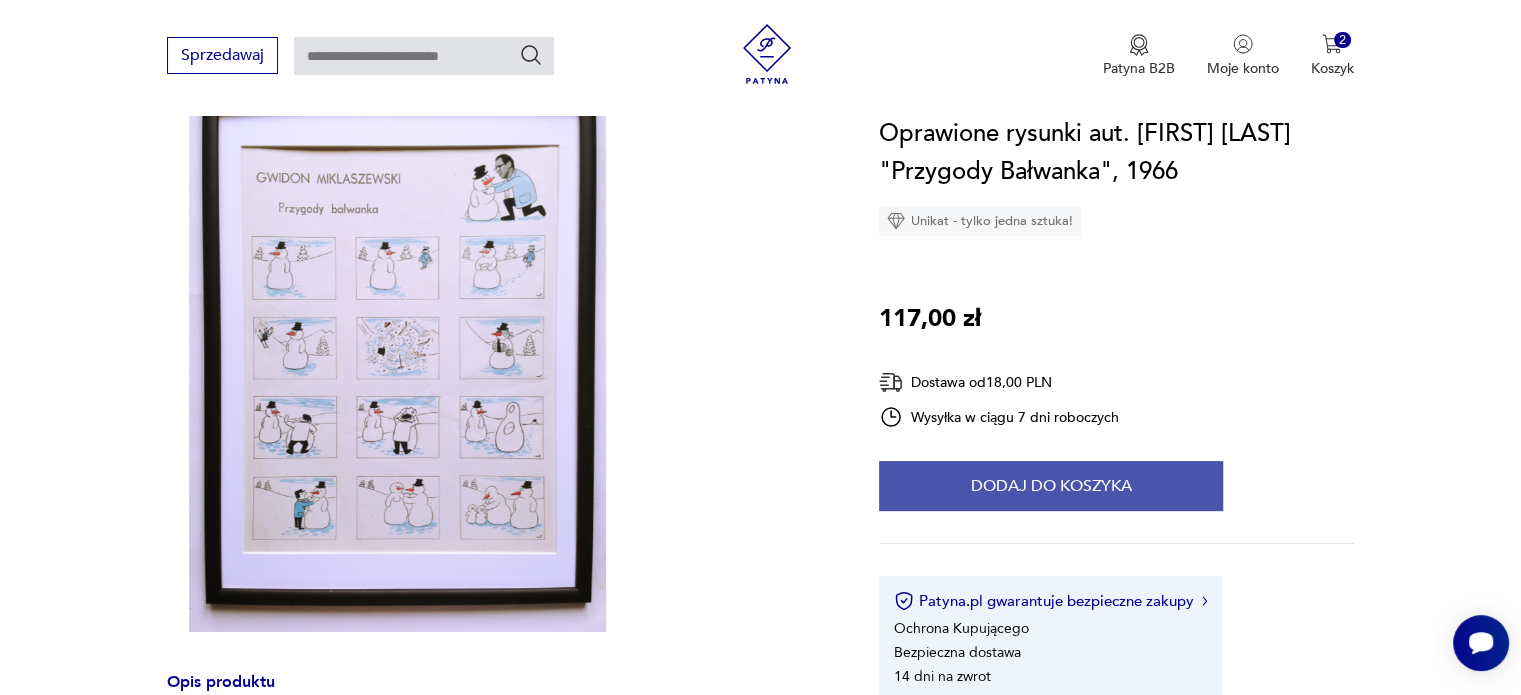 click on "Dodaj do koszyka" at bounding box center [1051, 486] 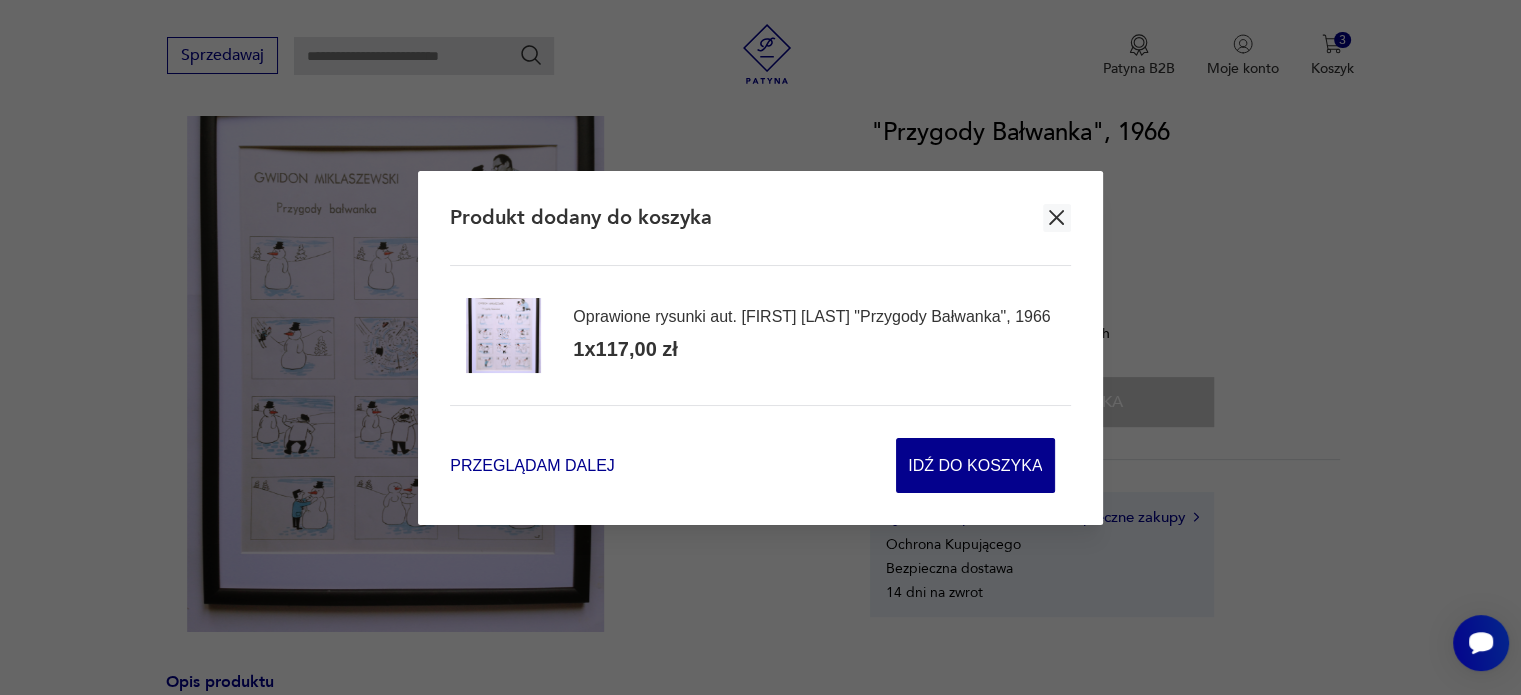 click on "Przeglądam dalej" at bounding box center [532, 465] 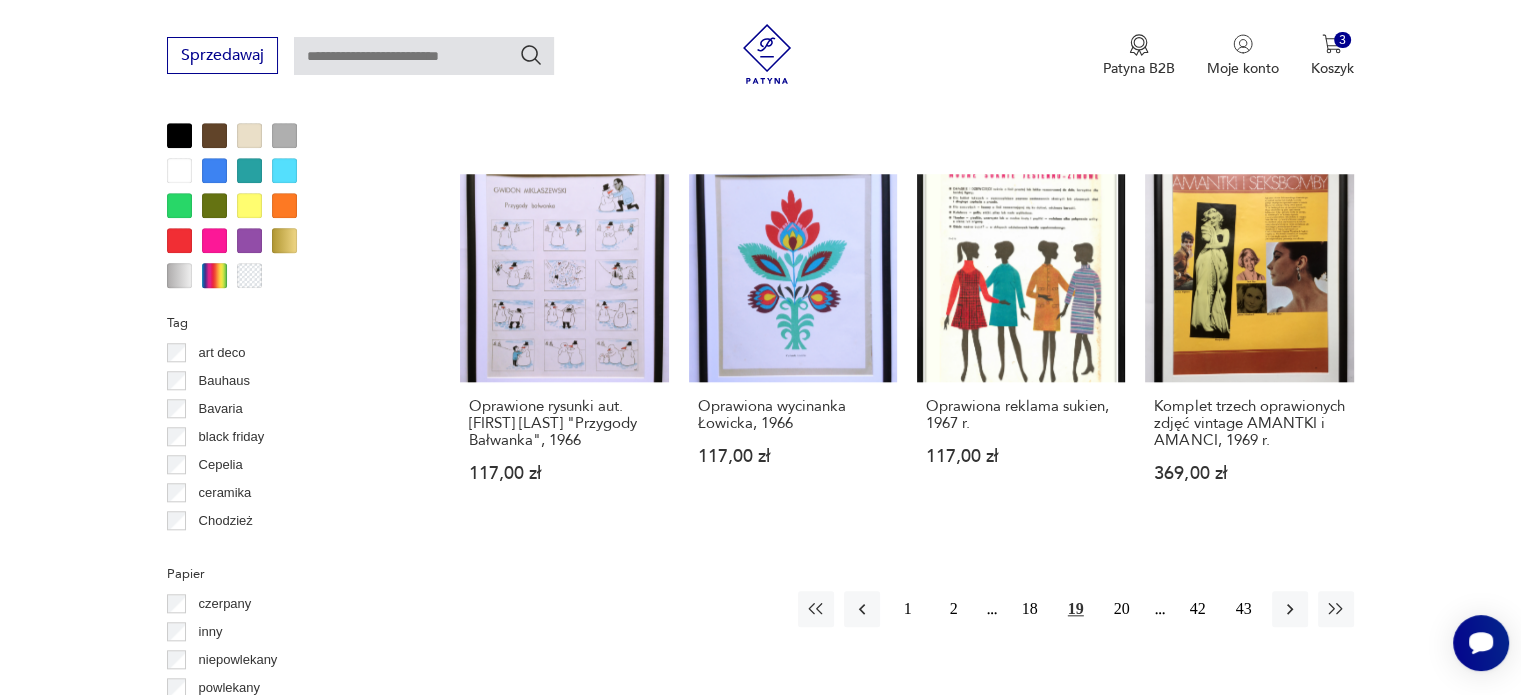 scroll, scrollTop: 1831, scrollLeft: 0, axis: vertical 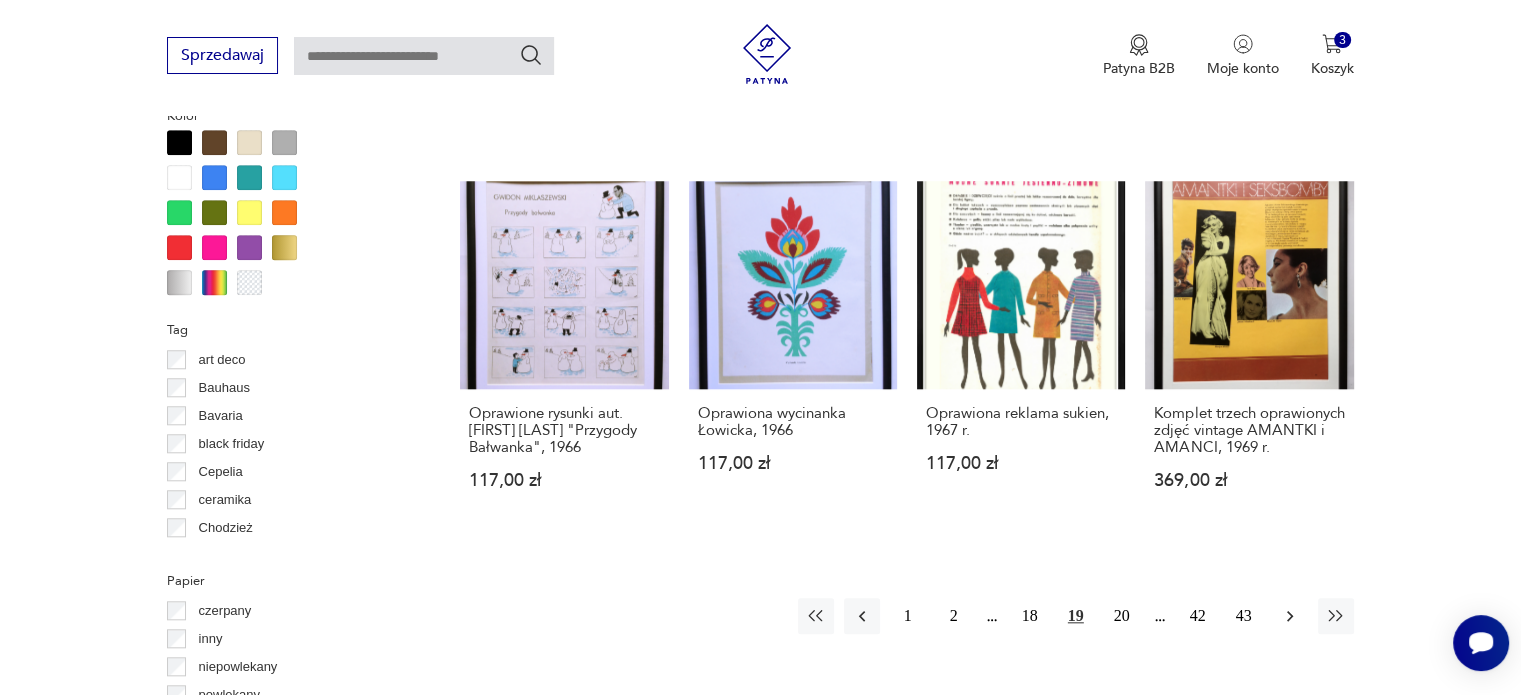 click 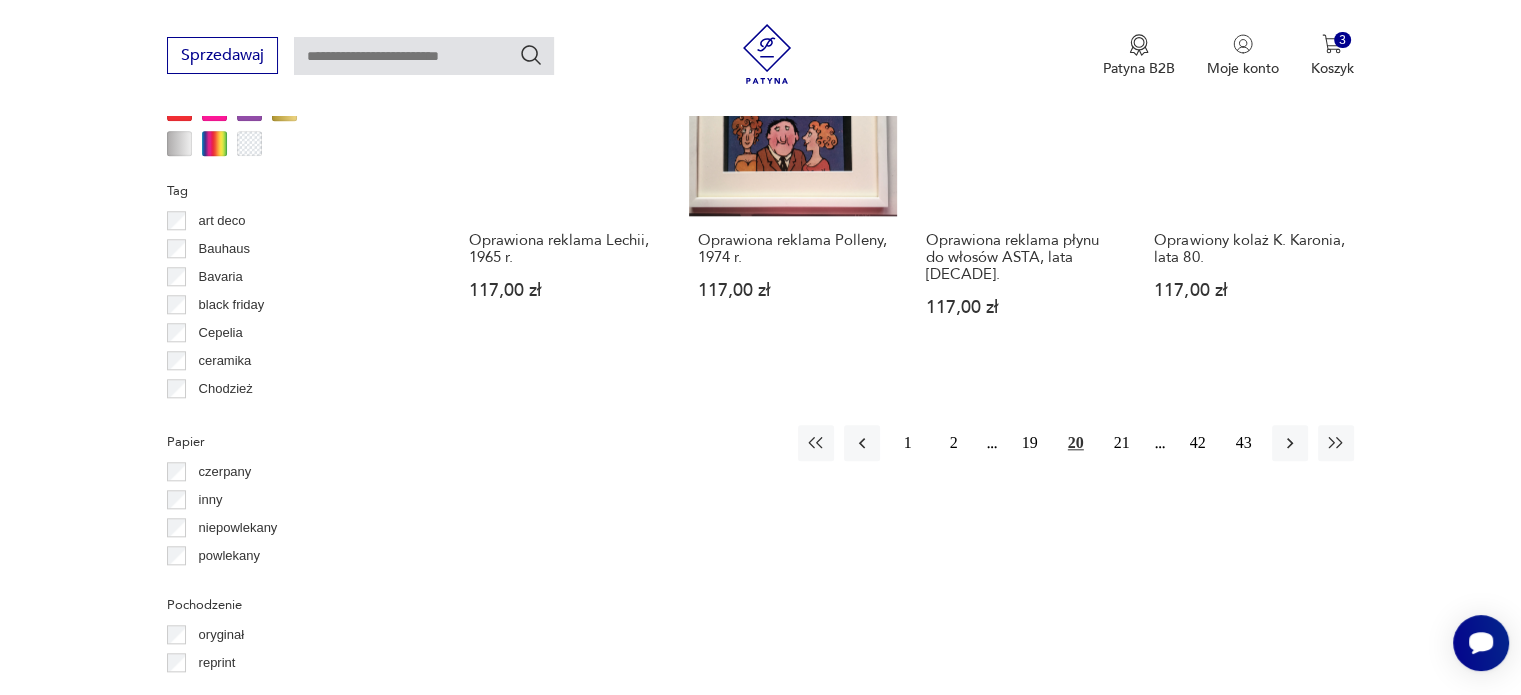scroll, scrollTop: 1974, scrollLeft: 0, axis: vertical 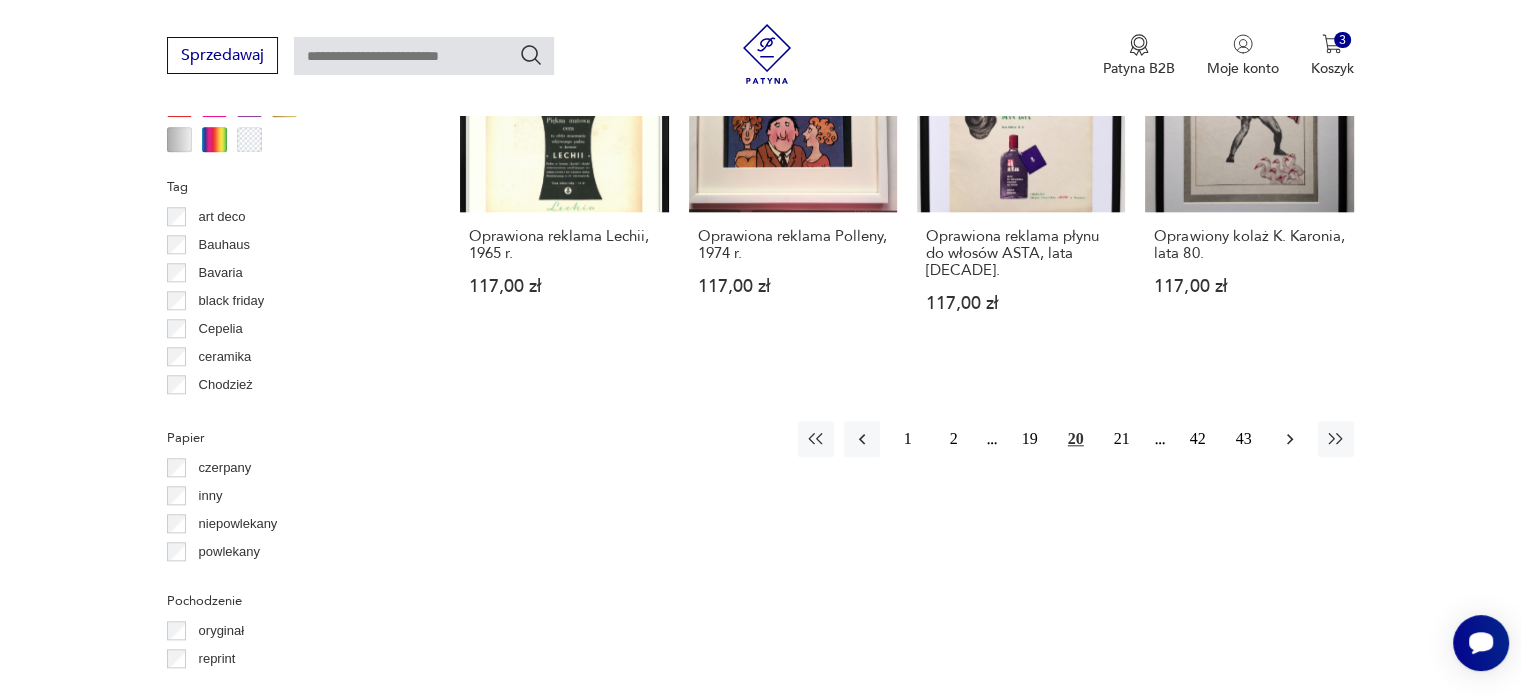 click 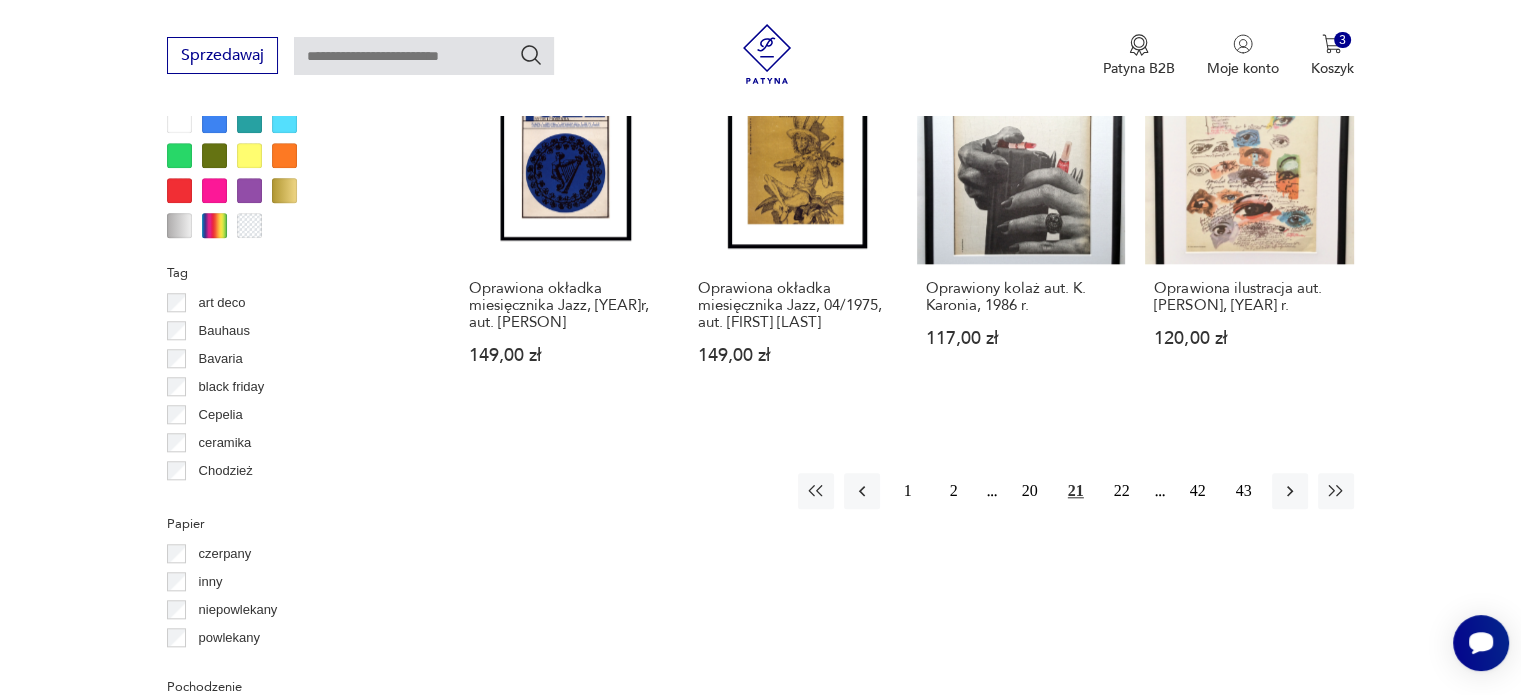 scroll, scrollTop: 1898, scrollLeft: 0, axis: vertical 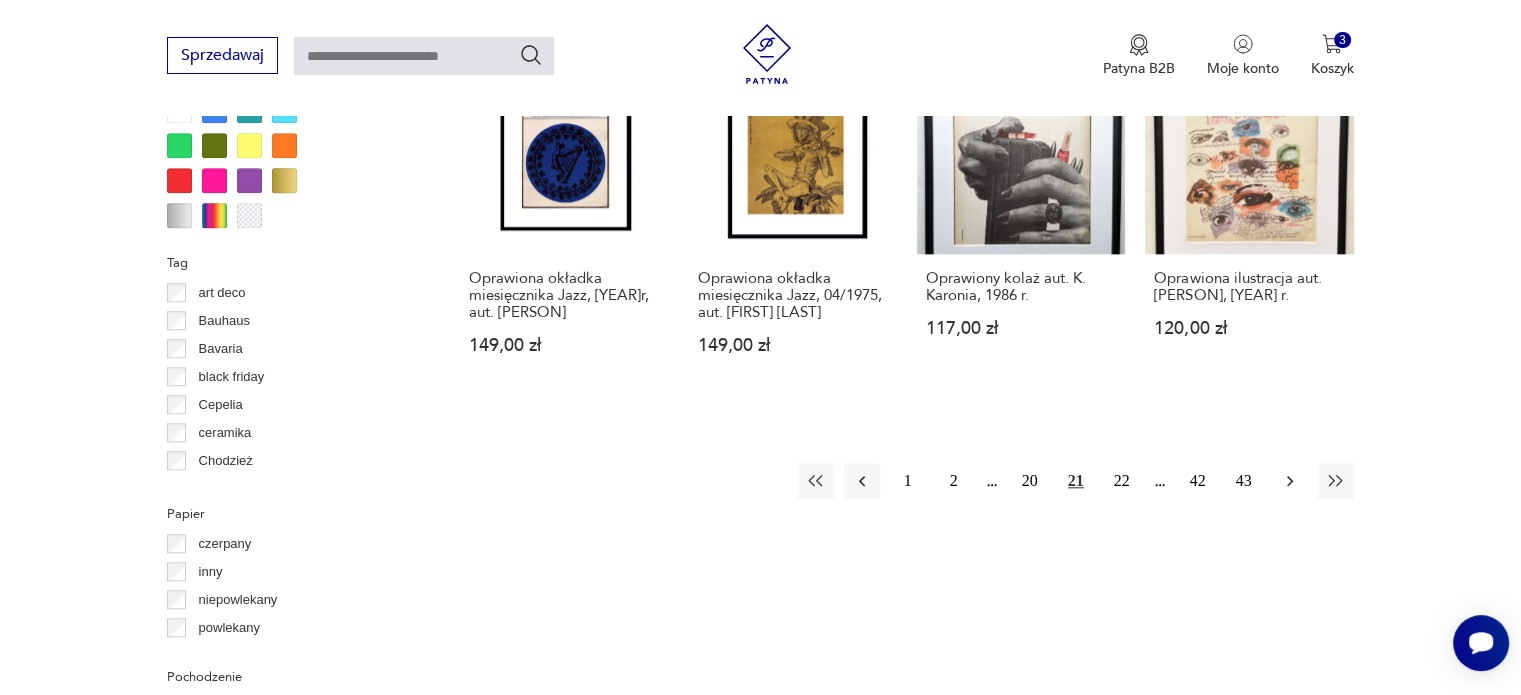click 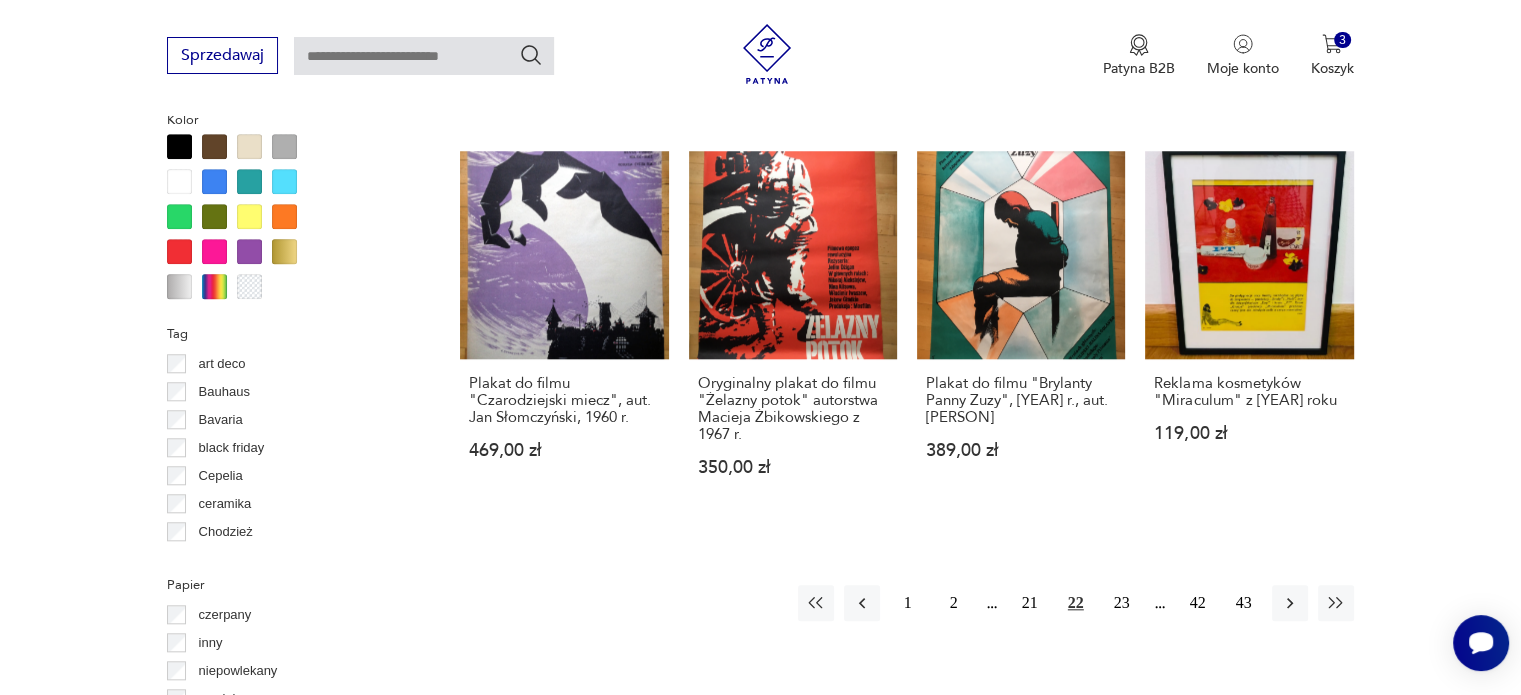 scroll, scrollTop: 1830, scrollLeft: 0, axis: vertical 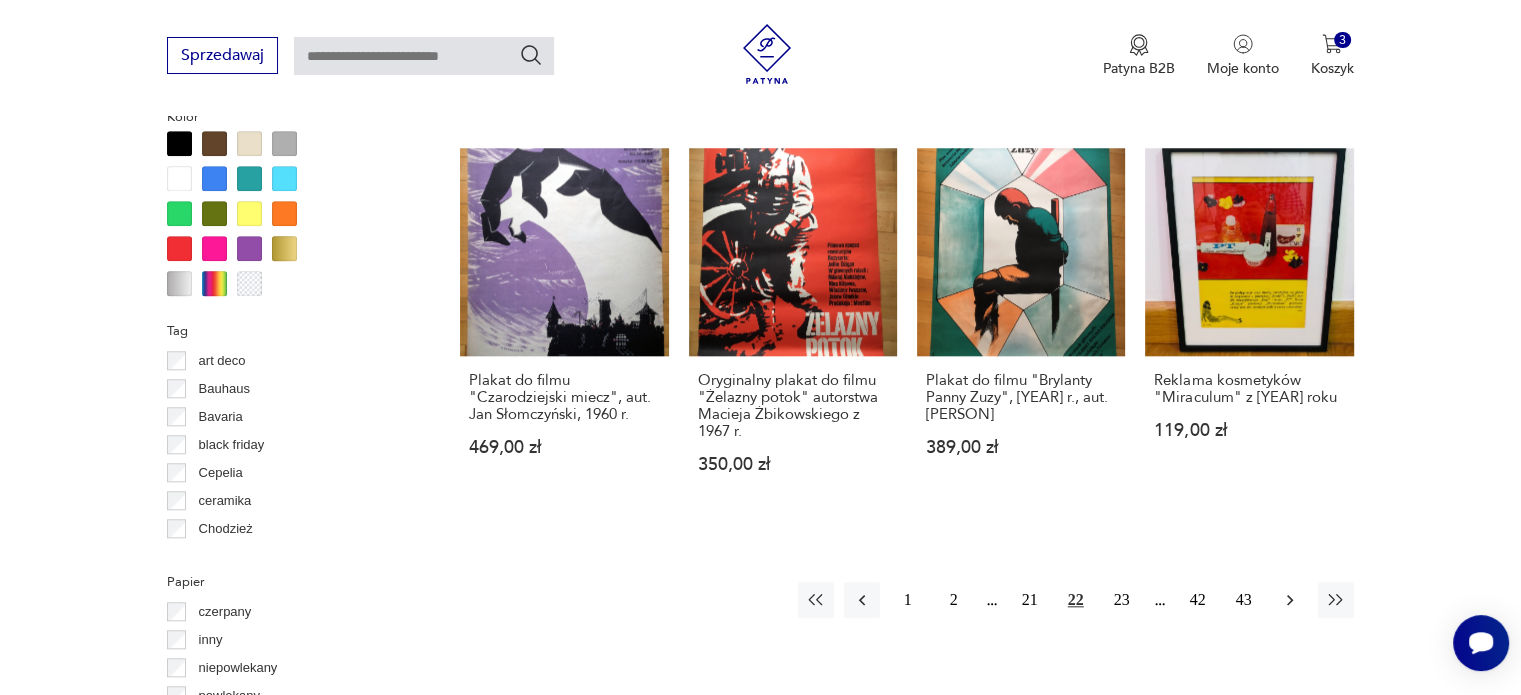 click 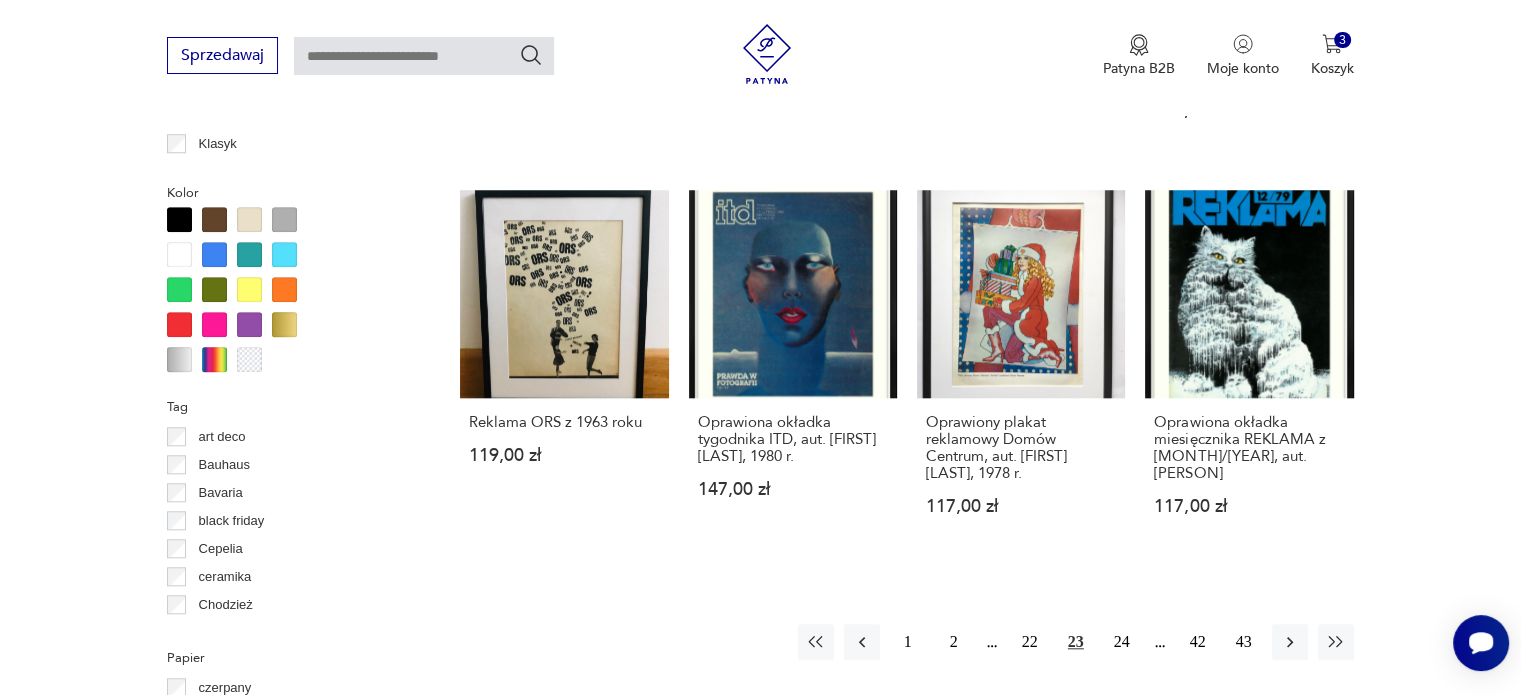 scroll, scrollTop: 1764, scrollLeft: 0, axis: vertical 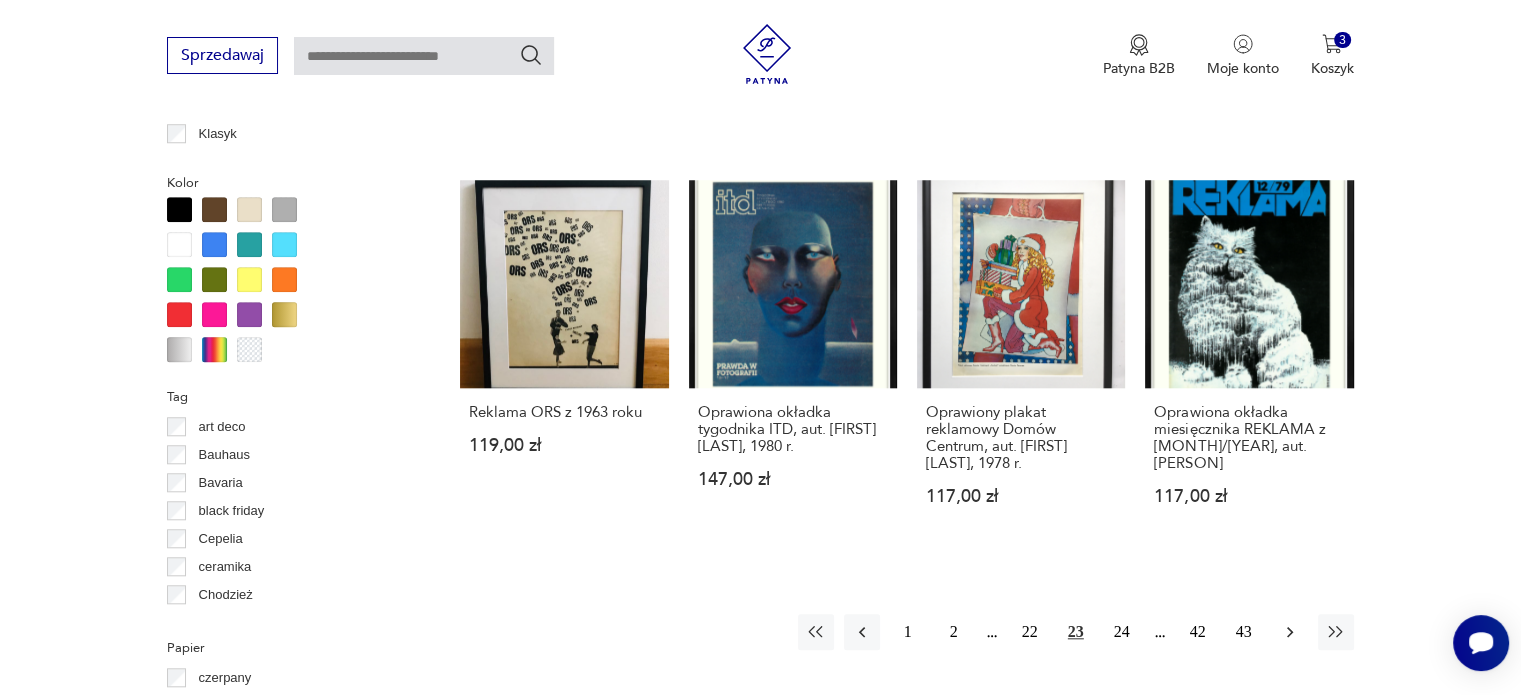 click at bounding box center (1290, 632) 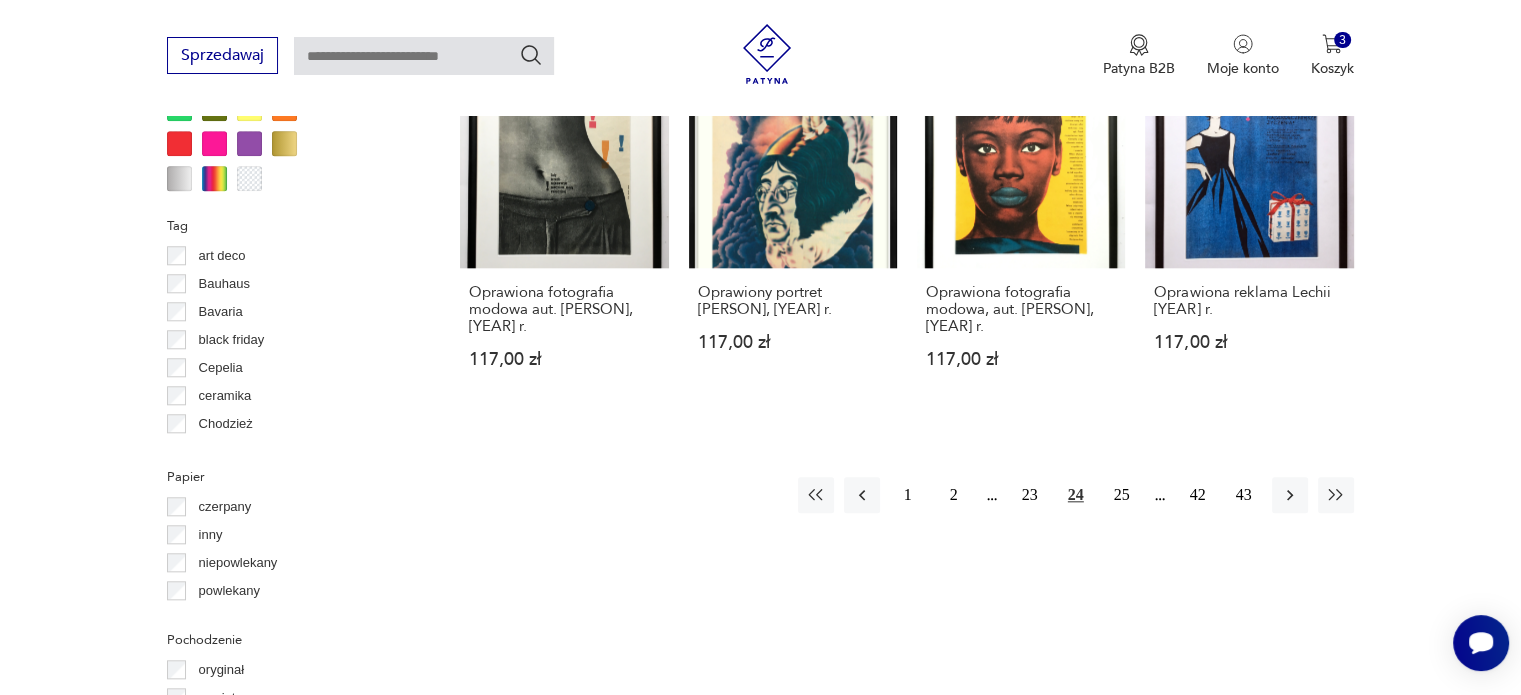 scroll, scrollTop: 1940, scrollLeft: 0, axis: vertical 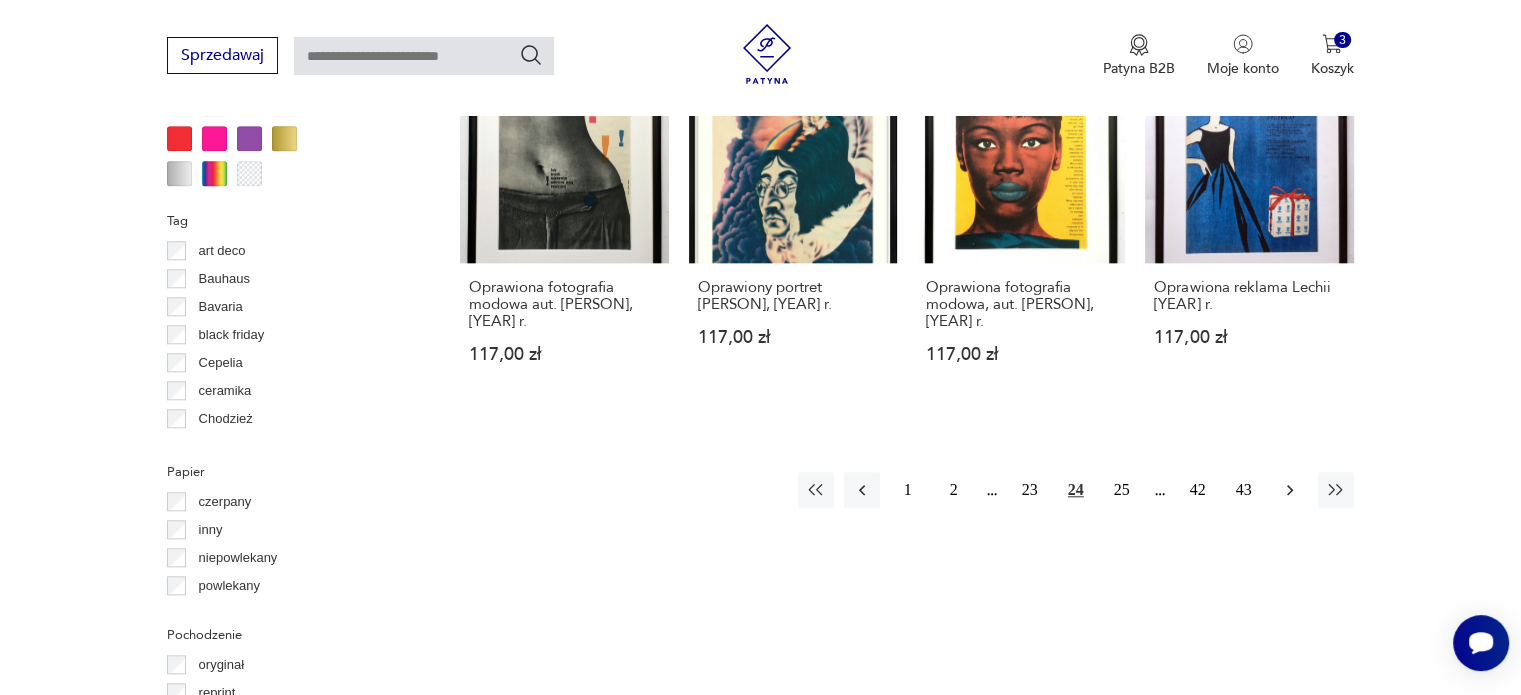 click 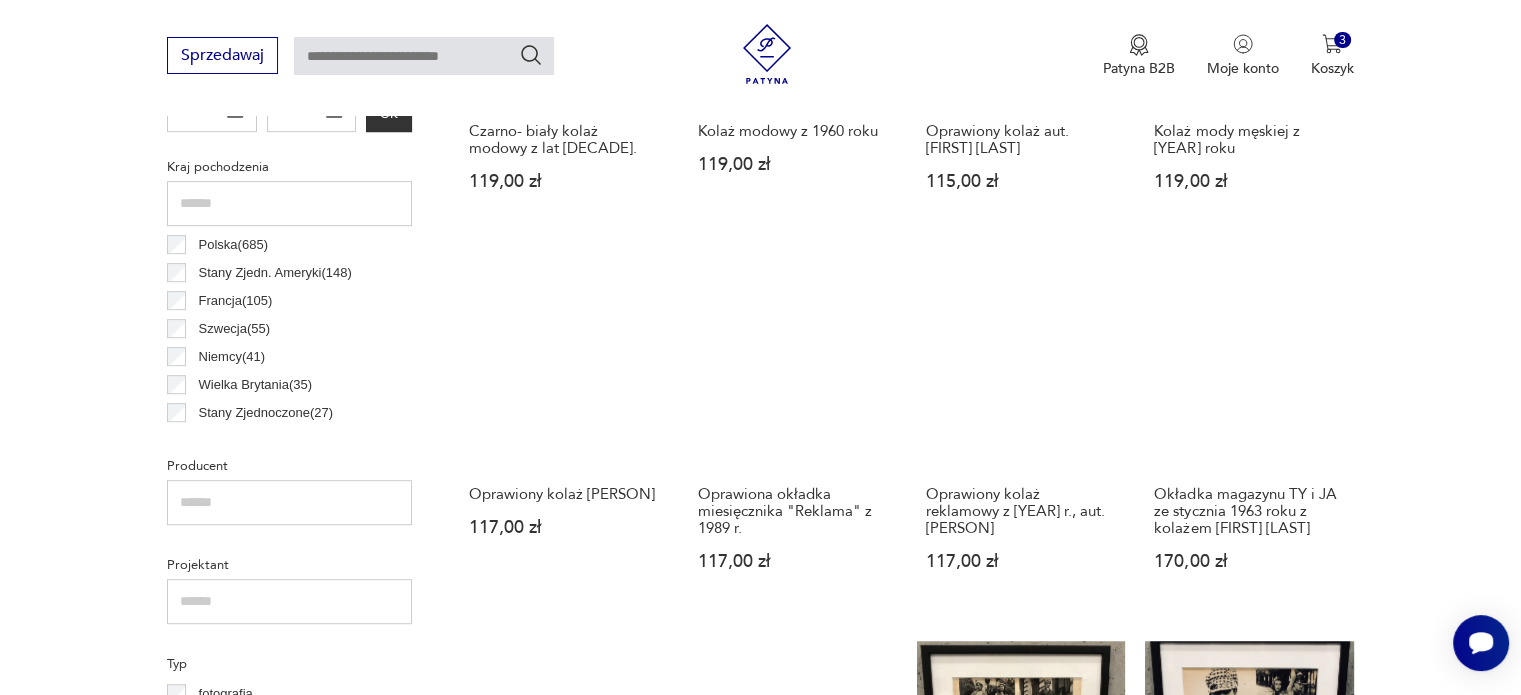 scroll, scrollTop: 943, scrollLeft: 0, axis: vertical 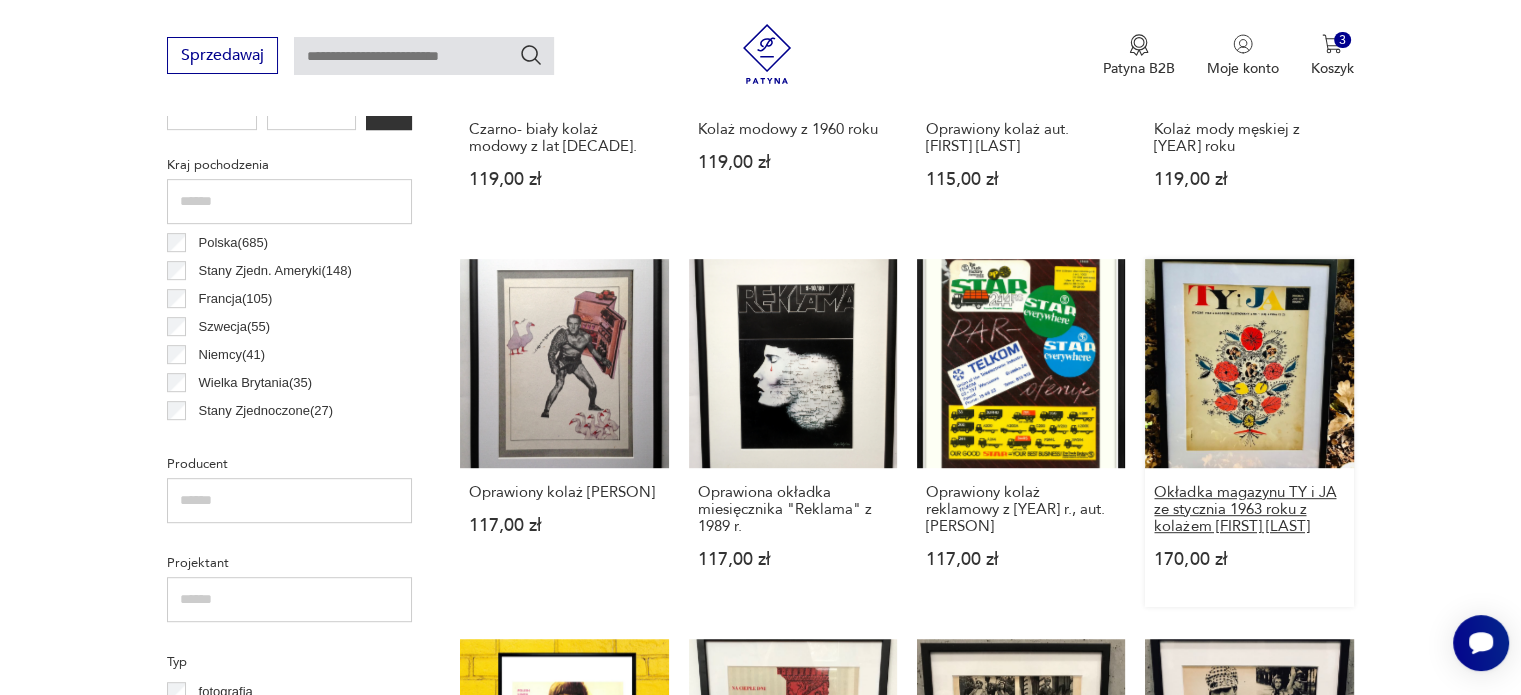 click on "Okładka magazynu TY i JA ze stycznia 1963 roku z kolażem [FIRST] [LAST]" at bounding box center [1249, 509] 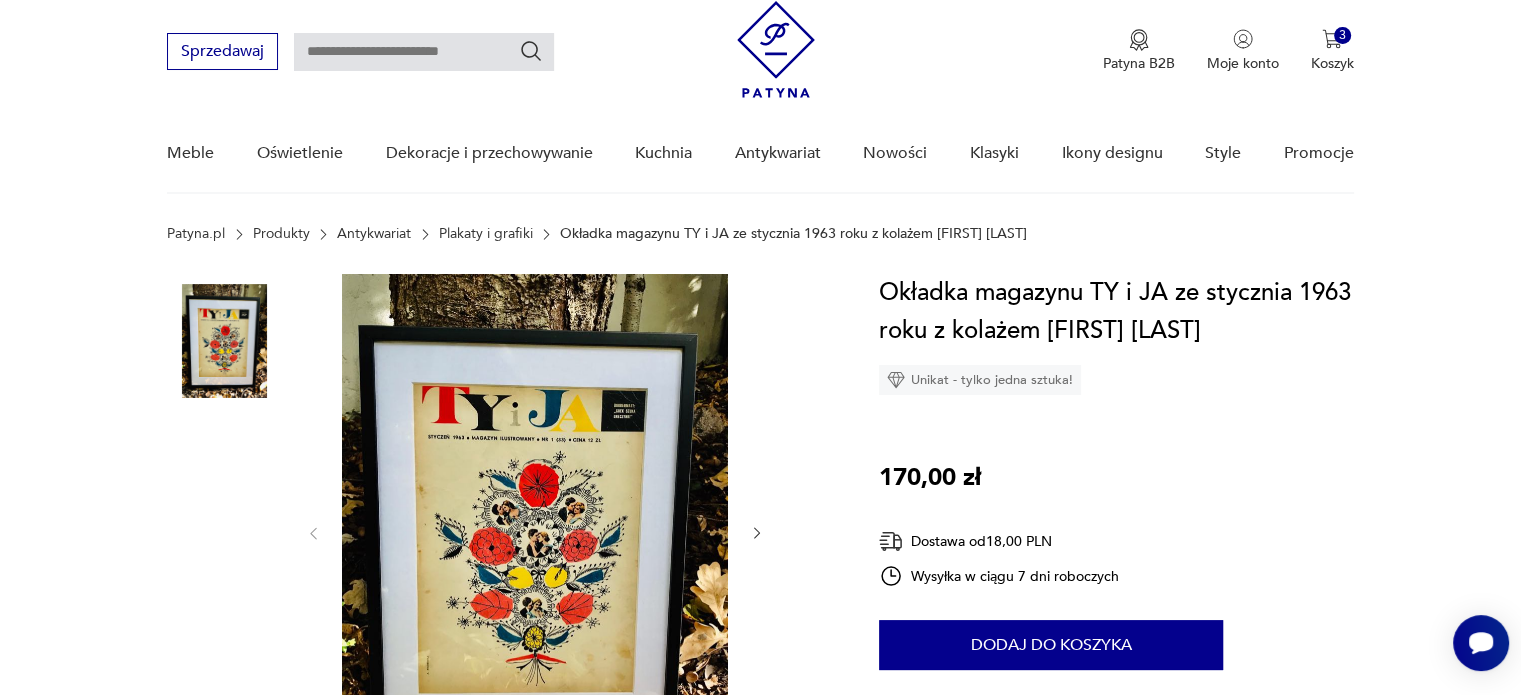 scroll, scrollTop: 52, scrollLeft: 0, axis: vertical 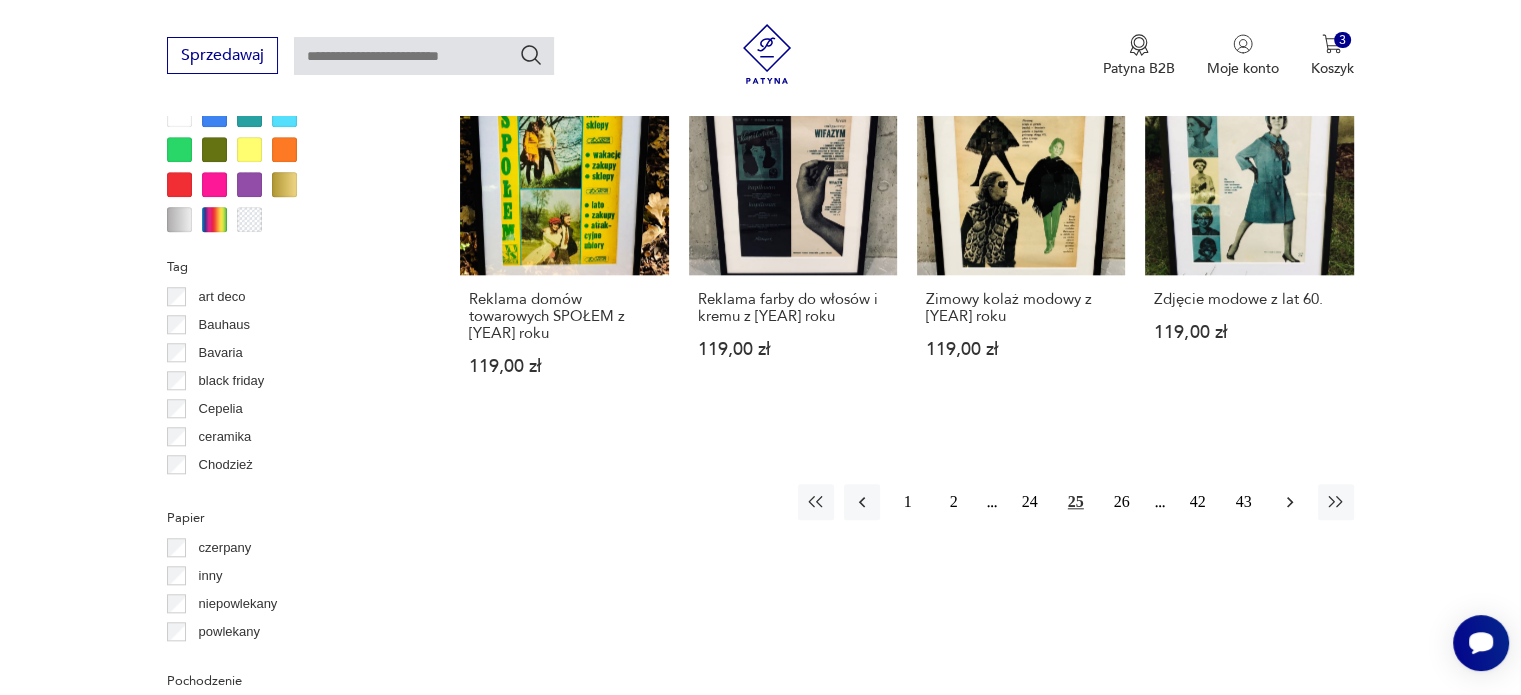 click 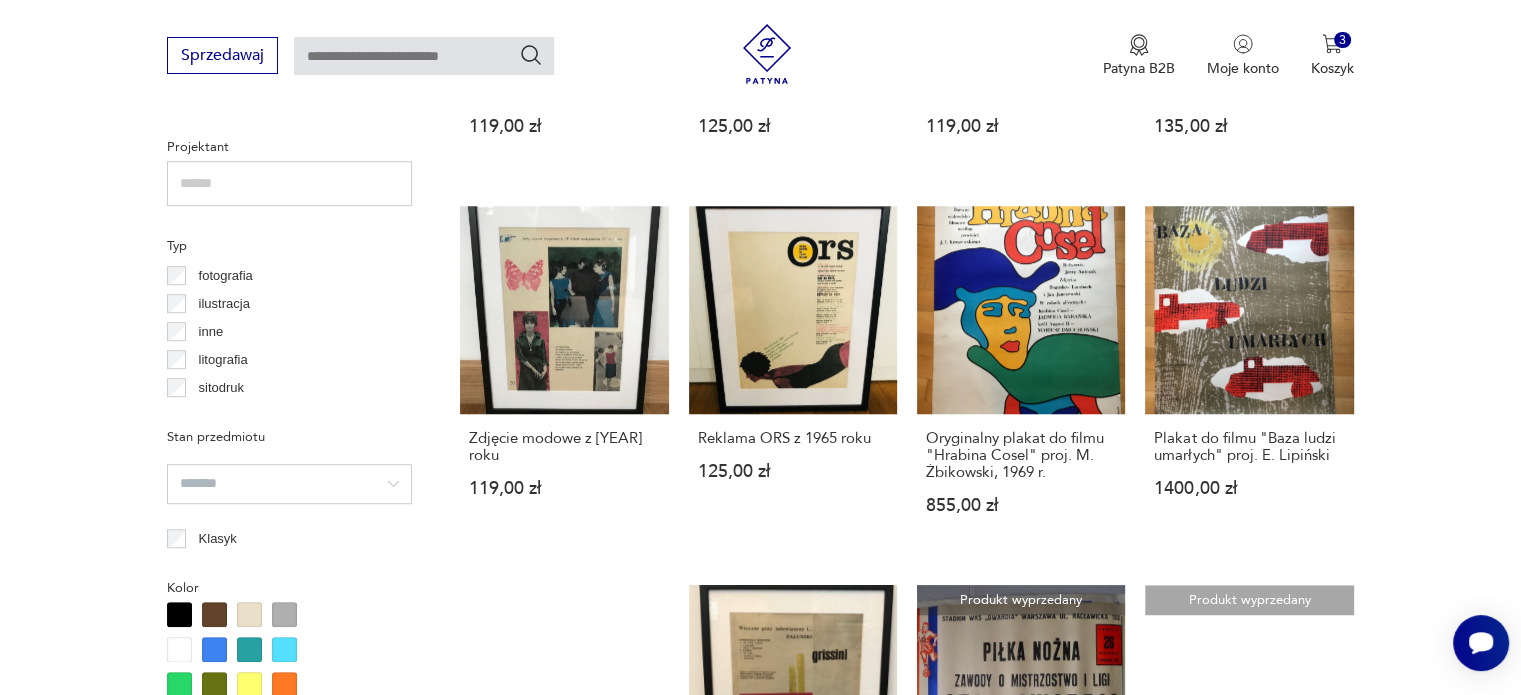 scroll, scrollTop: 1360, scrollLeft: 0, axis: vertical 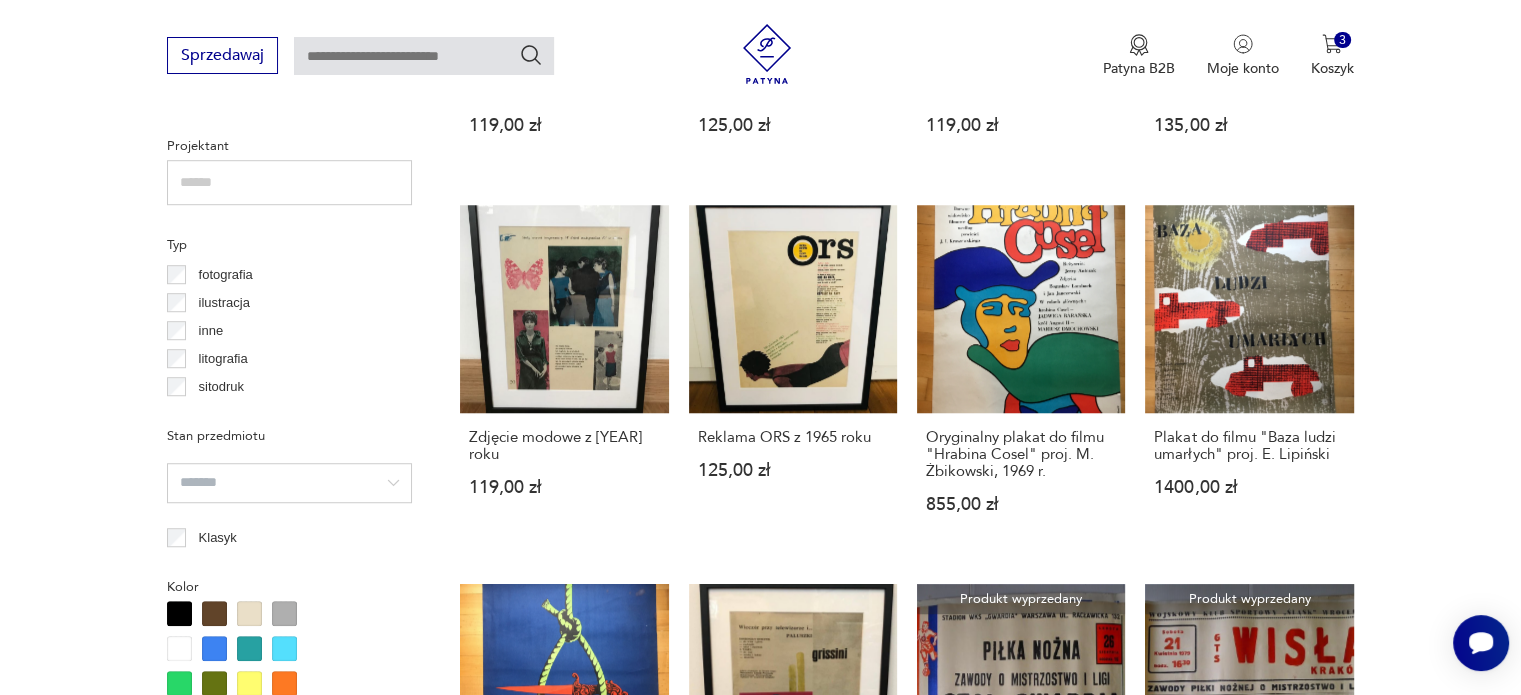 click on "Filtruj produkty Cena MIN MAX OK Promocja Datowanie OK Kraj pochodzenia Polska  ( [NUMBER] ) Stany Zjedn. Ameryki  ( [NUMBER] ) Francja  ( [NUMBER] ) Szwecja  ( [NUMBER] ) Niemcy  ( [NUMBER] ) Wielka Brytania  ( [NUMBER] ) Stany Zjednoczone  ( [NUMBER] ) Włochy  ( [NUMBER] ) Producent Projektant Typ fotografia ilustracja inne litografia sitodruk Stan przedmiotu Klasyk Kolor Tag art deco Bauhaus Bavaria black friday Cepelia ceramika Chodzież Ćmielów Papier czerpany inny niepowlekany powlekany Pochodzenie oryginał reprint W ramie Format Wyczyść filtry Znaleziono  [NUMBER]   produktów Filtruj Sortuj według daty dodania Sortuj według daty dodania Zdjęcie modowe z lat [DECADE]. [PRICE] Reklama naczyń z [YEAR] roku [PRICE] Zdjęcie modowe z [YEAR] roku [PRICE] Zdjęcie modowe z [YEAR] roku [PRICE] Zdjęcie modowe z [YEAR] roku [PRICE] Reklama kremu żeńszeniowego [YEAR] [PRICE] Reklama kremu Placenta z [YEAR] roku [PRICE] Okładka magazynu TY i JA z [MONTH] [YEAR] roku [PRICE] Zdjęcie modowe z [YEAR] roku [PRICE] Reklama ORS z [YEAR] roku" at bounding box center [760, 498] 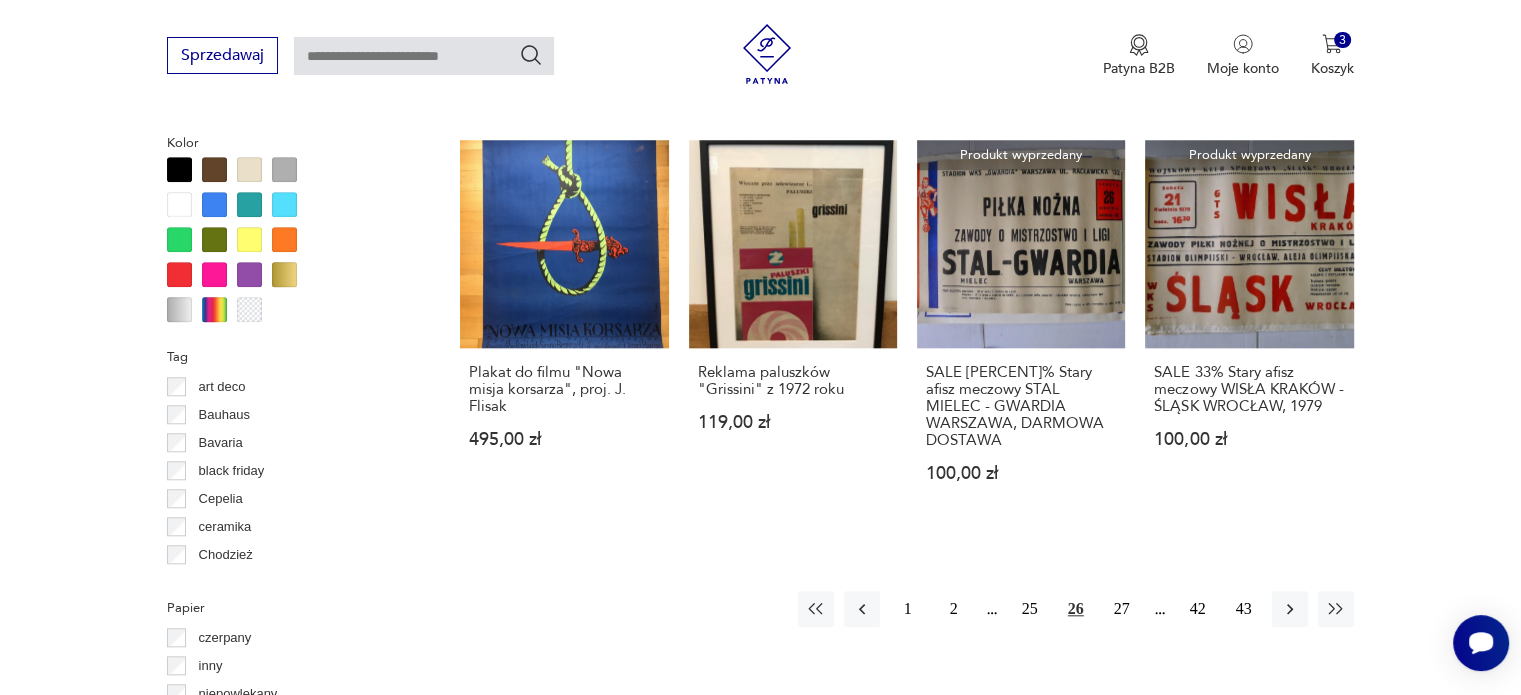 scroll, scrollTop: 1803, scrollLeft: 0, axis: vertical 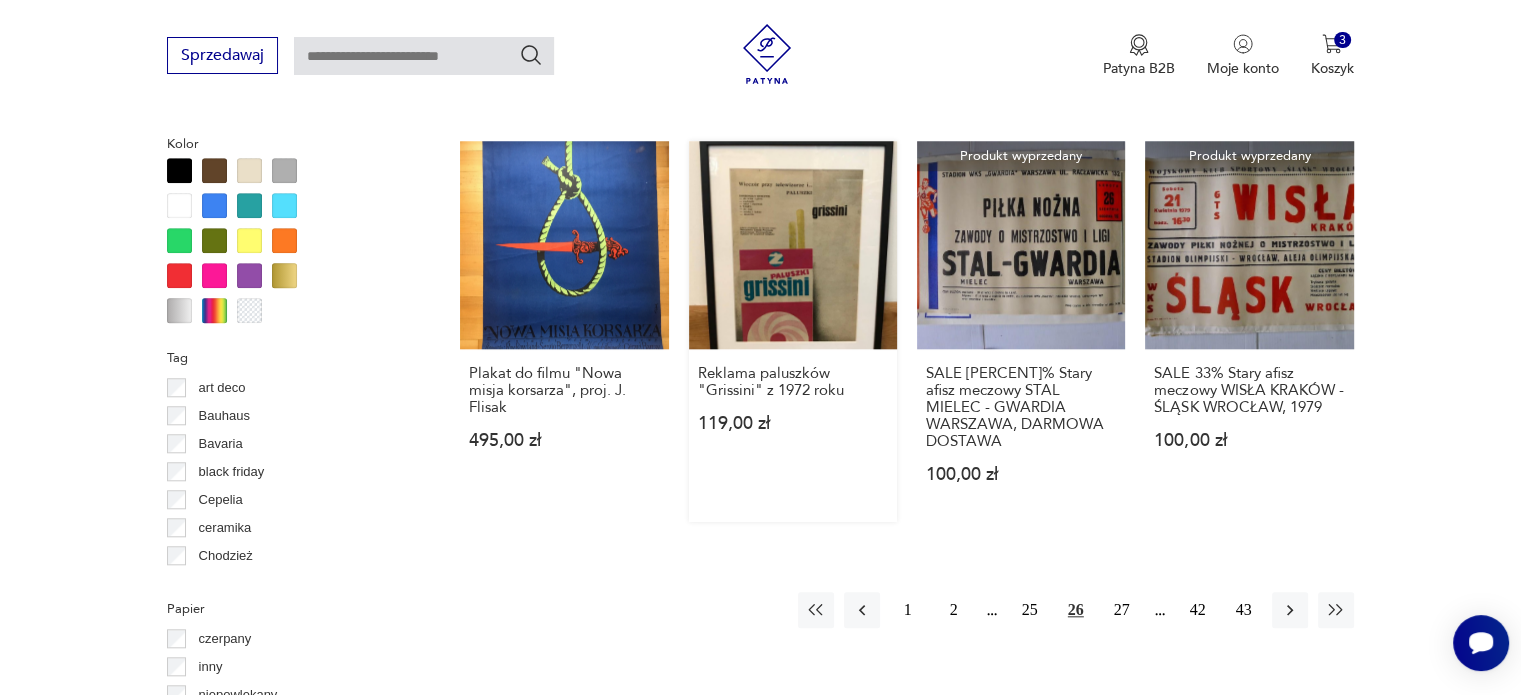 click on "Reklama paluszków "Grissini" z 1972 roku 119,00 zł" at bounding box center [793, 331] 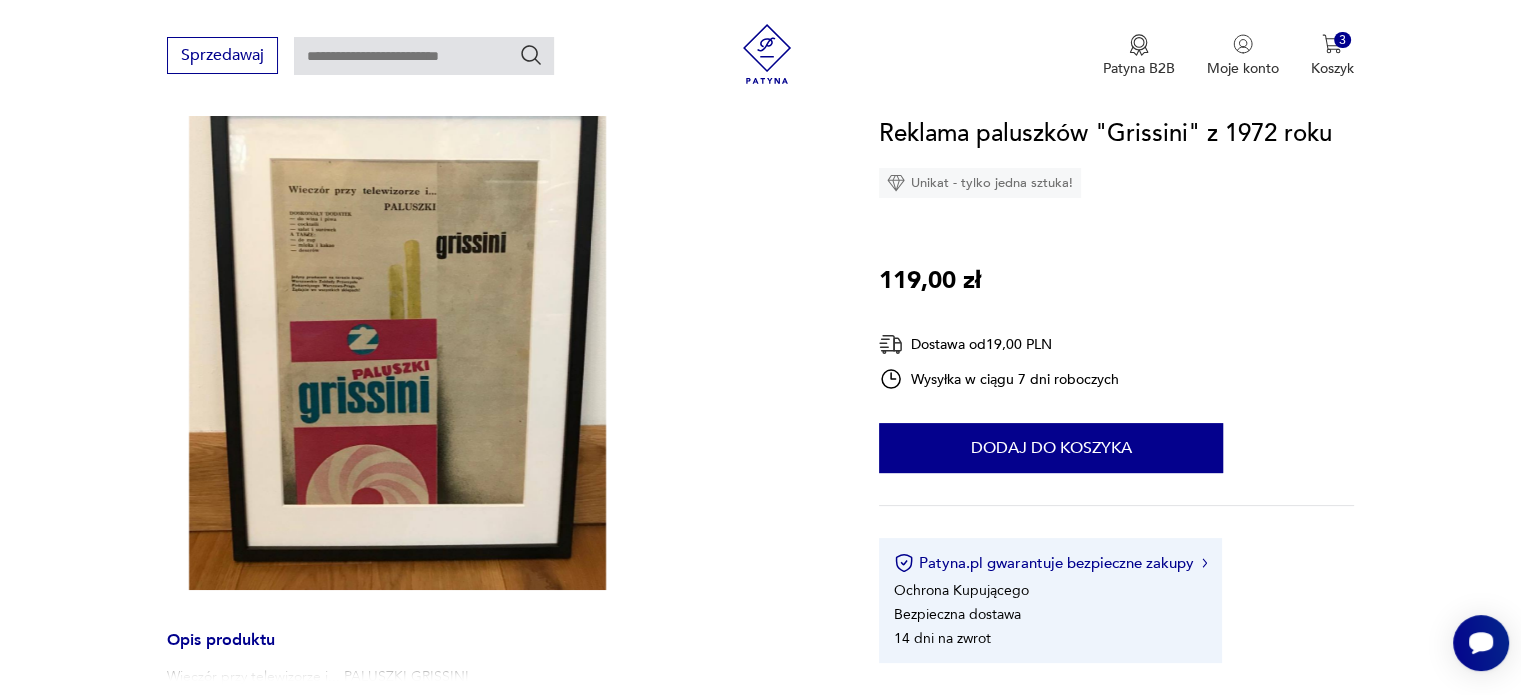 scroll, scrollTop: 306, scrollLeft: 0, axis: vertical 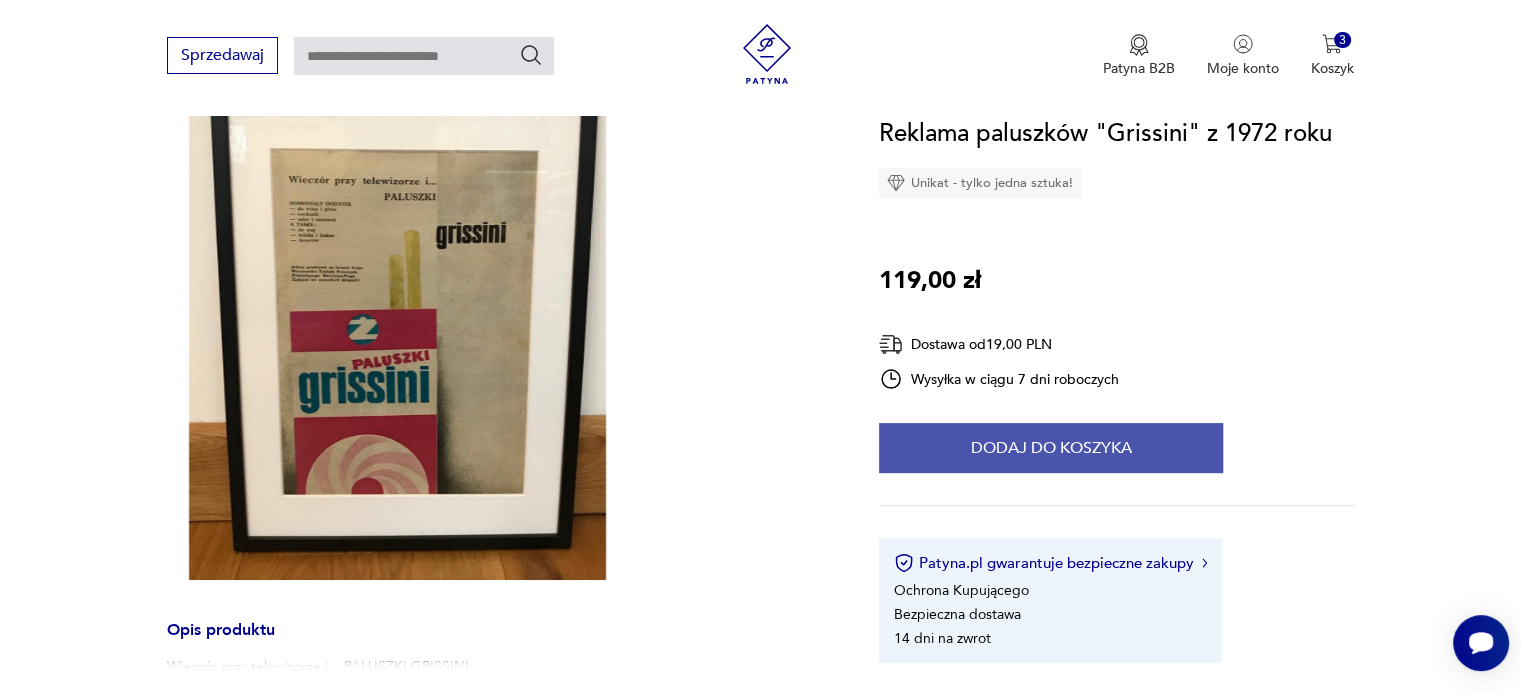 click on "Dodaj do koszyka" at bounding box center (1051, 448) 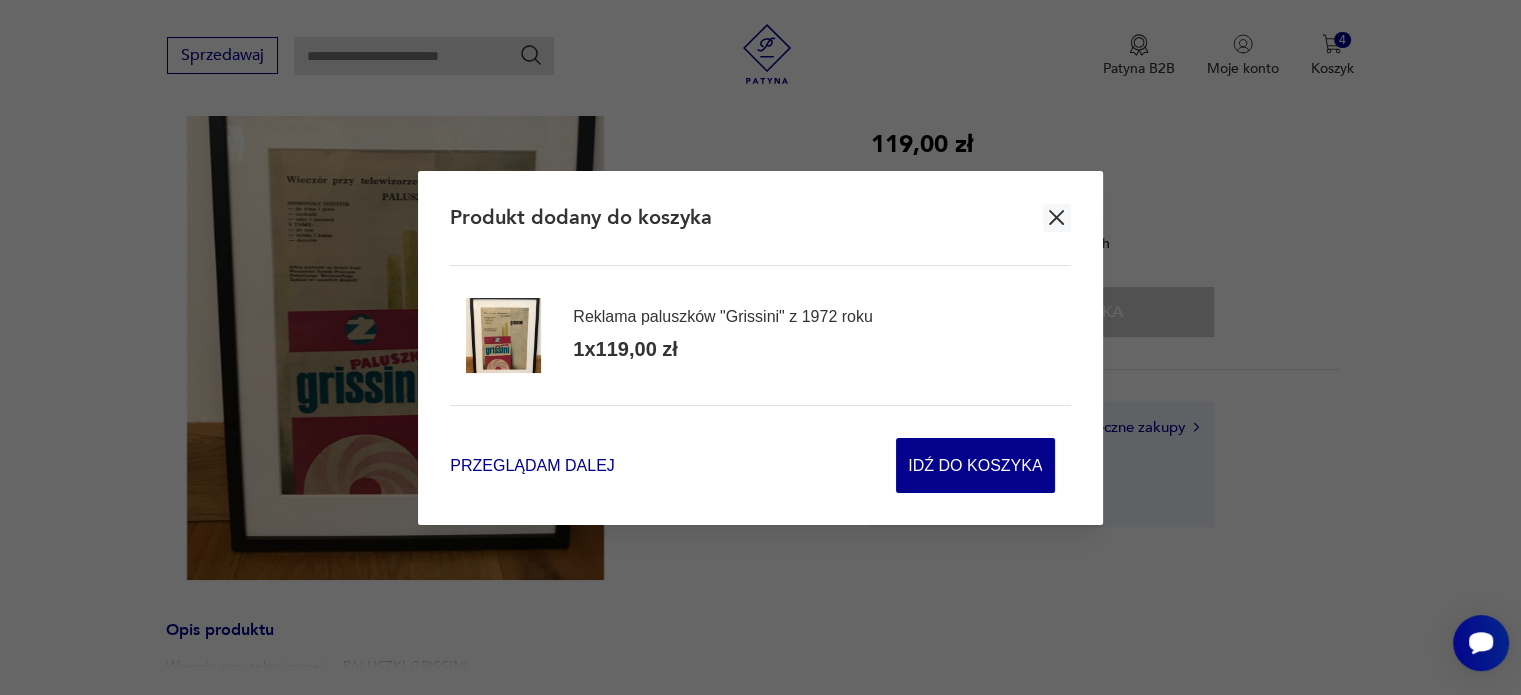 click on "Przeglądam dalej" at bounding box center (532, 465) 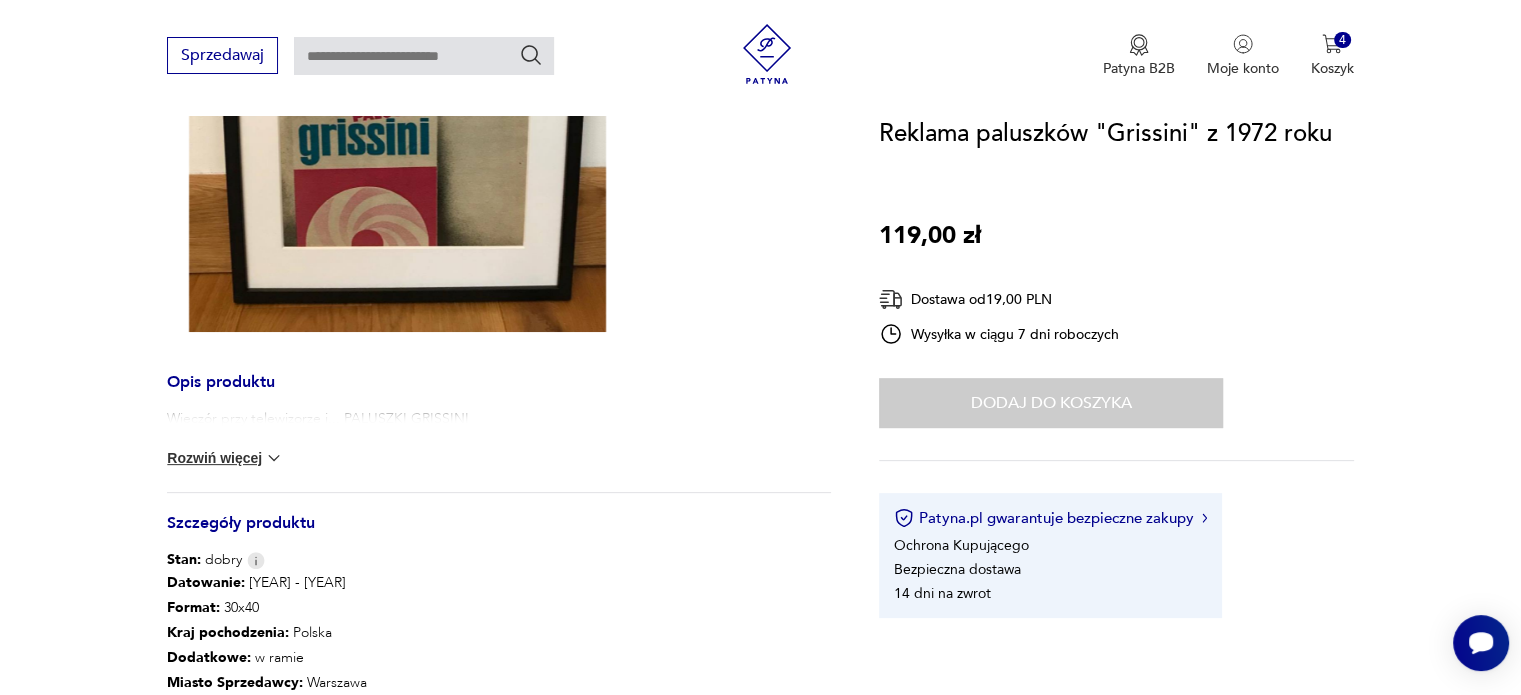 scroll, scrollTop: 555, scrollLeft: 0, axis: vertical 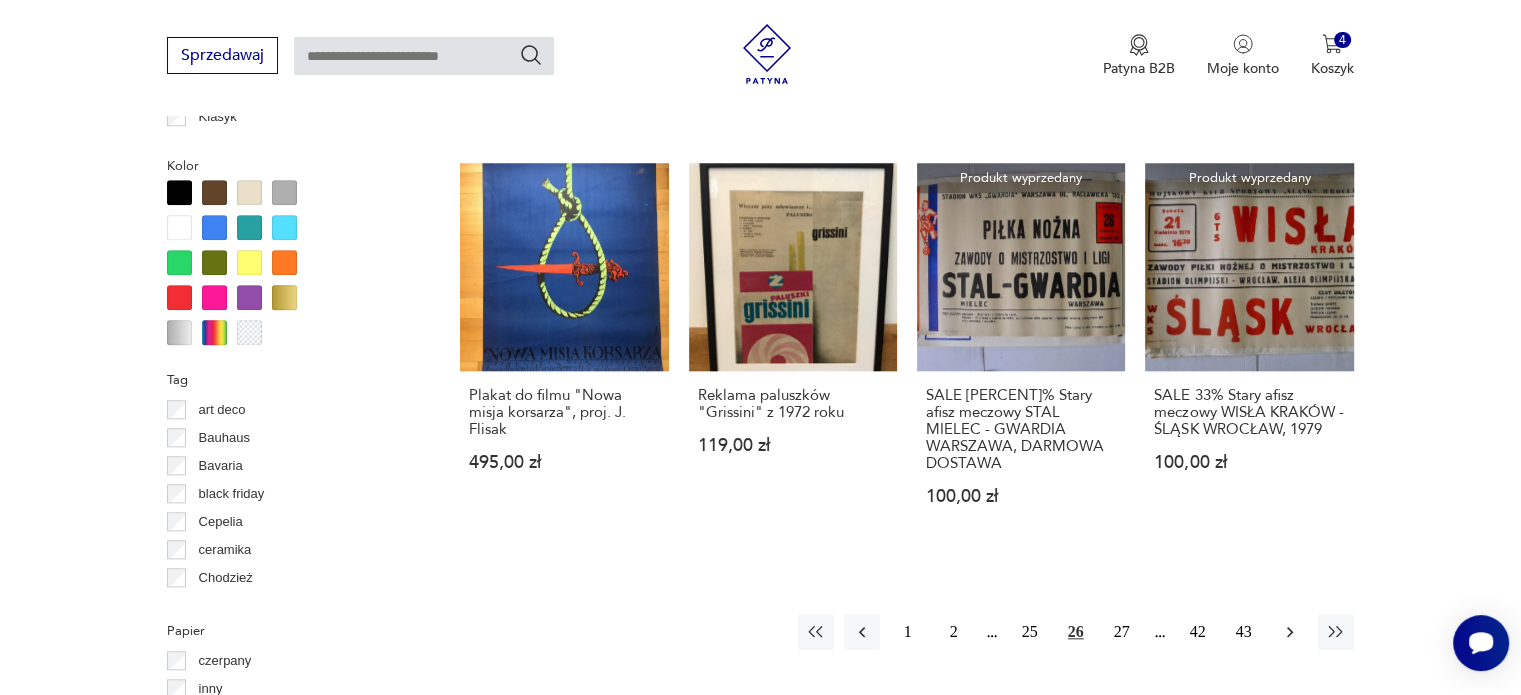 click 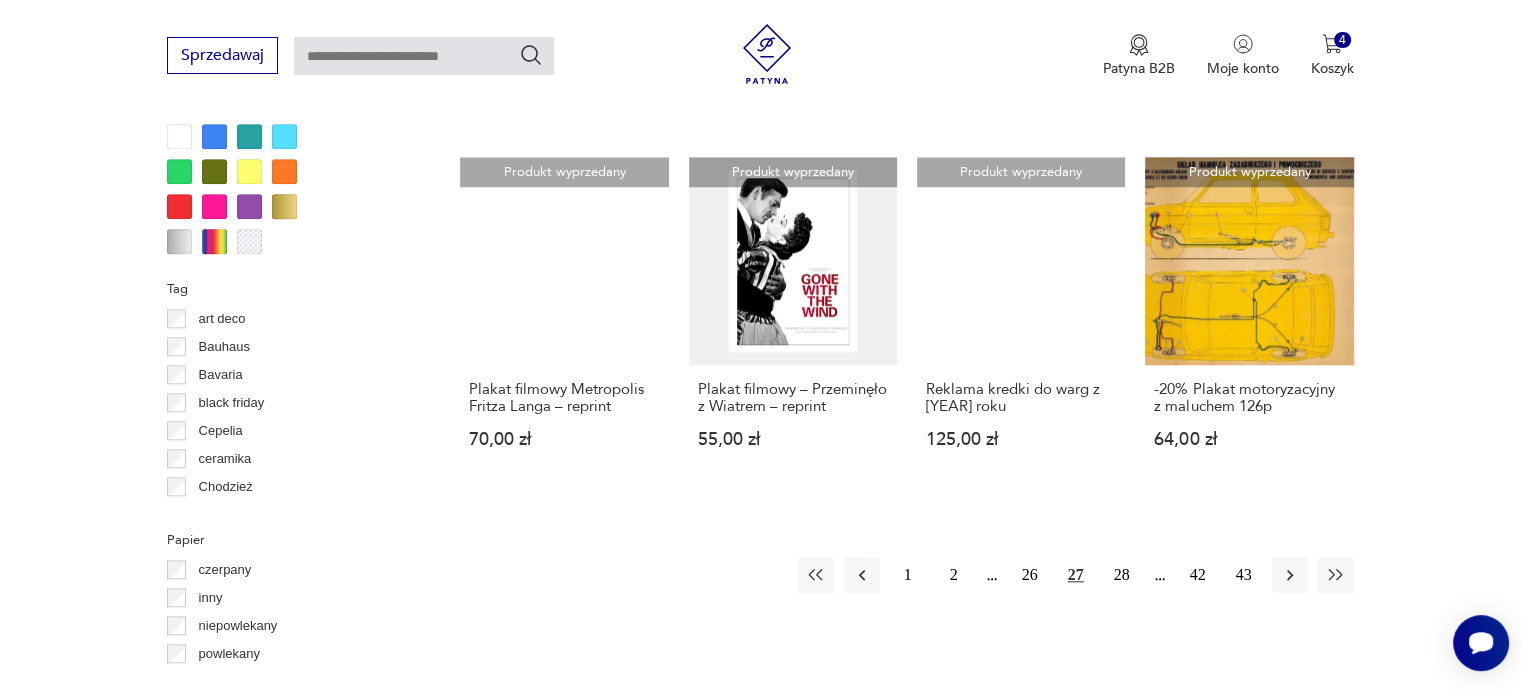 scroll, scrollTop: 1906, scrollLeft: 0, axis: vertical 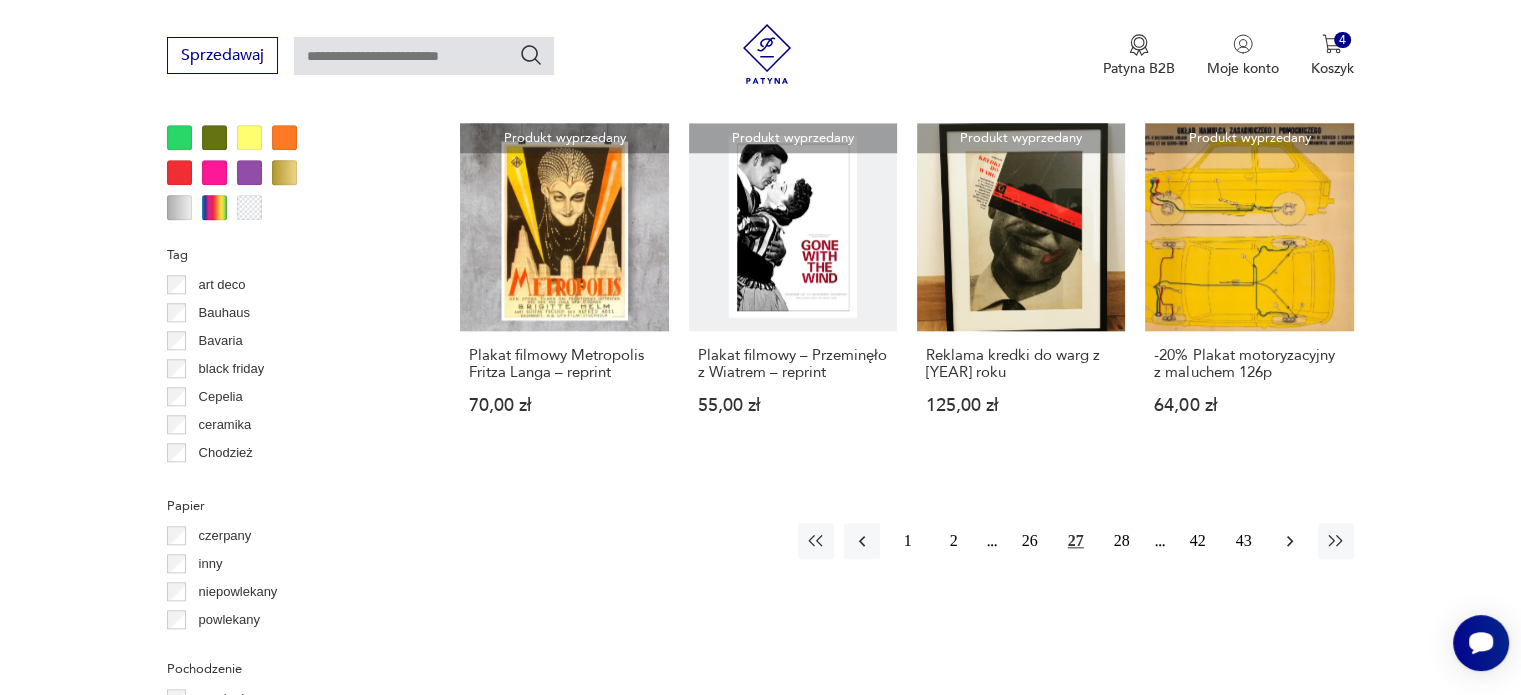 click 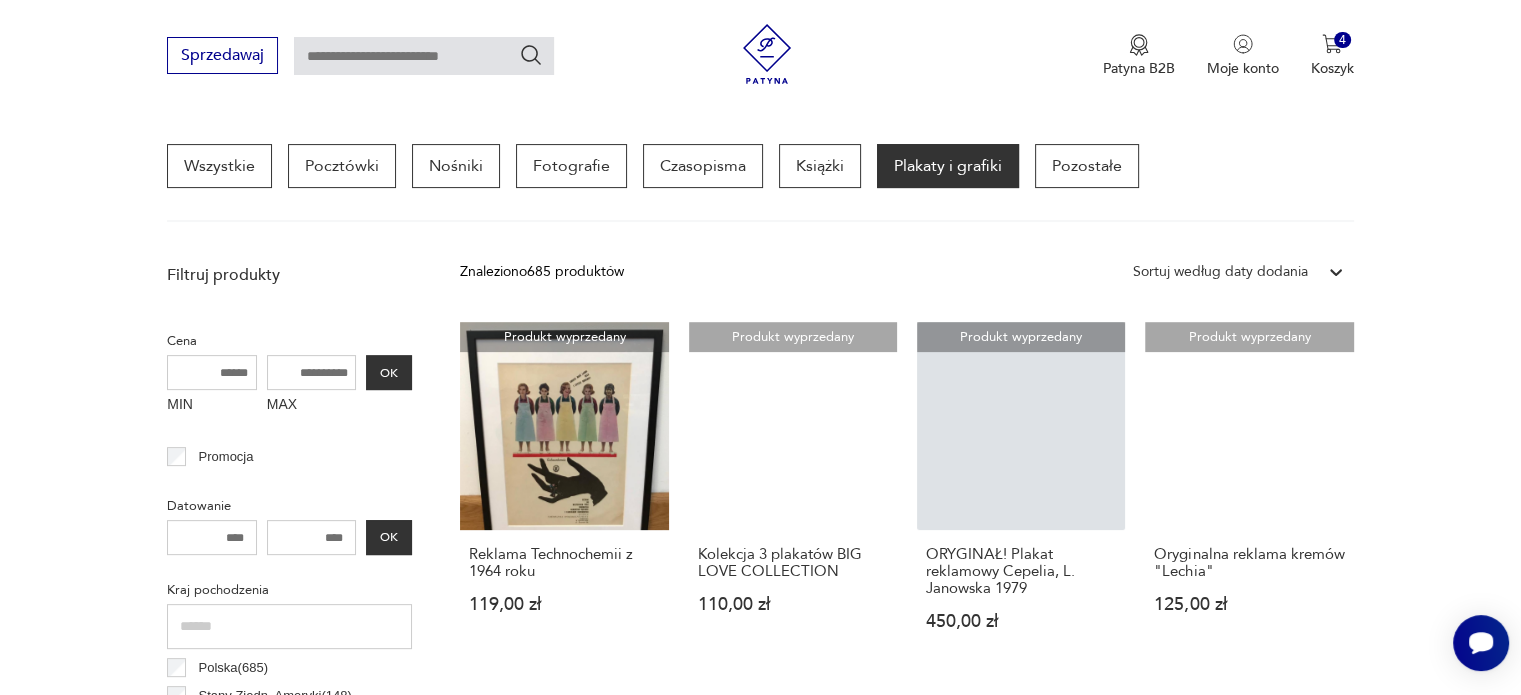 scroll, scrollTop: 647, scrollLeft: 0, axis: vertical 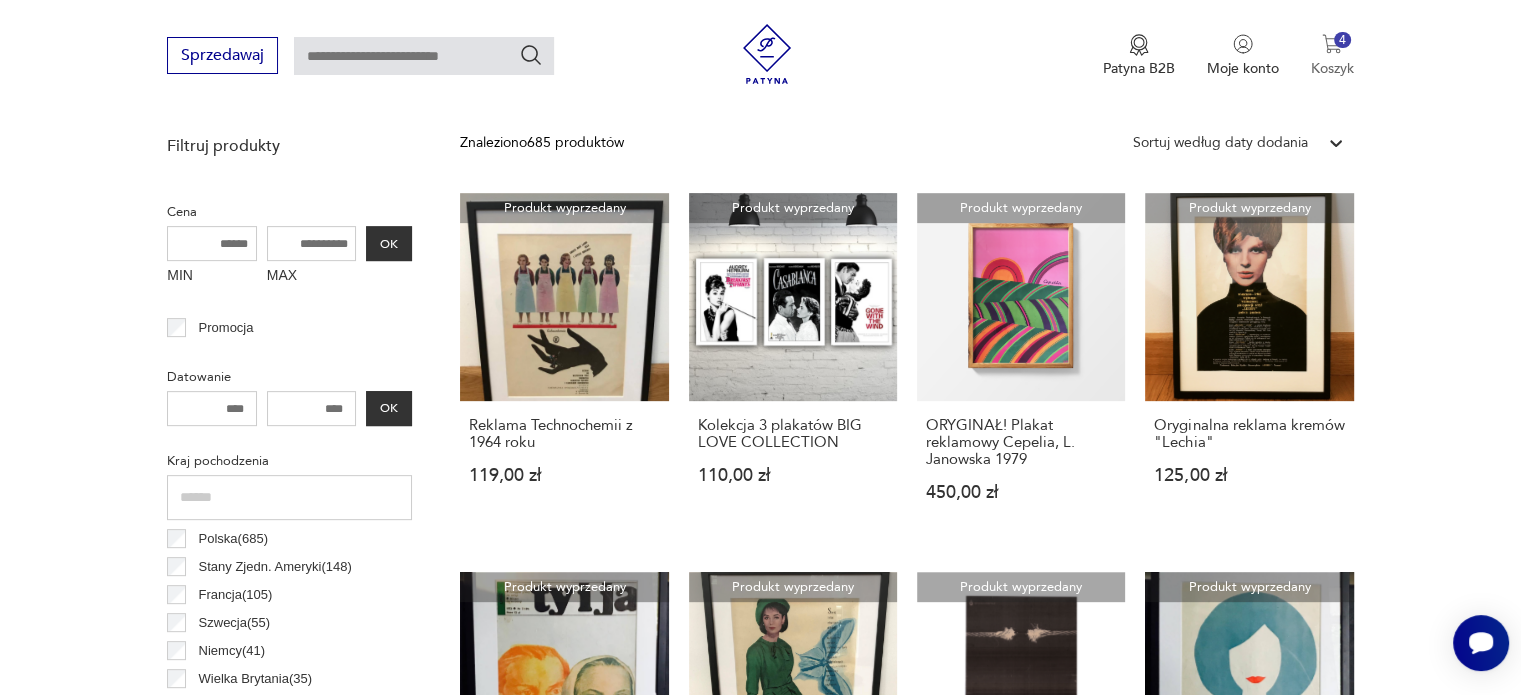 click on "4" at bounding box center (1342, 40) 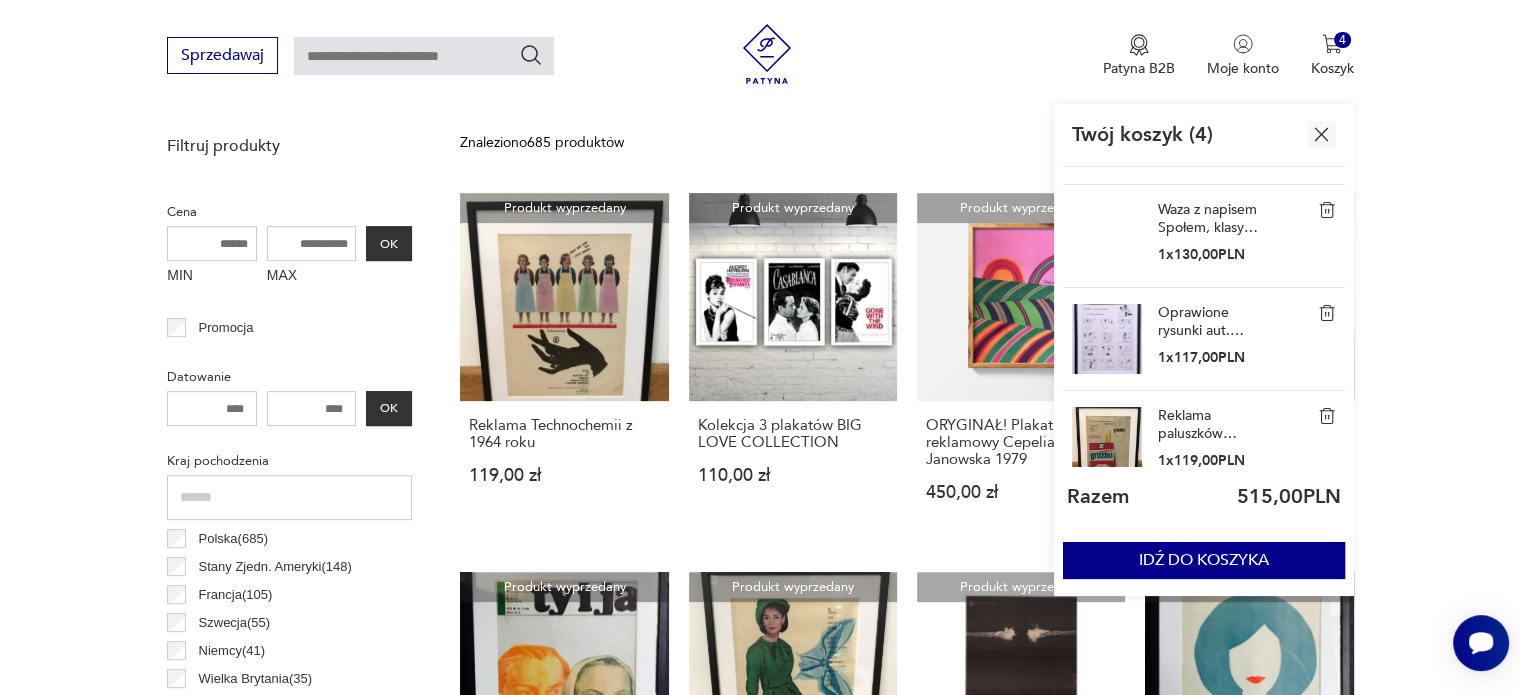 scroll, scrollTop: 0, scrollLeft: 0, axis: both 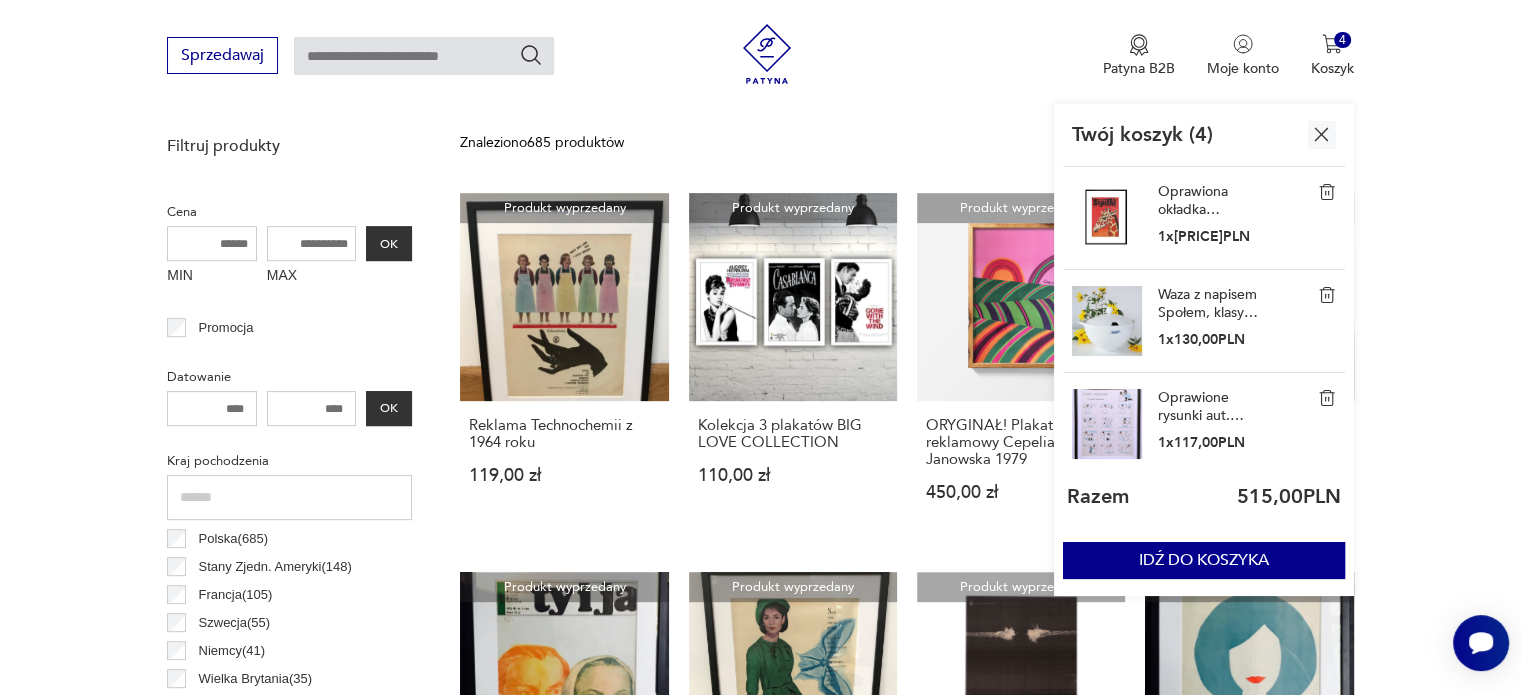 click on "Oprawiona okładka czasopisma SZPILKI z żyrafą, aut [PERSON] z [YEAR] r." at bounding box center (1208, 201) 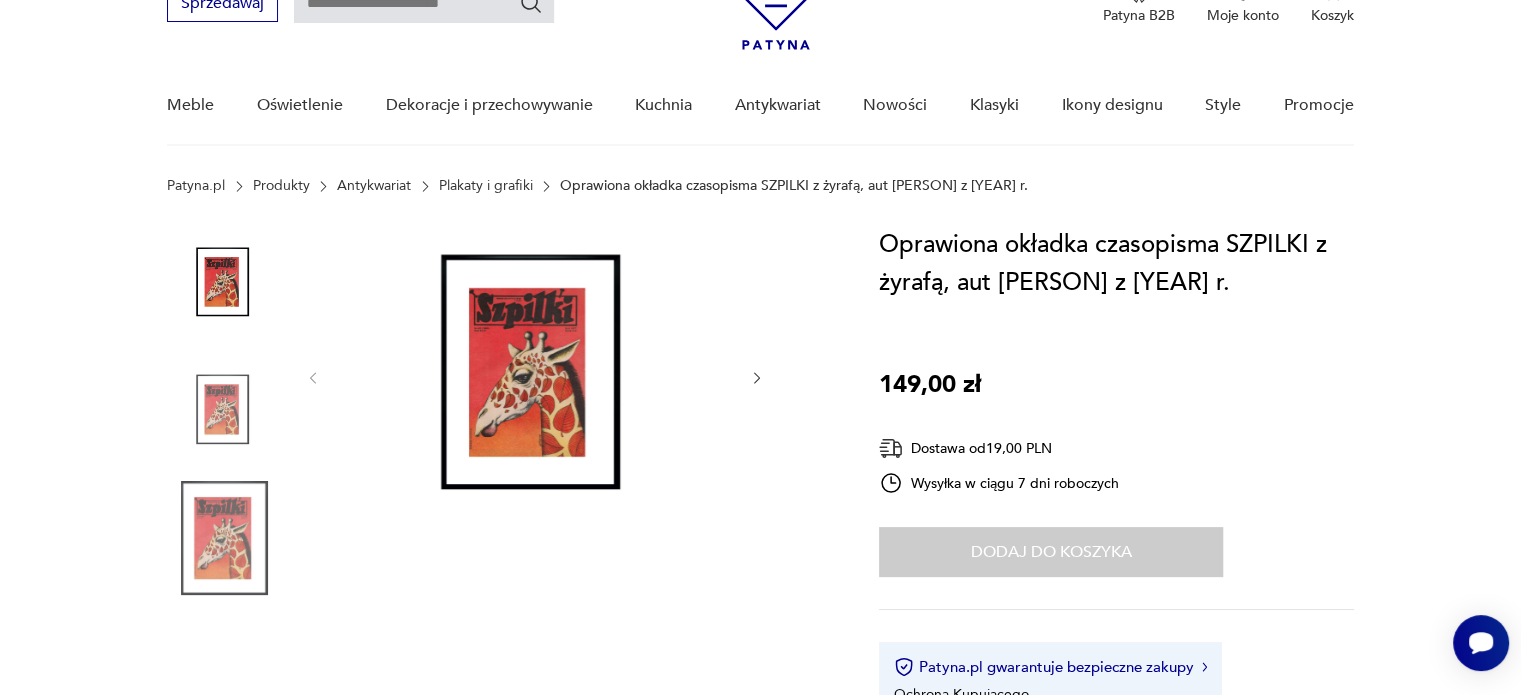 scroll, scrollTop: 0, scrollLeft: 0, axis: both 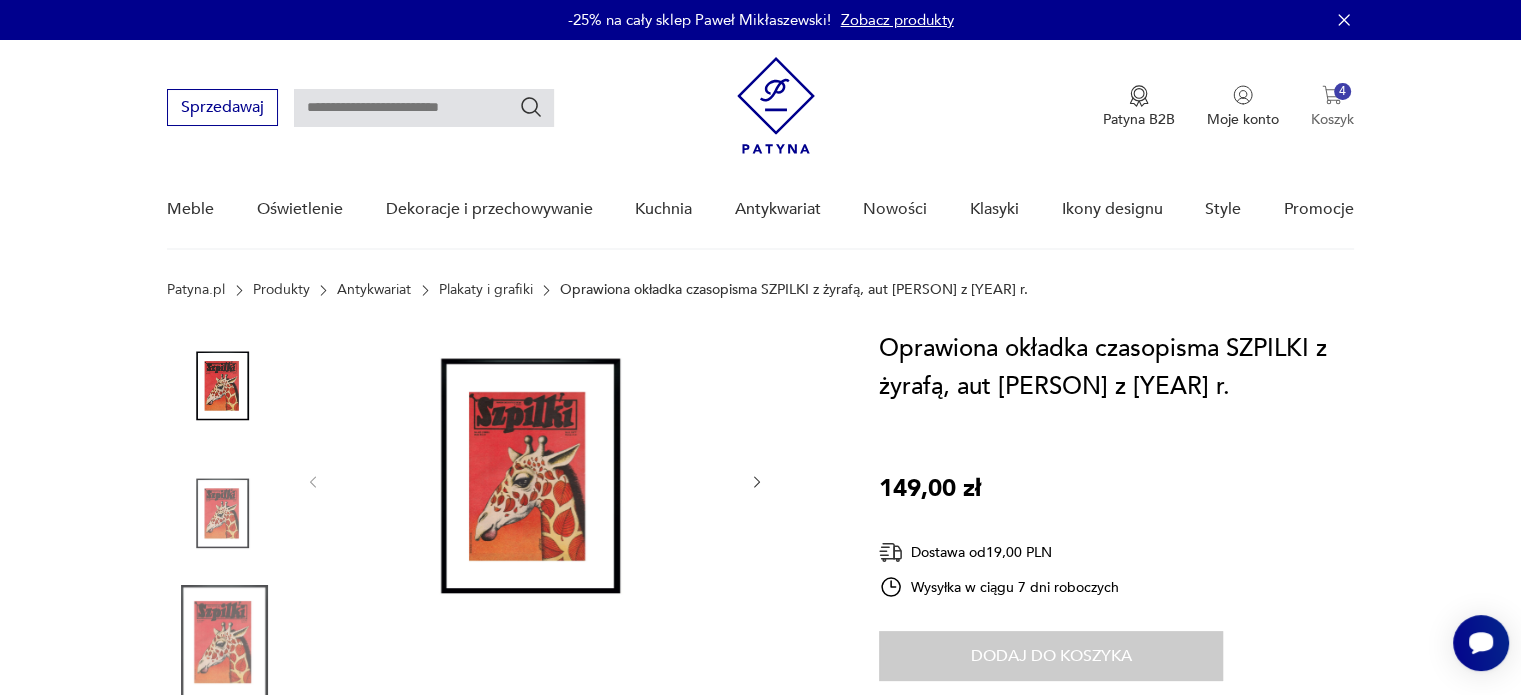 click at bounding box center (1332, 95) 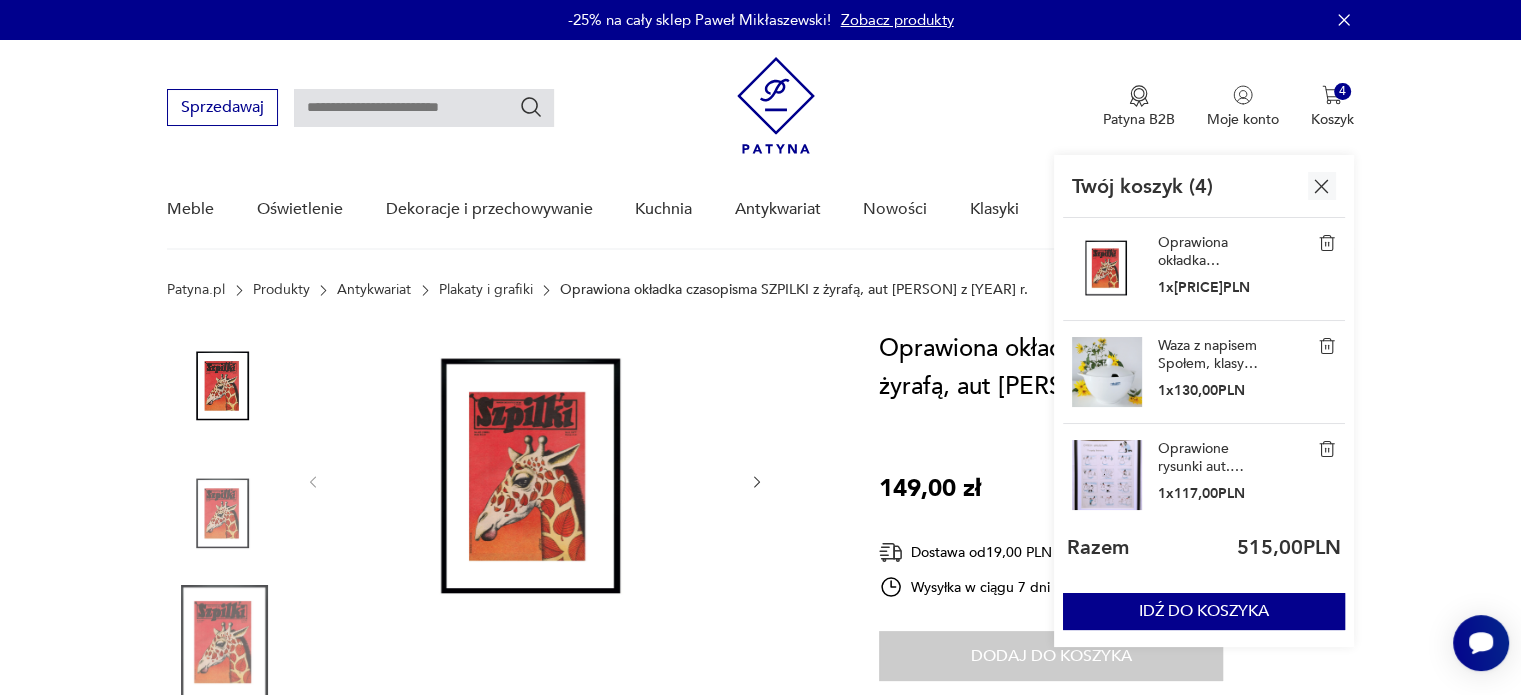 click at bounding box center [1327, 449] 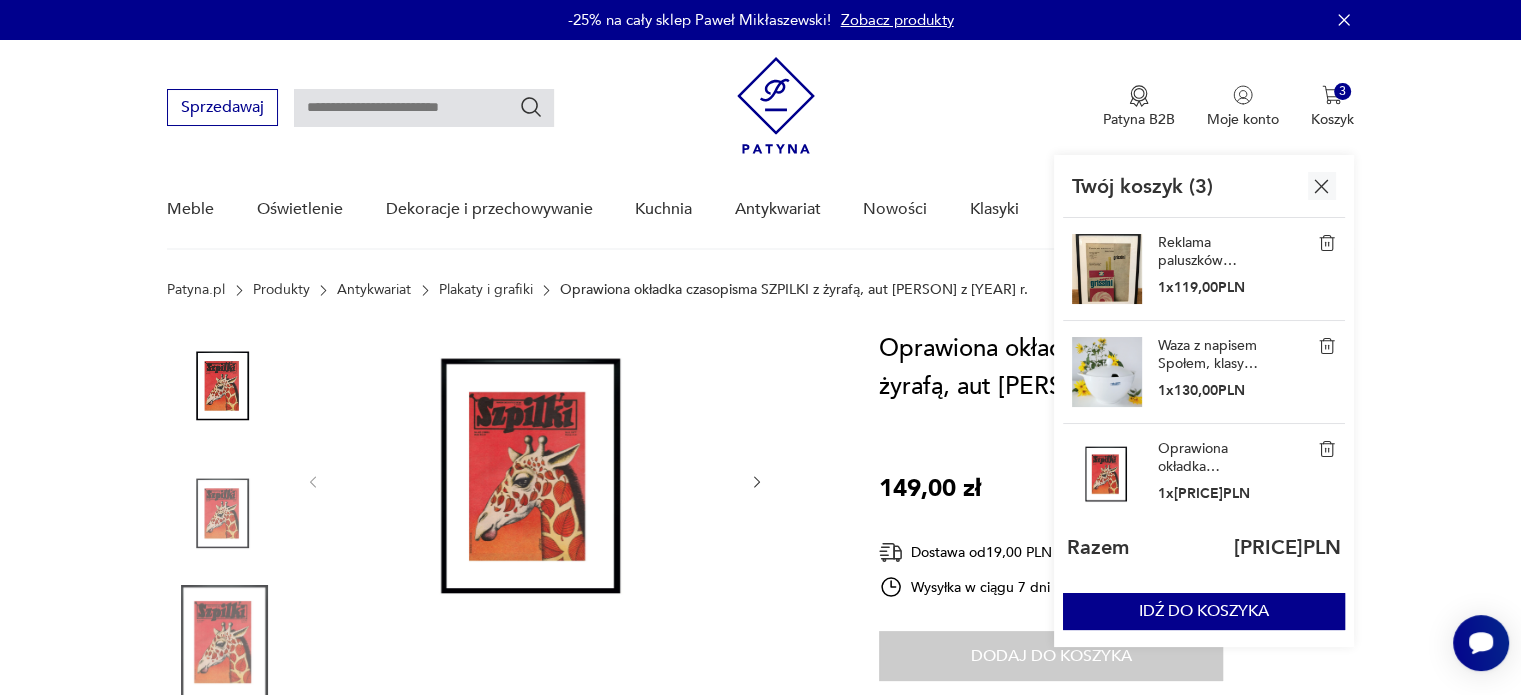 click on "Reklama paluszków "Grissini" z 1972 roku" at bounding box center [1208, 252] 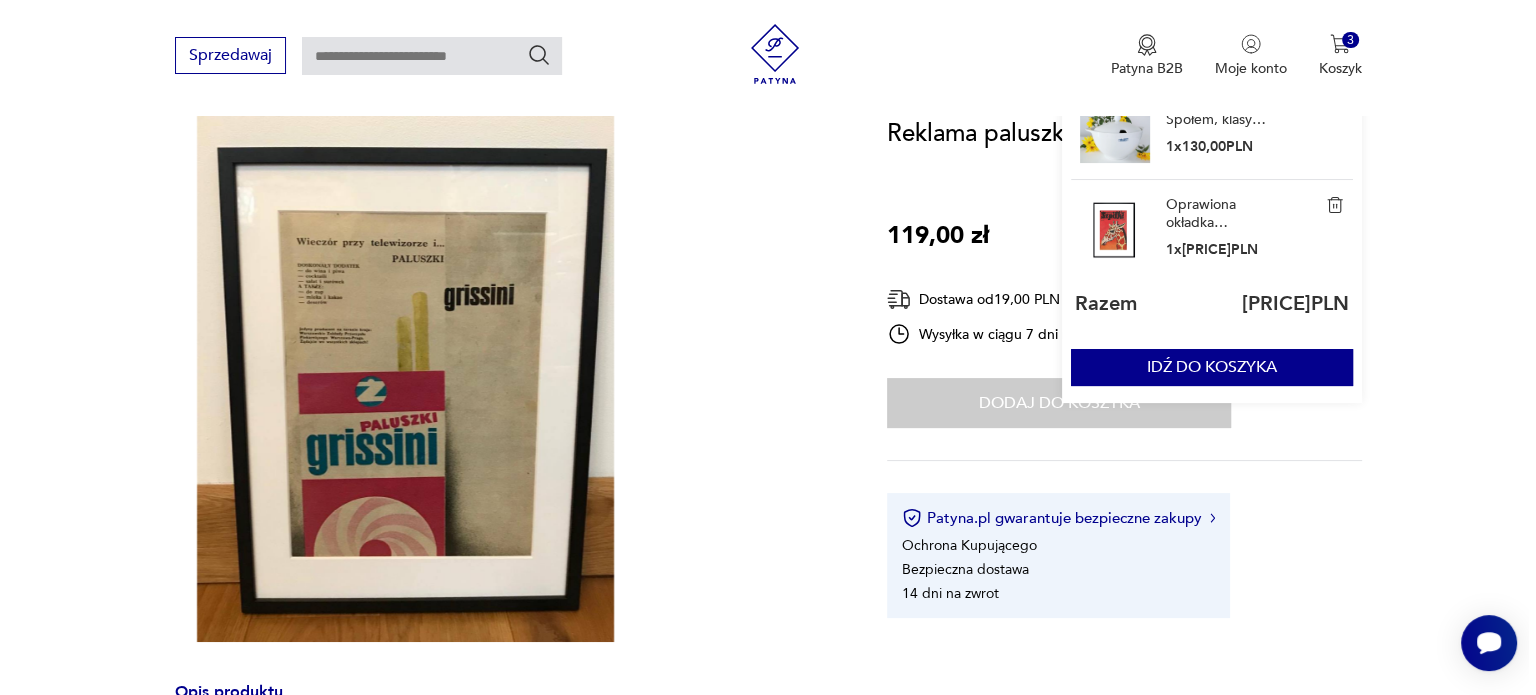 scroll, scrollTop: 246, scrollLeft: 0, axis: vertical 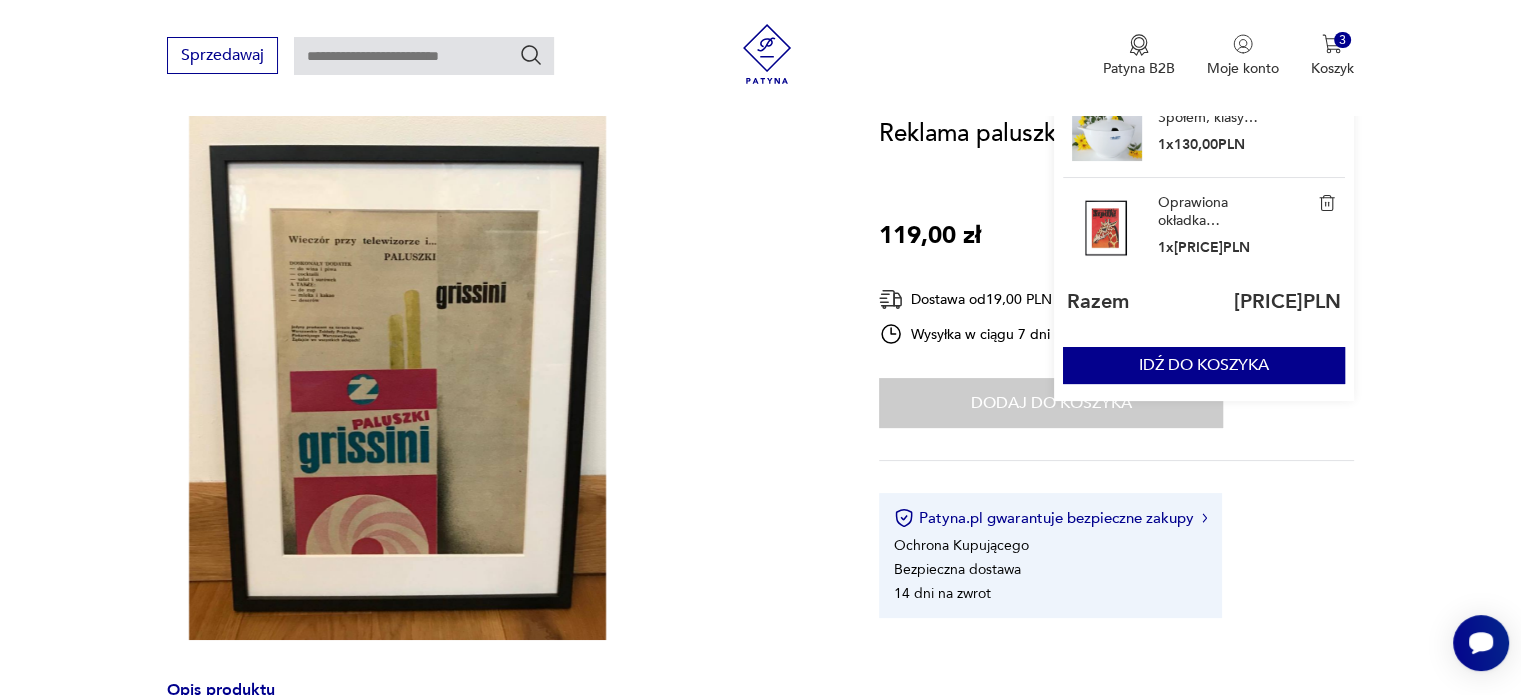 click at bounding box center [397, 362] 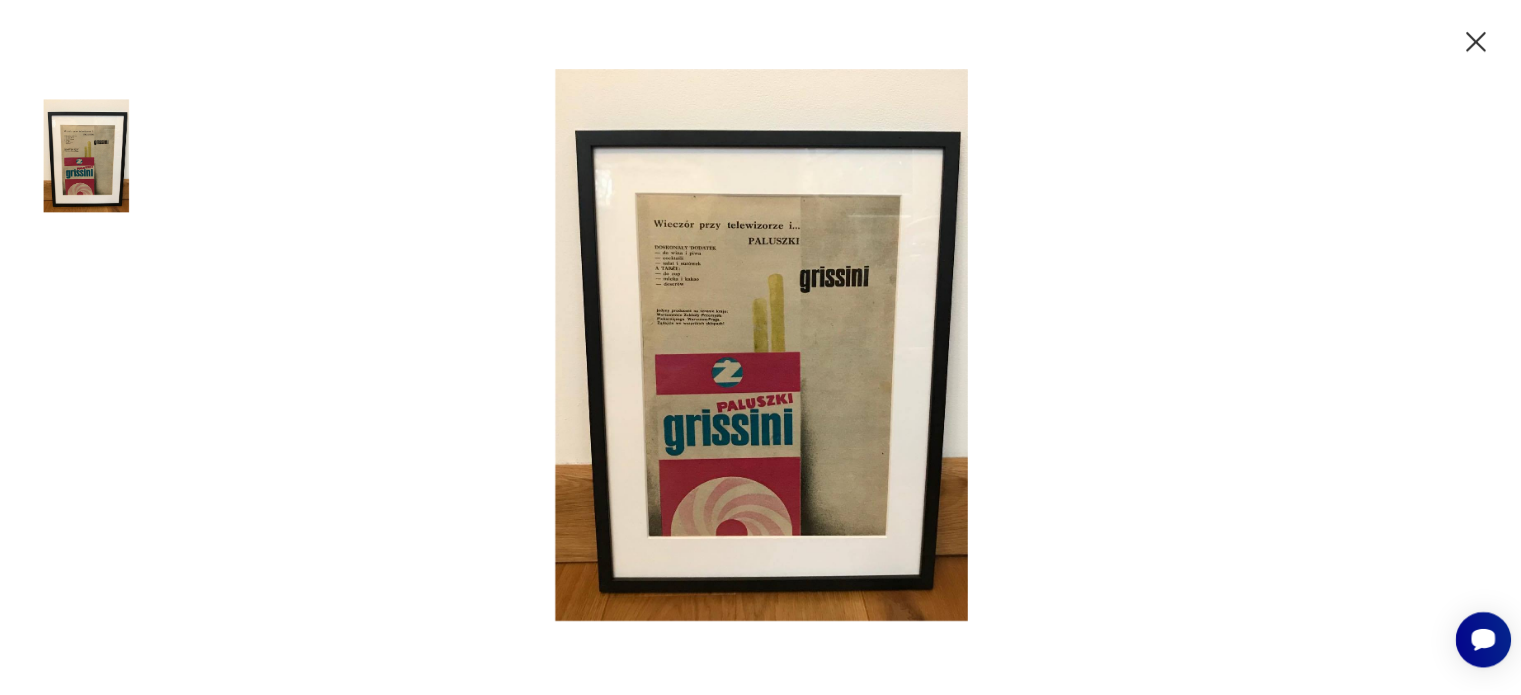 scroll, scrollTop: 245, scrollLeft: 0, axis: vertical 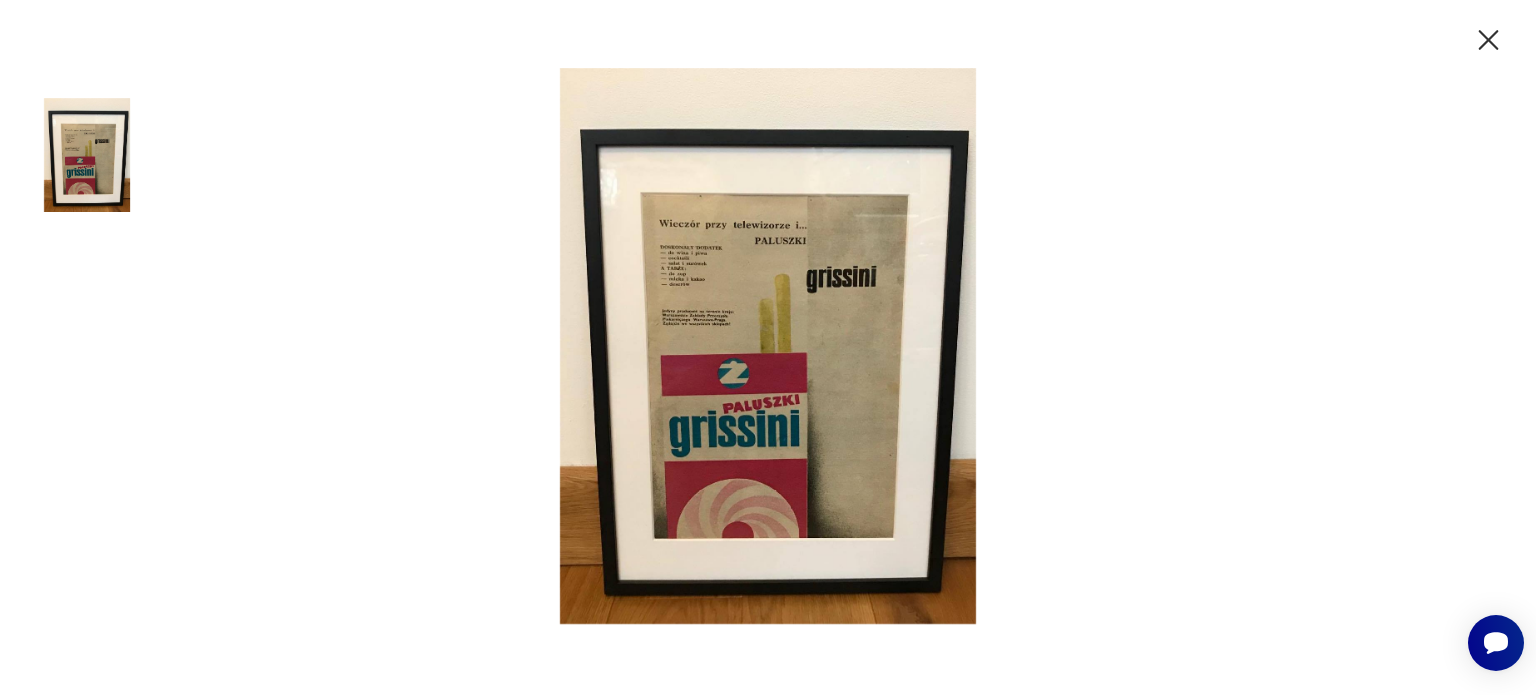 click 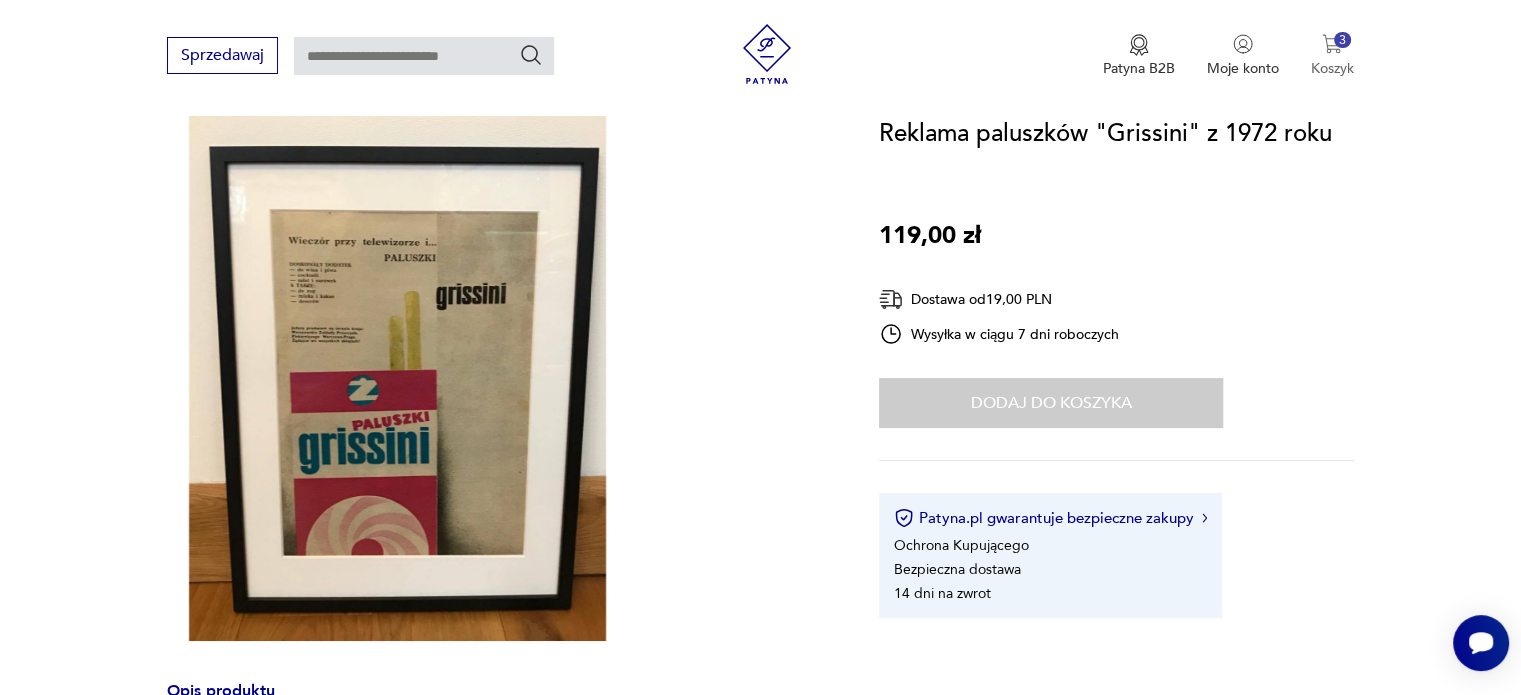 click on "3" at bounding box center [1342, 40] 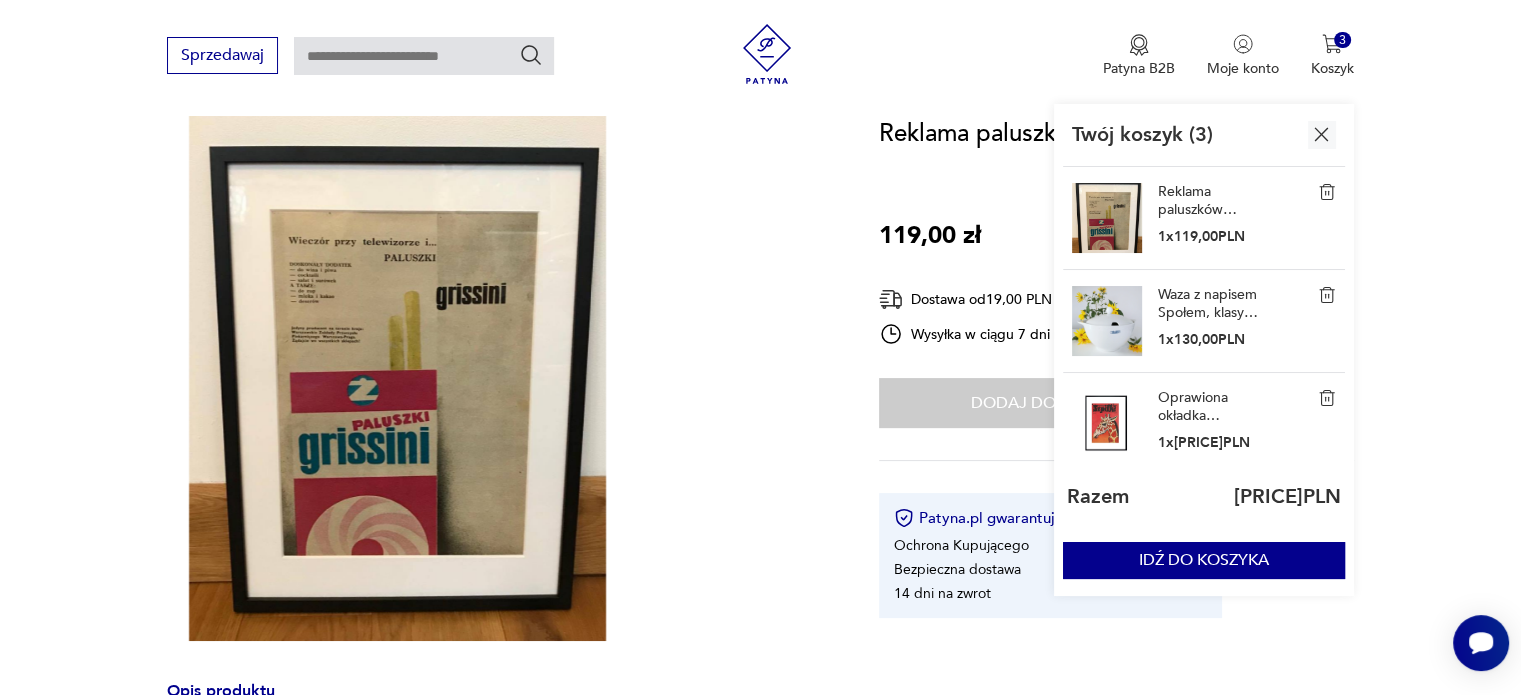 click at bounding box center [1327, 192] 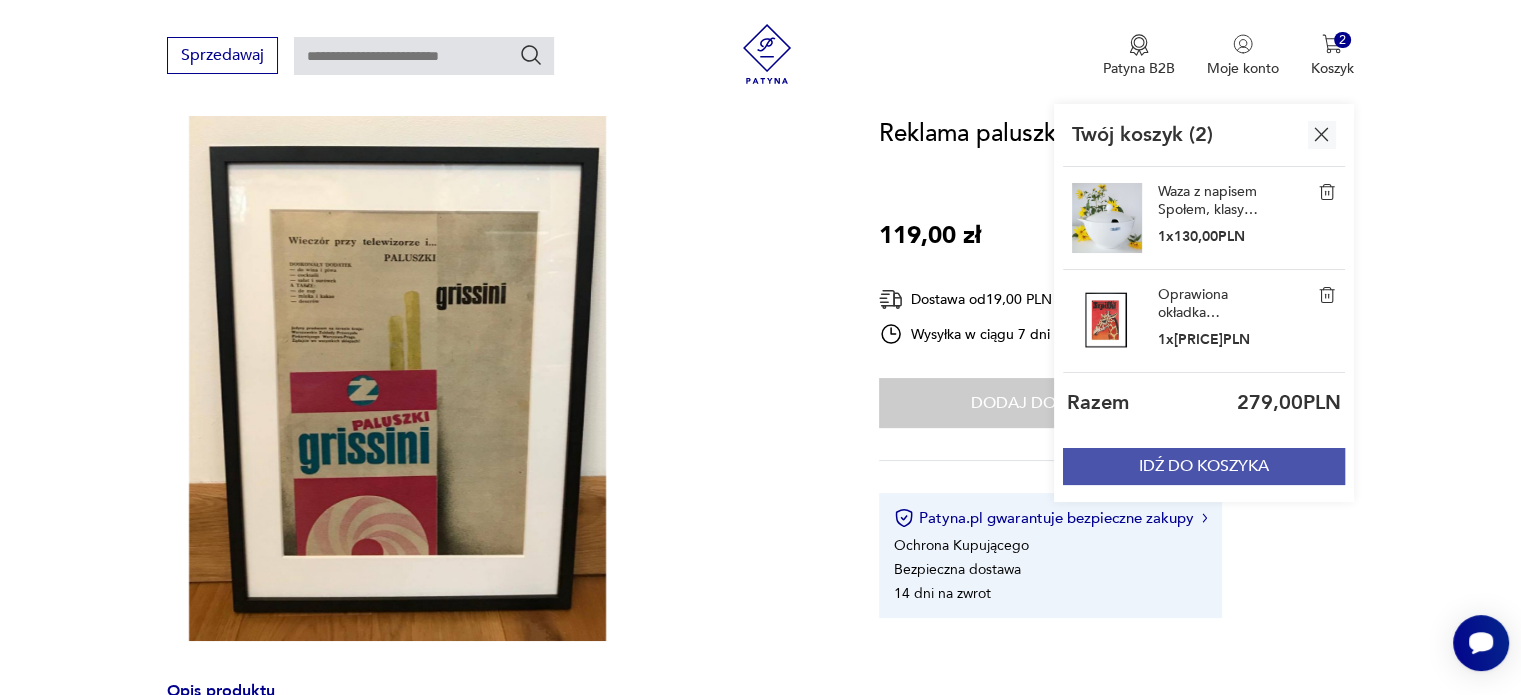 click on "IDŹ DO KOSZYKA" at bounding box center [1204, 466] 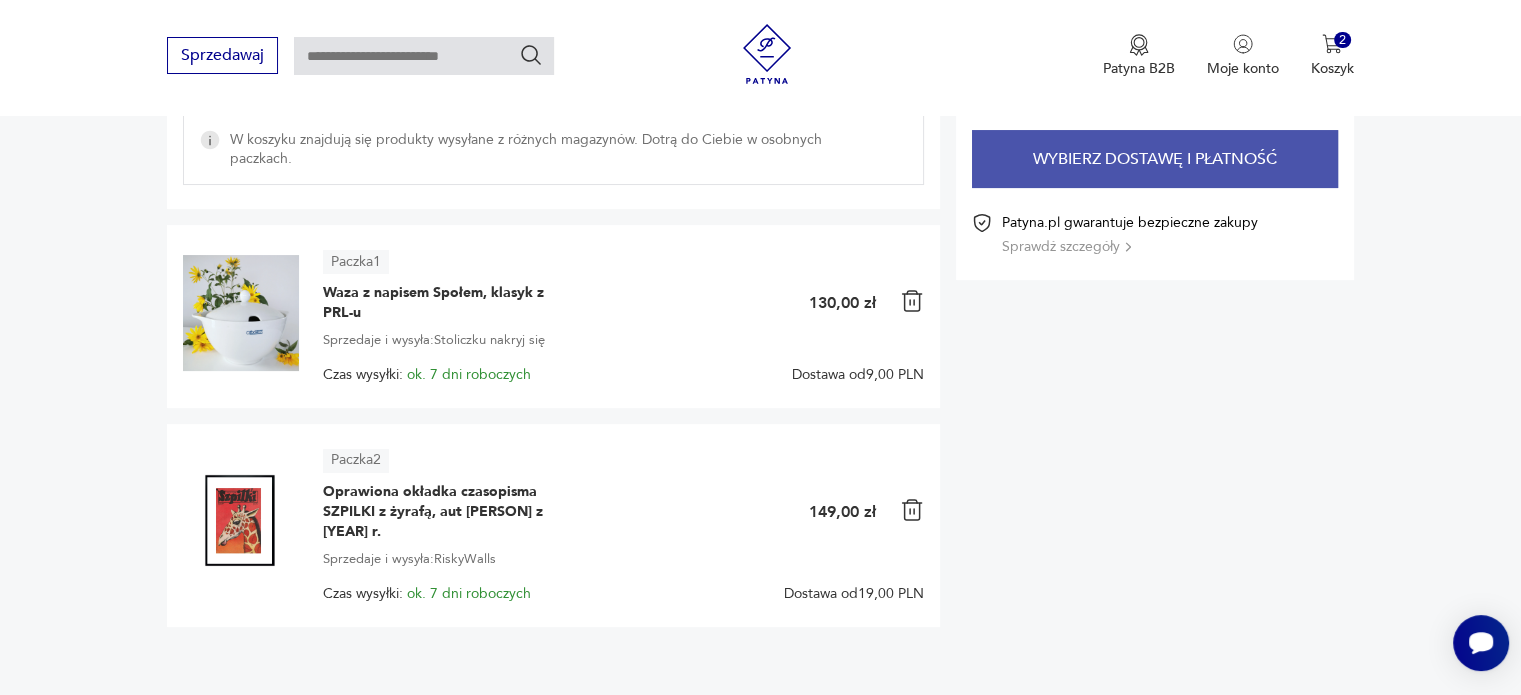 click on "Wybierz dostawę i płatność" at bounding box center [1155, 159] 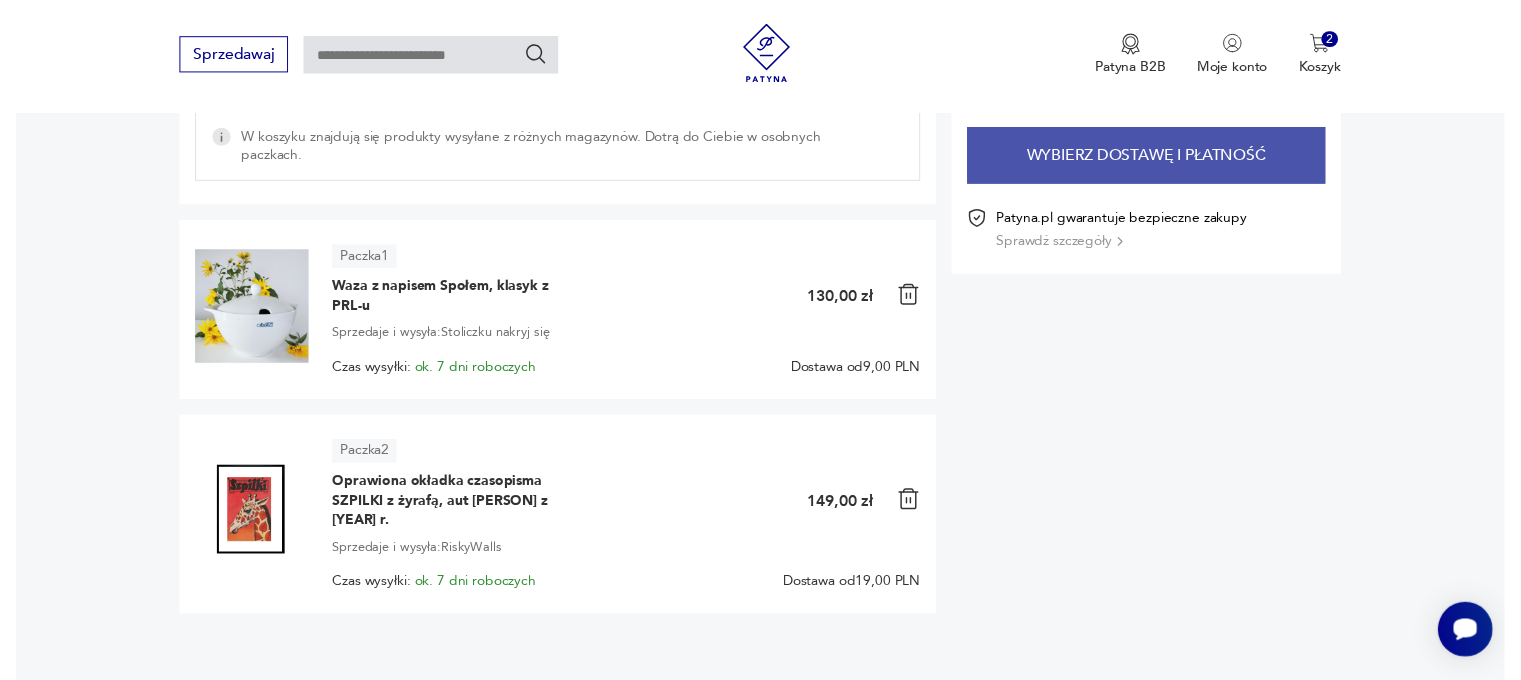 scroll, scrollTop: 0, scrollLeft: 0, axis: both 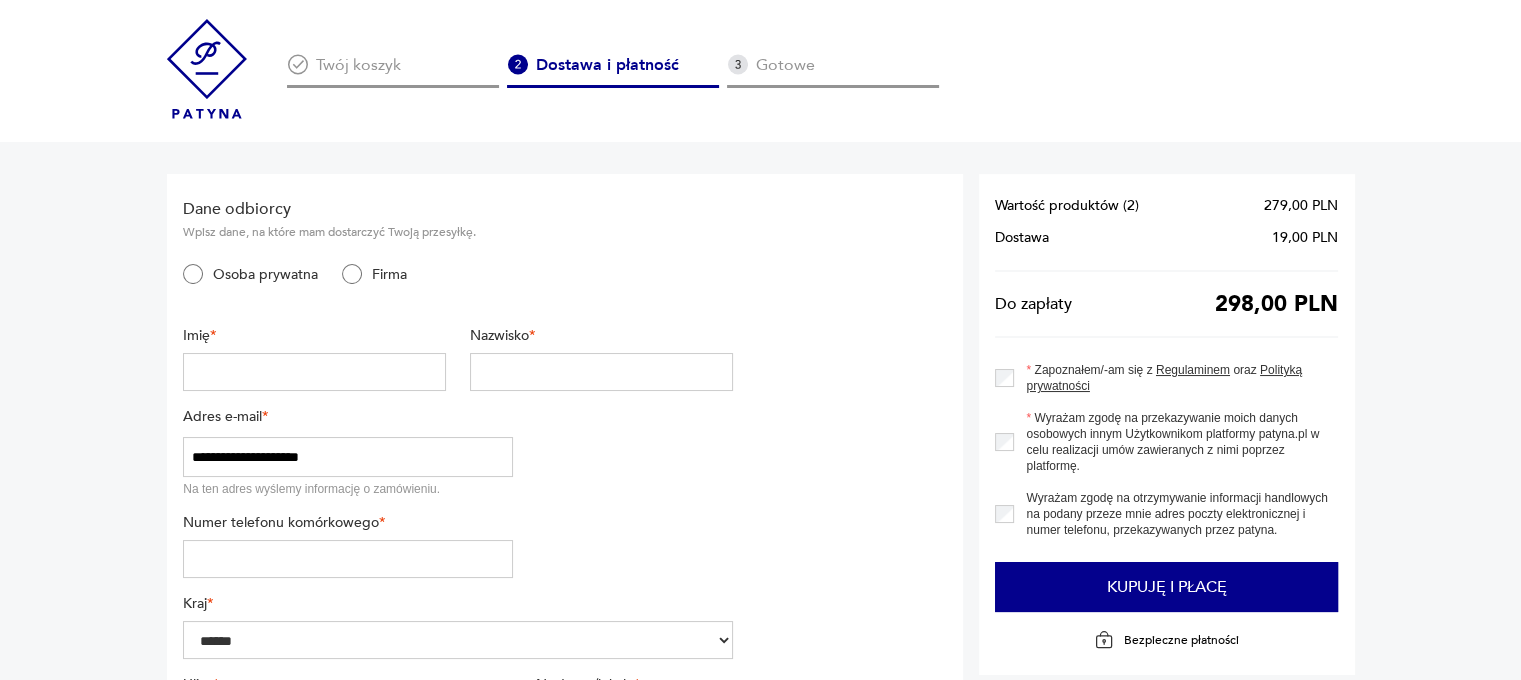 click at bounding box center [314, 372] 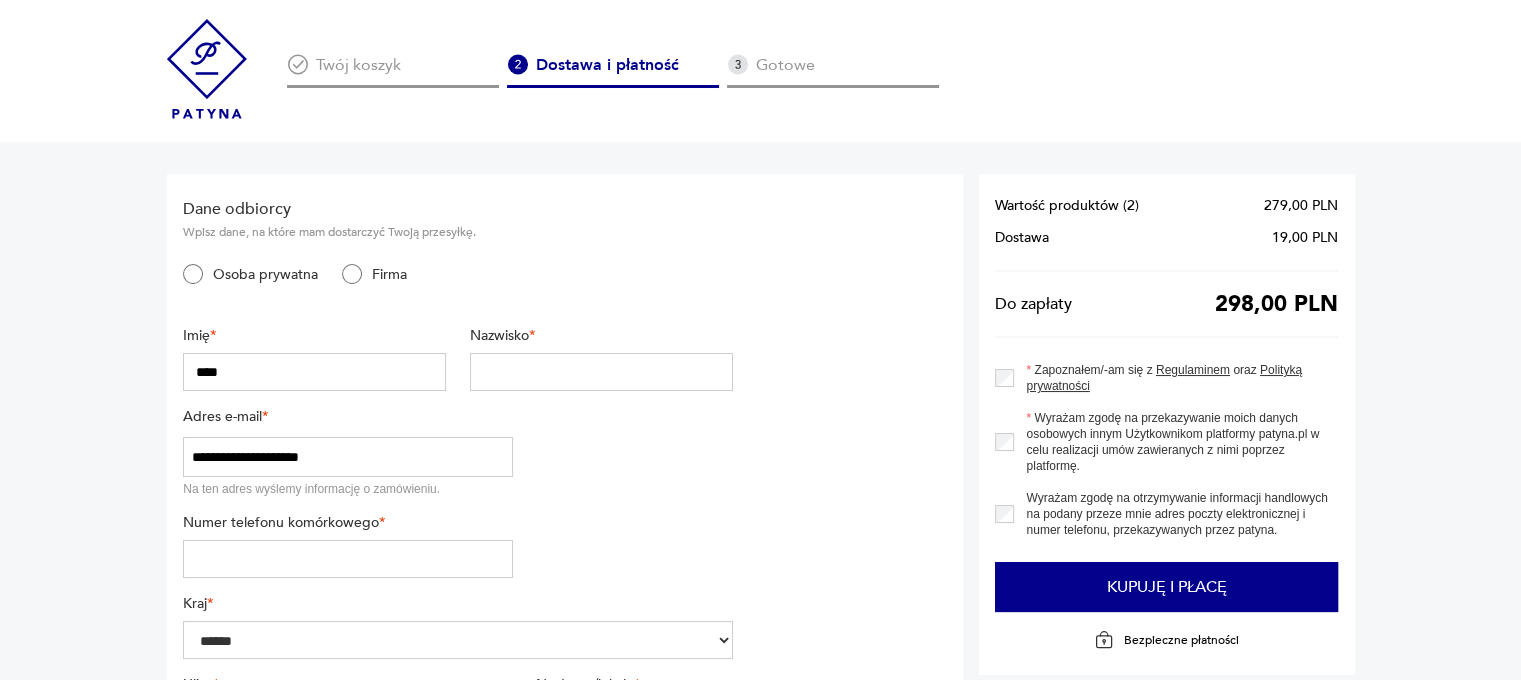 type on "****" 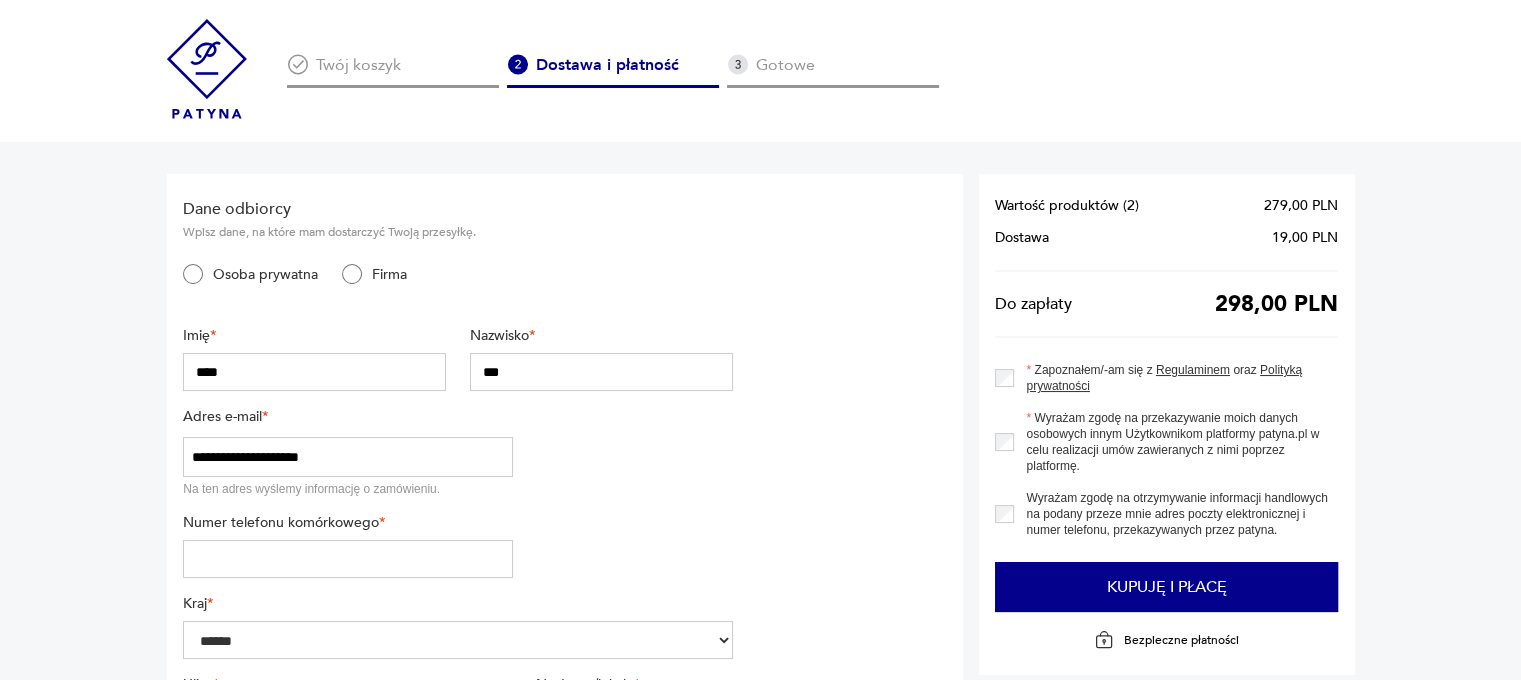 type on "***" 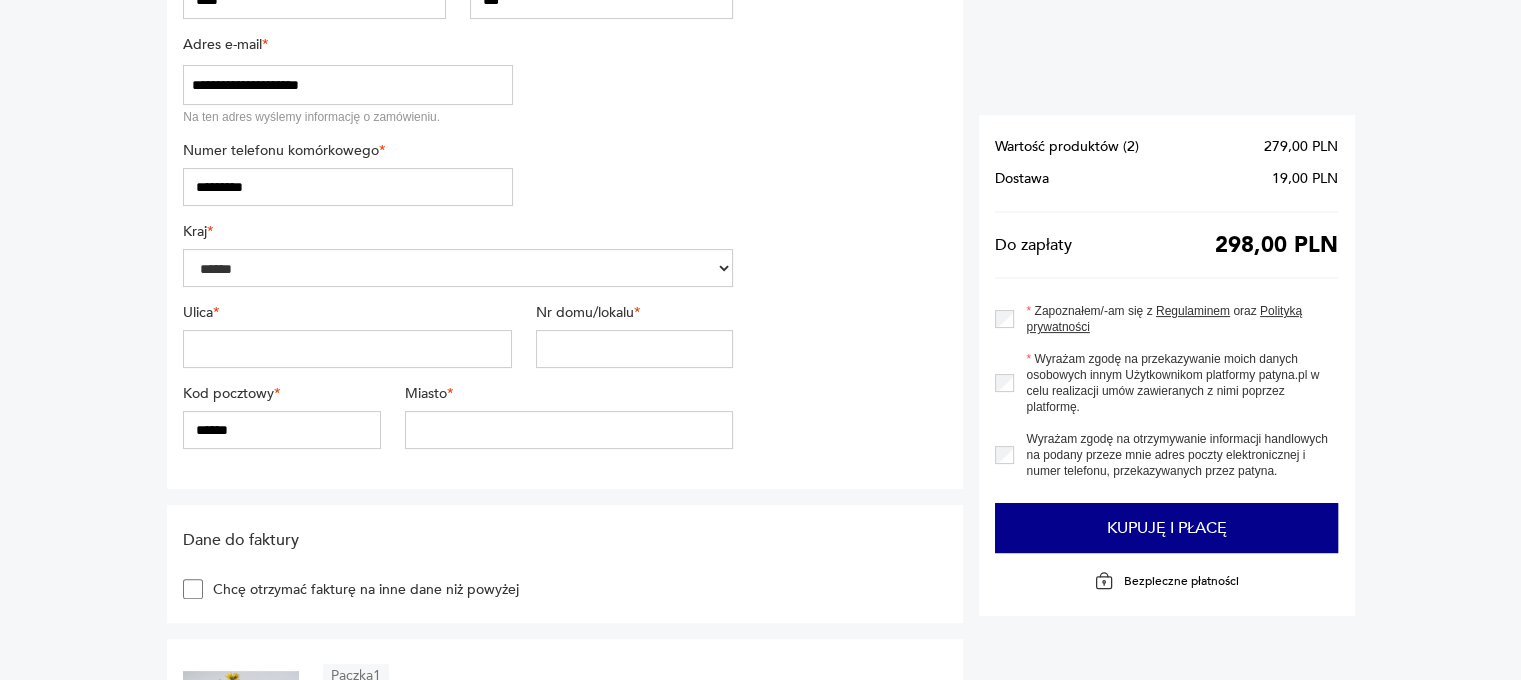 scroll, scrollTop: 382, scrollLeft: 0, axis: vertical 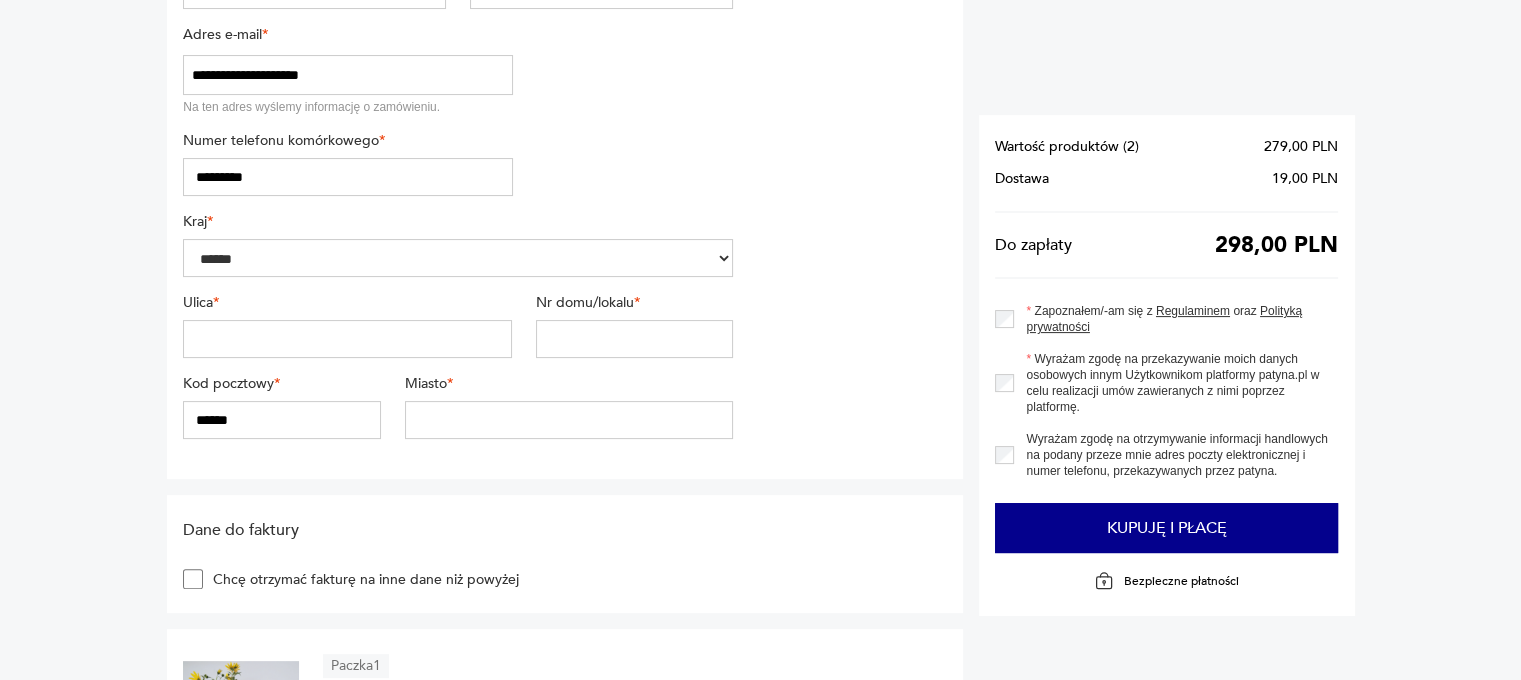 type on "*********" 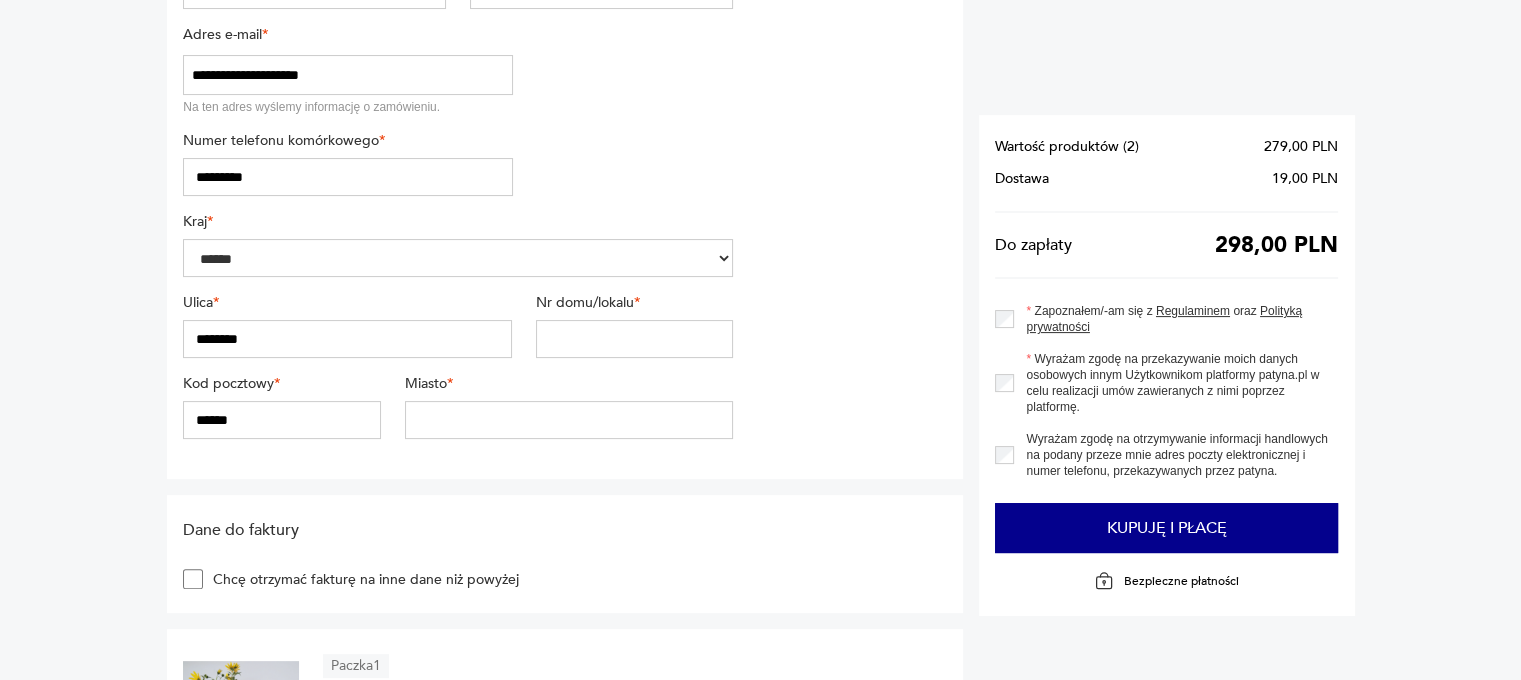 type on "********" 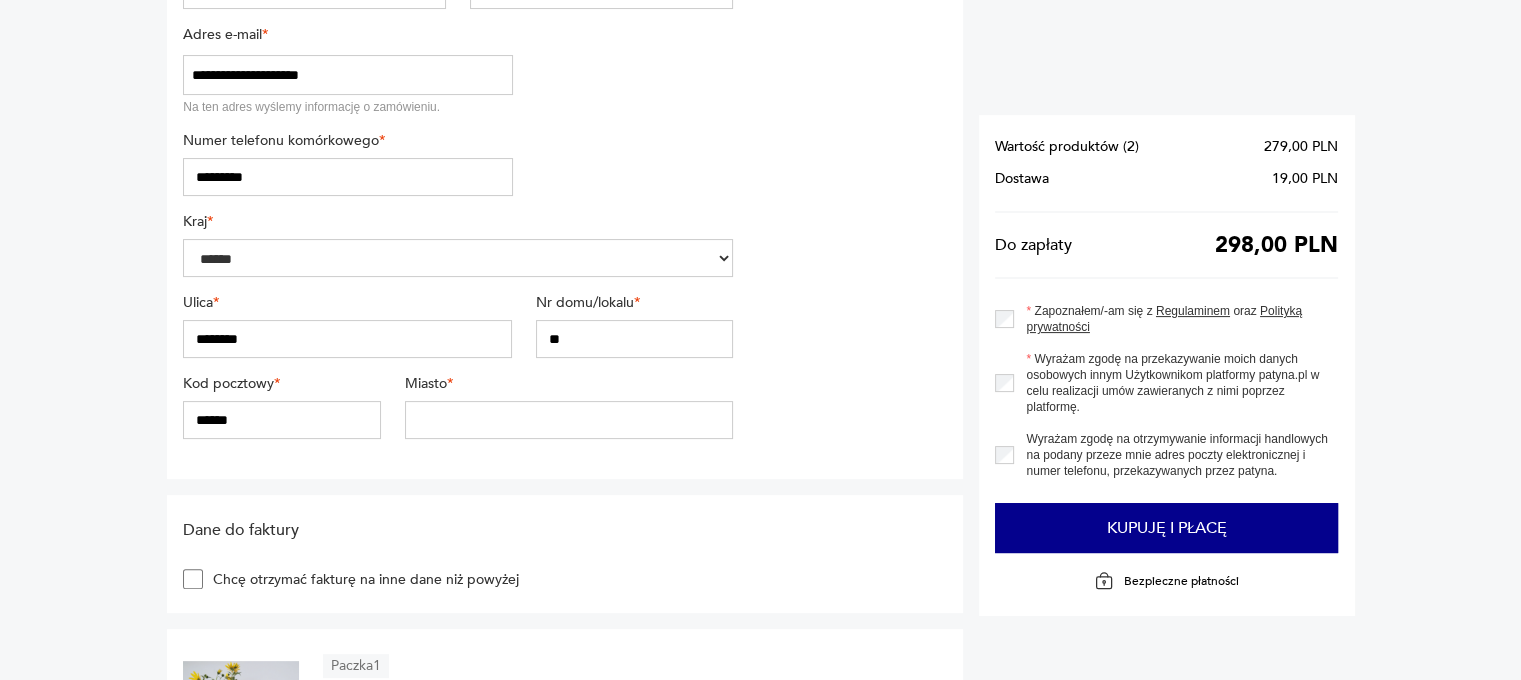 type on "**" 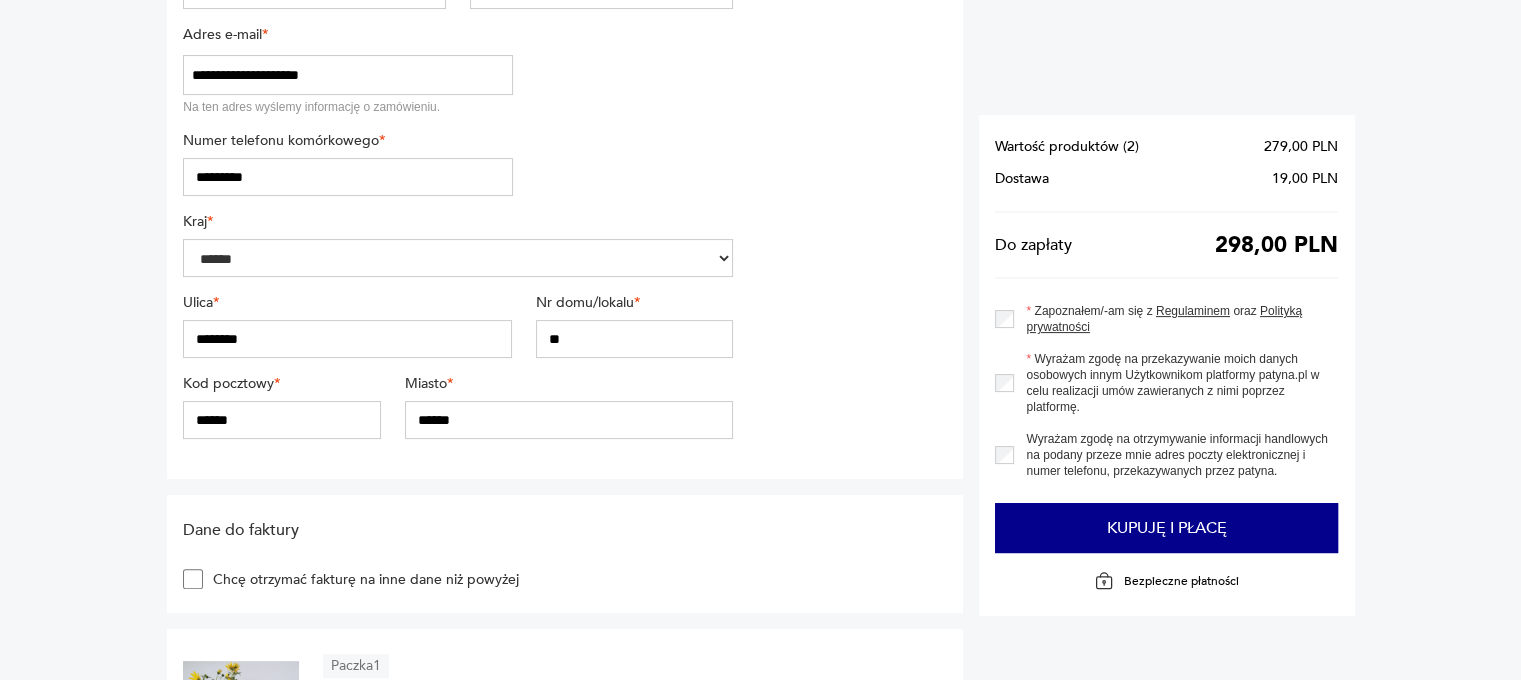type on "******" 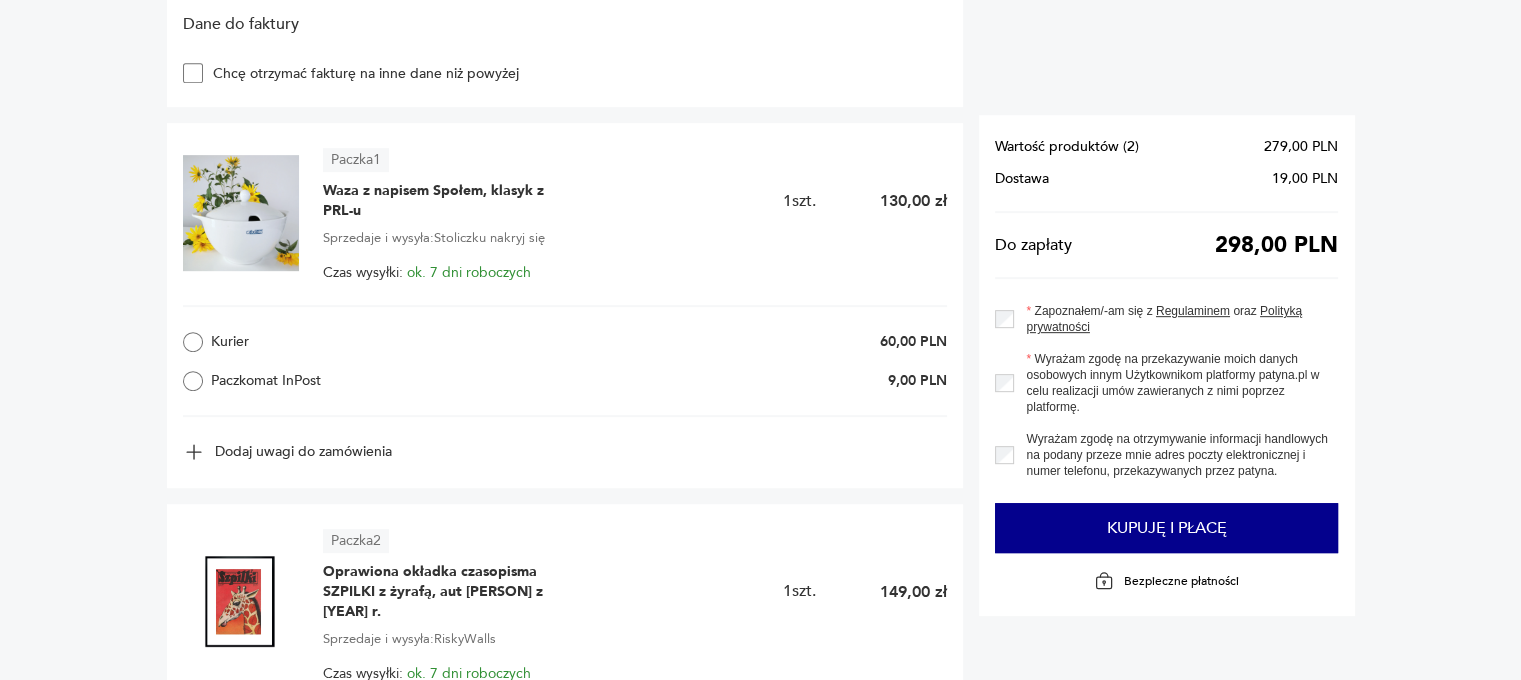 scroll, scrollTop: 896, scrollLeft: 0, axis: vertical 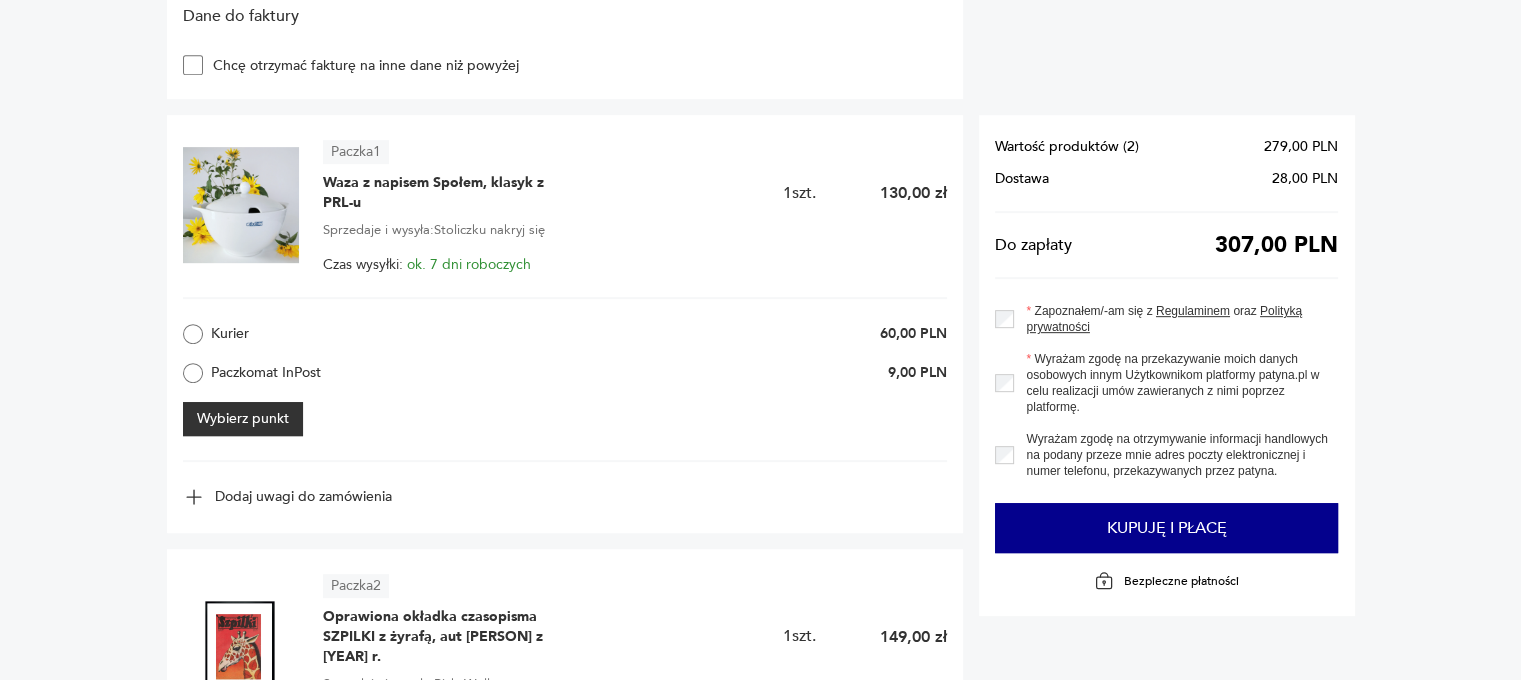 click on "Wybierz punkt" at bounding box center (243, 419) 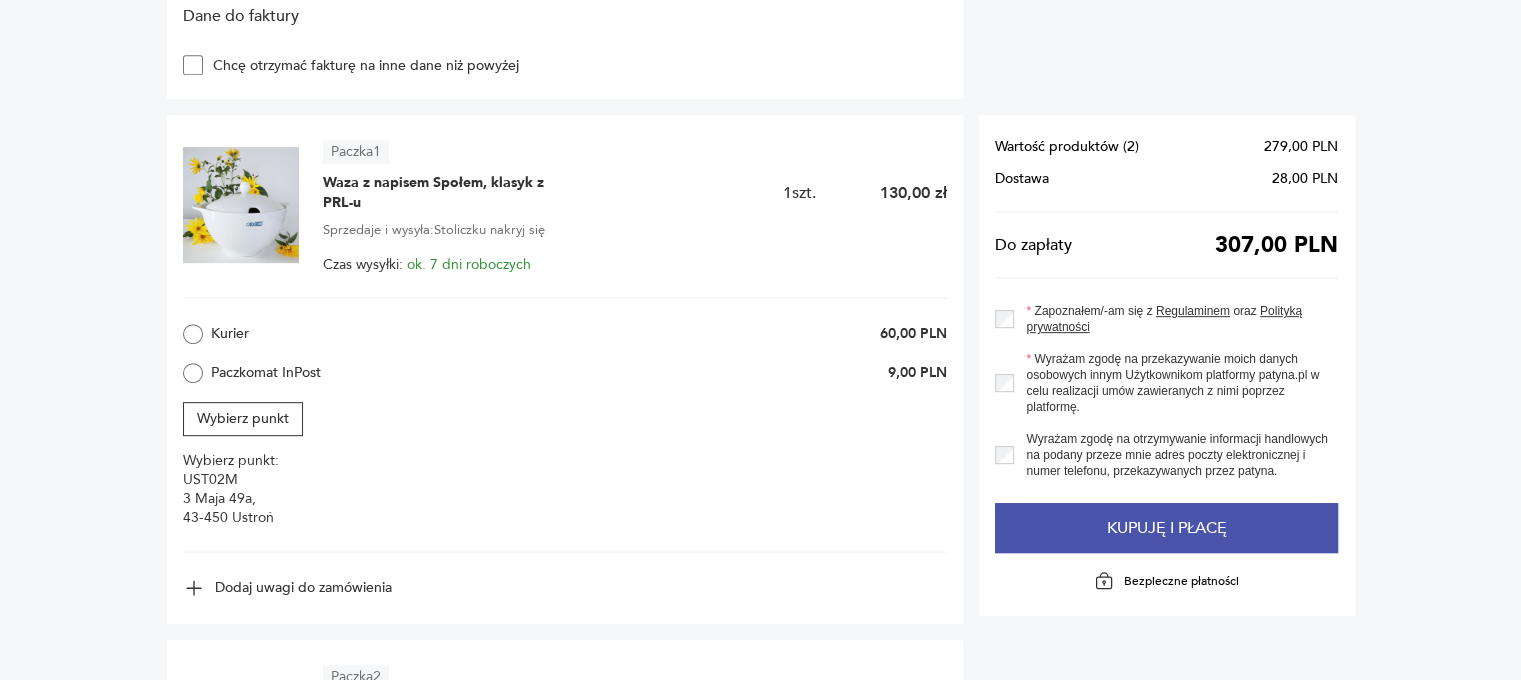 click on "Kupuję i płacę" at bounding box center (1166, 528) 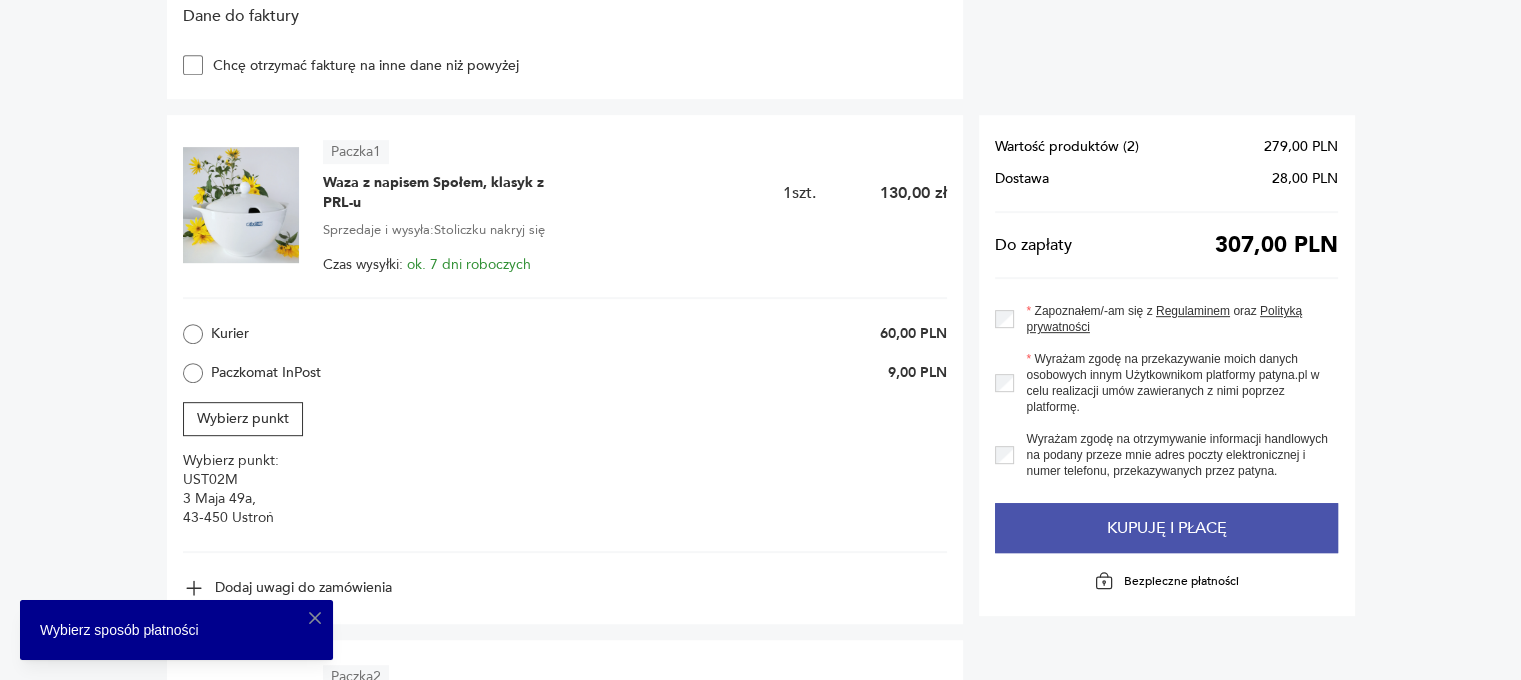 click on "Kupuję i płacę" at bounding box center [1166, 528] 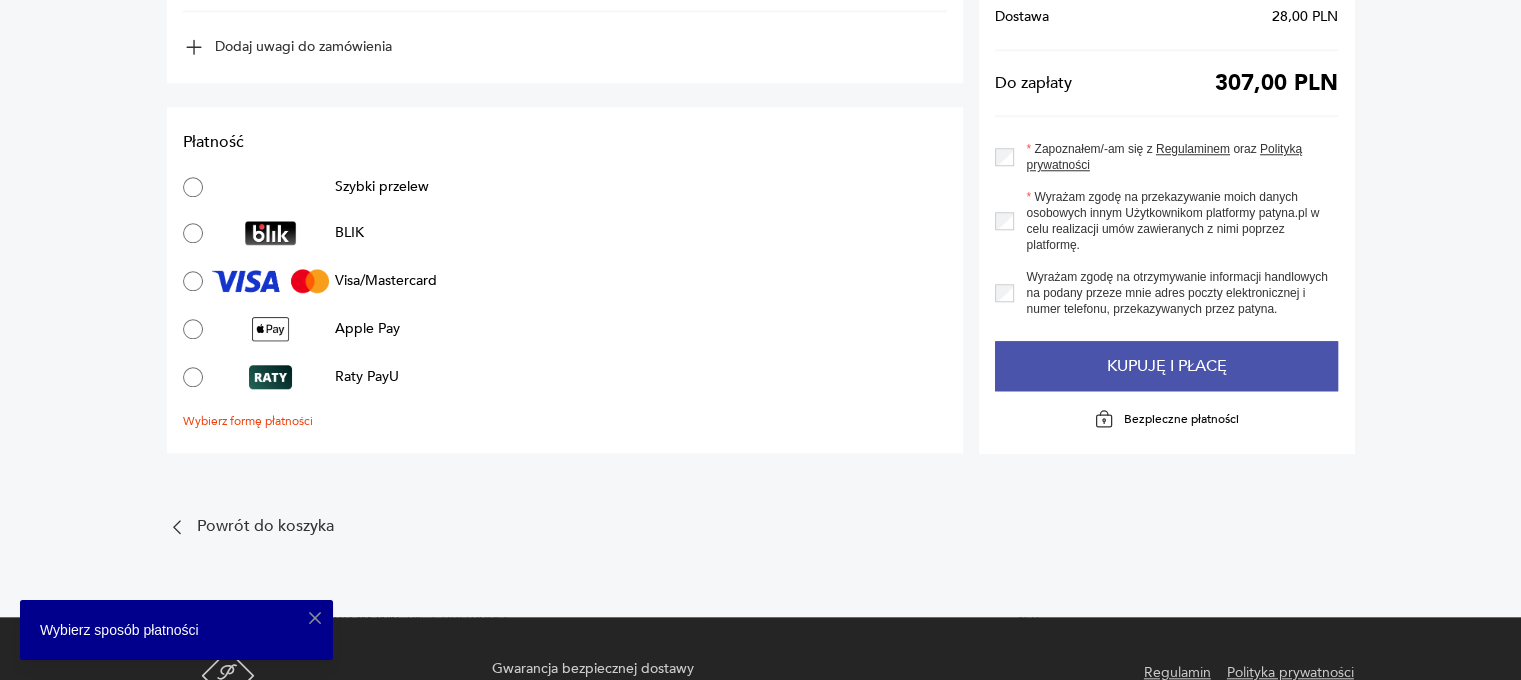 scroll, scrollTop: 1855, scrollLeft: 0, axis: vertical 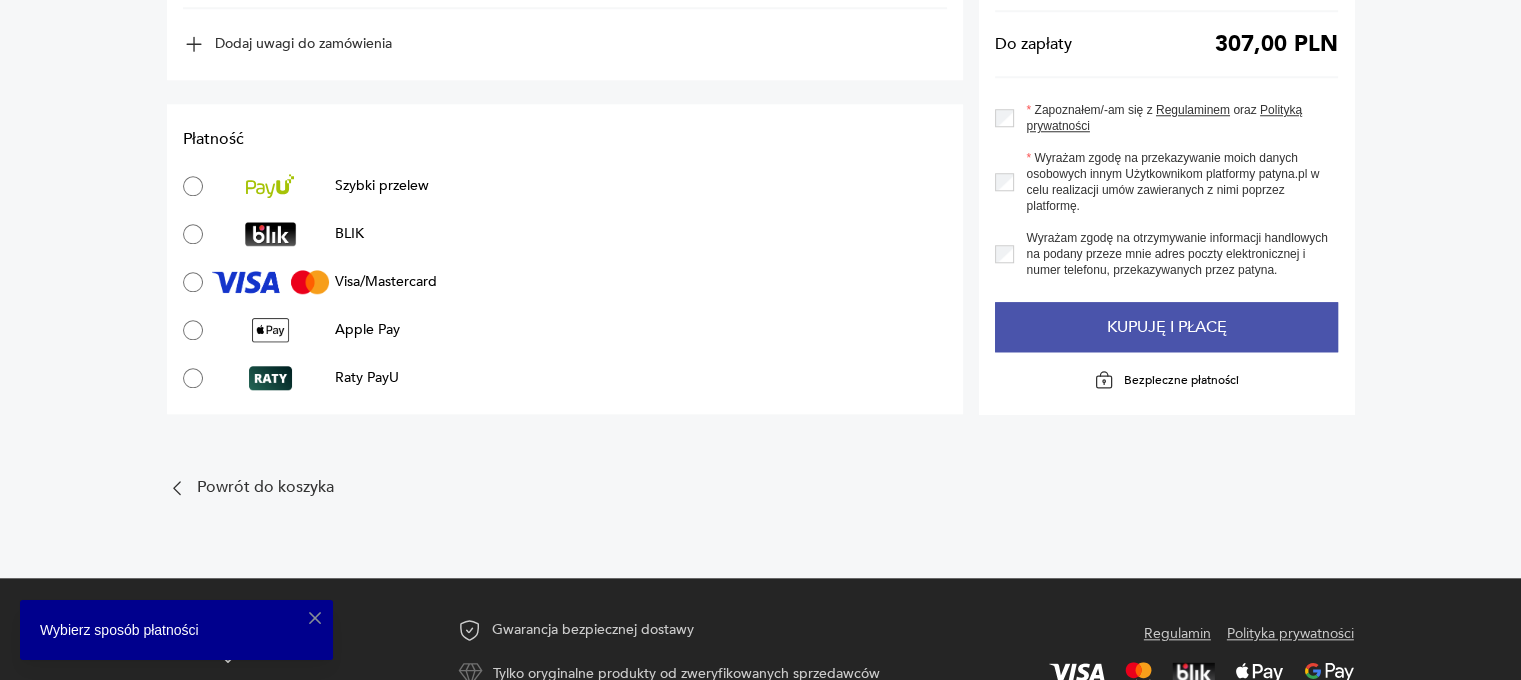 click on "Kupuję i płacę" at bounding box center (1166, 327) 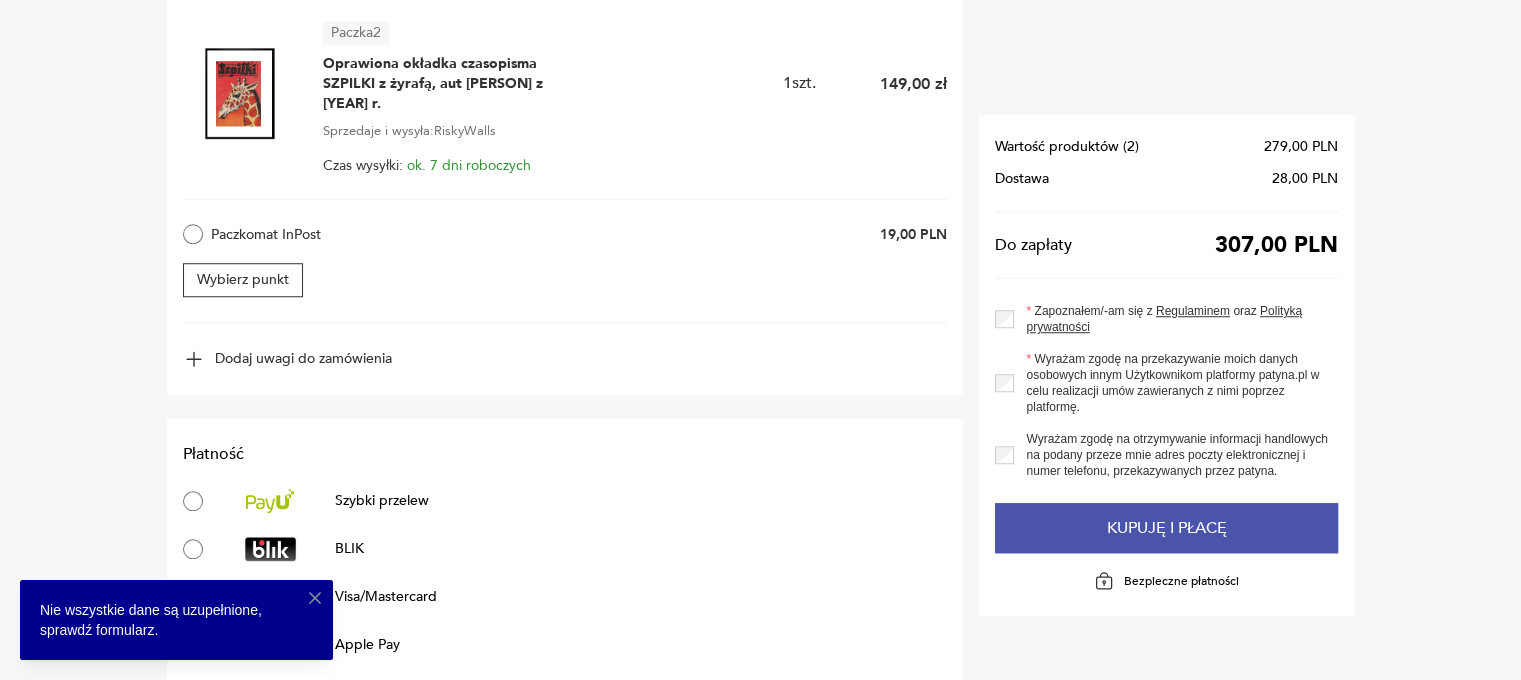 scroll, scrollTop: 1543, scrollLeft: 0, axis: vertical 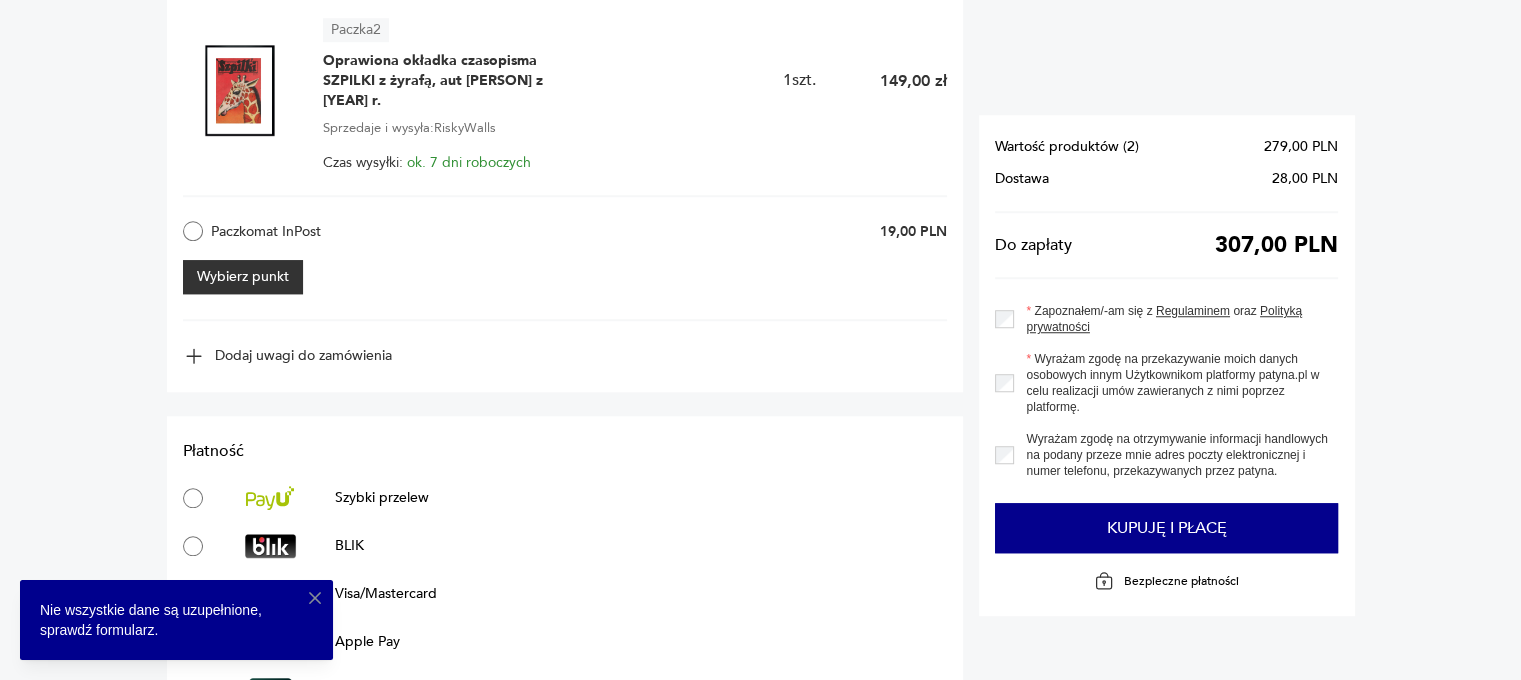 click on "Wybierz punkt" at bounding box center [243, 277] 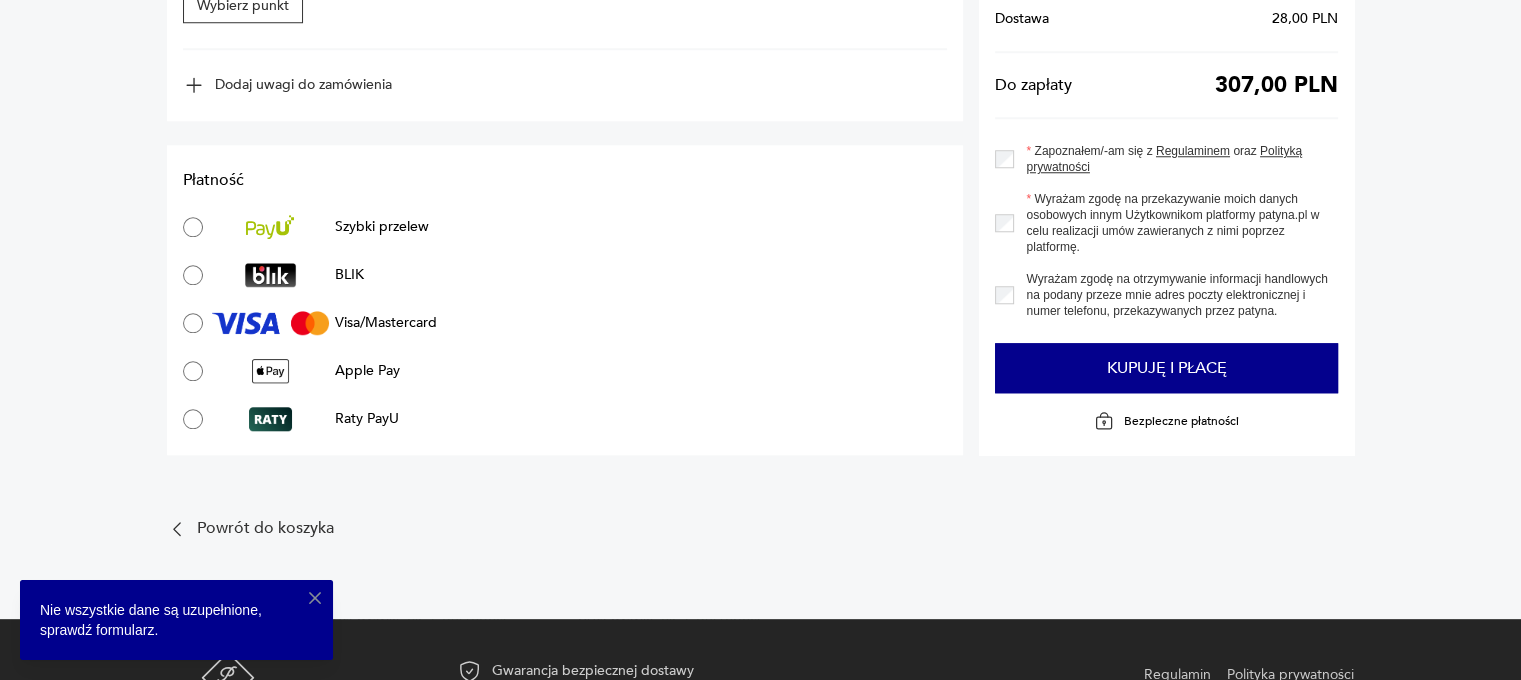 scroll, scrollTop: 1903, scrollLeft: 0, axis: vertical 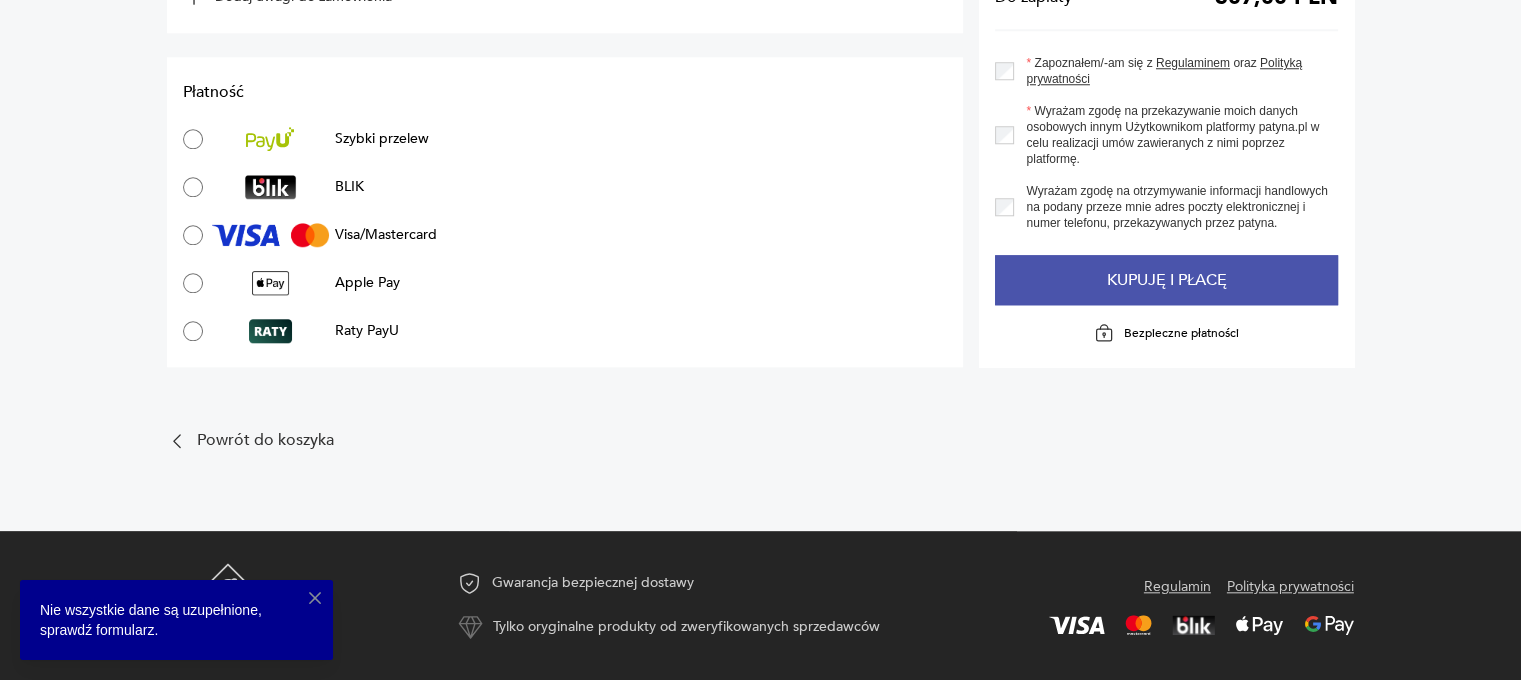 click on "Kupuję i płacę" at bounding box center (1166, 280) 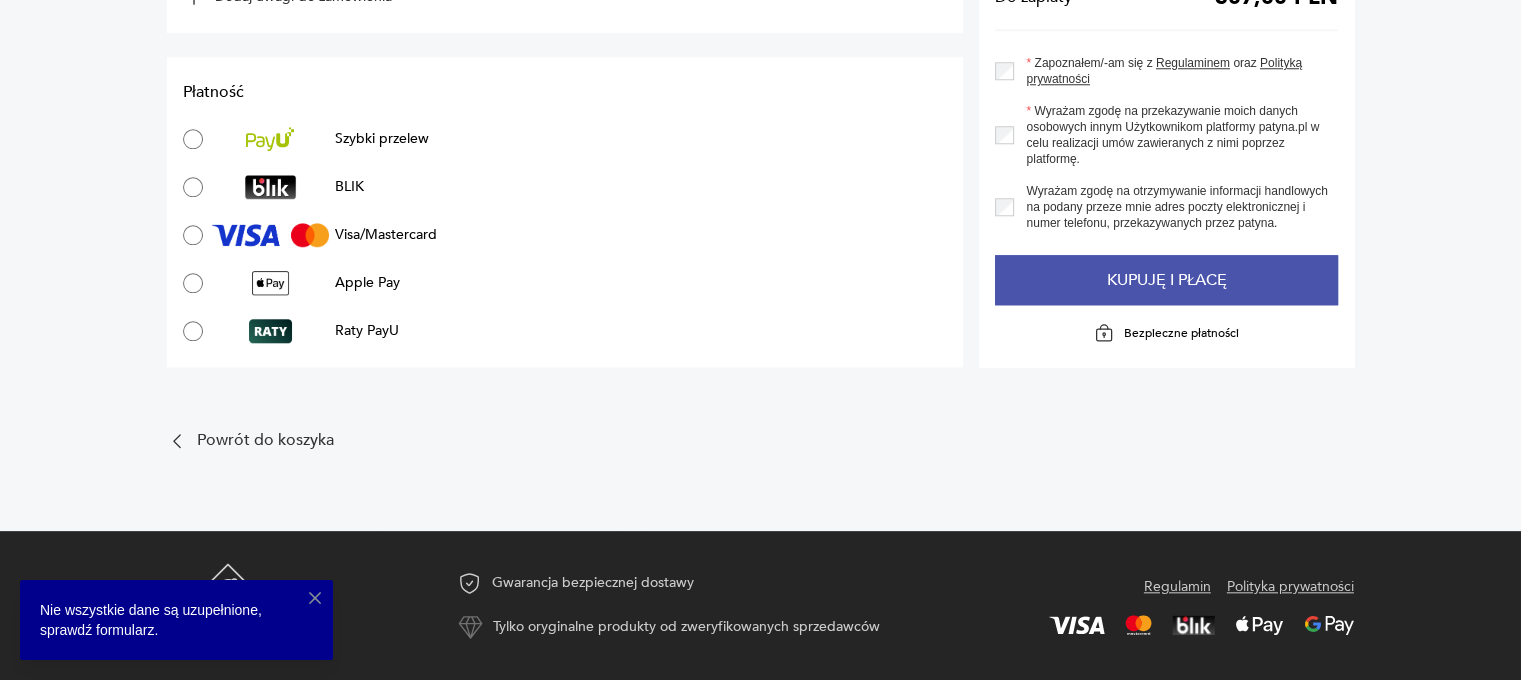 click on "Kupuję i płacę" at bounding box center [1166, 280] 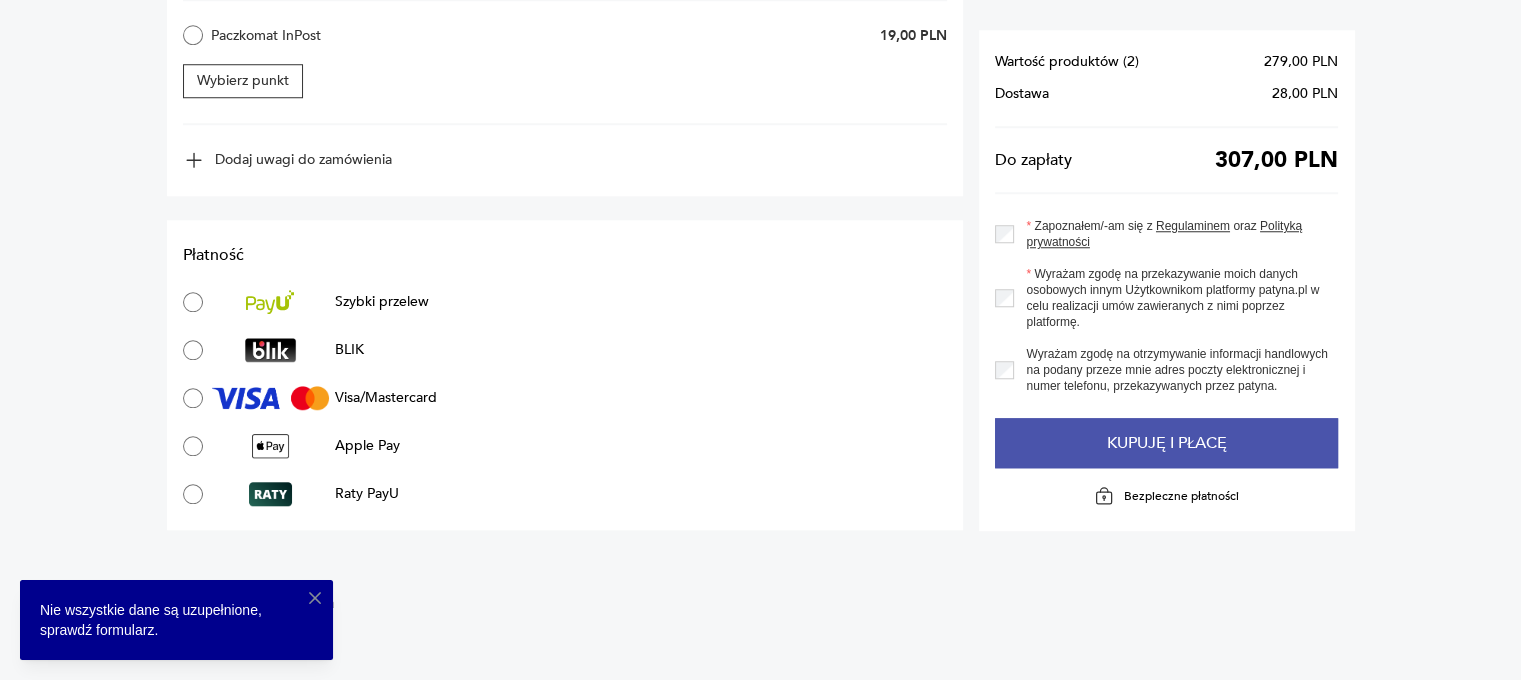 scroll, scrollTop: 1740, scrollLeft: 0, axis: vertical 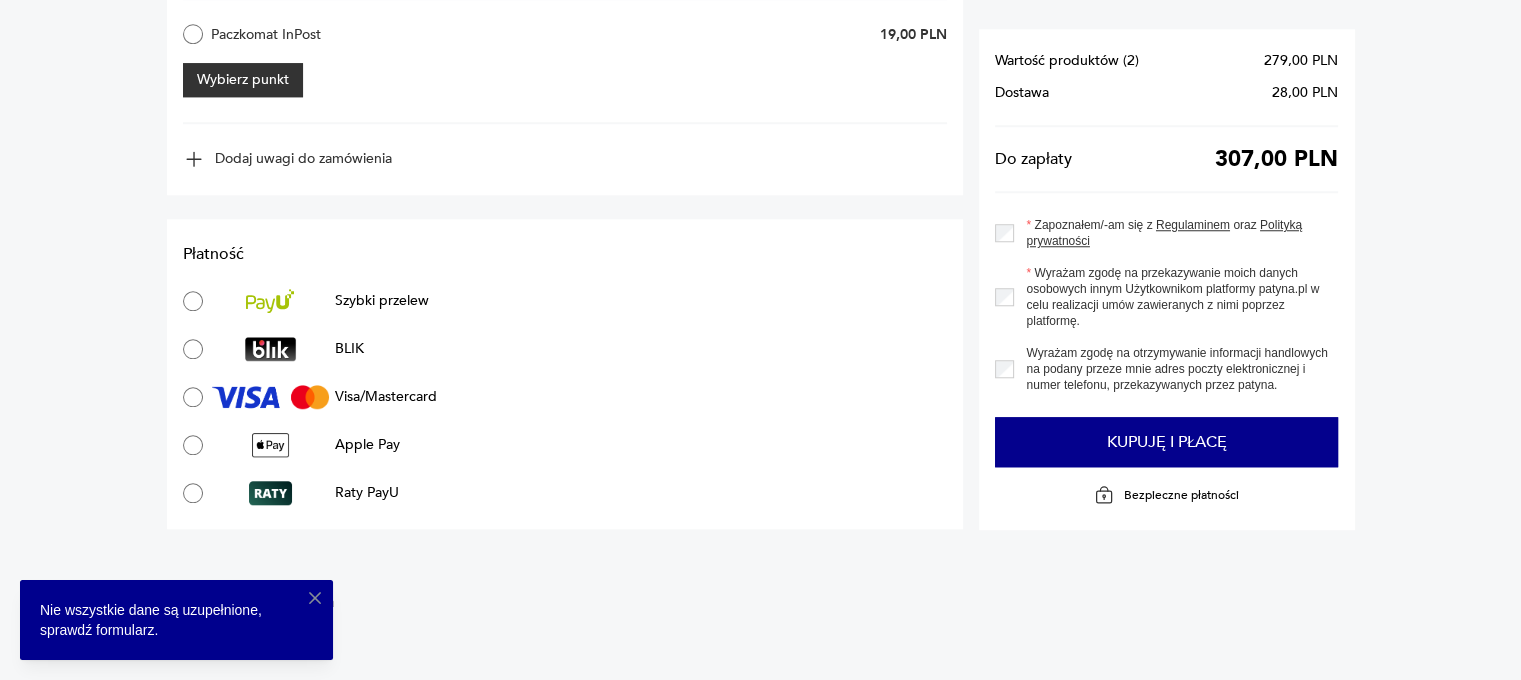 click on "Wybierz punkt" at bounding box center (243, 80) 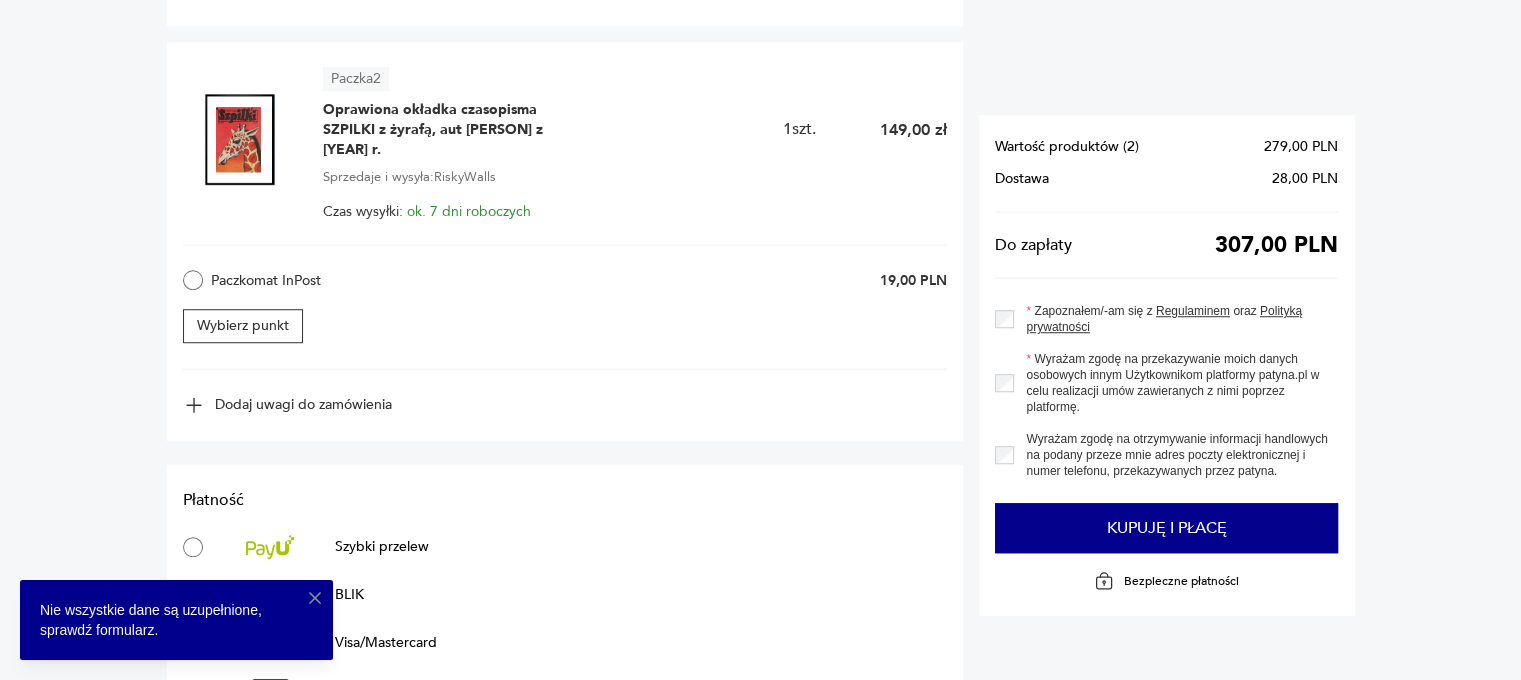 scroll, scrollTop: 1478, scrollLeft: 0, axis: vertical 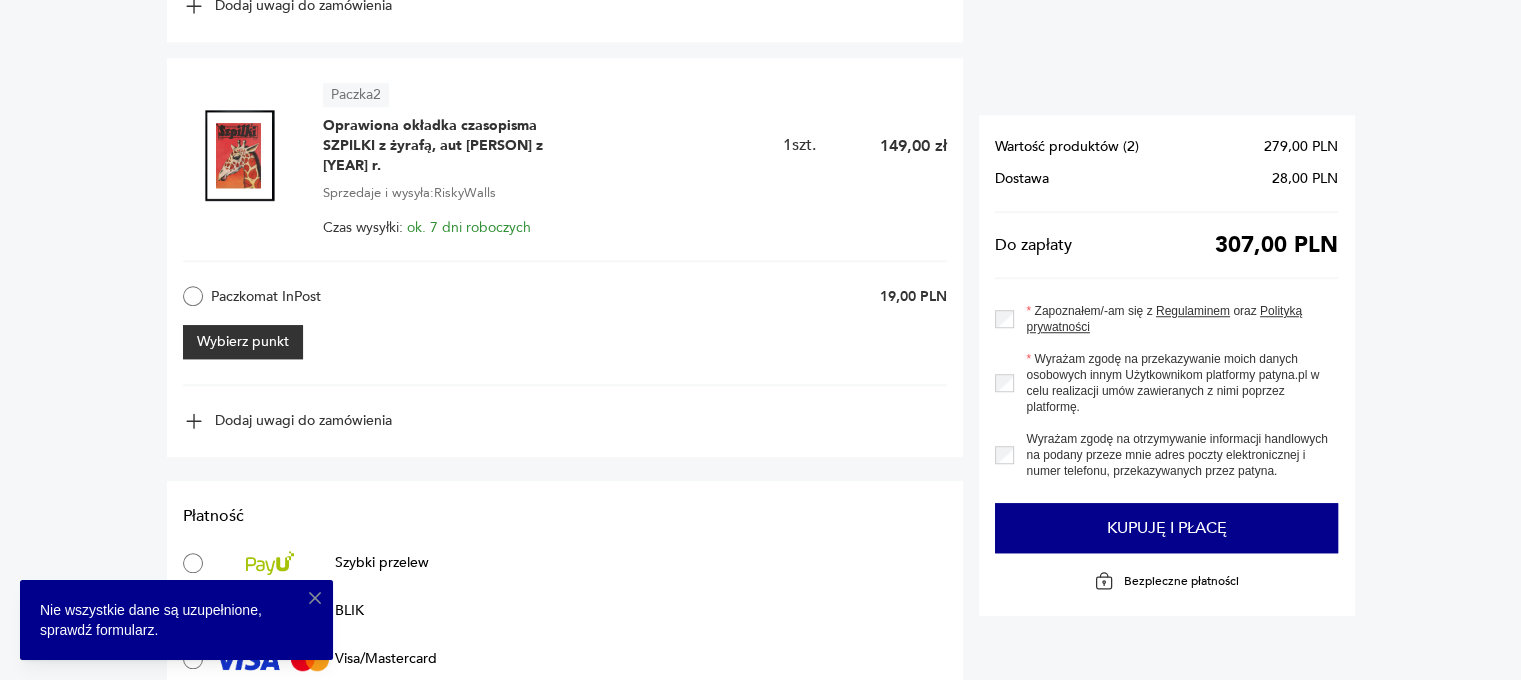 click on "Wybierz punkt" at bounding box center (243, 342) 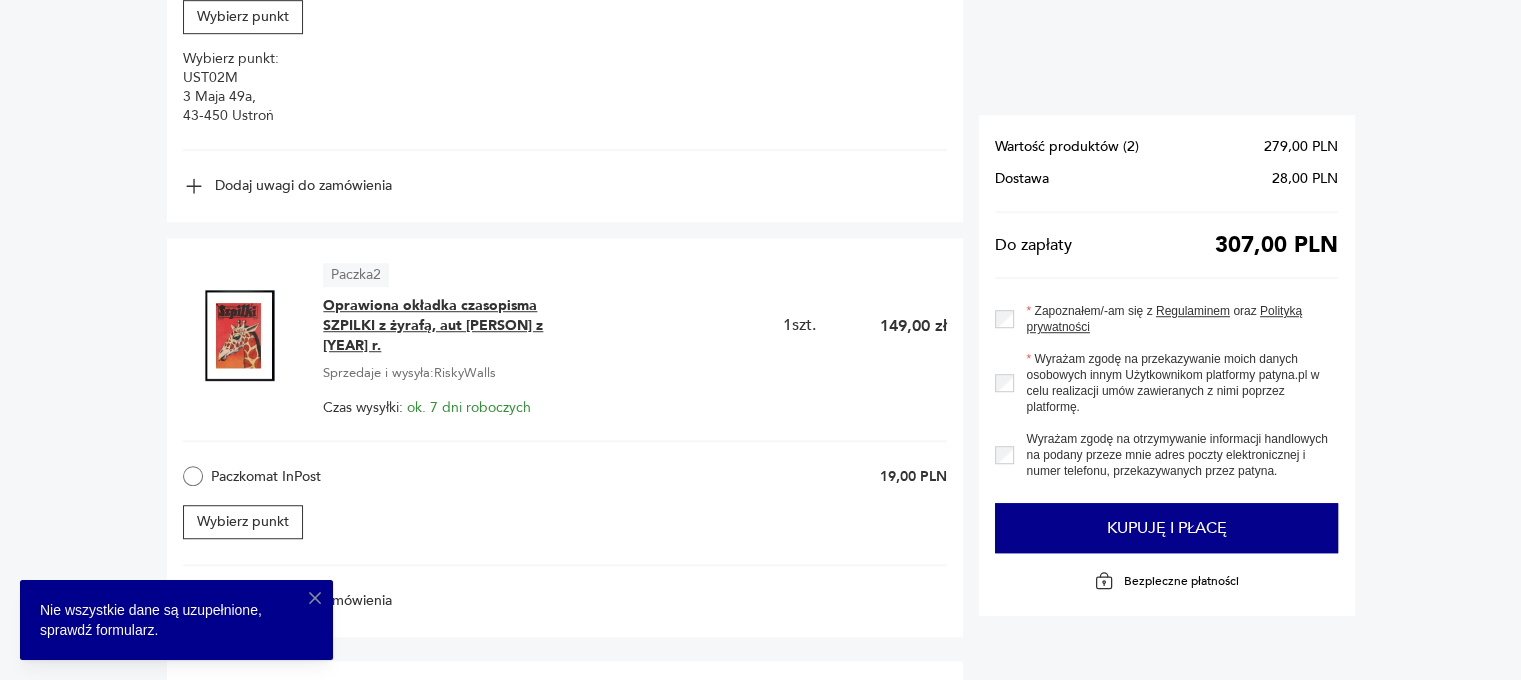 scroll, scrollTop: 1304, scrollLeft: 0, axis: vertical 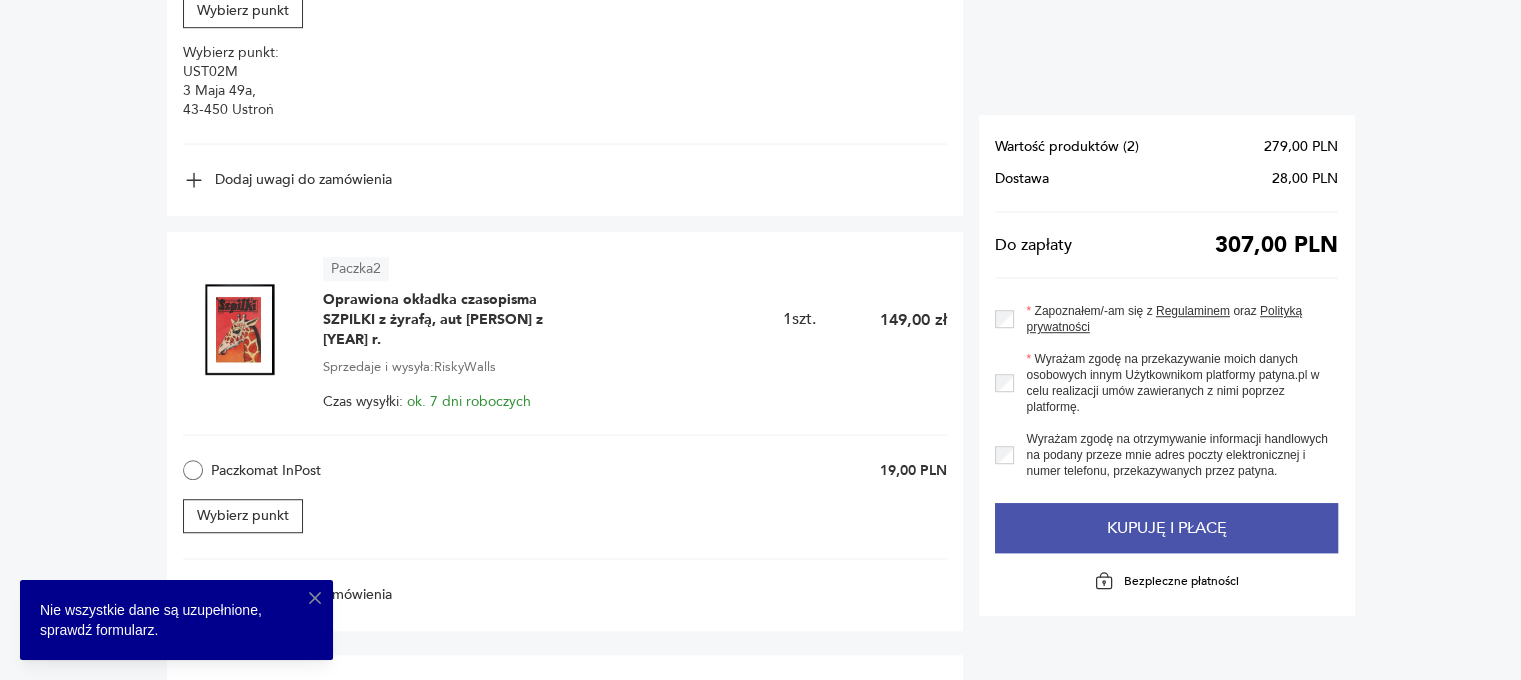 click on "Kupuję i płacę" at bounding box center (1166, 528) 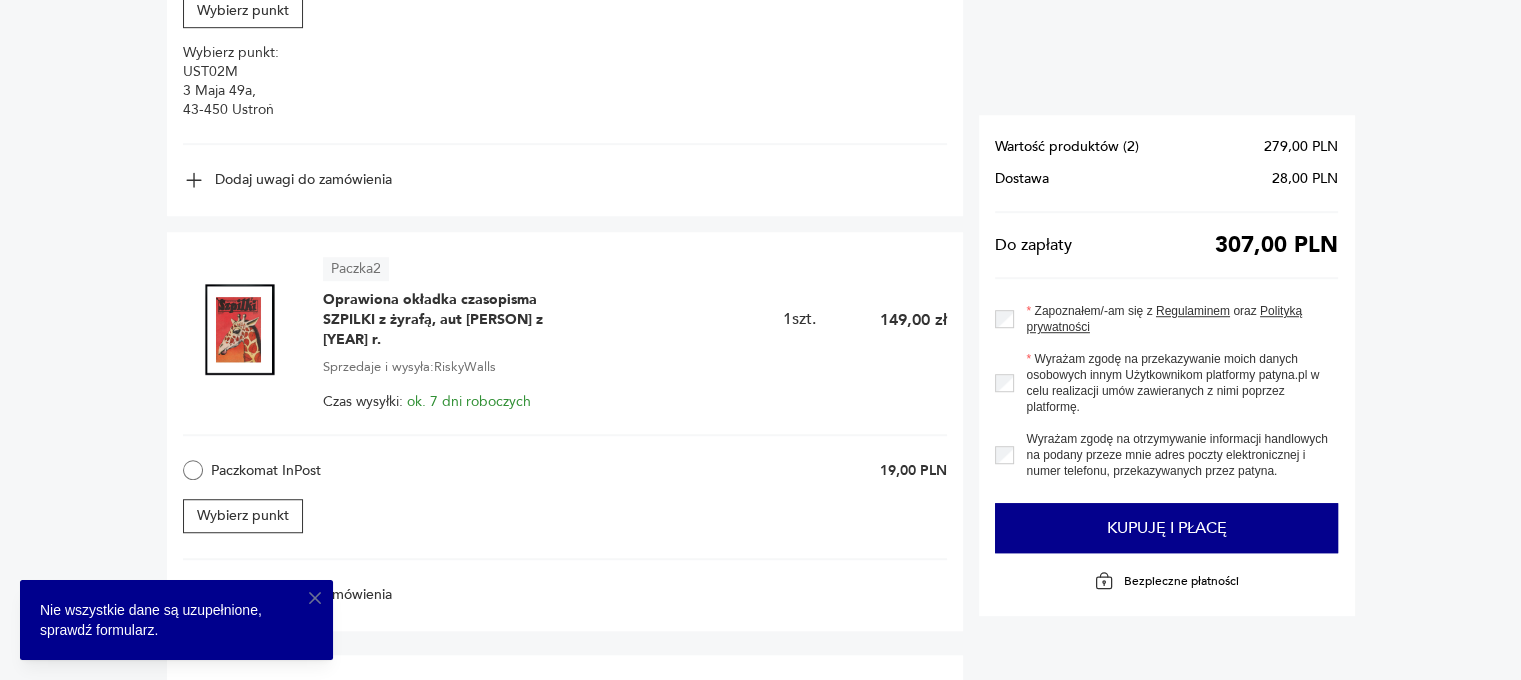 click 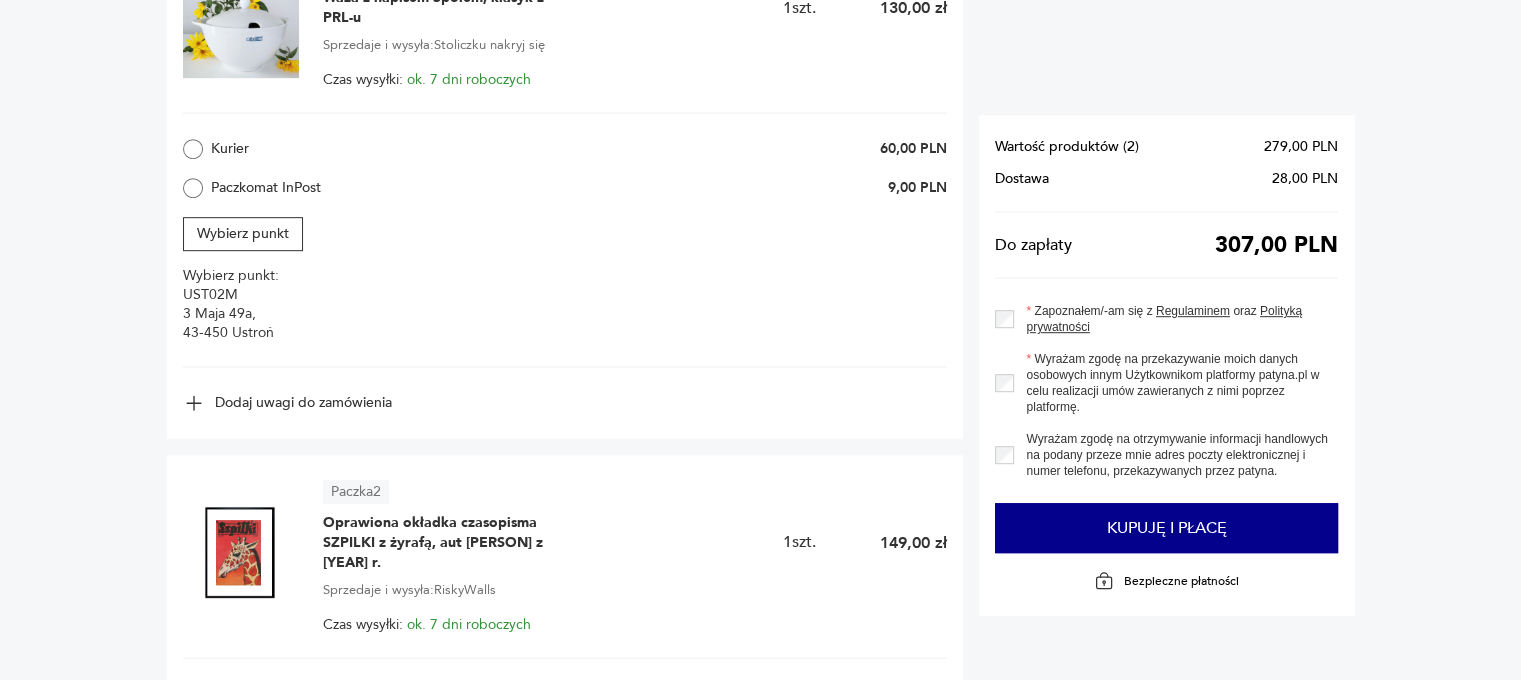 scroll, scrollTop: 1130, scrollLeft: 0, axis: vertical 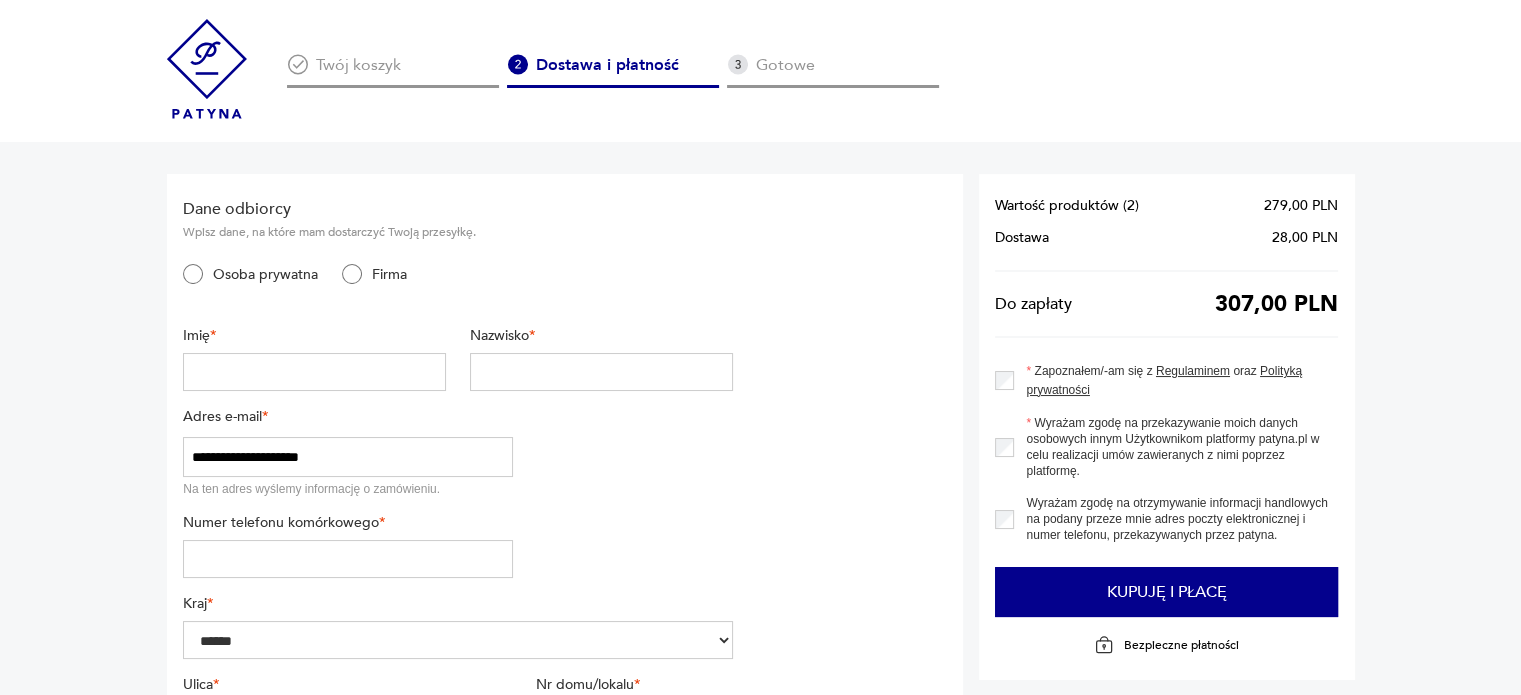 click at bounding box center (314, 372) 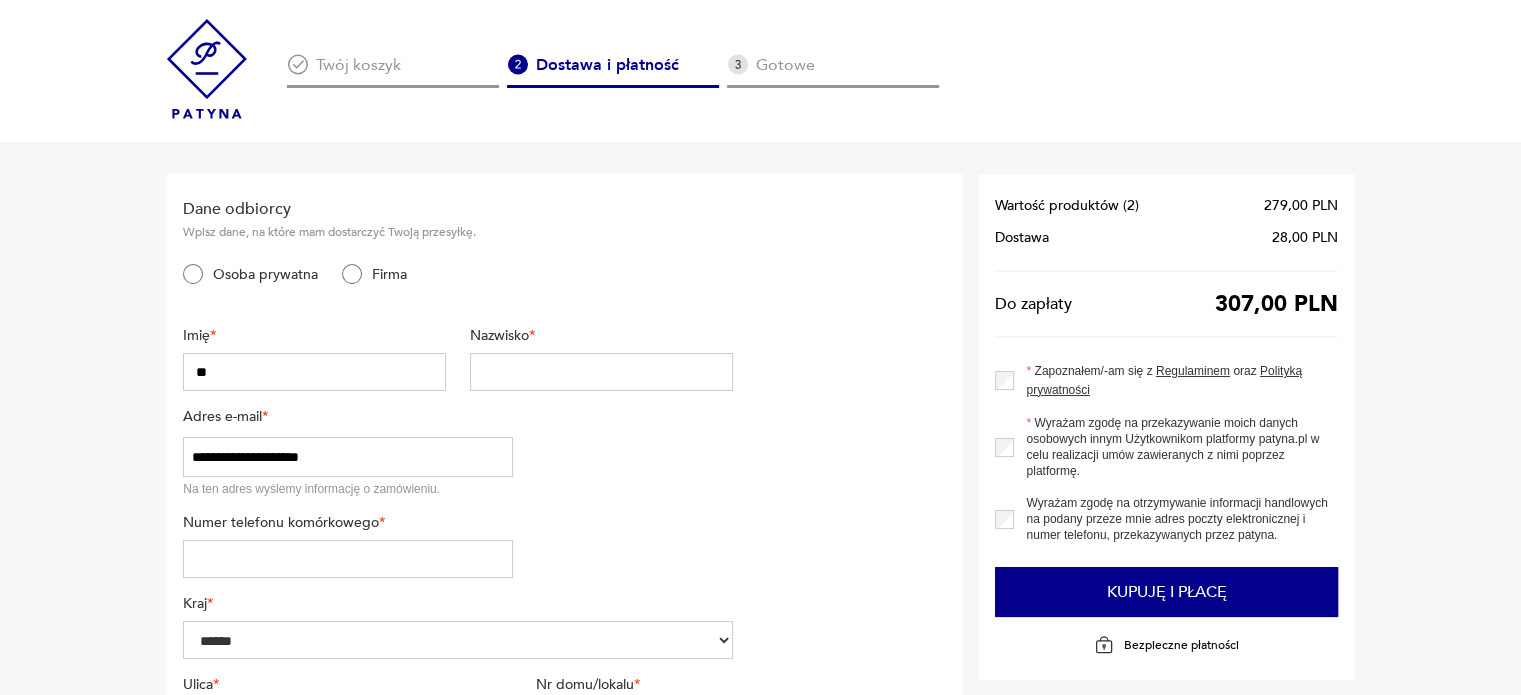 type on "*" 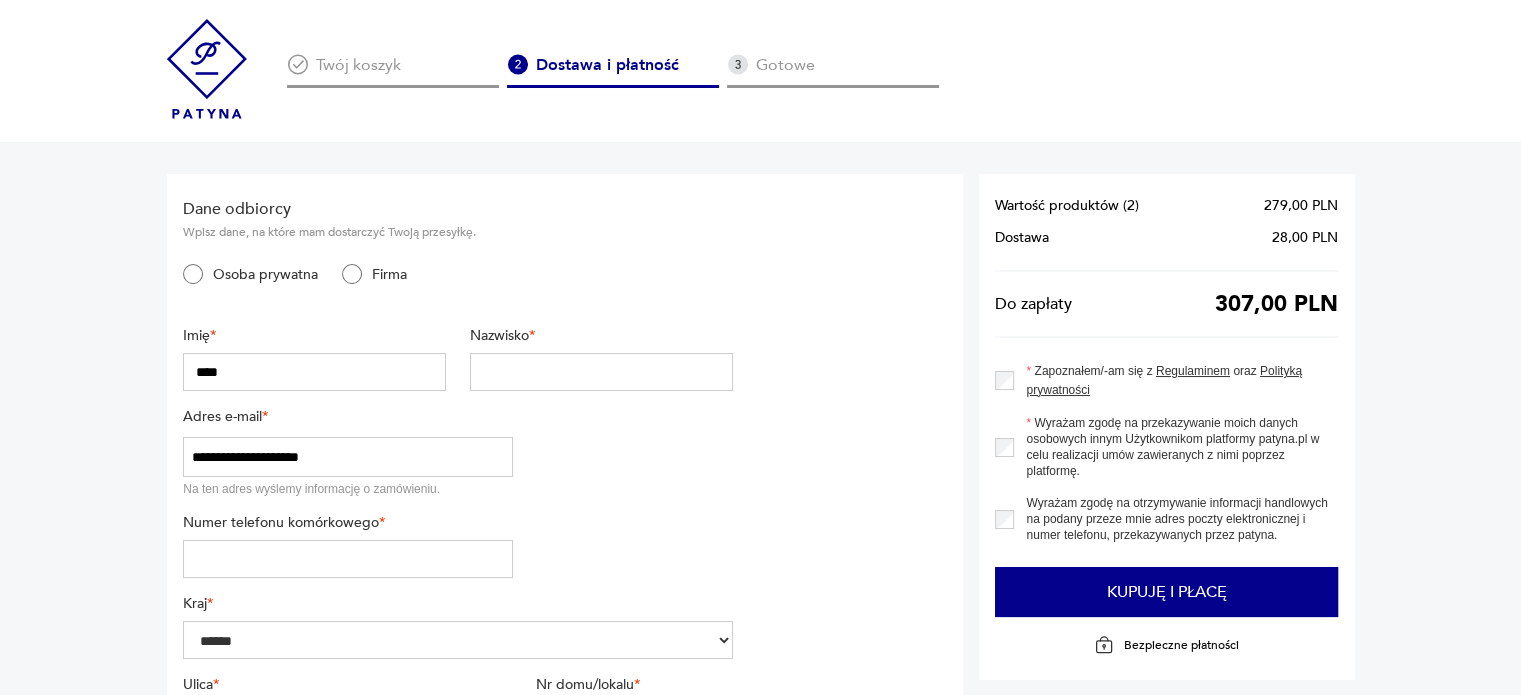 type on "****" 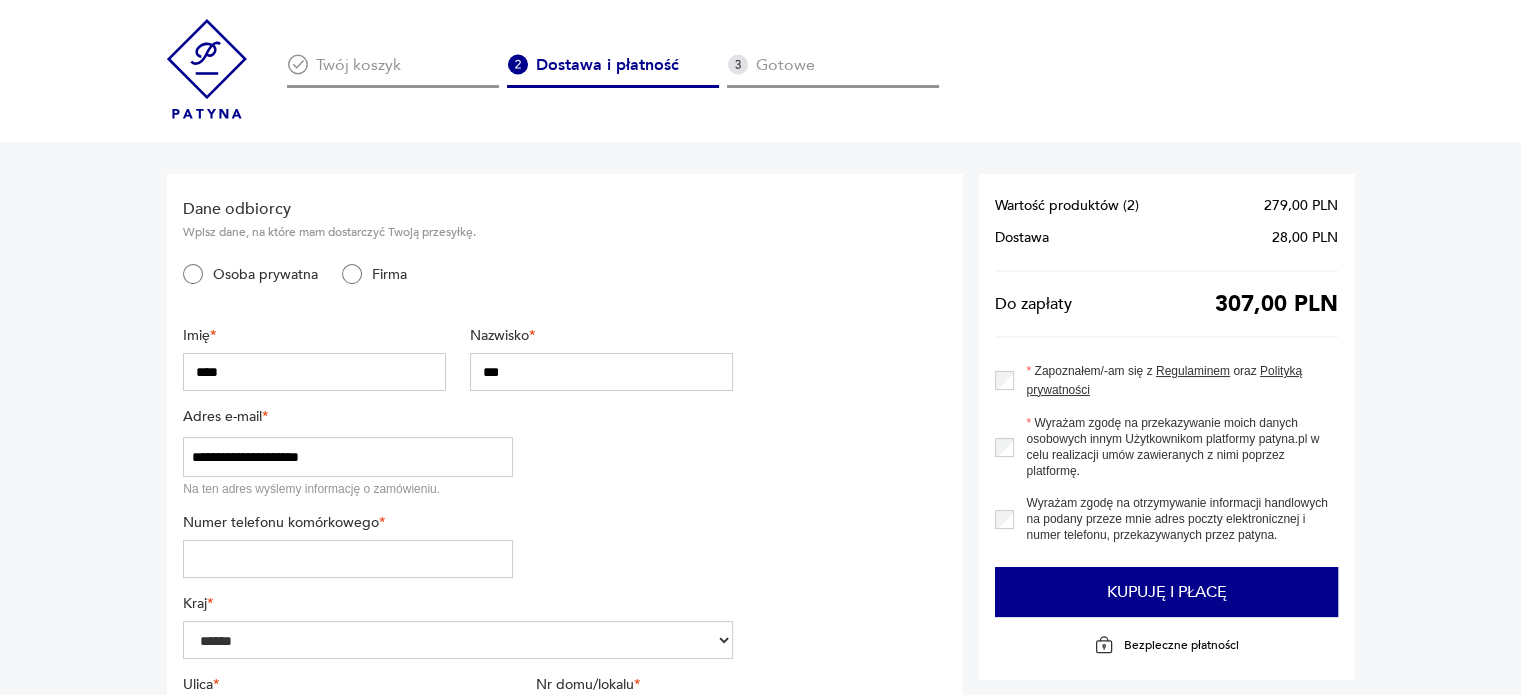 type on "***" 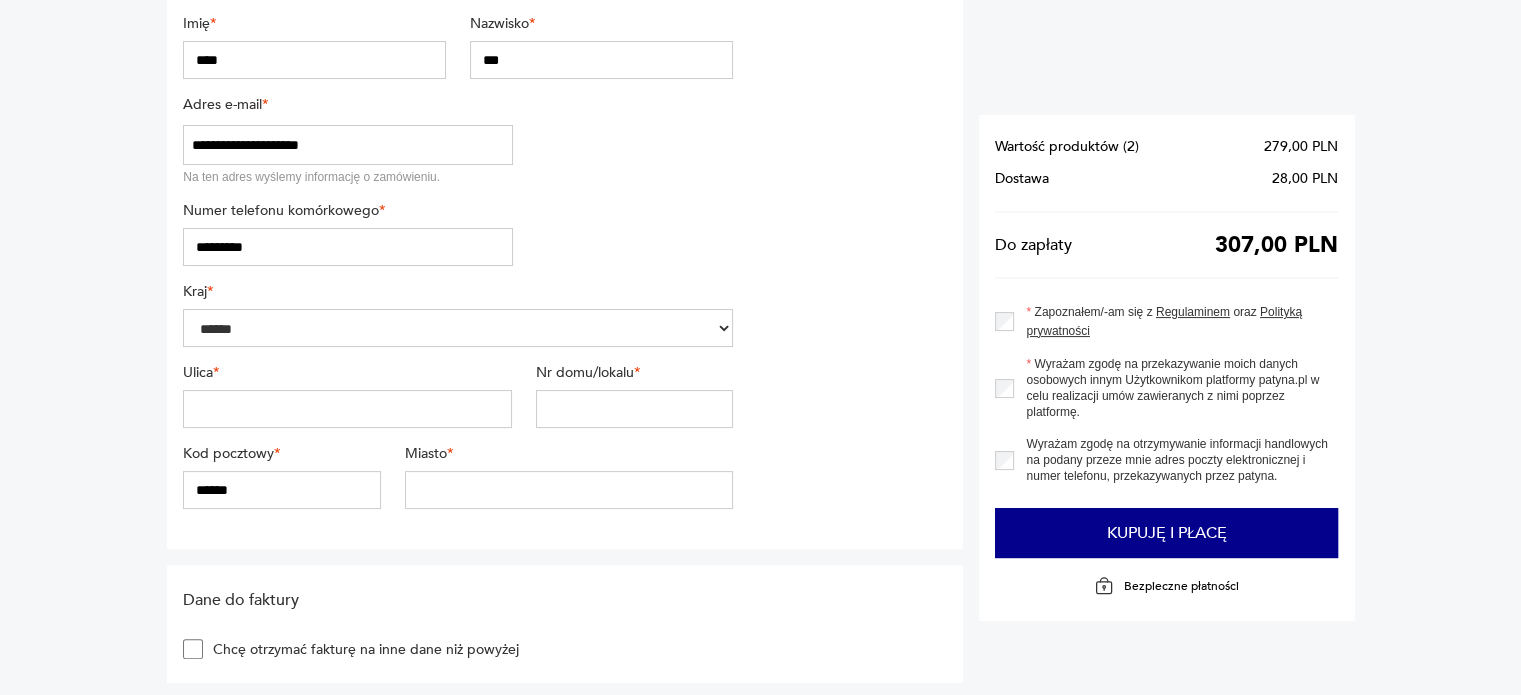 scroll, scrollTop: 323, scrollLeft: 0, axis: vertical 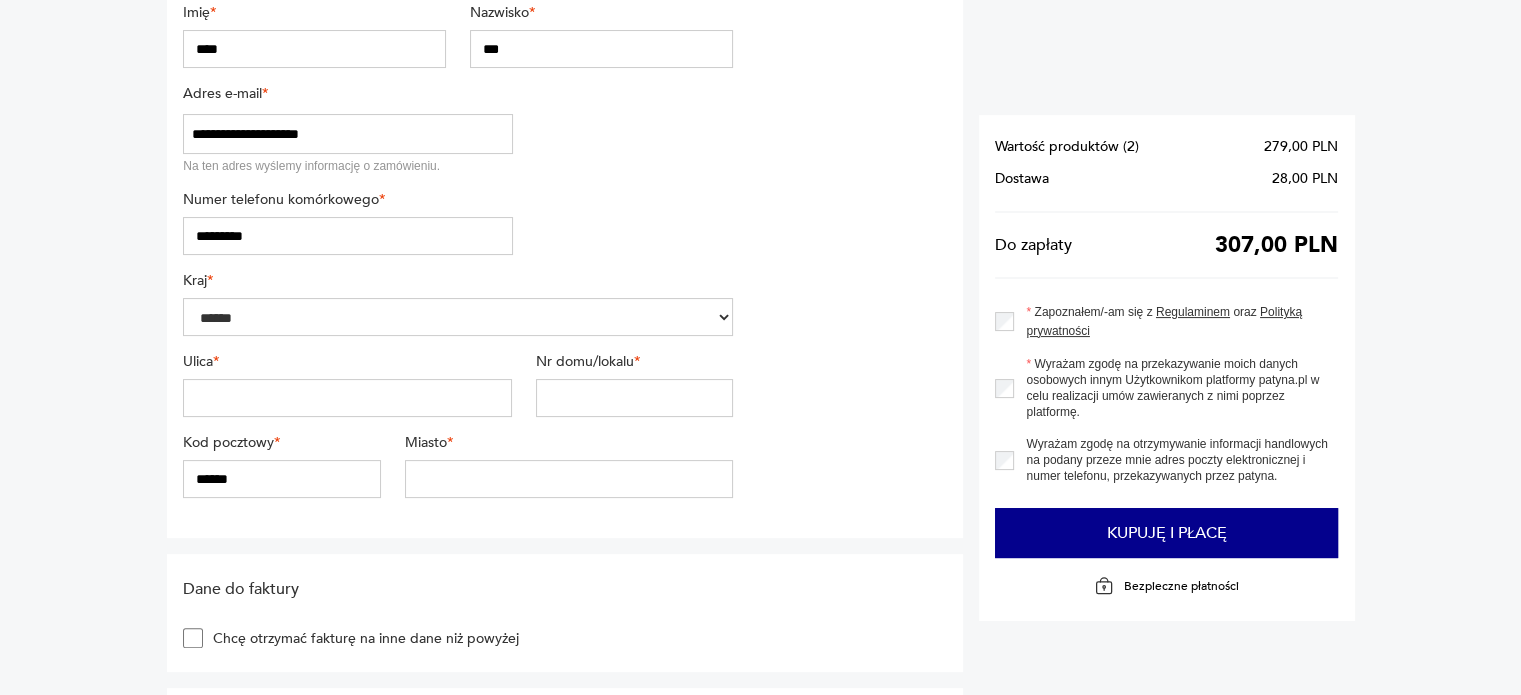 type on "*********" 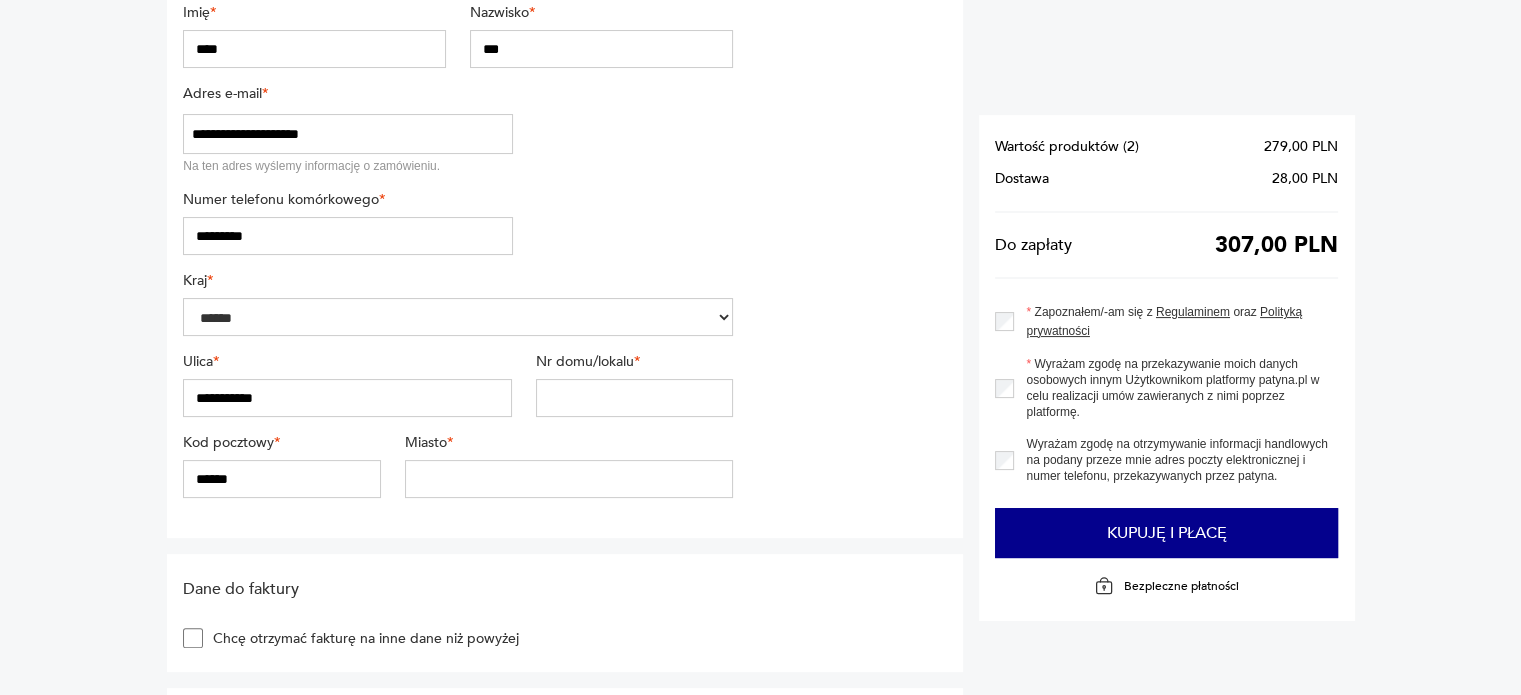 click on "**********" at bounding box center (347, 398) 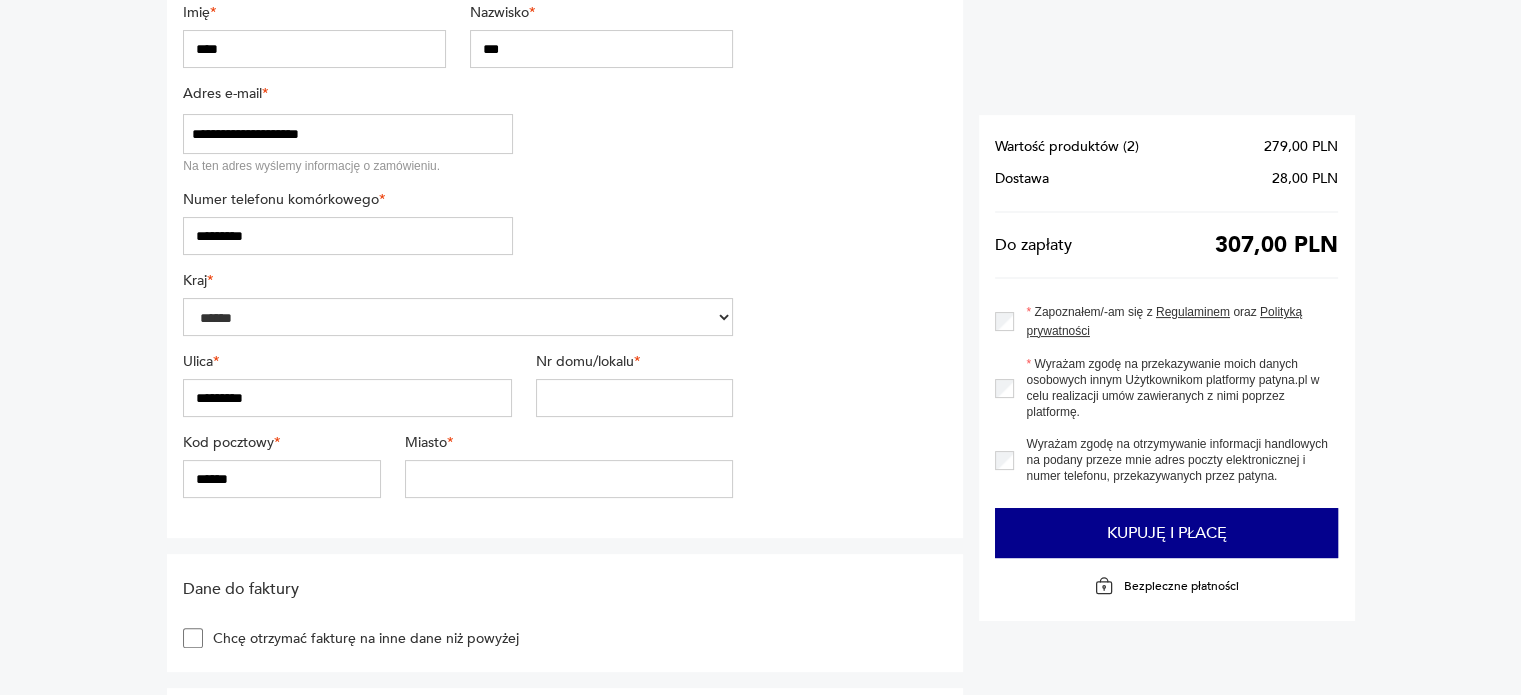 type on "********" 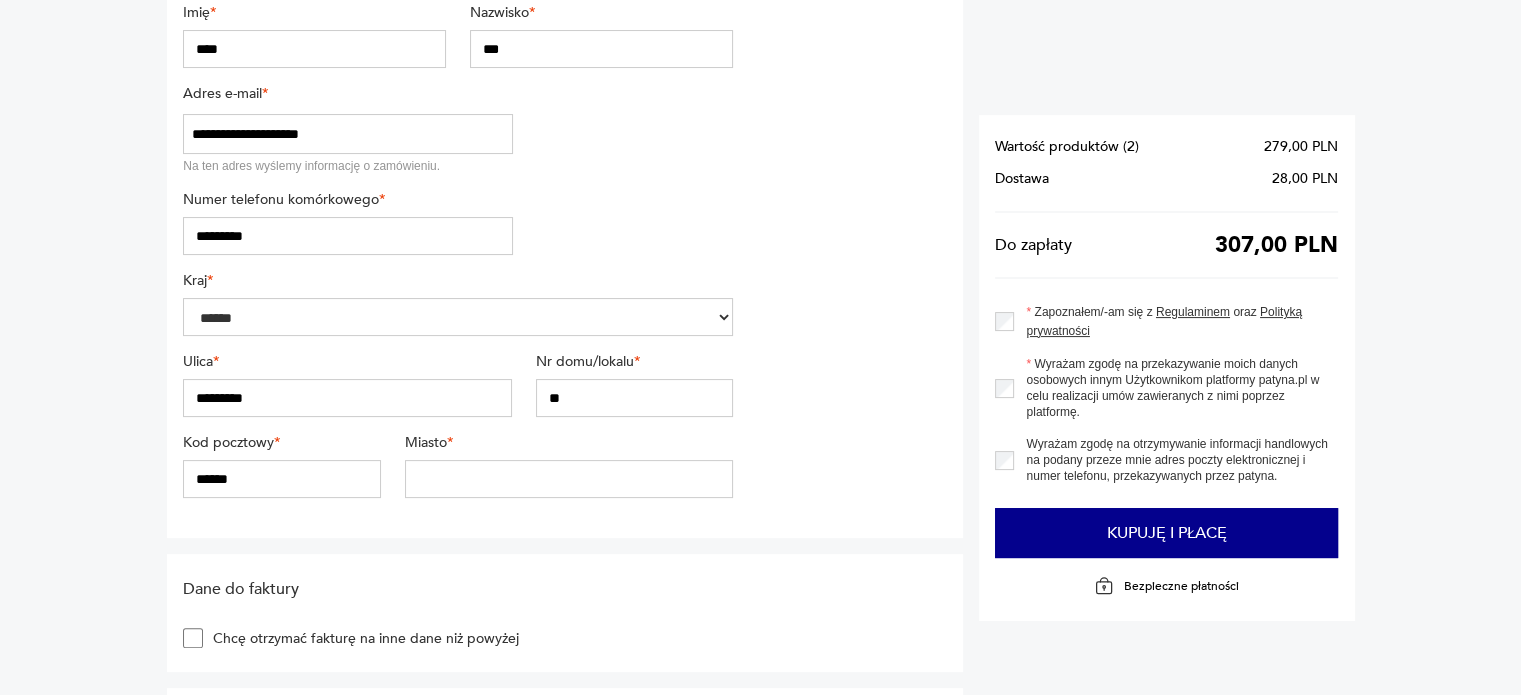 type on "**" 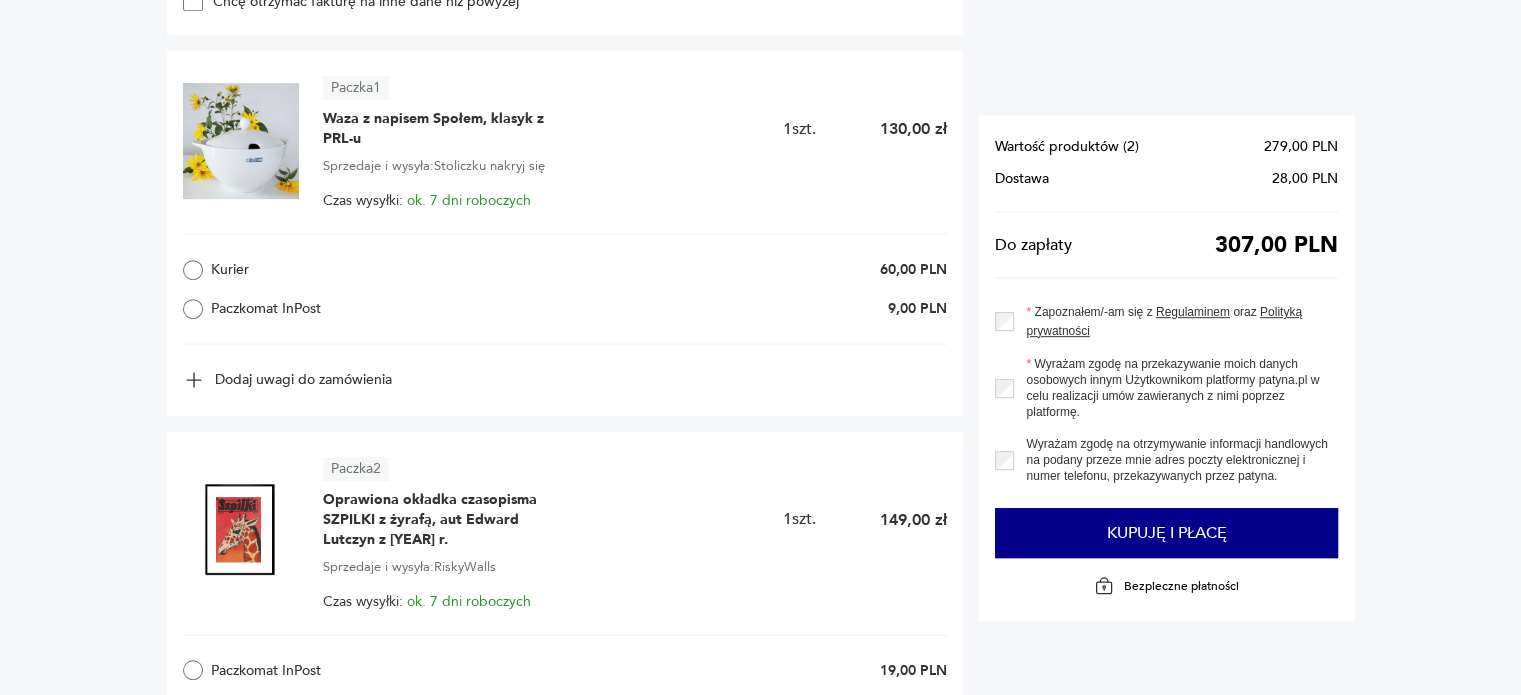 type on "******" 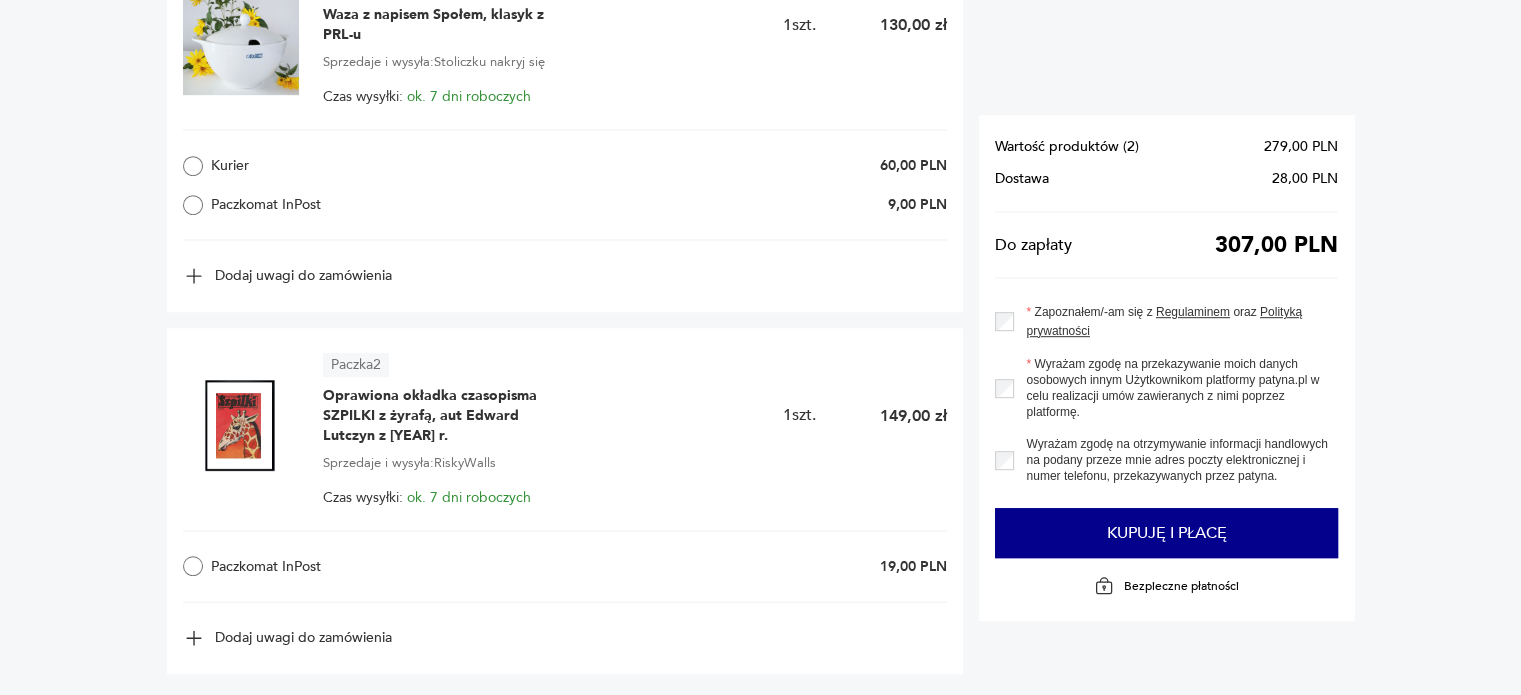 scroll, scrollTop: 1072, scrollLeft: 0, axis: vertical 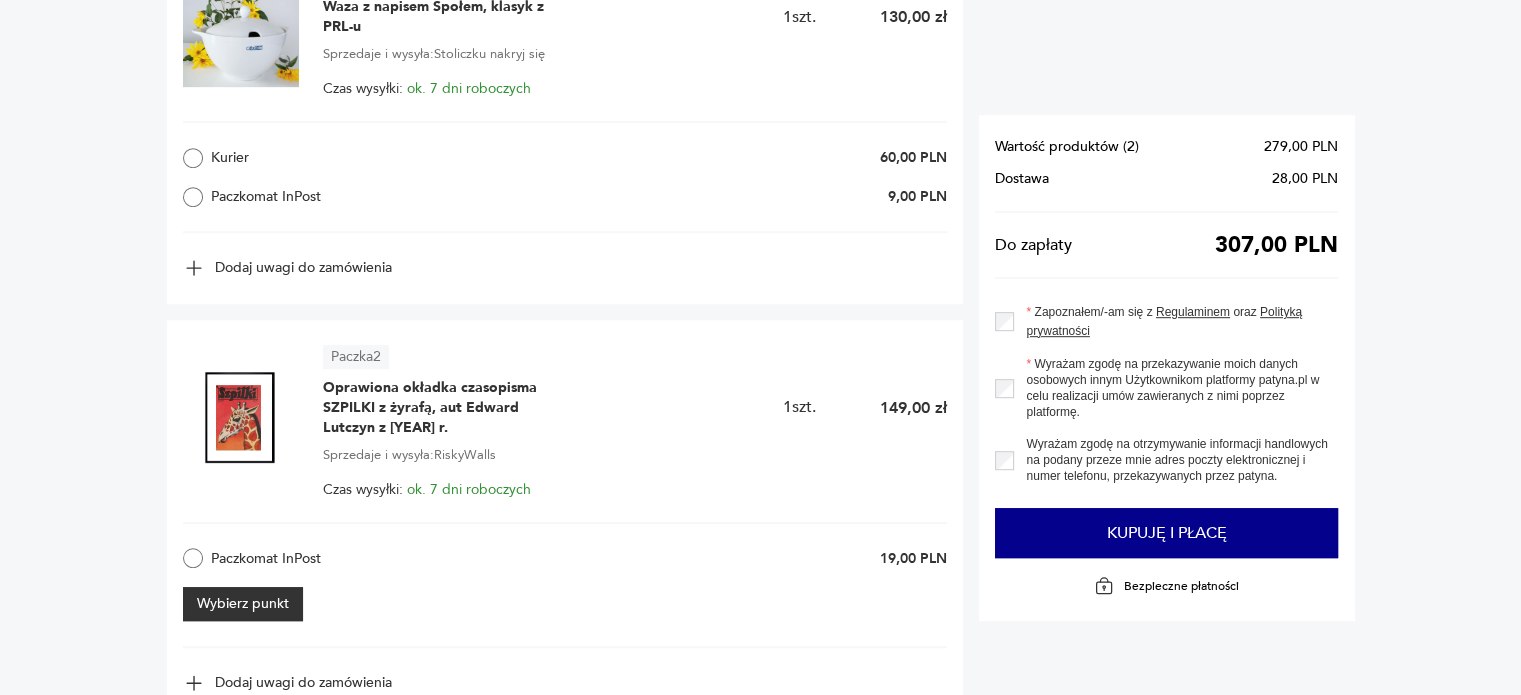 click on "Wybierz punkt" at bounding box center (243, 604) 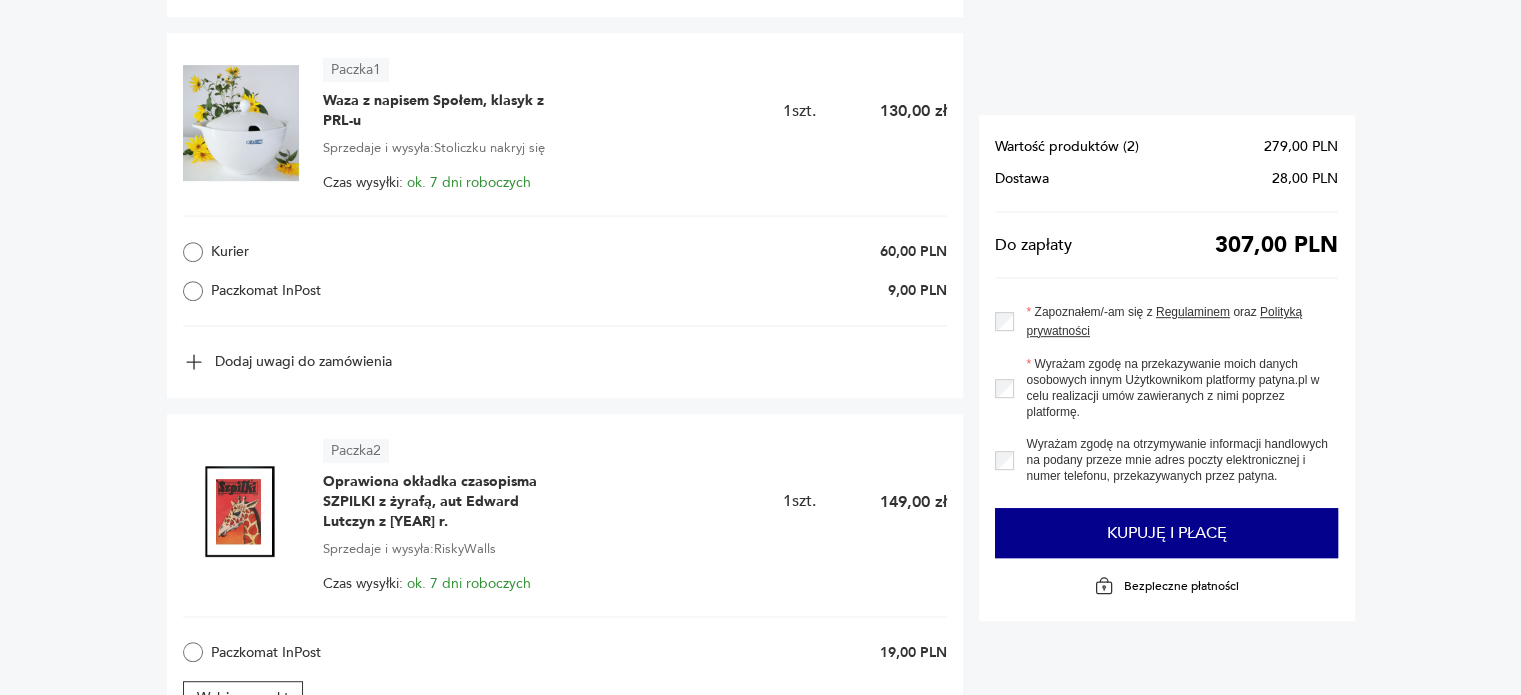 scroll, scrollTop: 975, scrollLeft: 0, axis: vertical 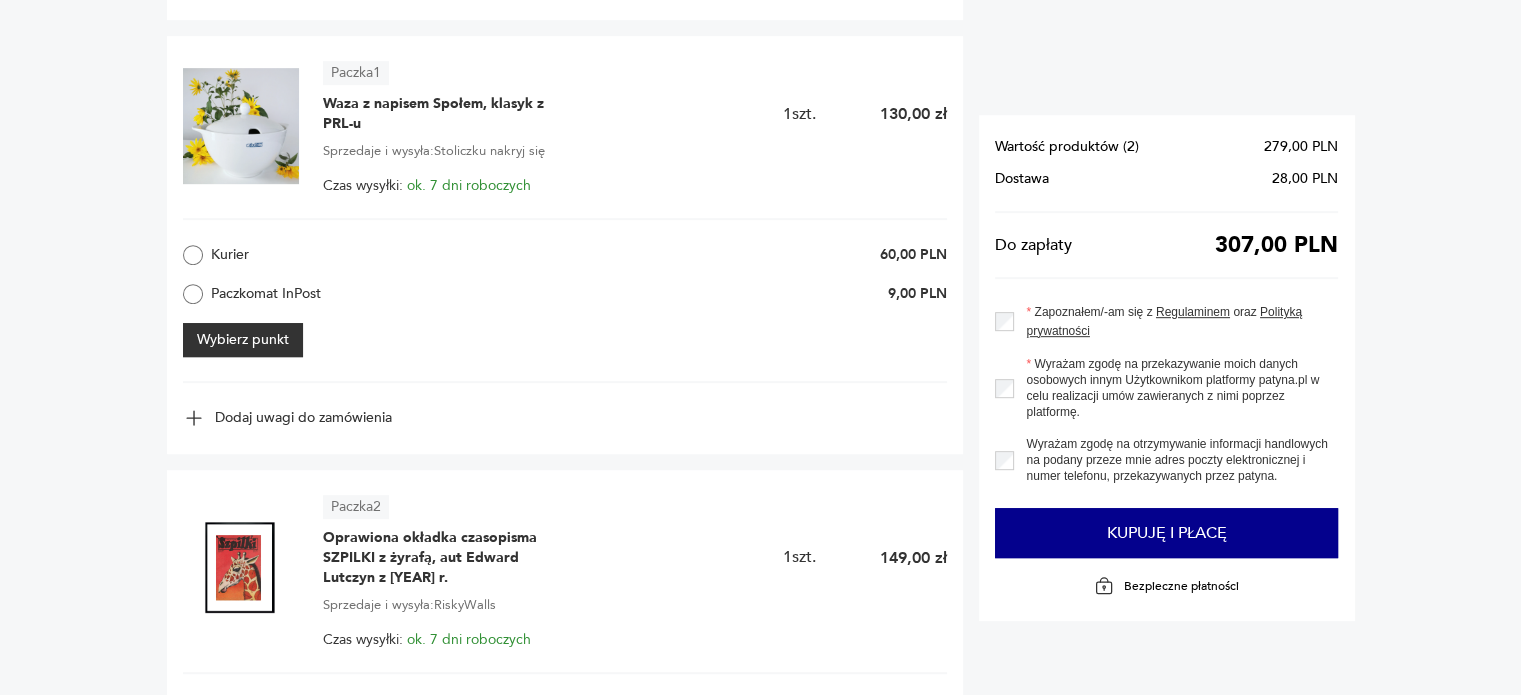 click on "Wybierz punkt" at bounding box center (243, 340) 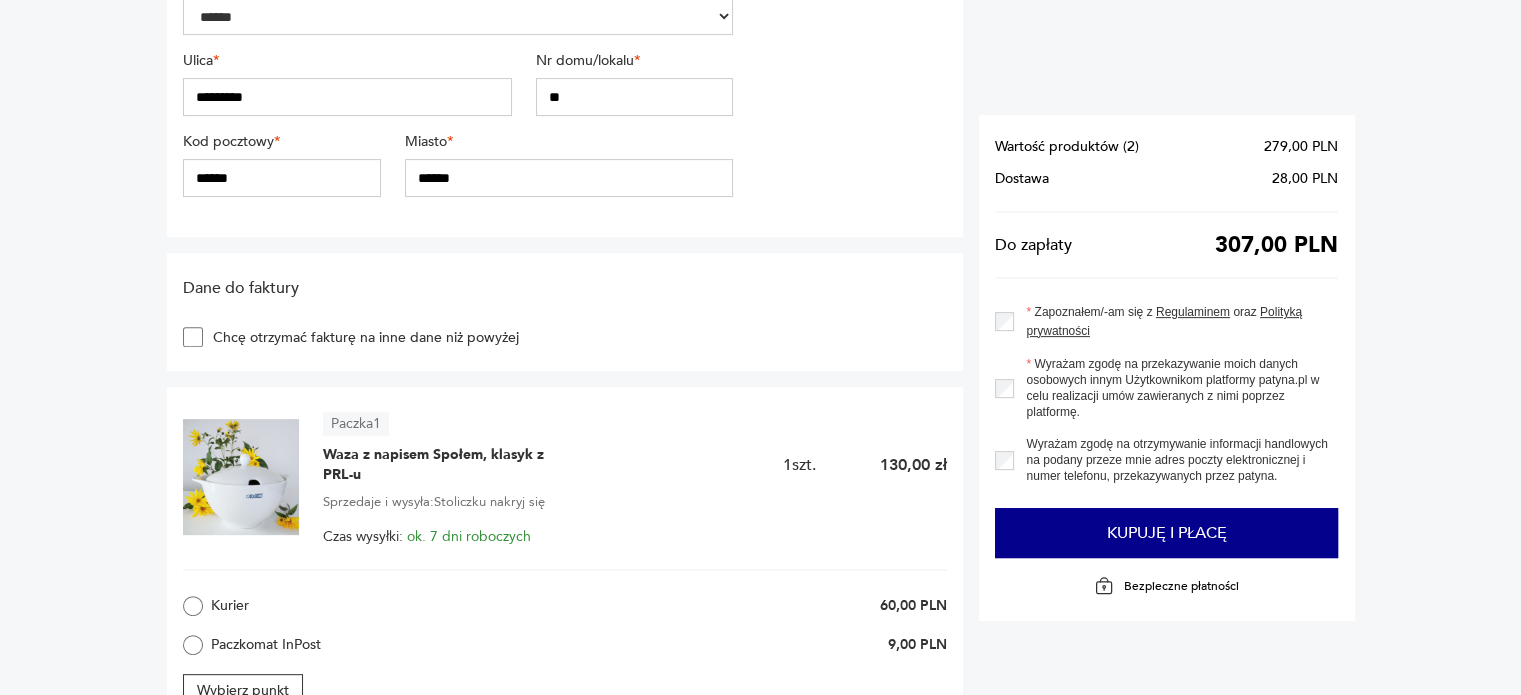 scroll, scrollTop: 612, scrollLeft: 0, axis: vertical 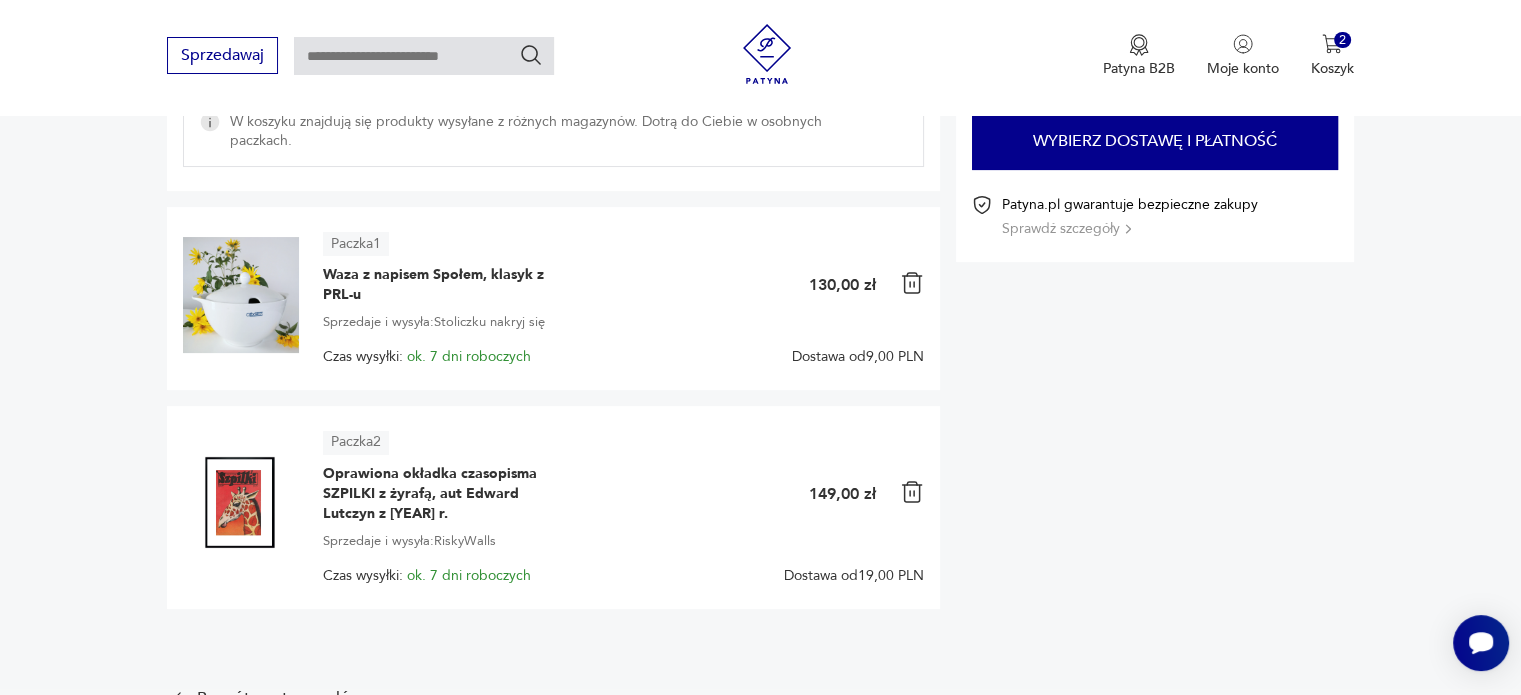 click at bounding box center [912, 283] 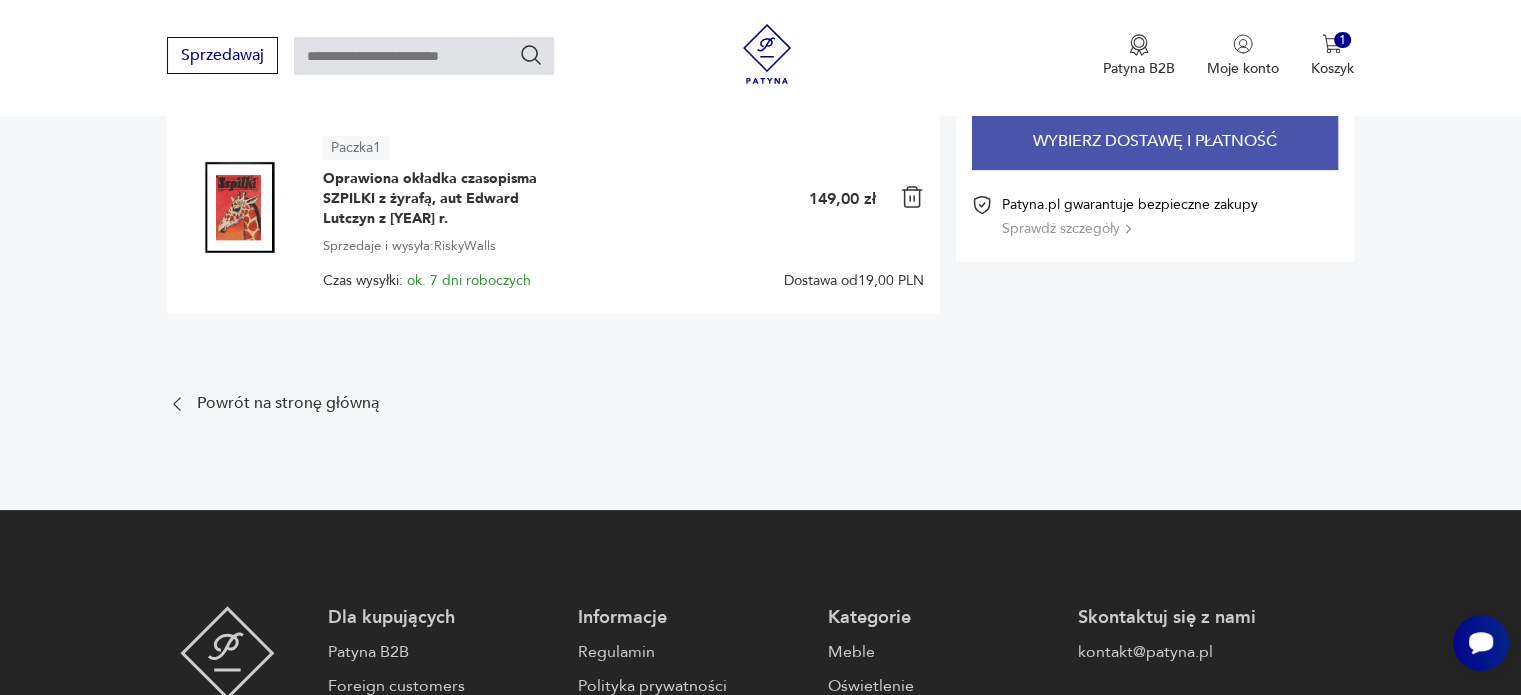 click on "Wybierz dostawę i płatność" at bounding box center (1155, 141) 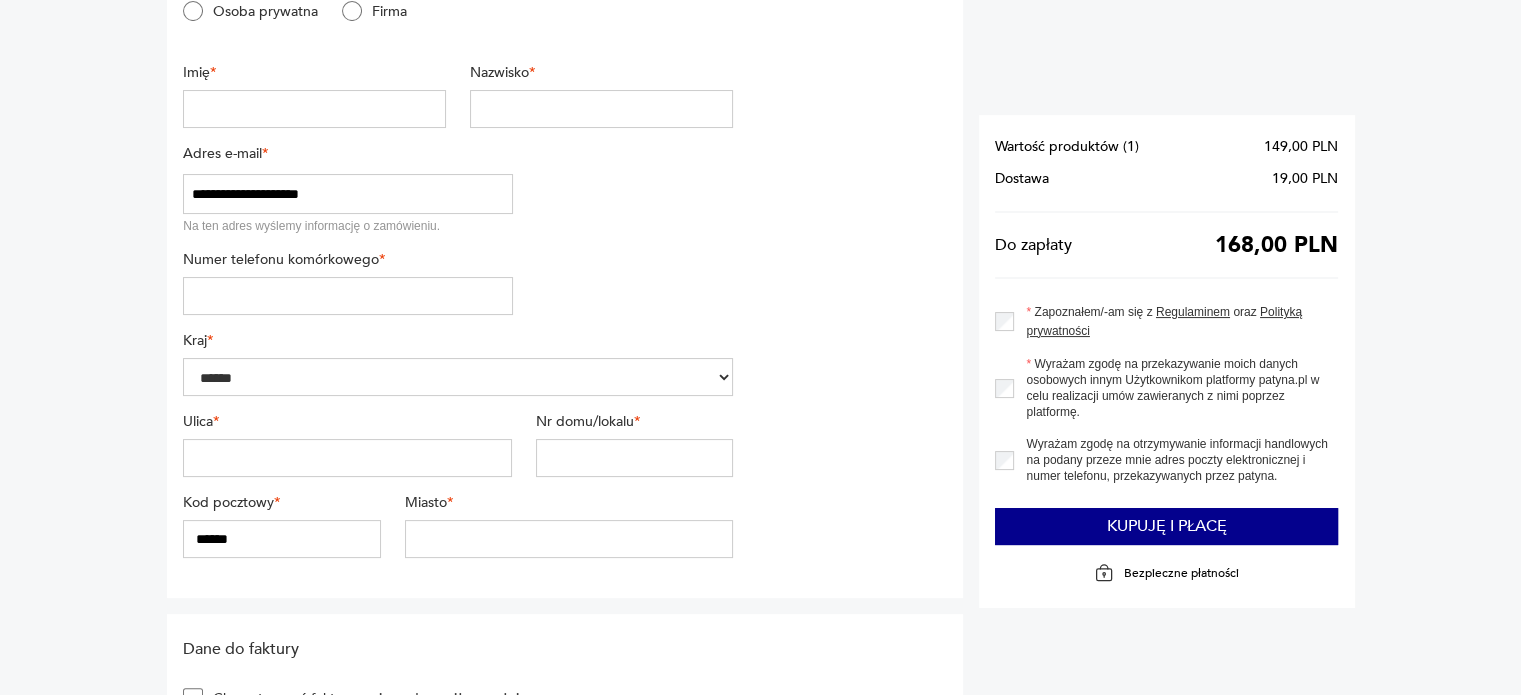 scroll, scrollTop: 0, scrollLeft: 0, axis: both 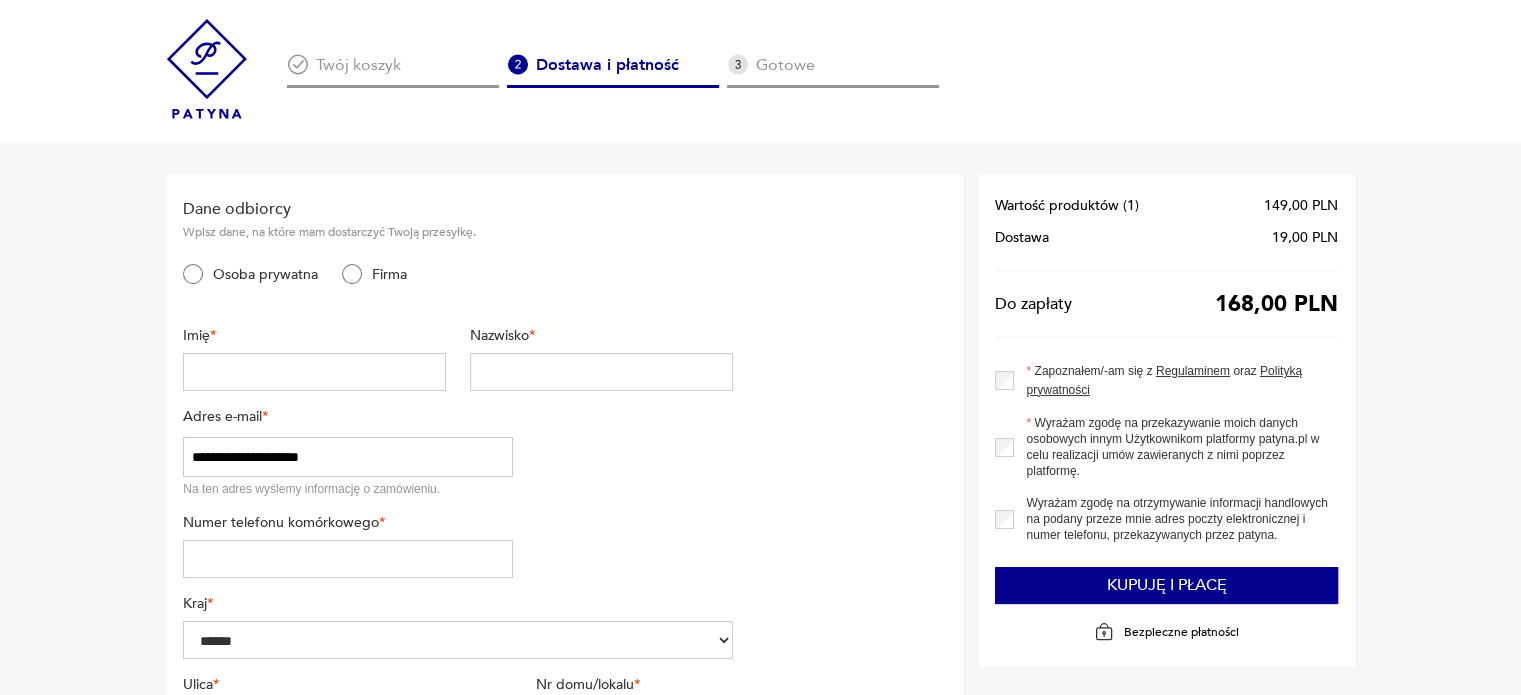 click at bounding box center [314, 372] 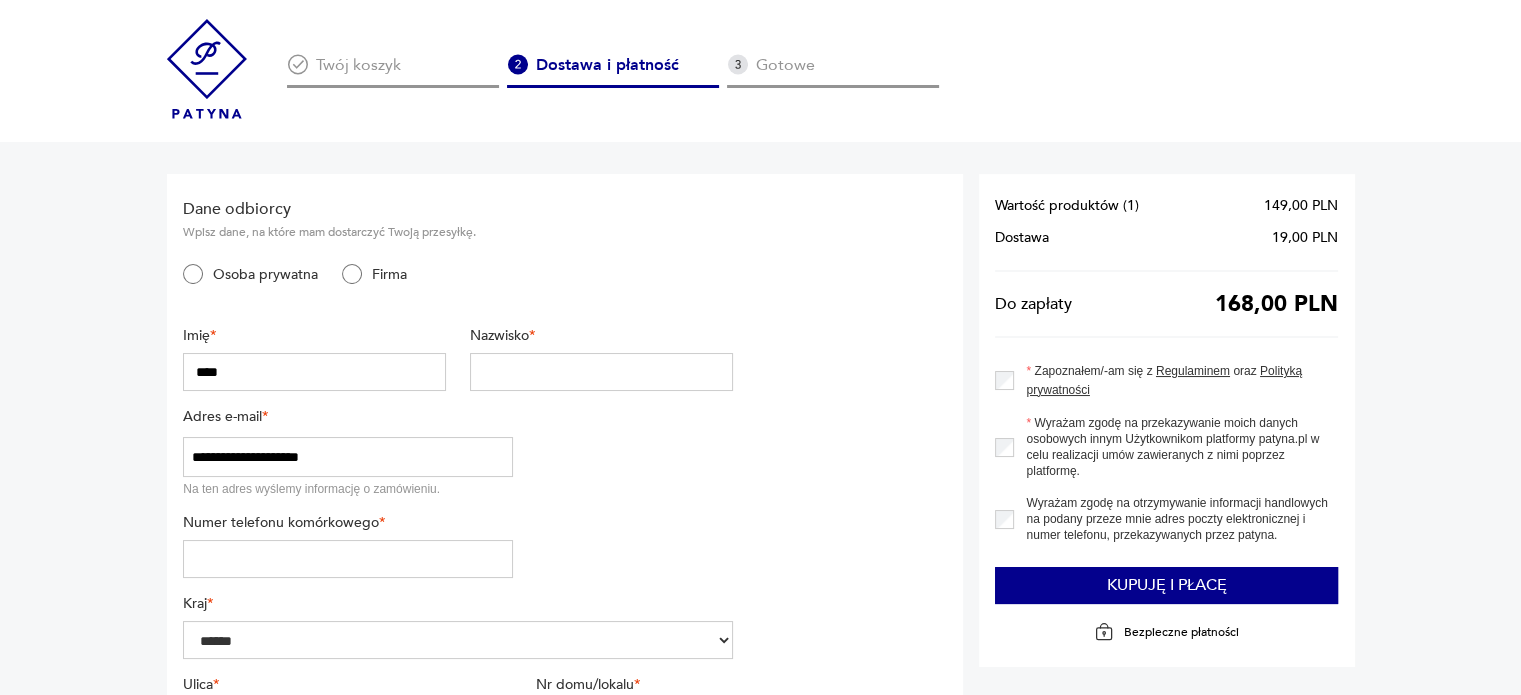 type on "****" 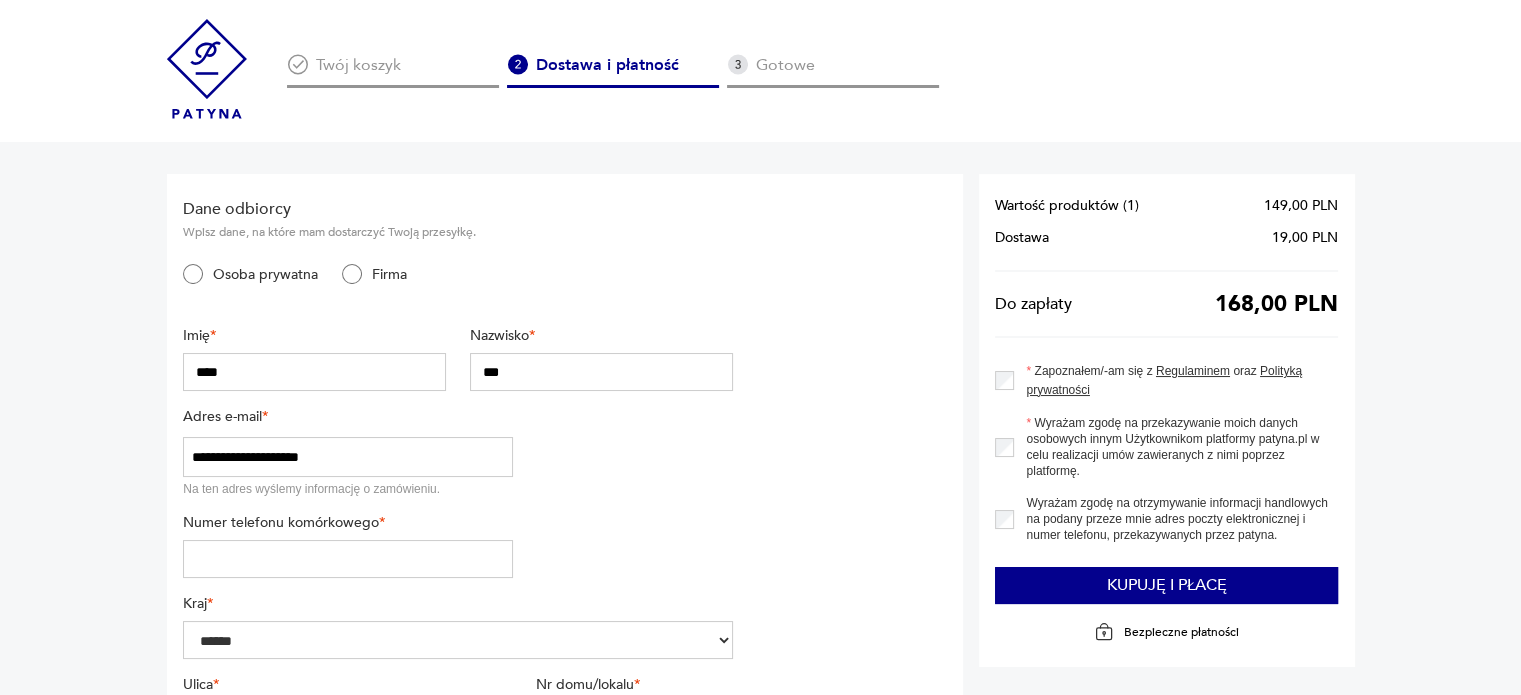 type on "***" 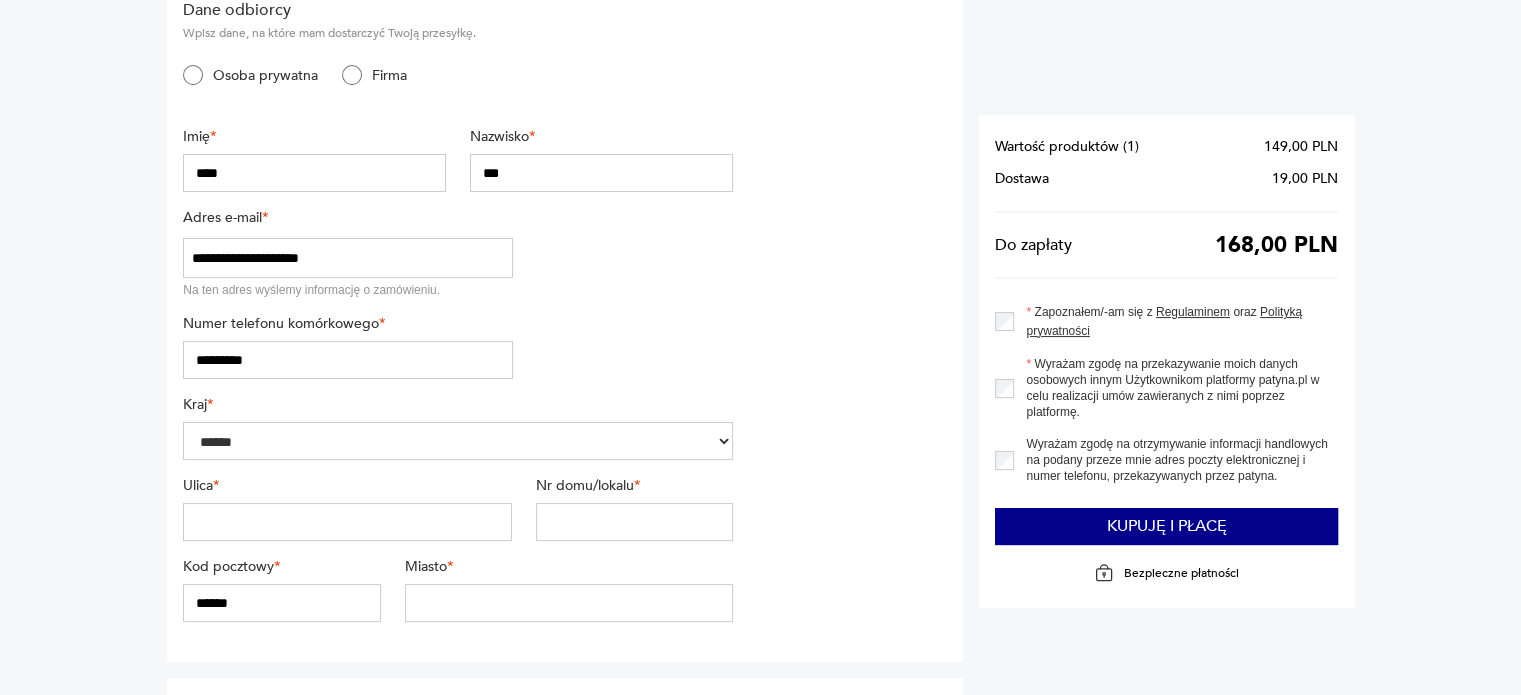 scroll, scrollTop: 200, scrollLeft: 0, axis: vertical 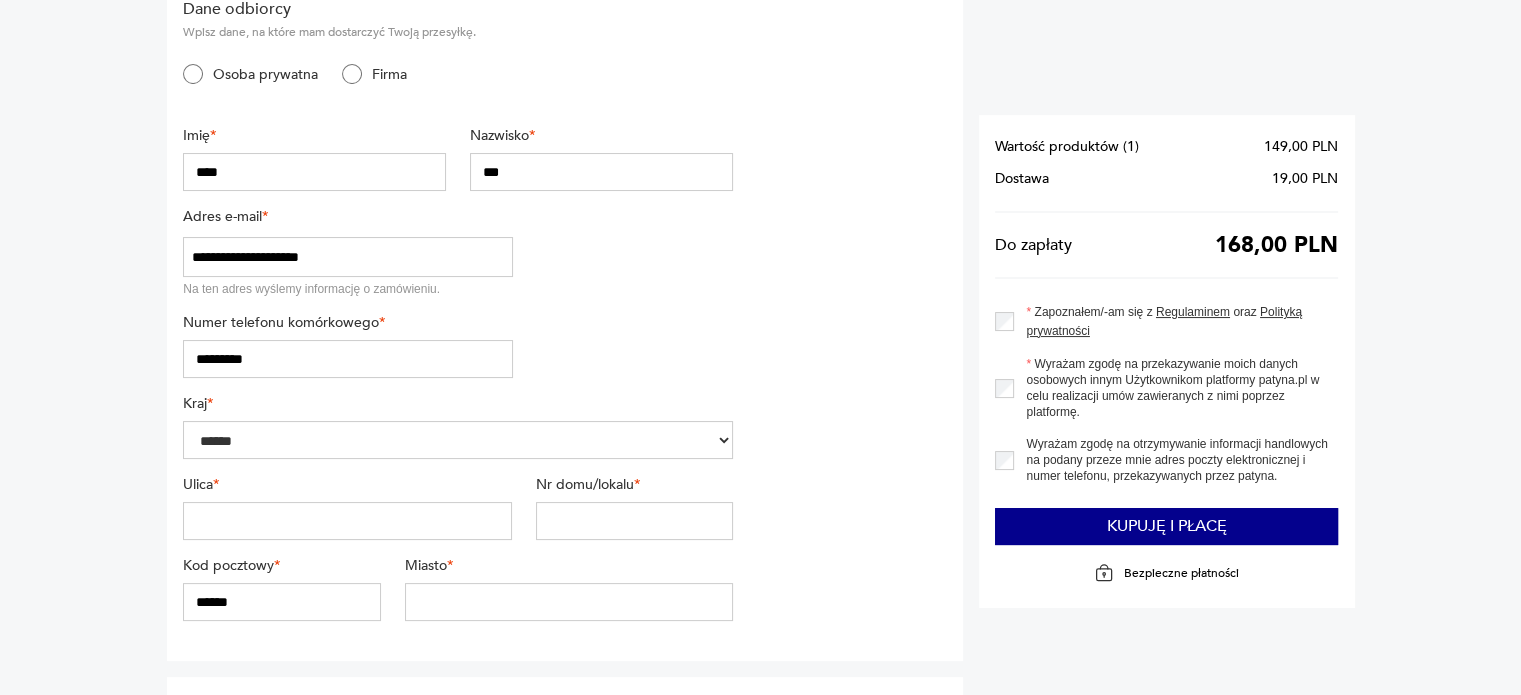 type on "*********" 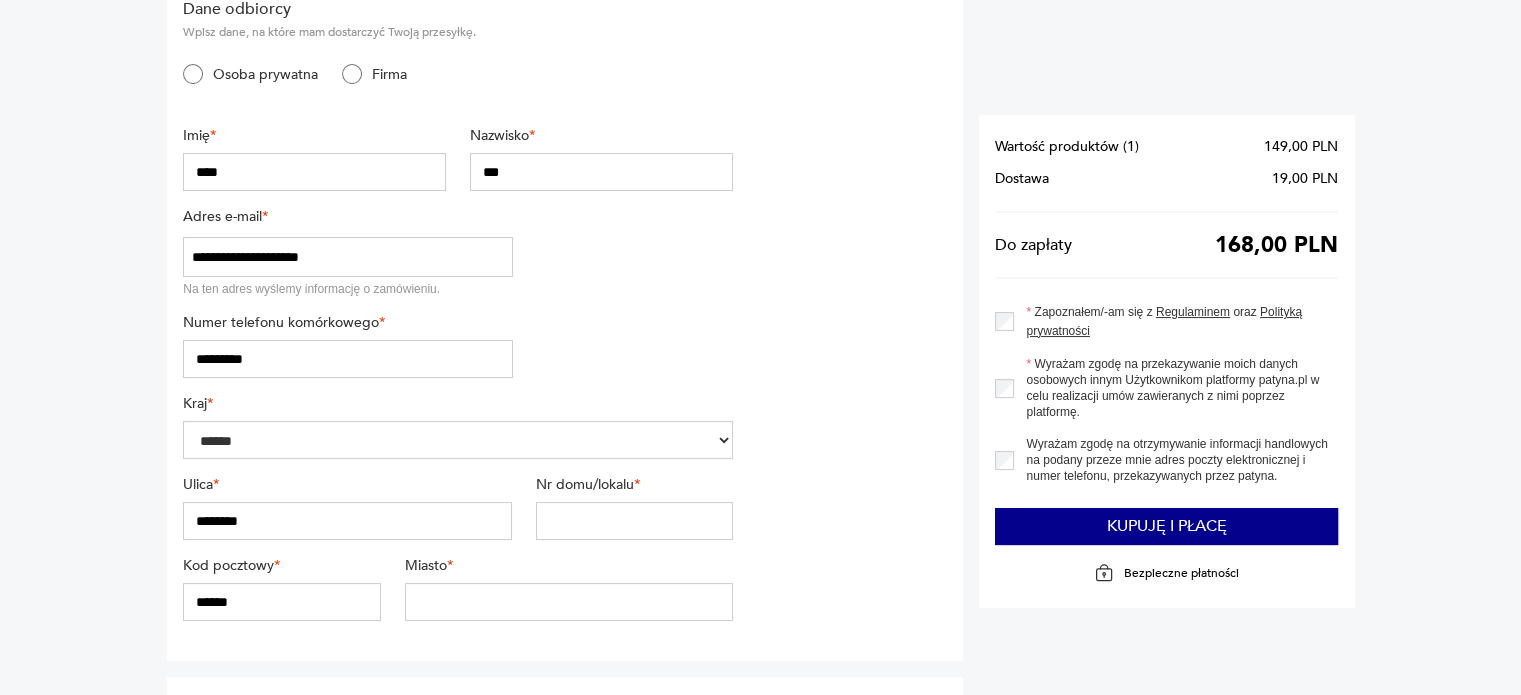 type on "********" 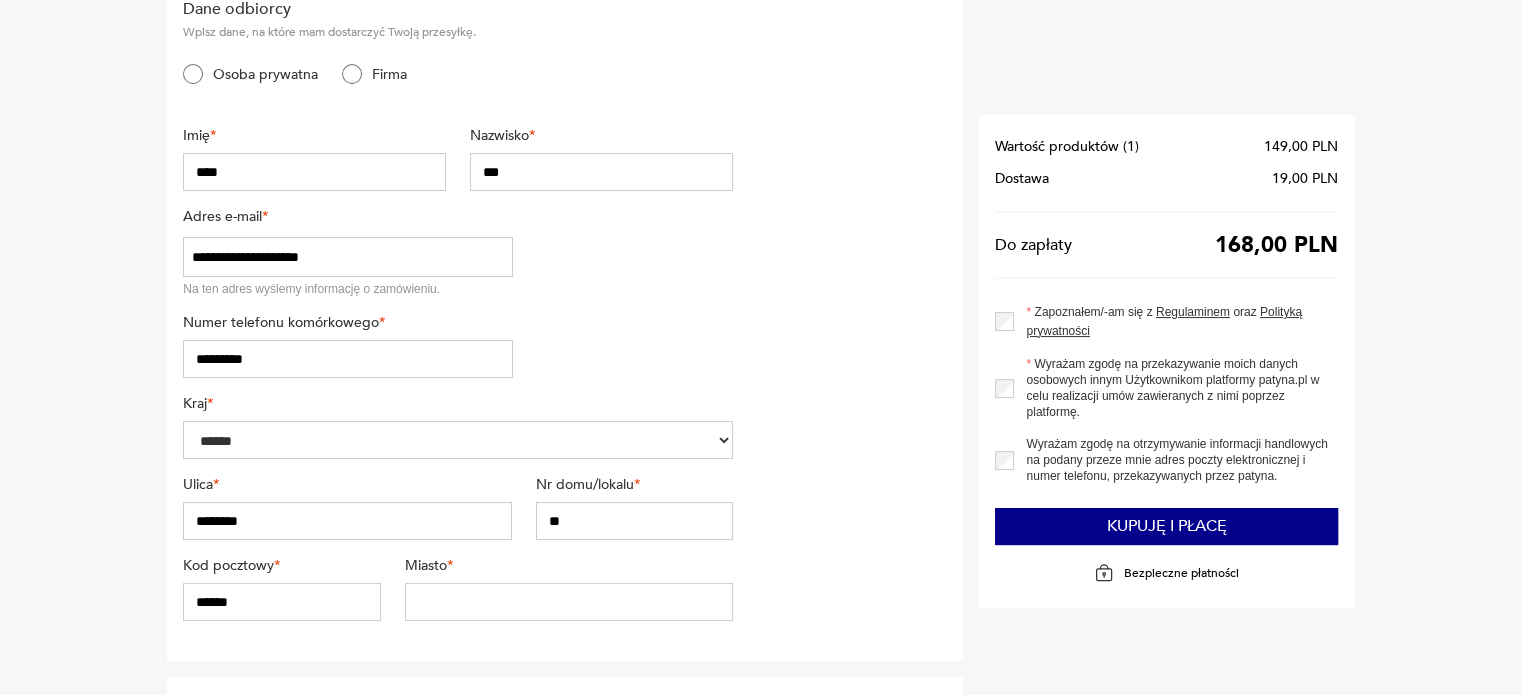 type on "**" 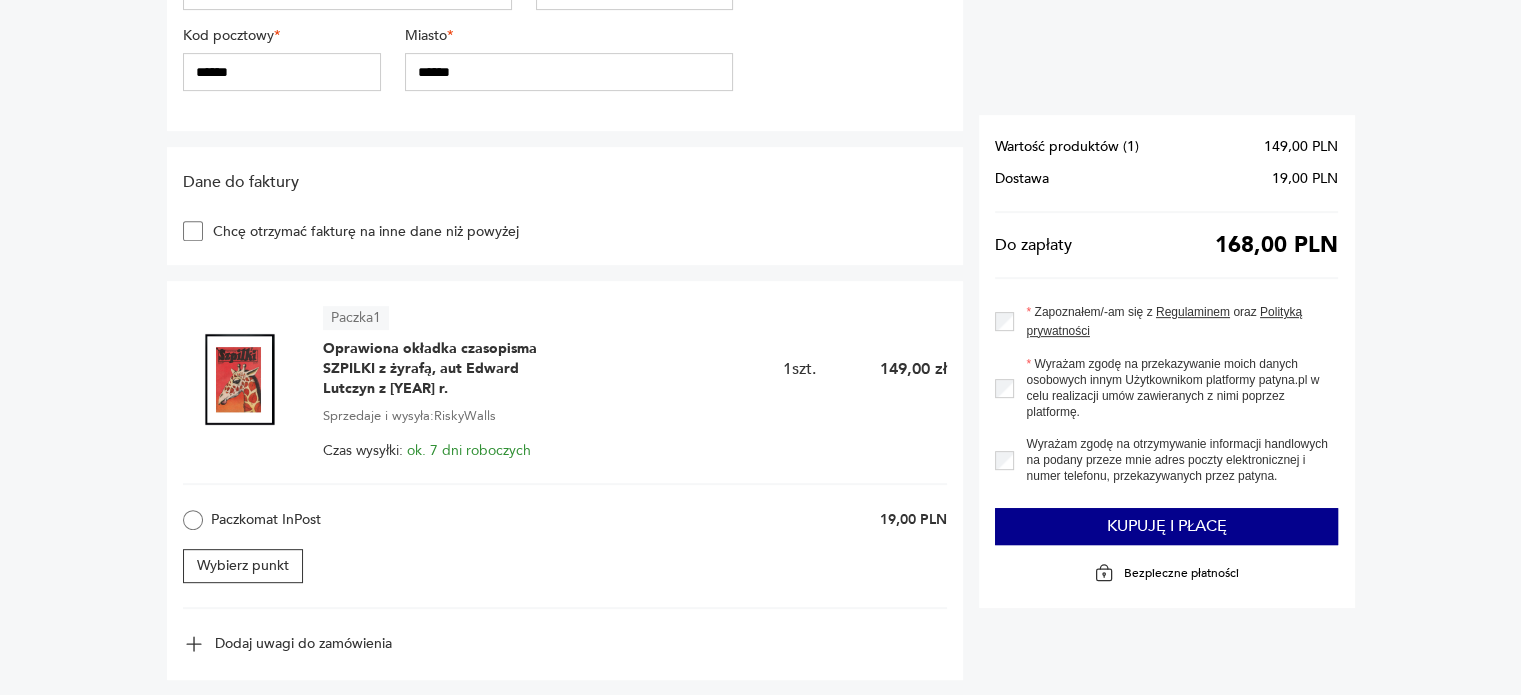 scroll, scrollTop: 732, scrollLeft: 0, axis: vertical 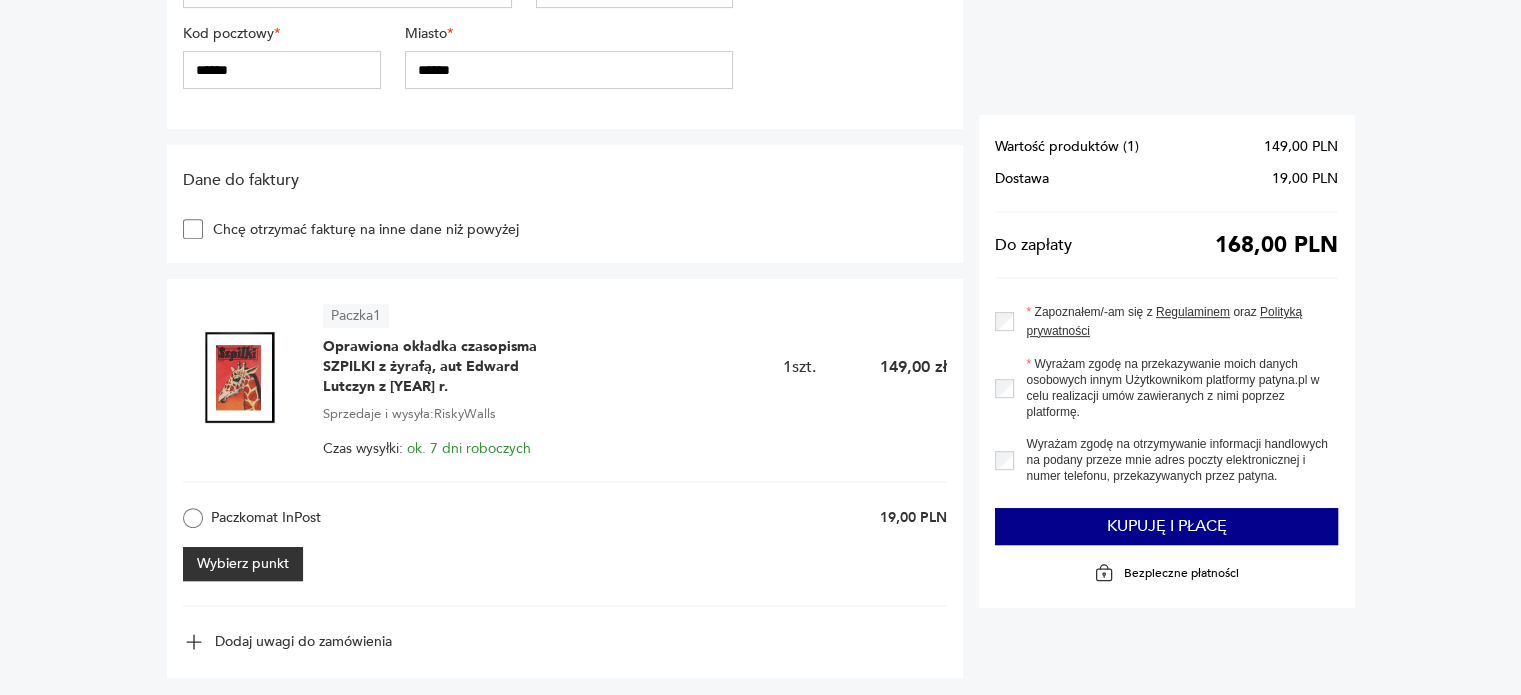 type on "******" 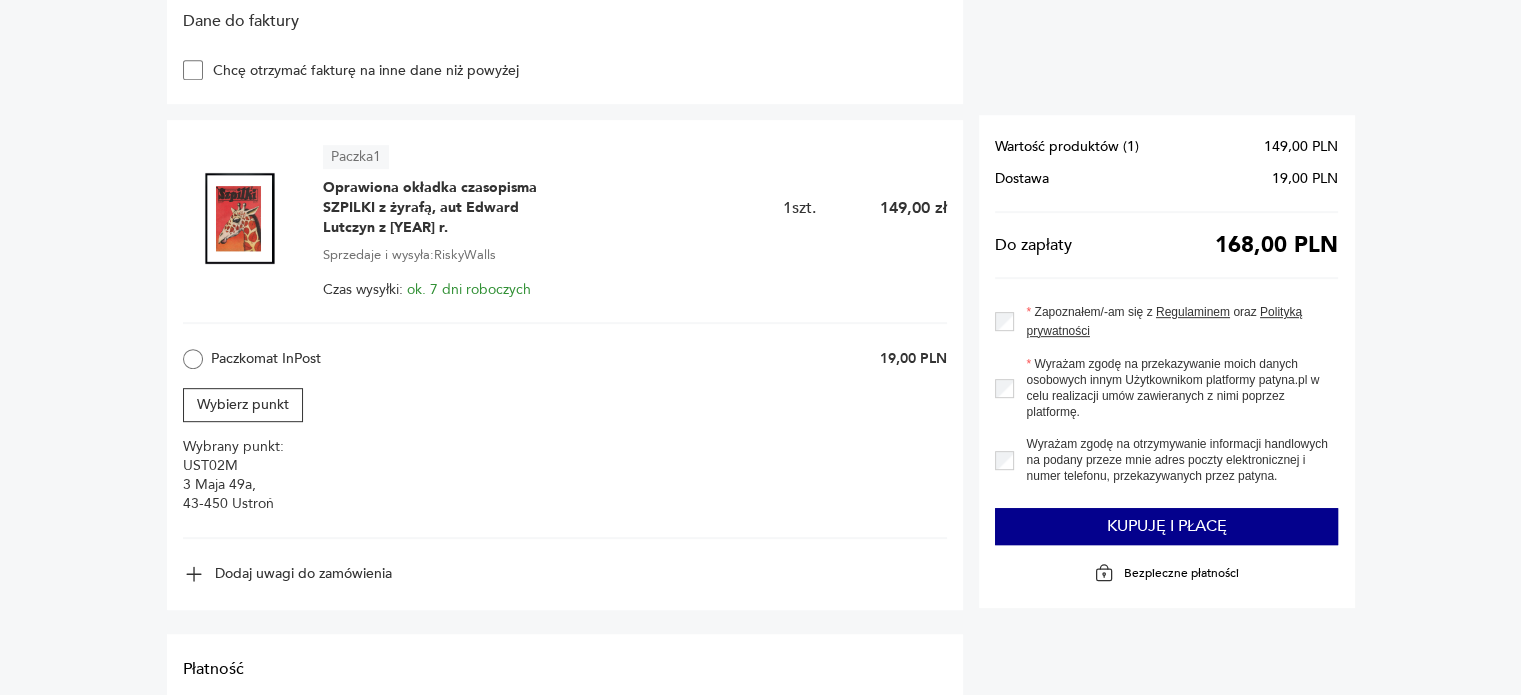 scroll, scrollTop: 890, scrollLeft: 0, axis: vertical 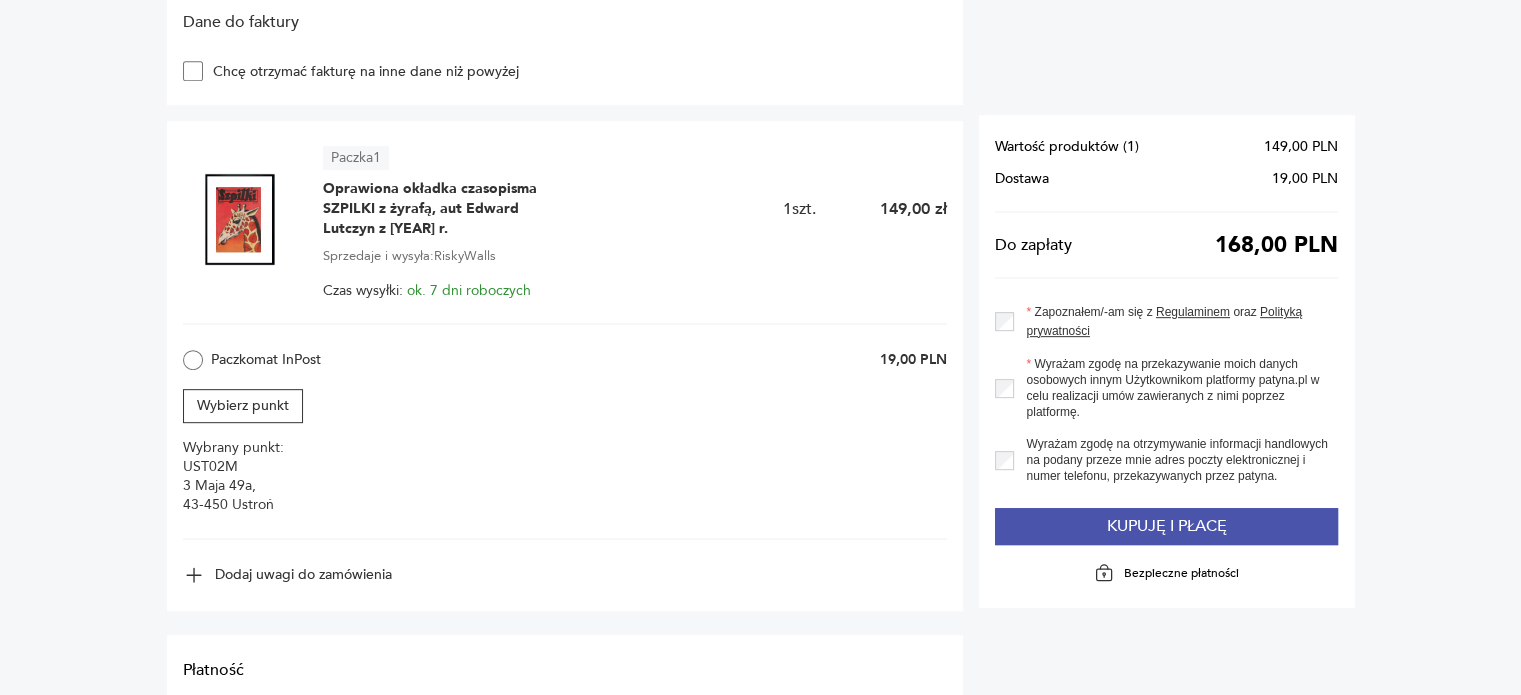 click on "Kupuję i płacę" at bounding box center (1166, 526) 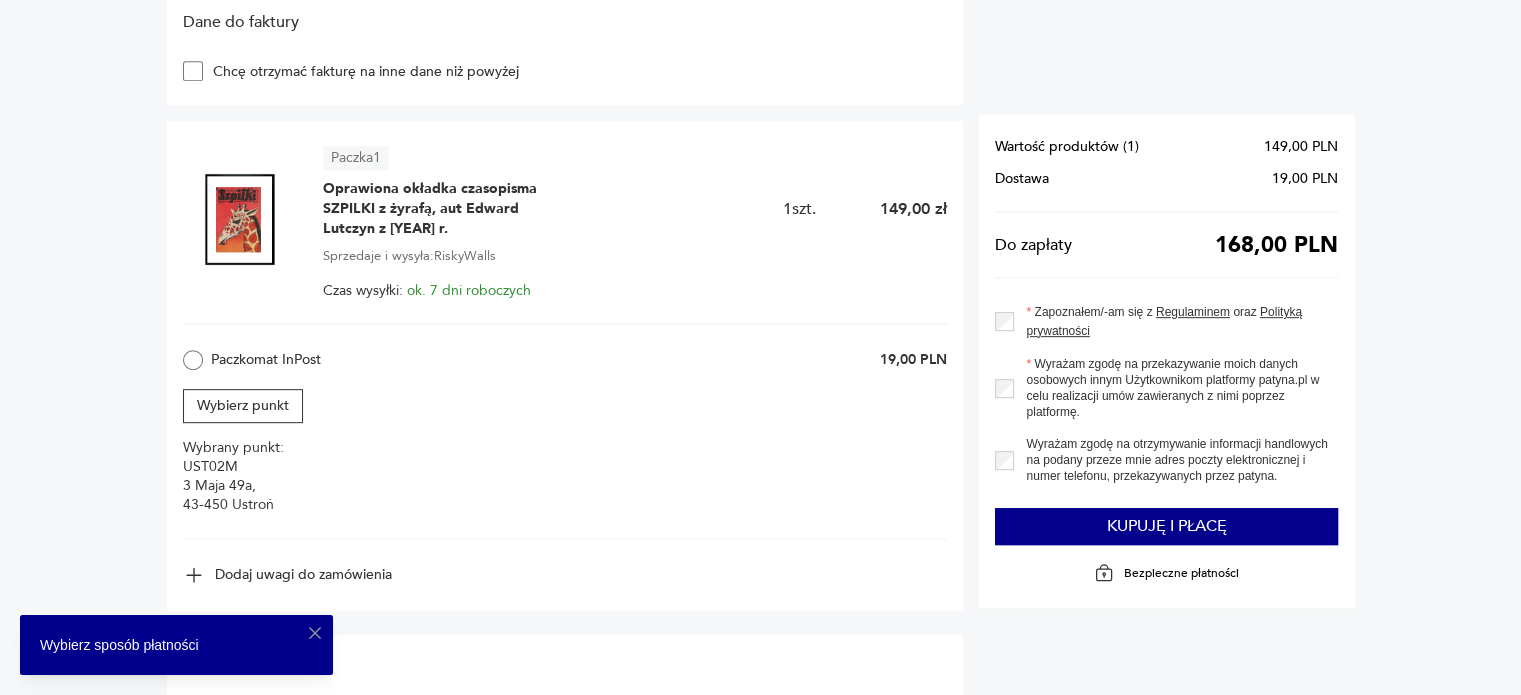 click on "**********" at bounding box center (760, 176) 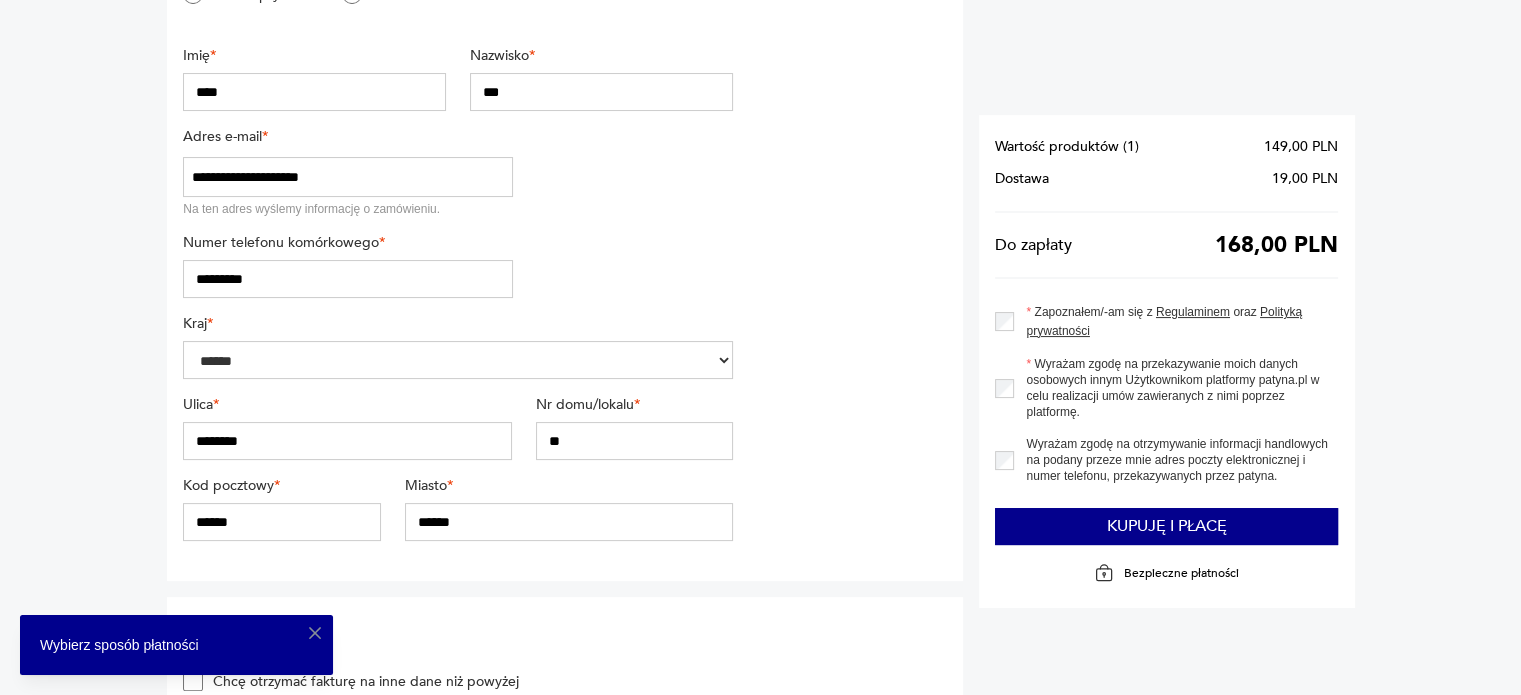 scroll, scrollTop: 0, scrollLeft: 0, axis: both 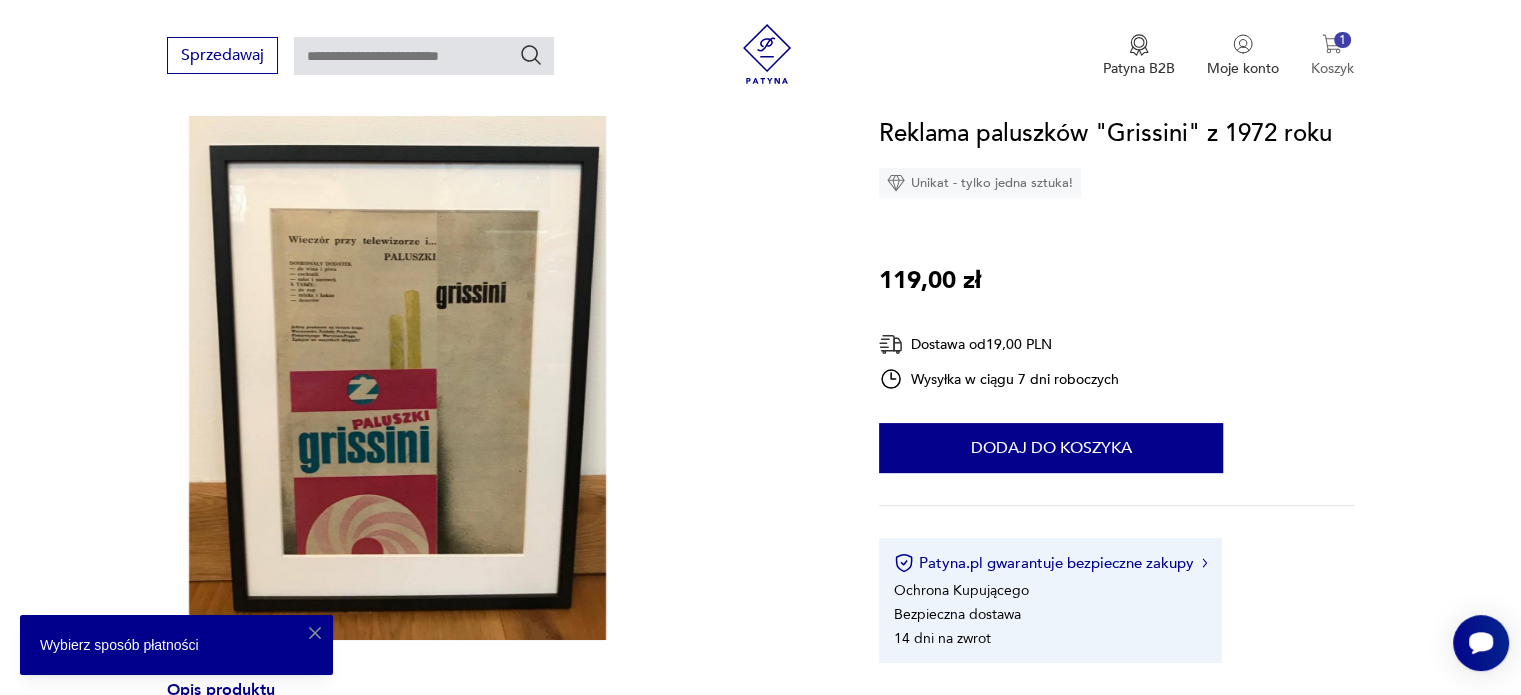 click at bounding box center [1332, 44] 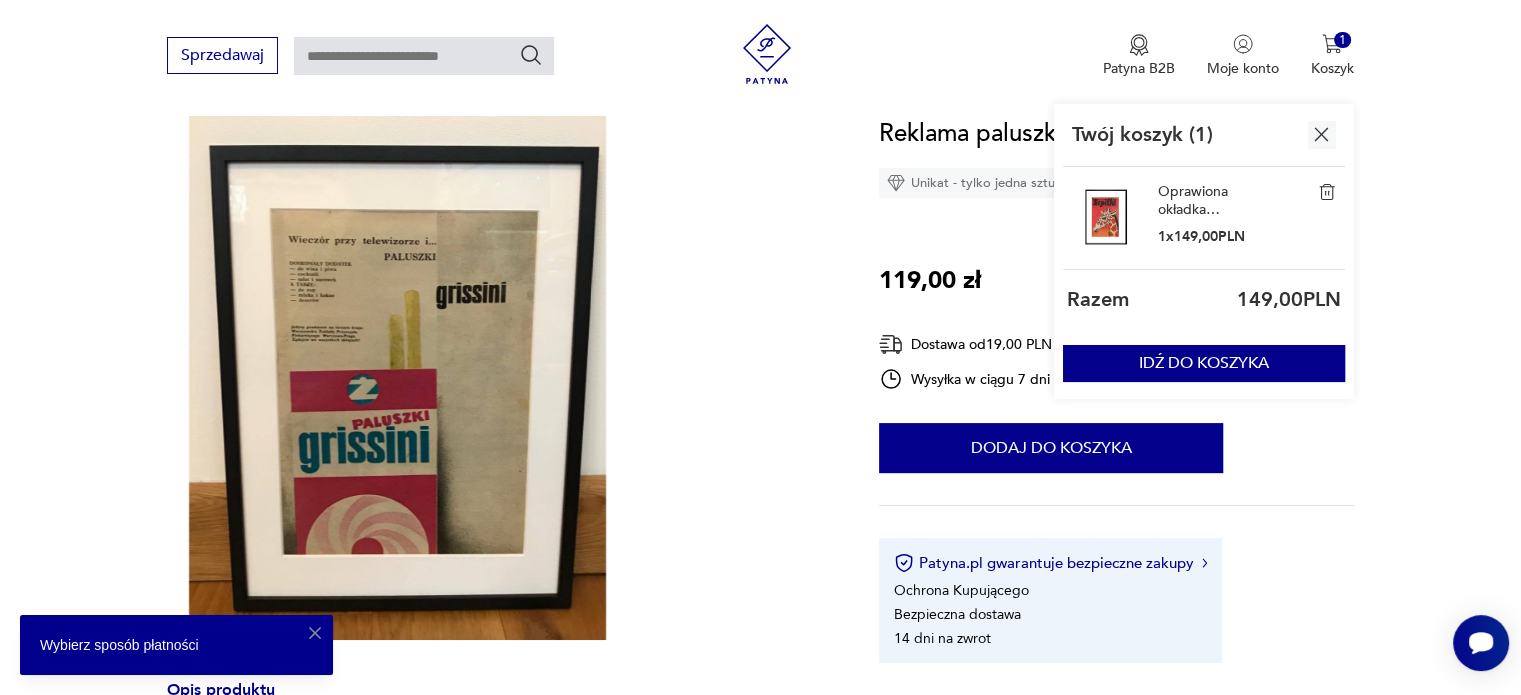 click at bounding box center [1327, 192] 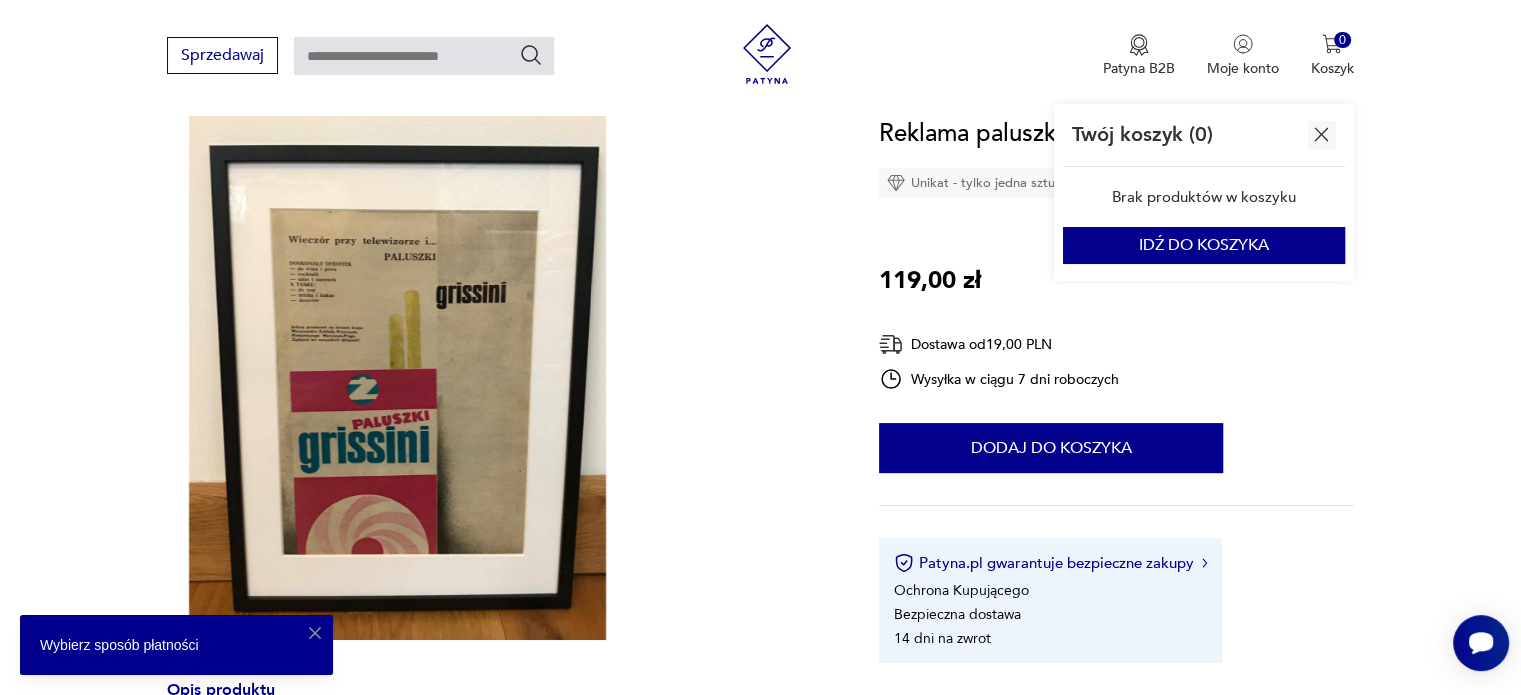 click on "Twój koszyk ( 0 )" at bounding box center (1204, 135) 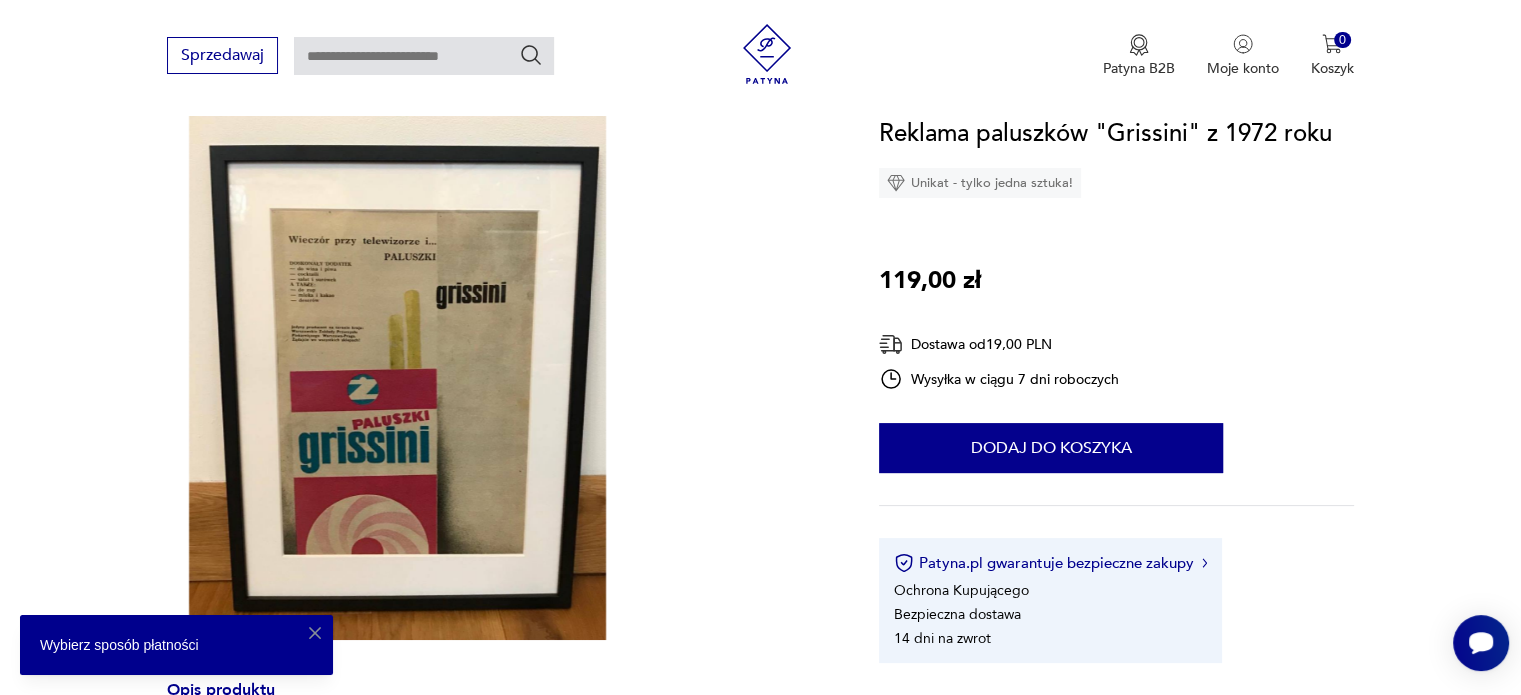 click at bounding box center [424, 56] 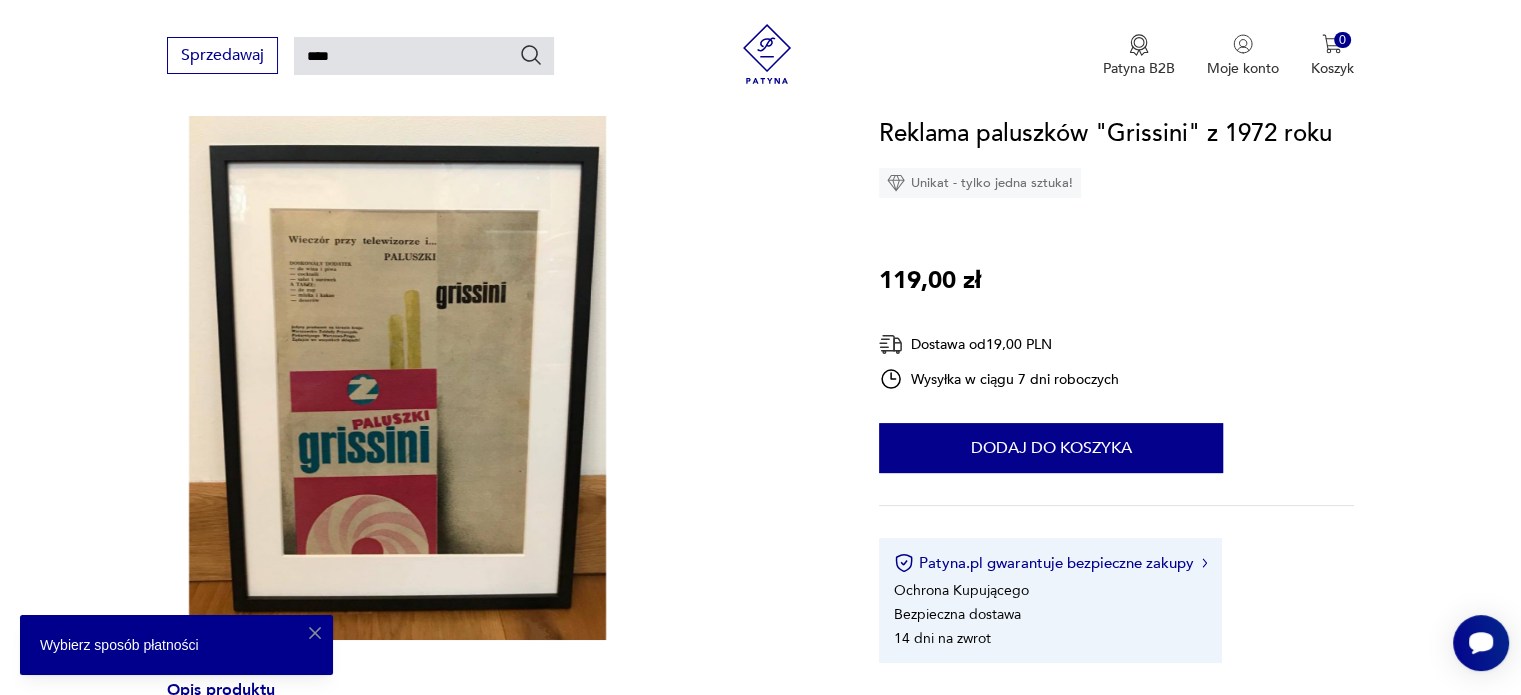 type on "****" 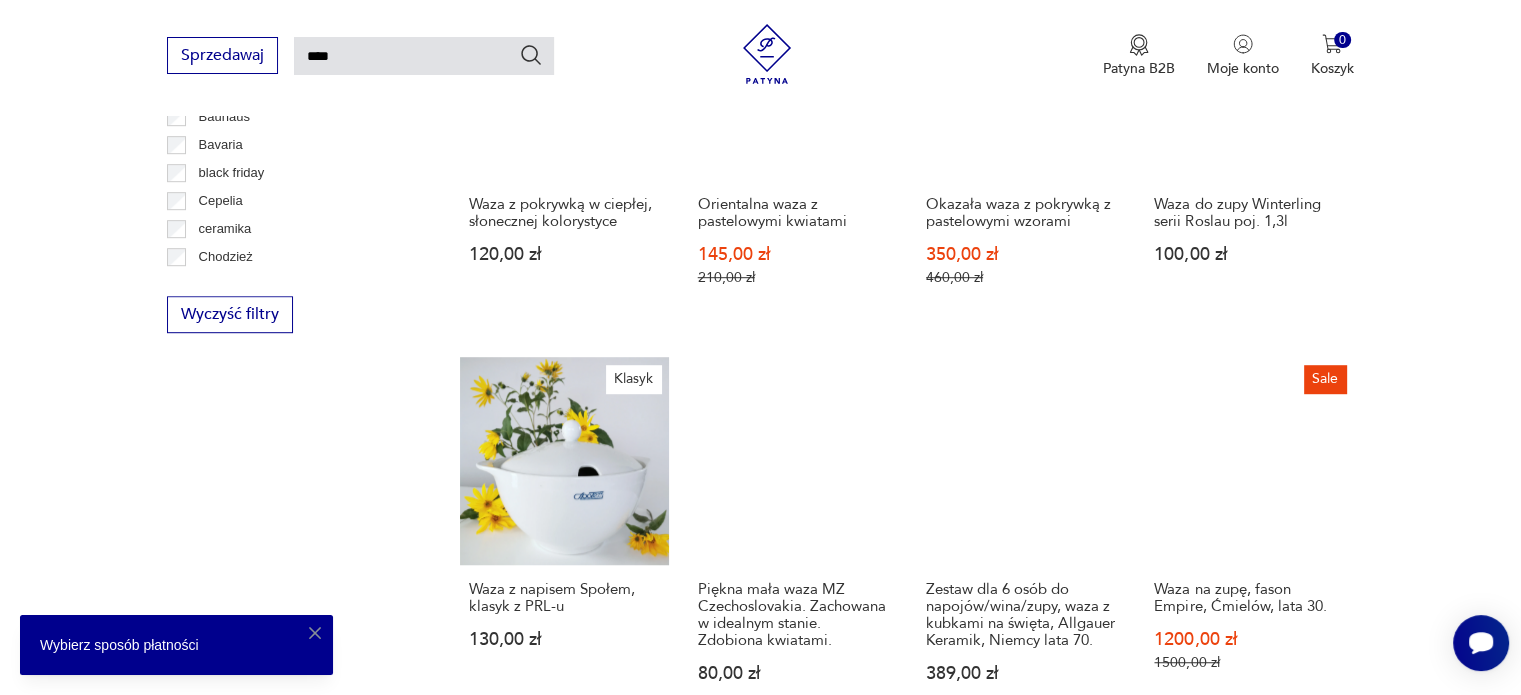scroll, scrollTop: 1218, scrollLeft: 0, axis: vertical 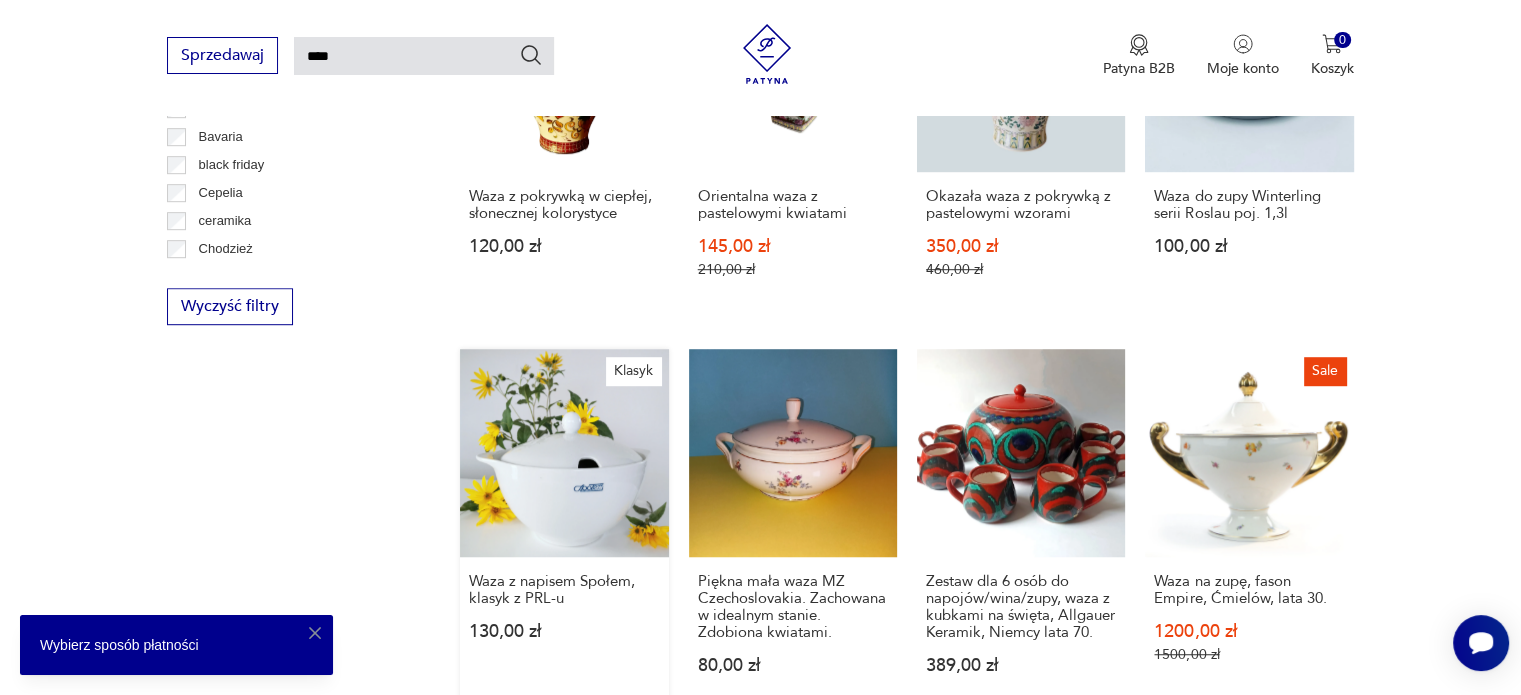 click on "Klasyk Waza z napisem Społem, klasyk z PRL-u 130,00 zł" at bounding box center (564, 531) 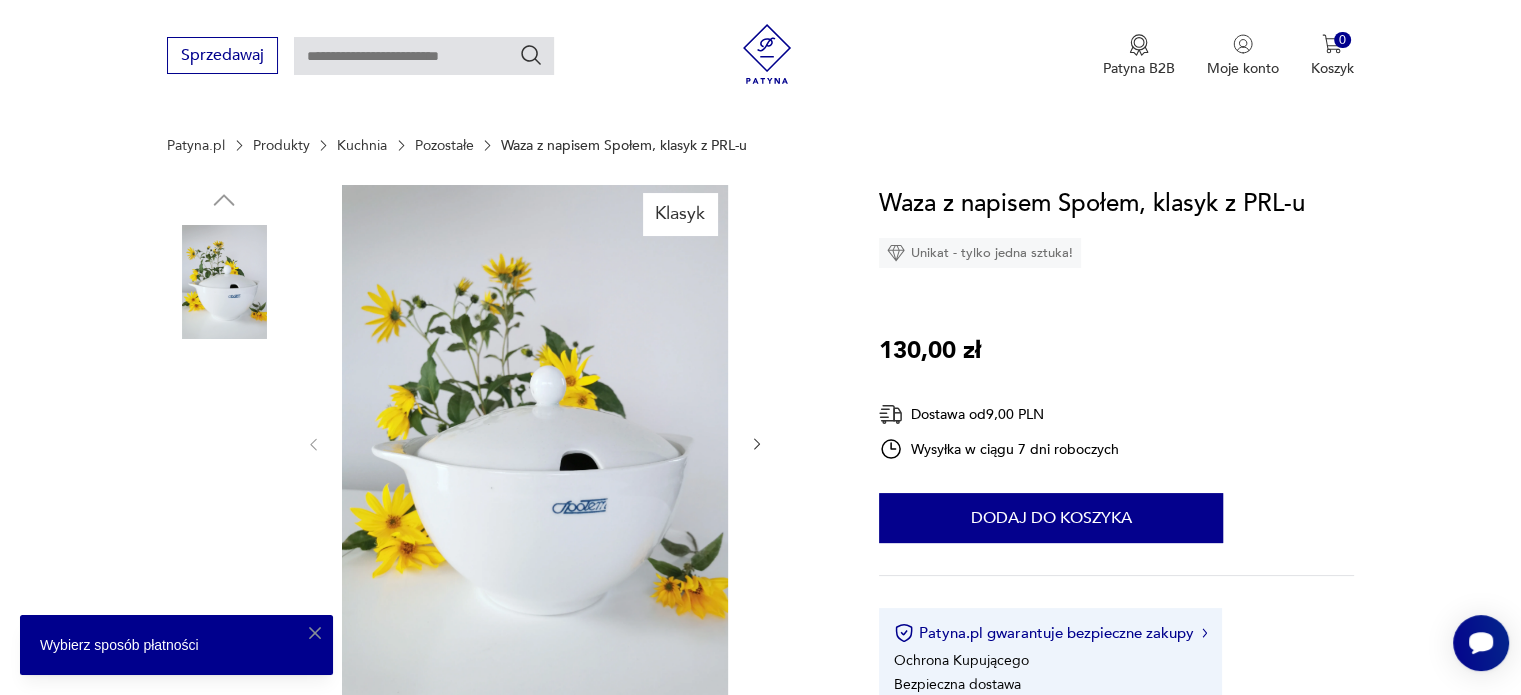 scroll, scrollTop: 191, scrollLeft: 0, axis: vertical 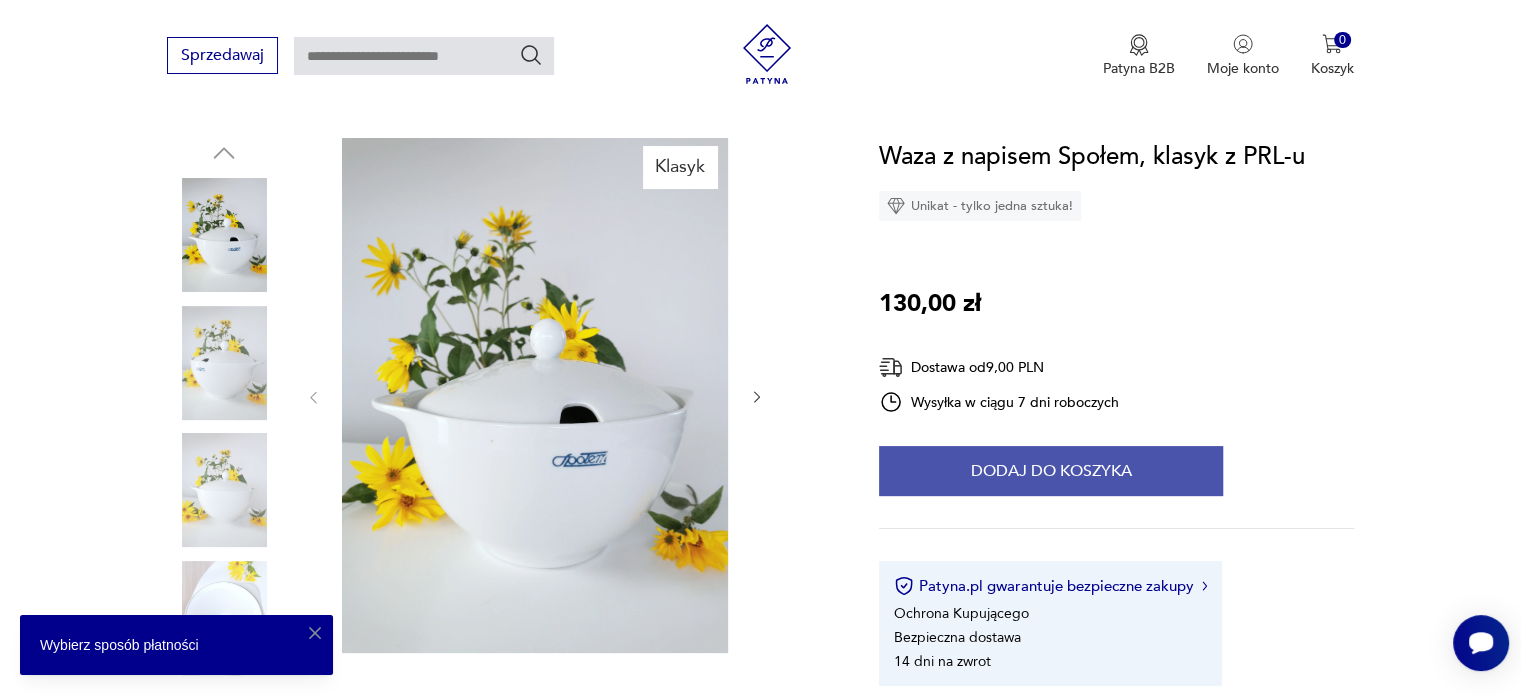 click on "Dodaj do koszyka" at bounding box center [1051, 471] 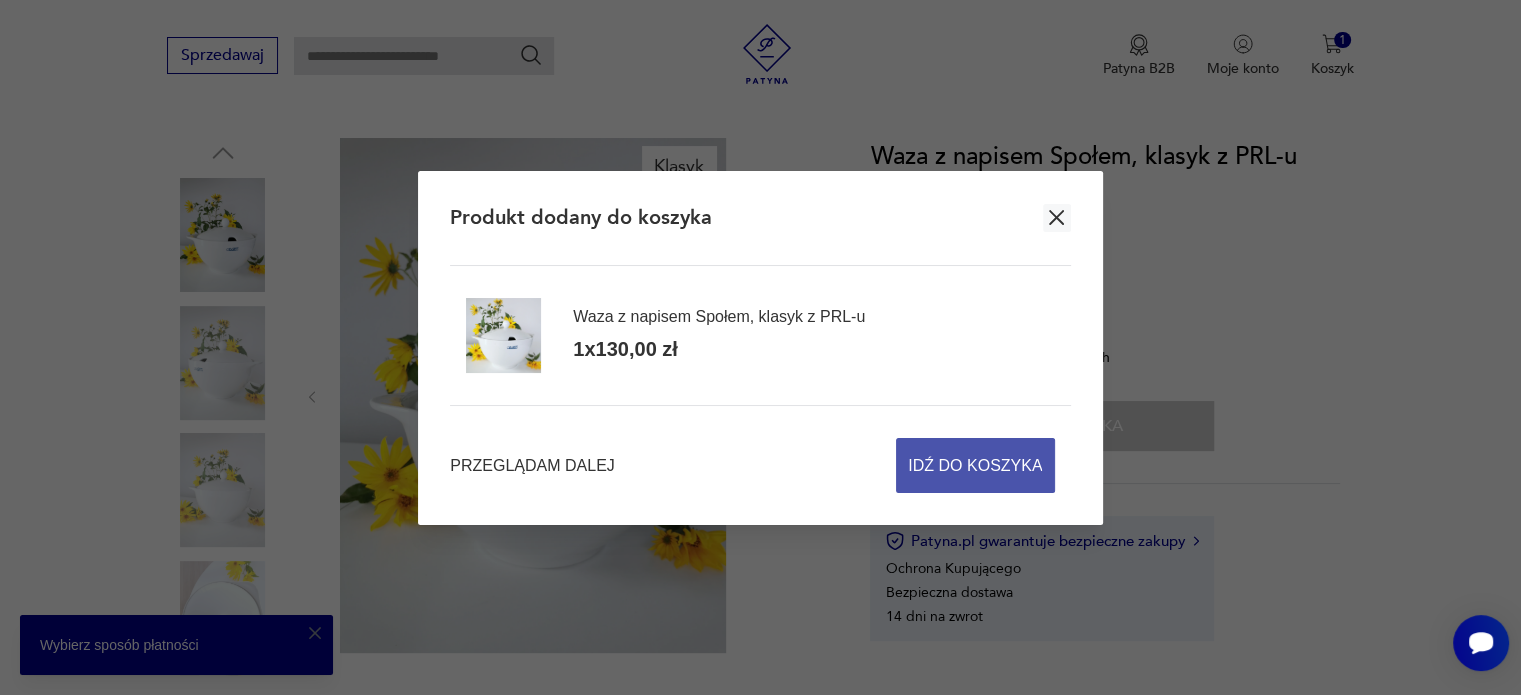 click on "Idź do koszyka" at bounding box center (975, 465) 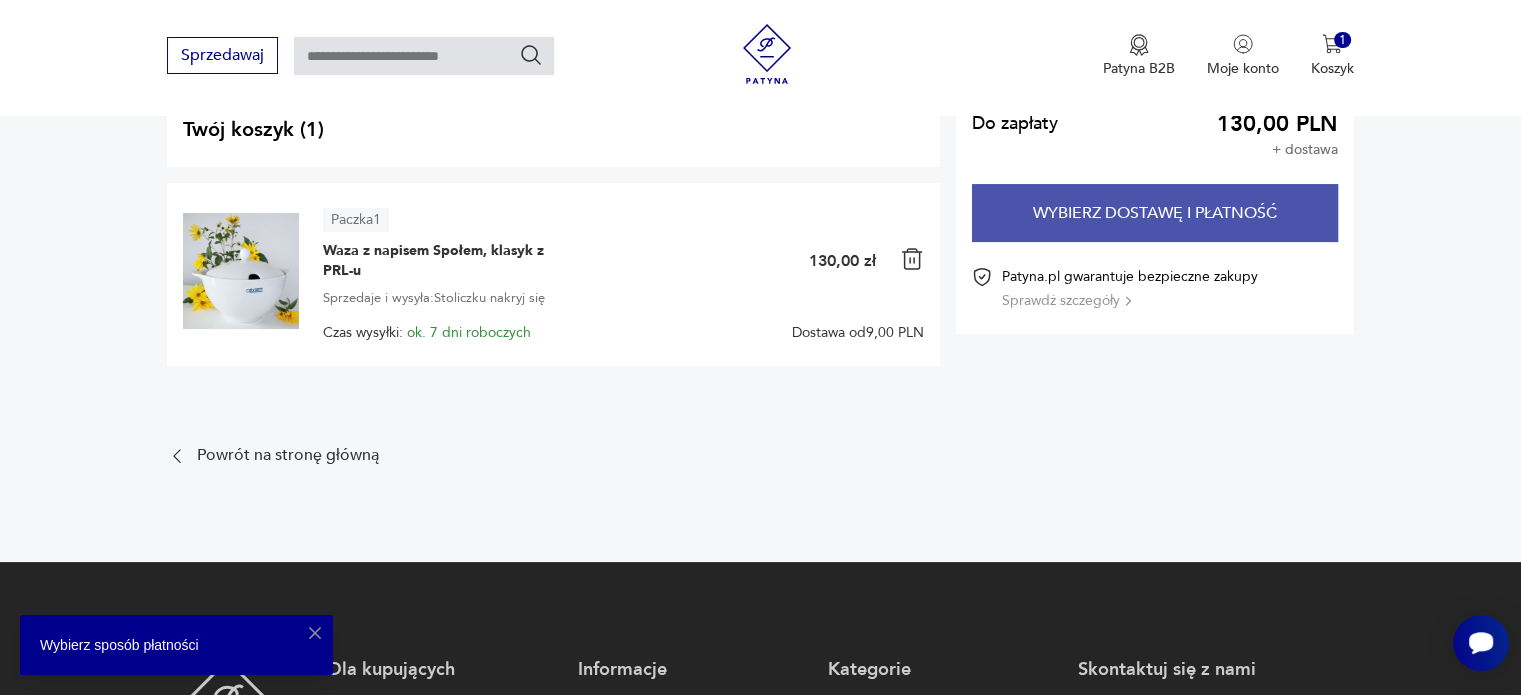 click on "Wybierz dostawę i płatność" at bounding box center (1155, 213) 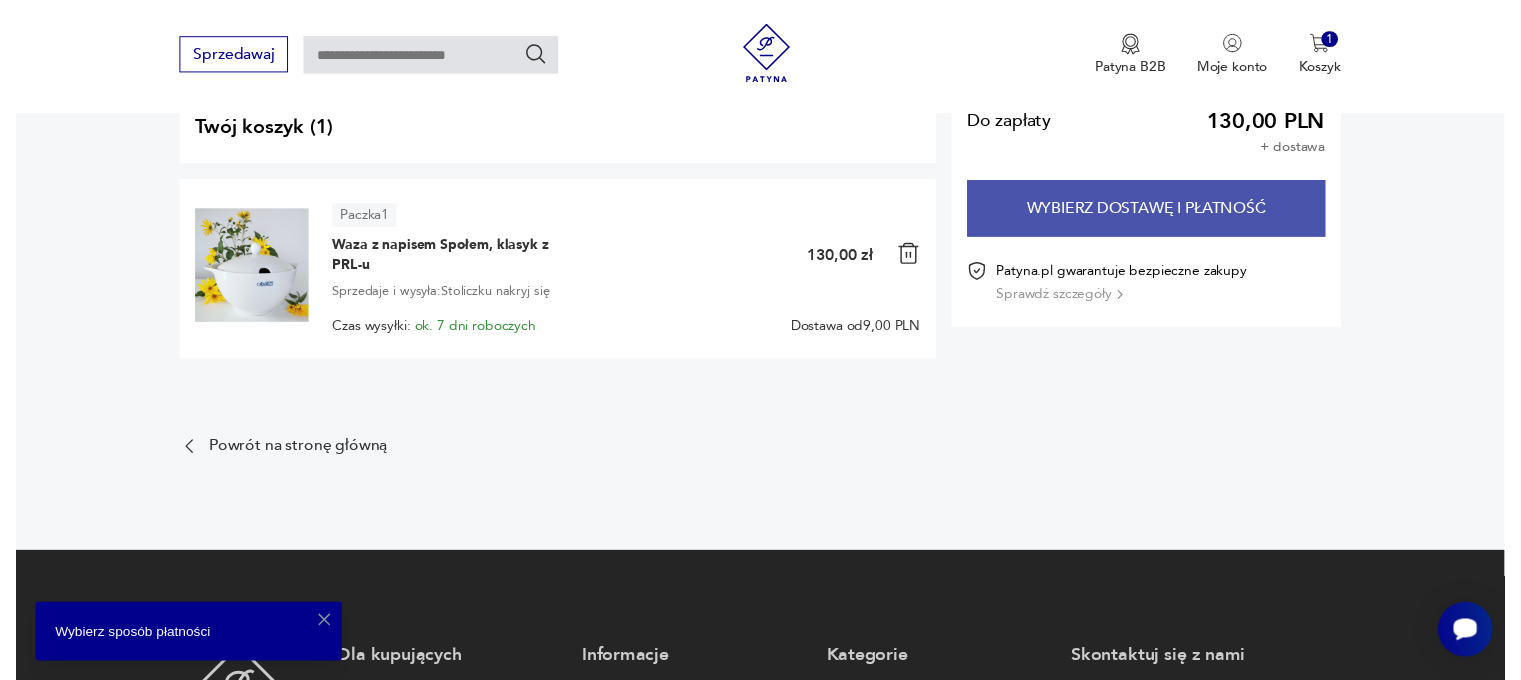 scroll, scrollTop: 52, scrollLeft: 0, axis: vertical 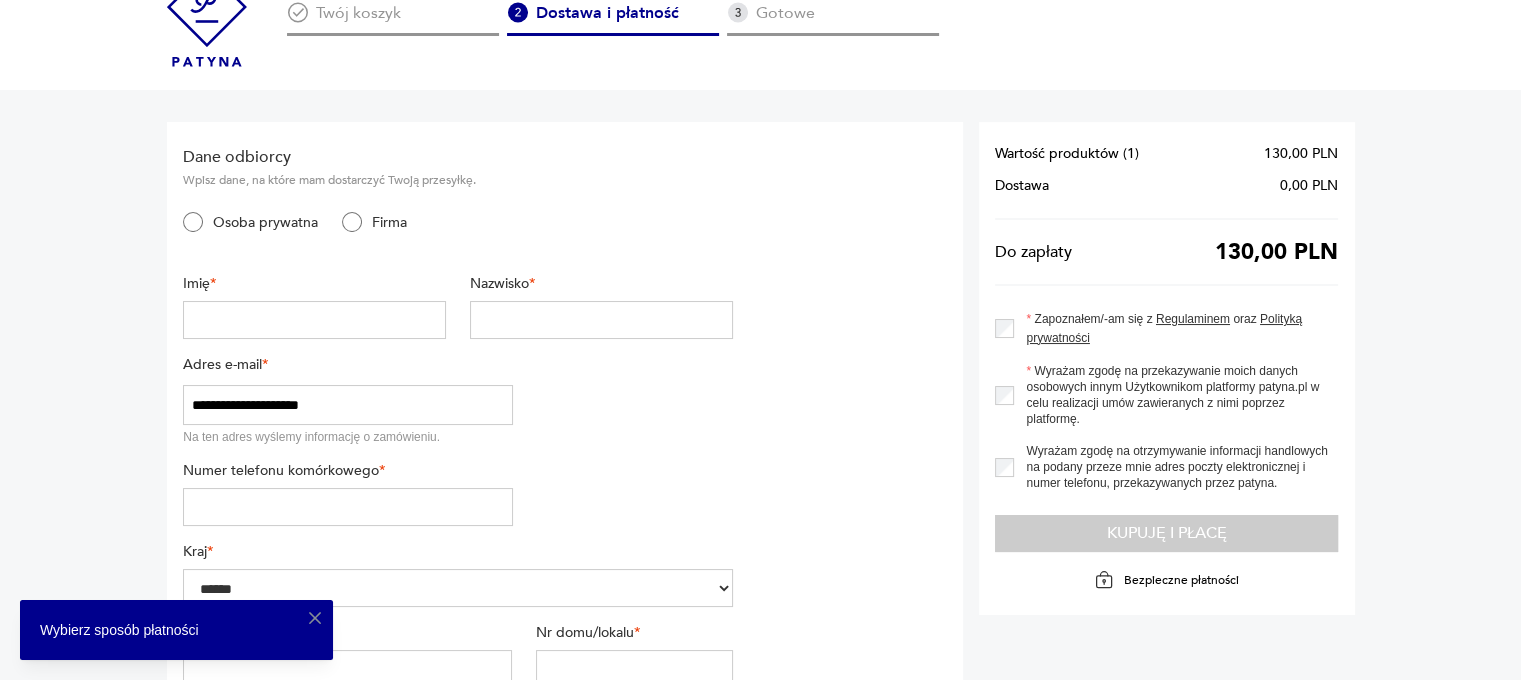 click at bounding box center [314, 320] 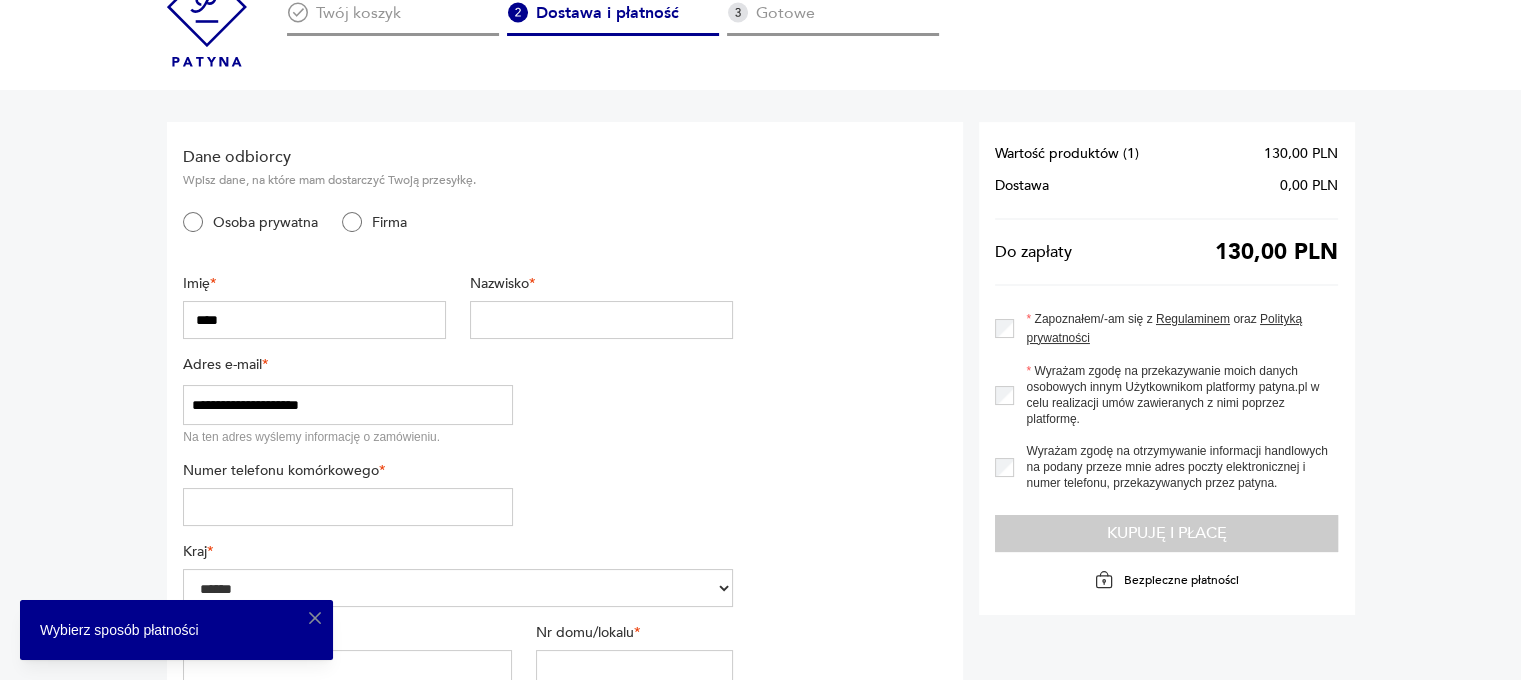 type on "****" 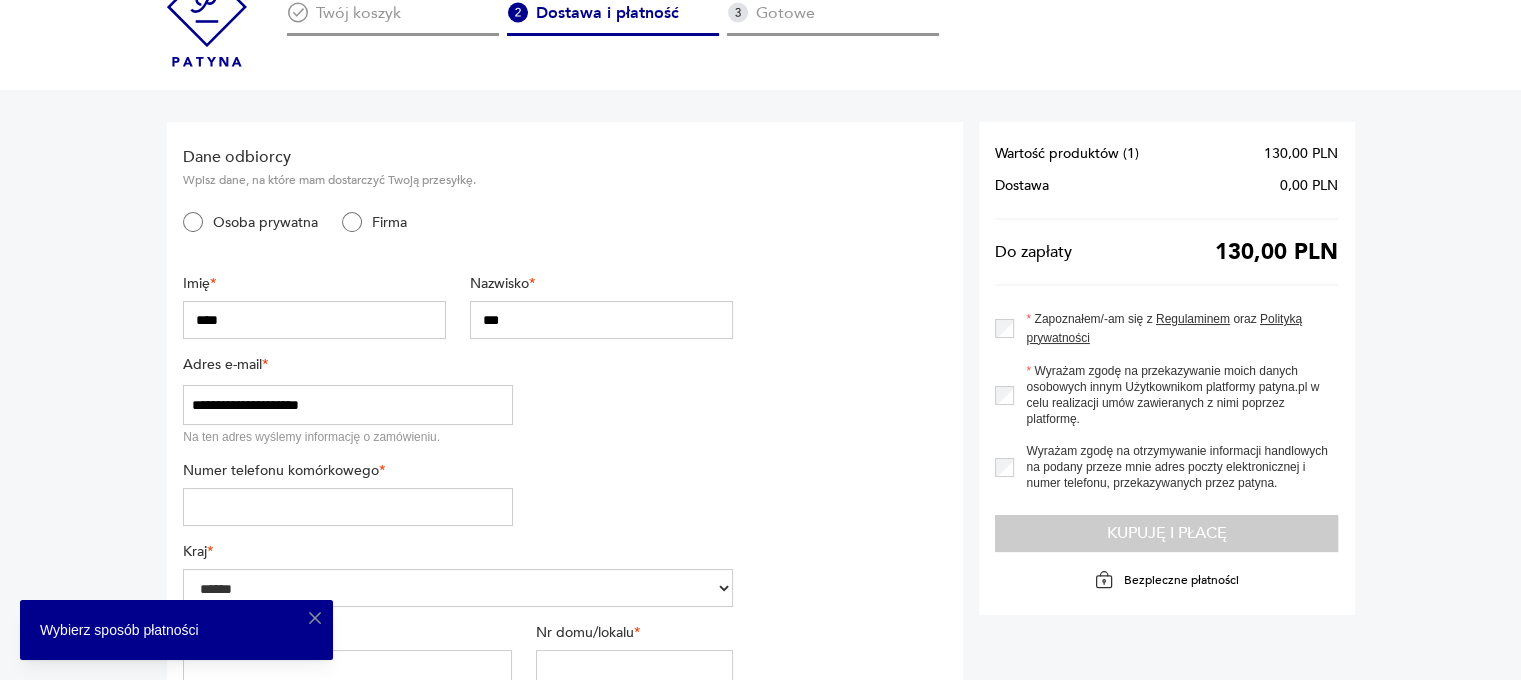 type on "***" 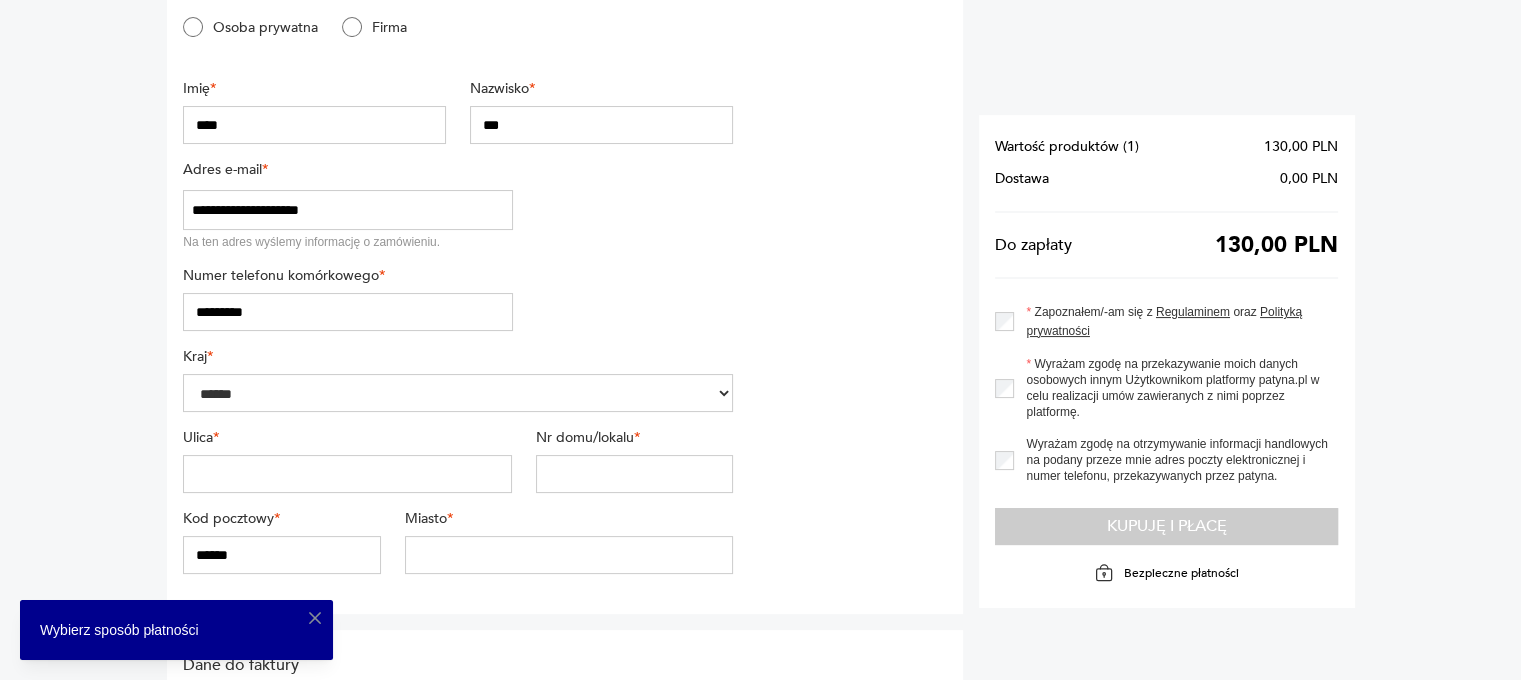 scroll, scrollTop: 257, scrollLeft: 0, axis: vertical 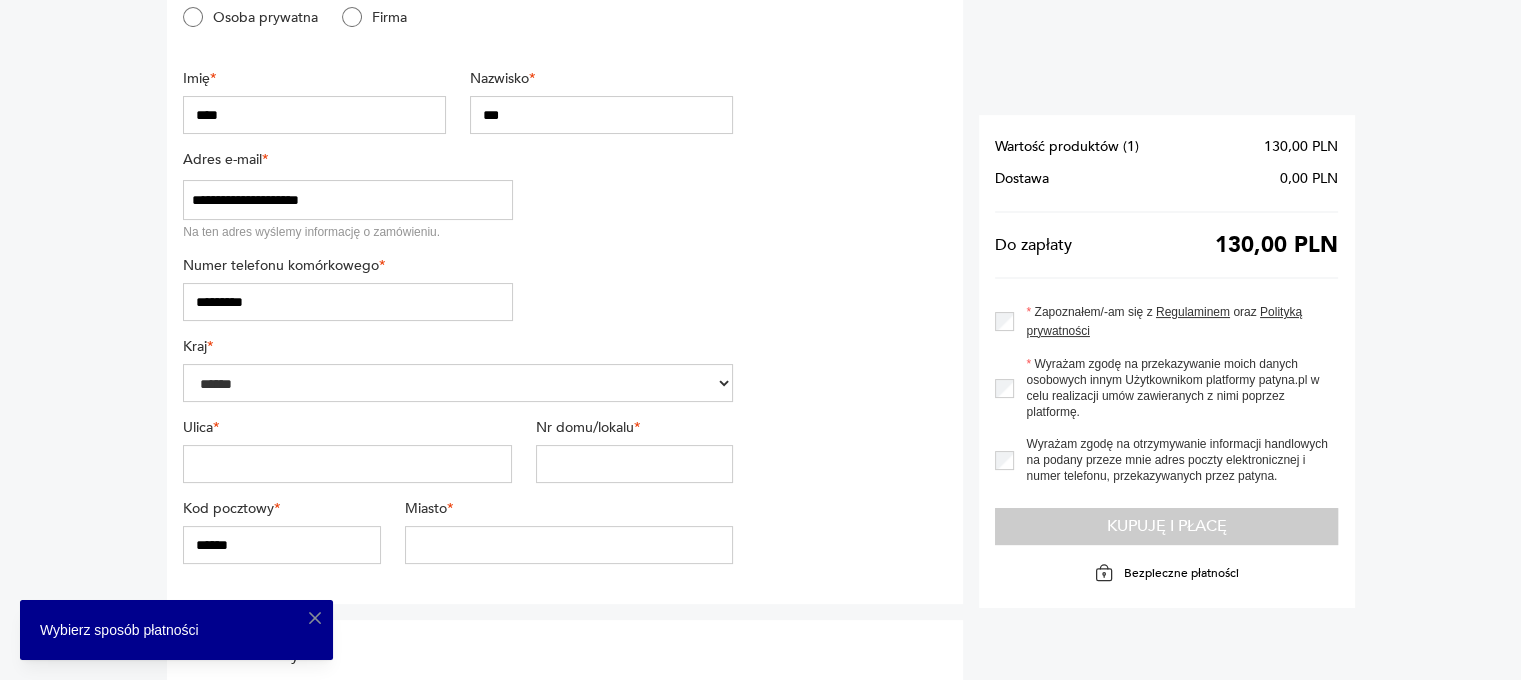 type on "*********" 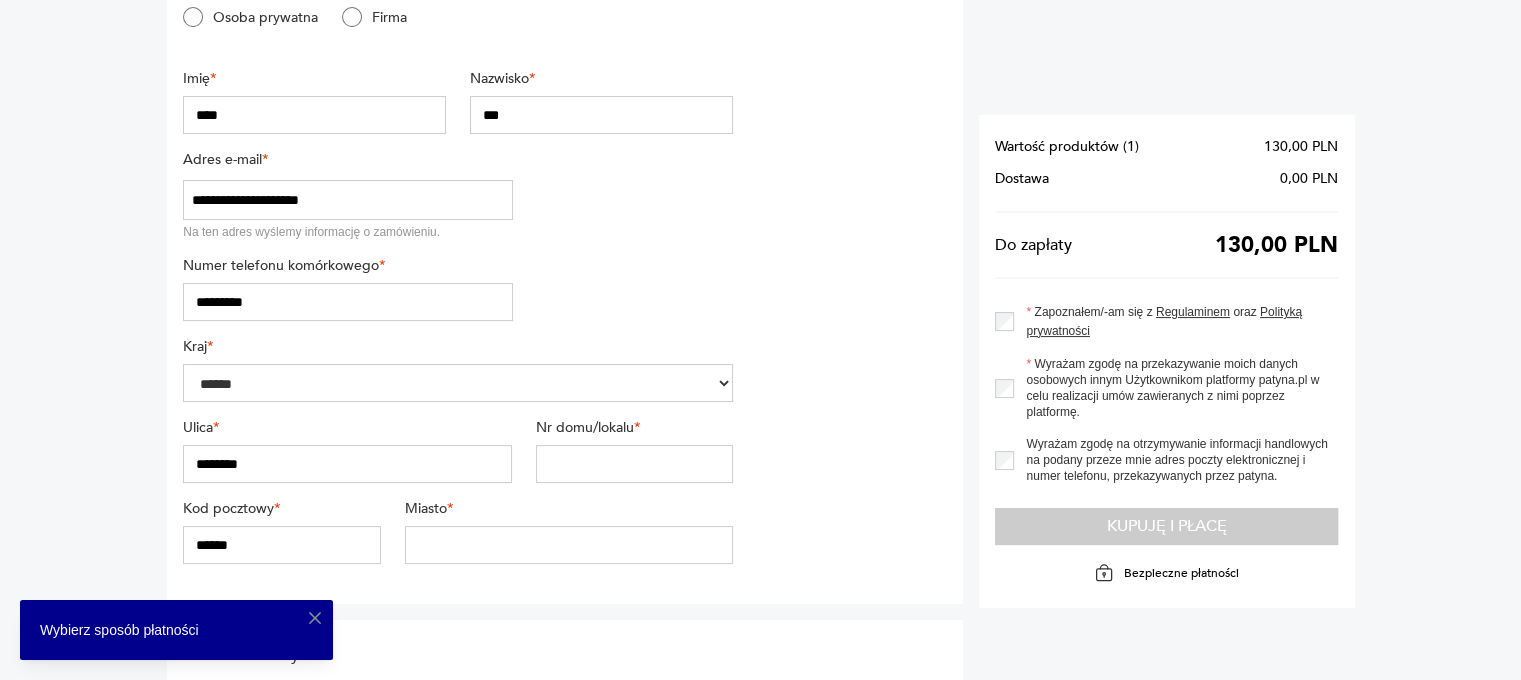 type on "********" 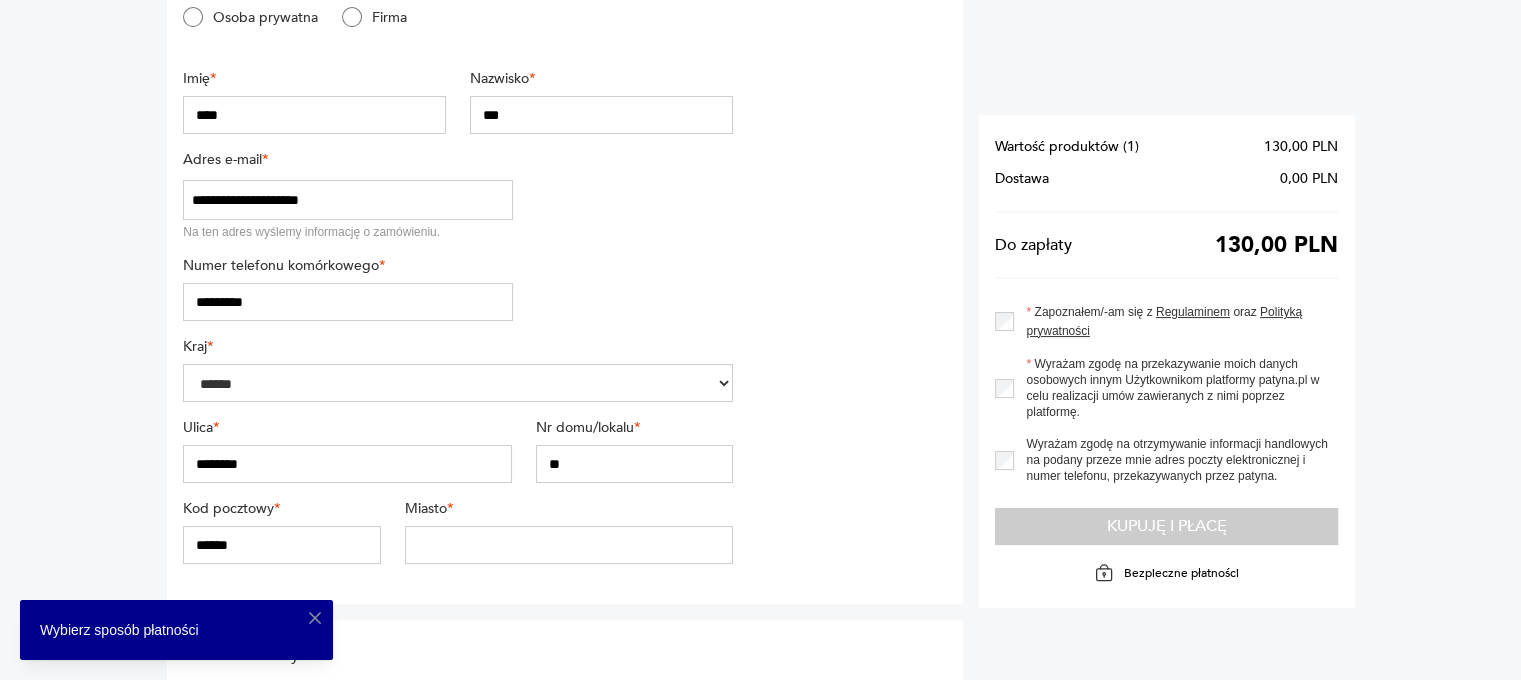 type on "**" 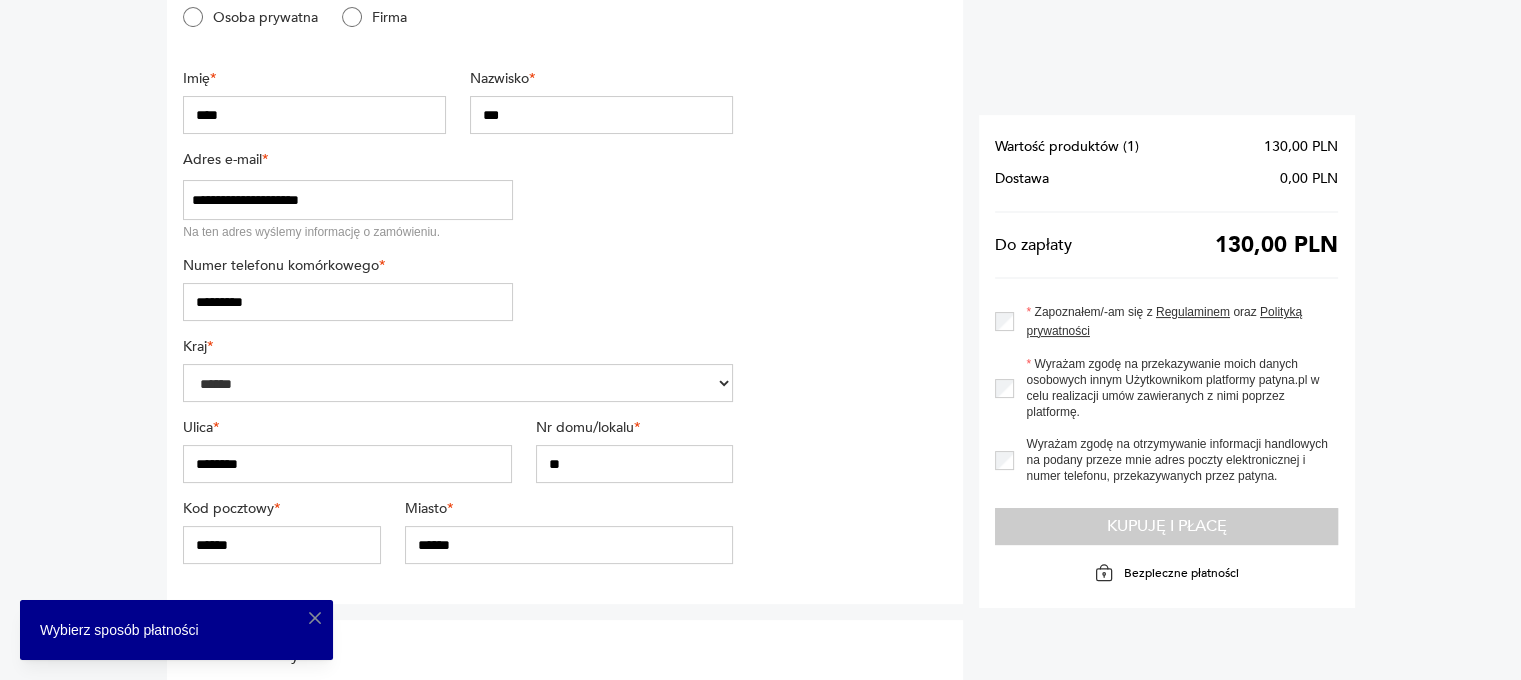 type on "******" 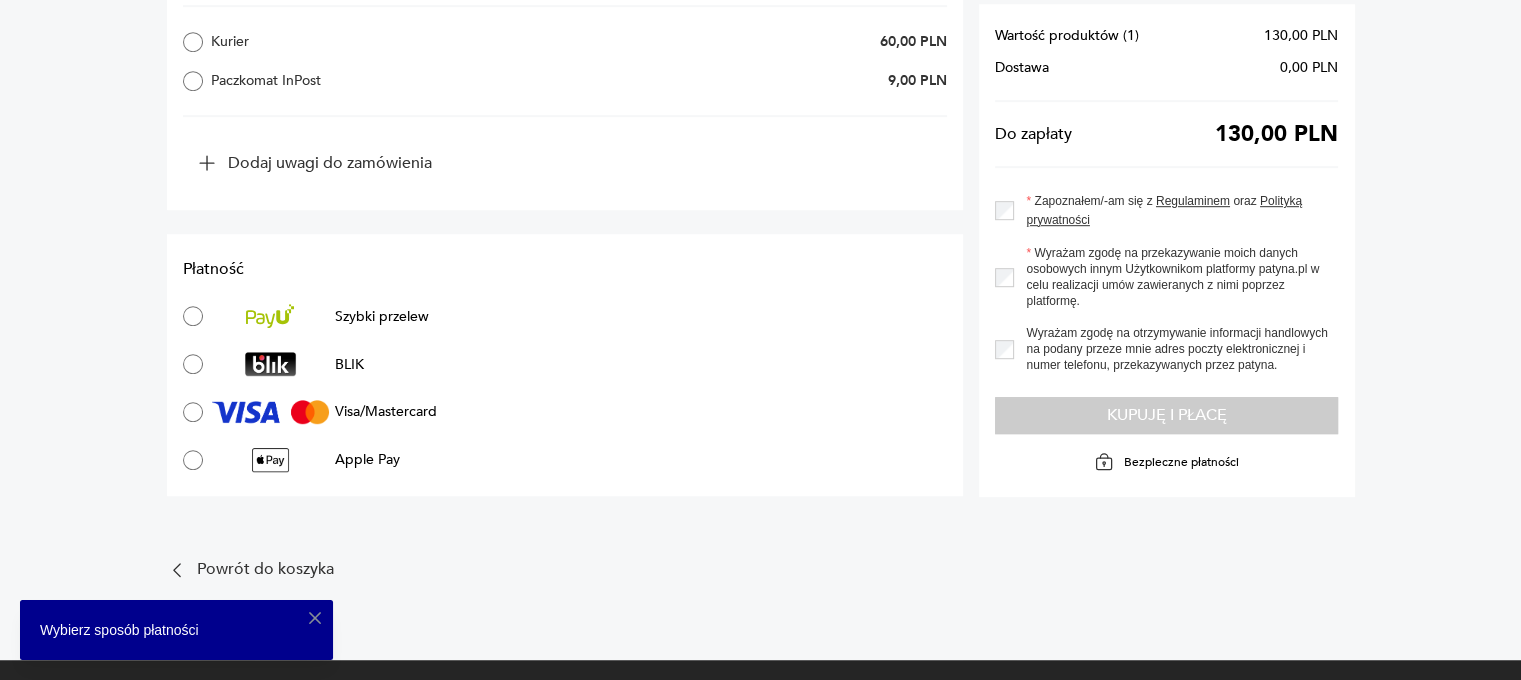 scroll, scrollTop: 1191, scrollLeft: 0, axis: vertical 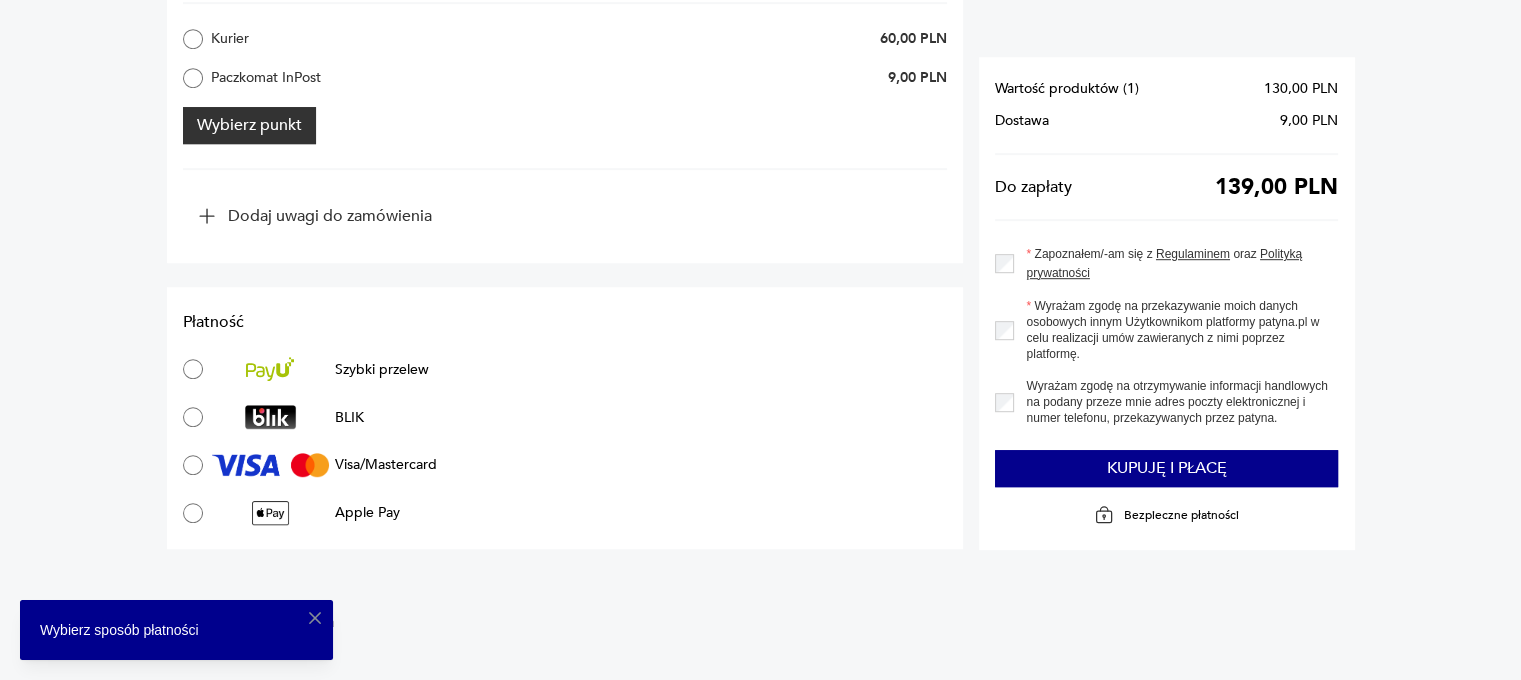 click on "Wybierz punkt" at bounding box center (249, 125) 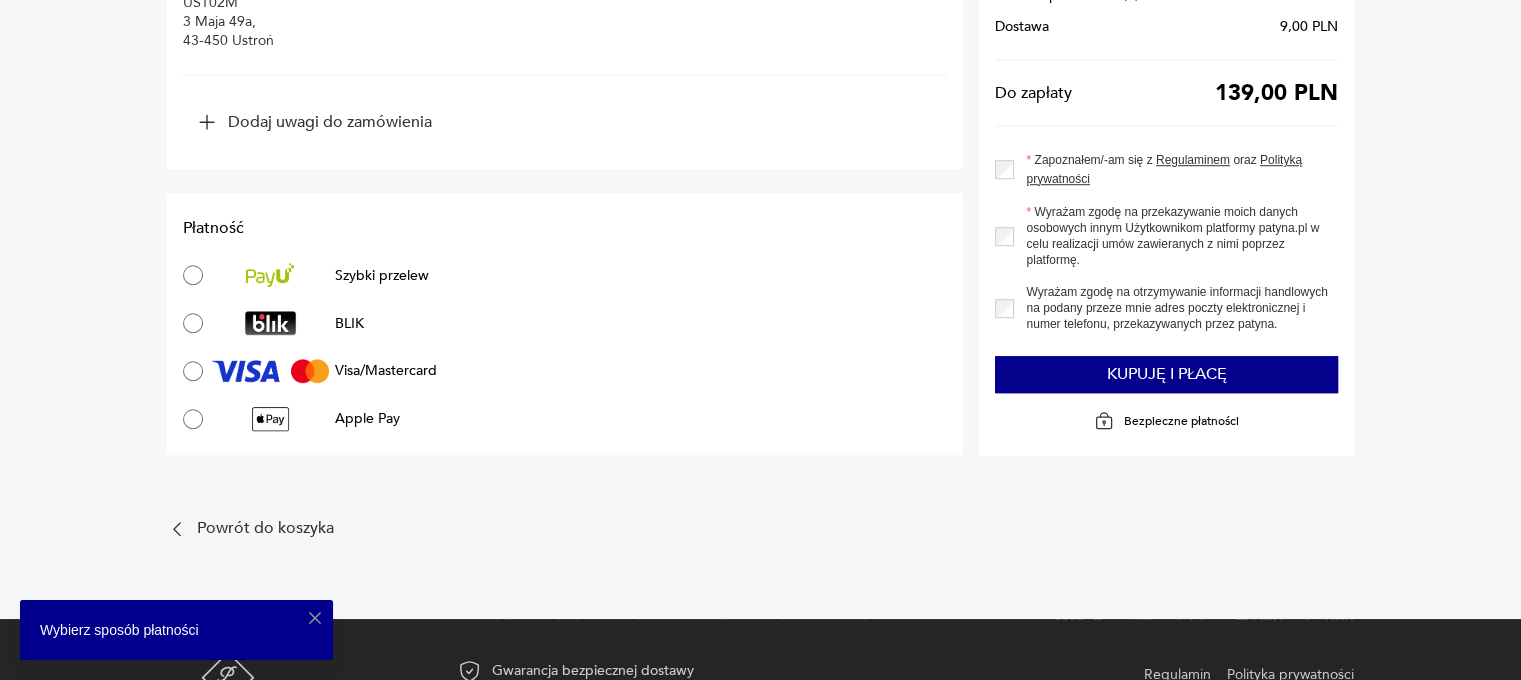 scroll, scrollTop: 1392, scrollLeft: 0, axis: vertical 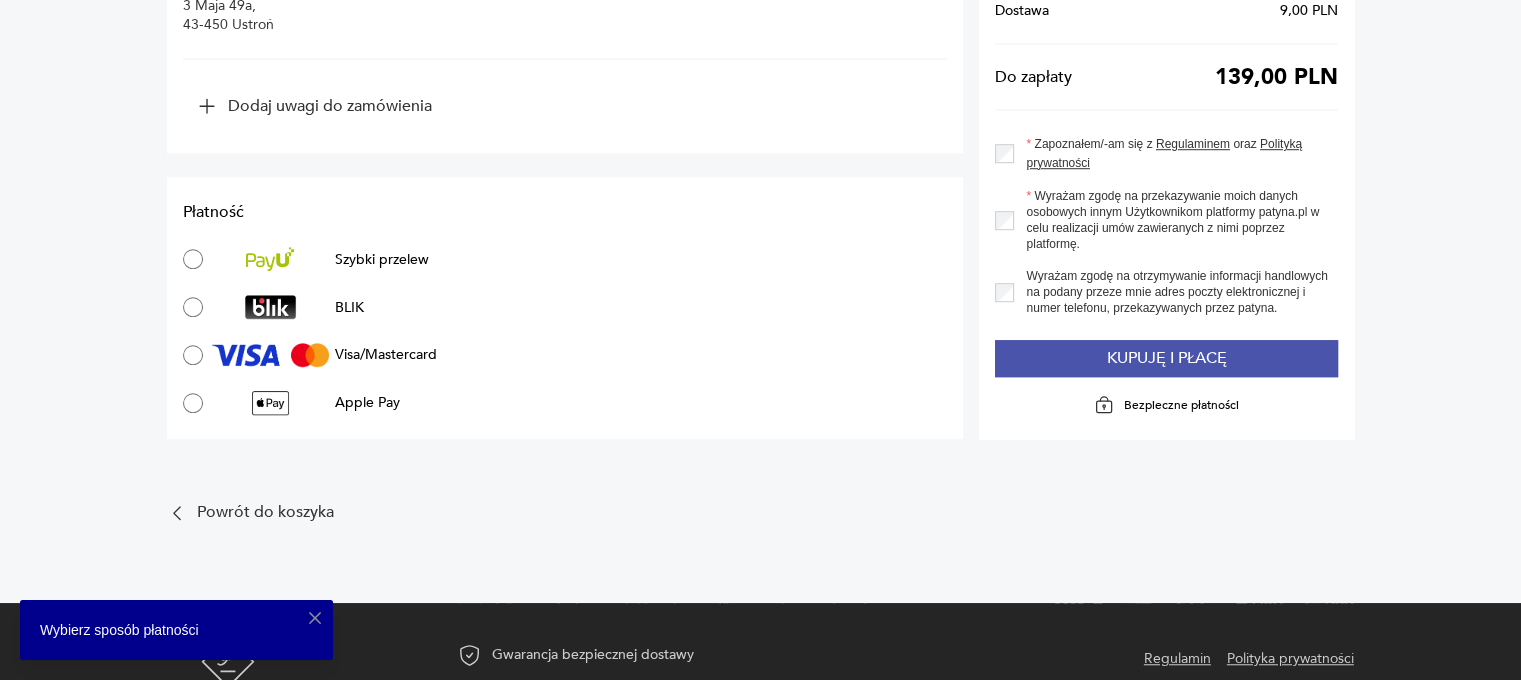 click on "Kupuję i płacę" at bounding box center (1166, 358) 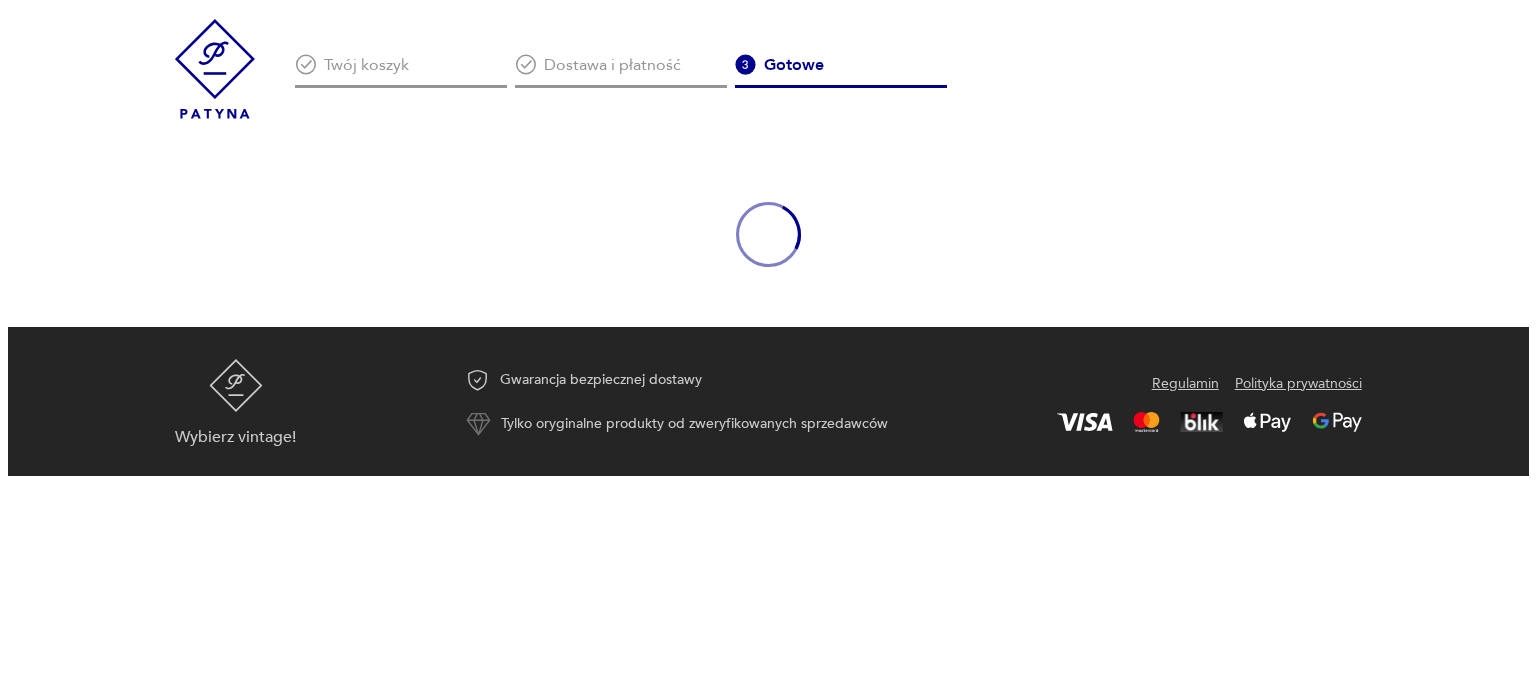 scroll, scrollTop: 0, scrollLeft: 0, axis: both 